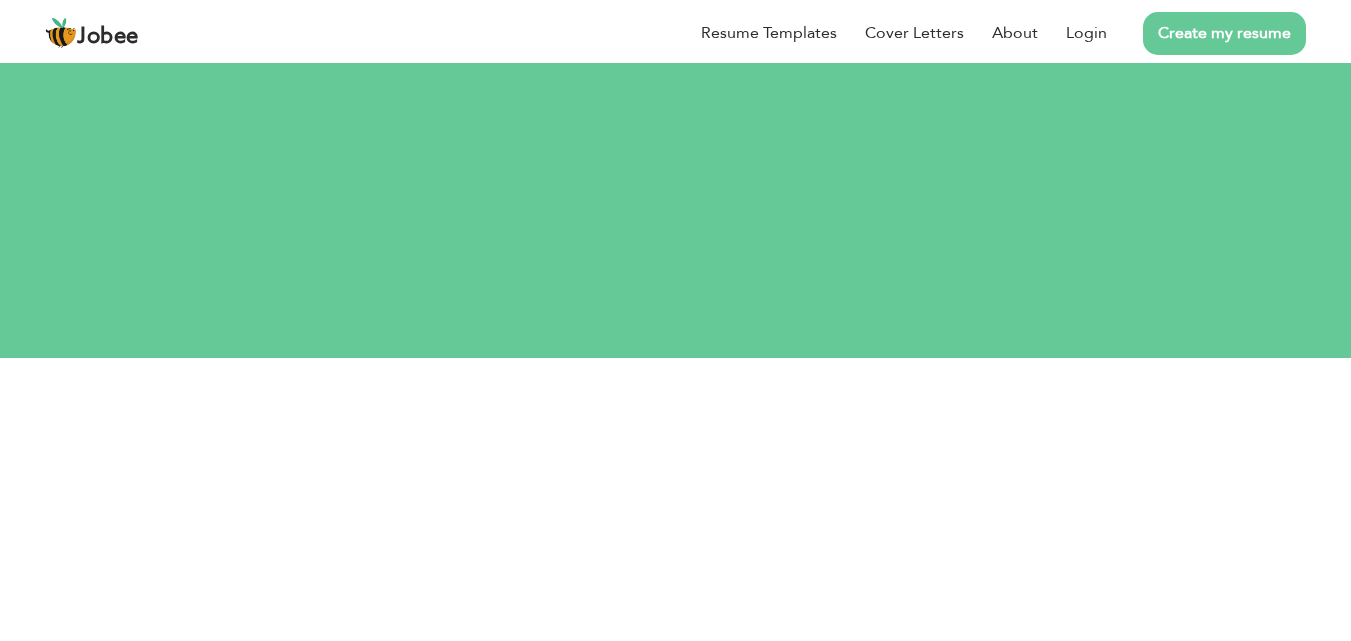 scroll, scrollTop: 0, scrollLeft: 0, axis: both 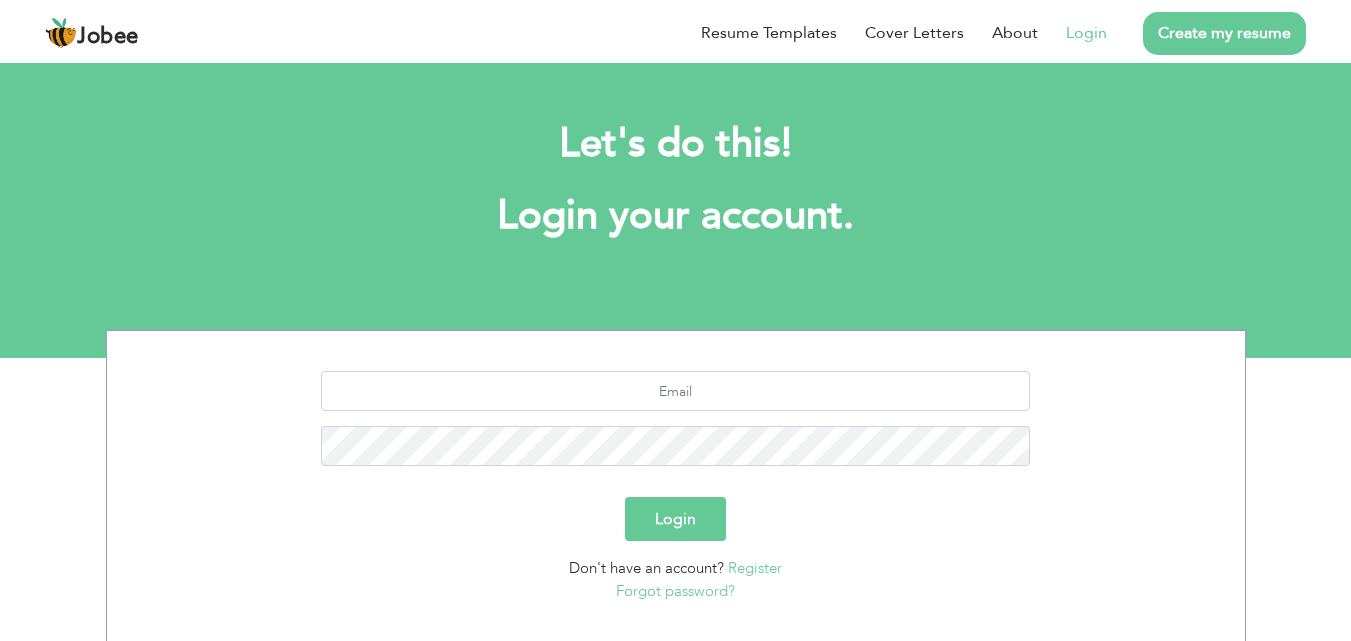 click on "Login" at bounding box center [1086, 33] 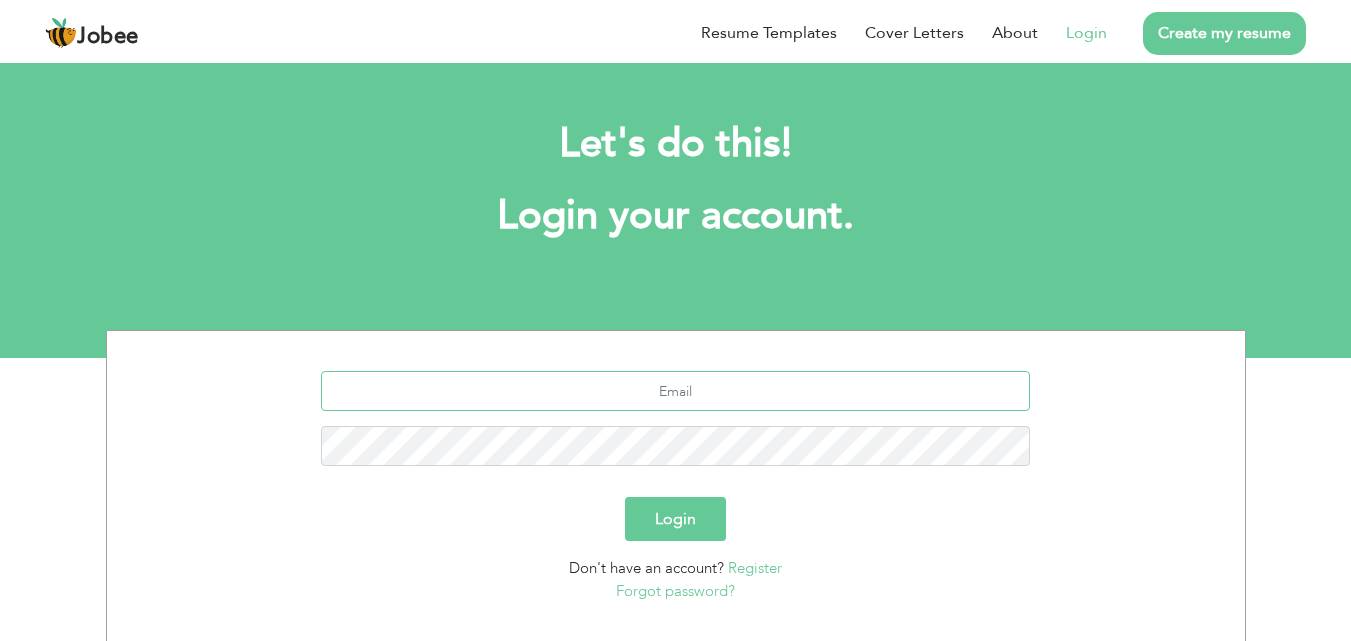 click at bounding box center [675, 391] 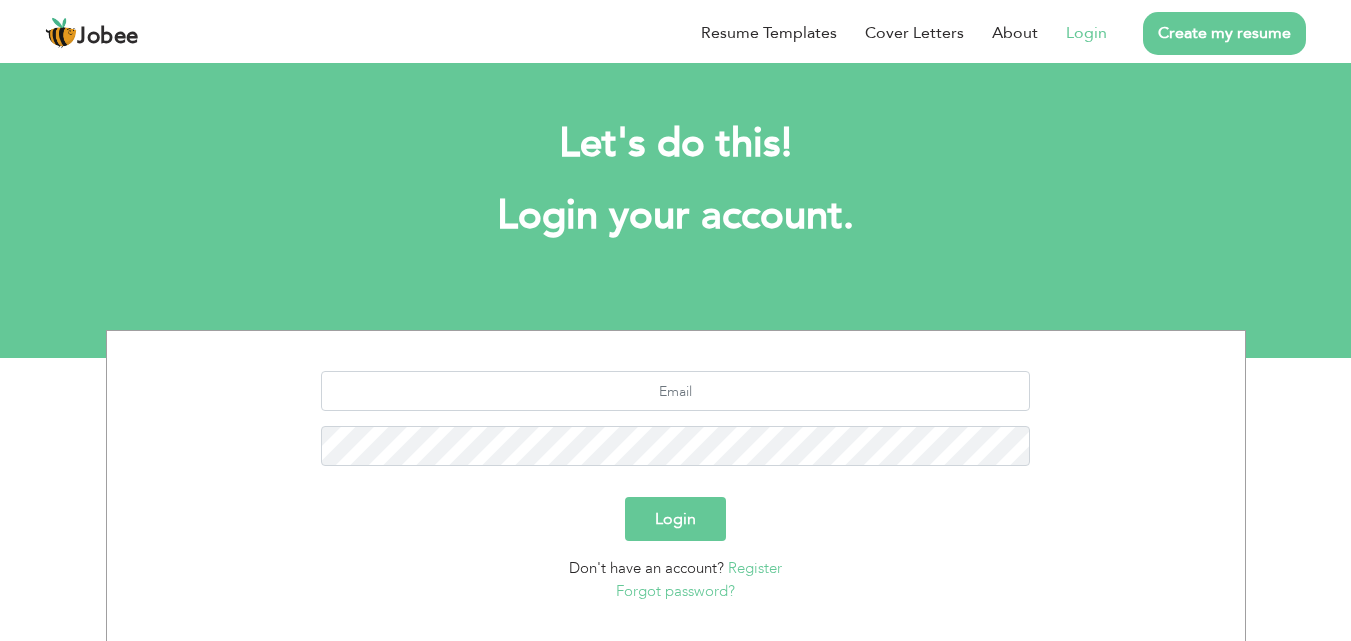 click on "Login" at bounding box center [675, 519] 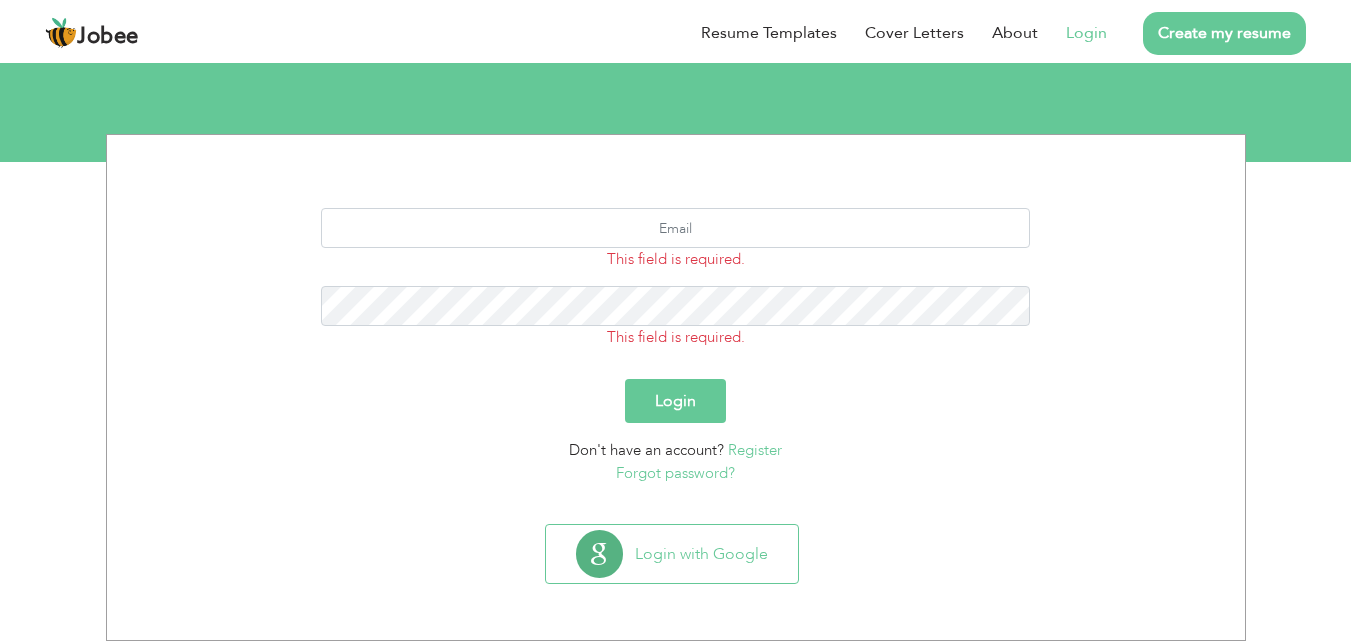 scroll, scrollTop: 0, scrollLeft: 0, axis: both 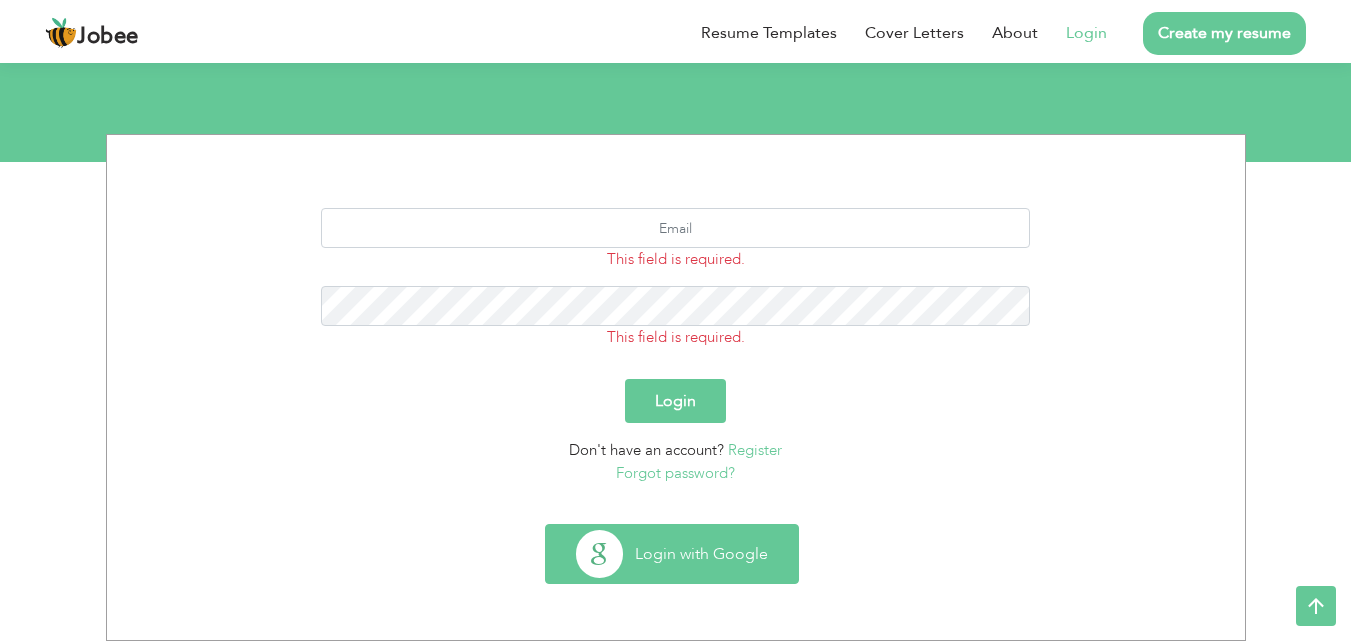 click on "Login with Google" at bounding box center (672, 554) 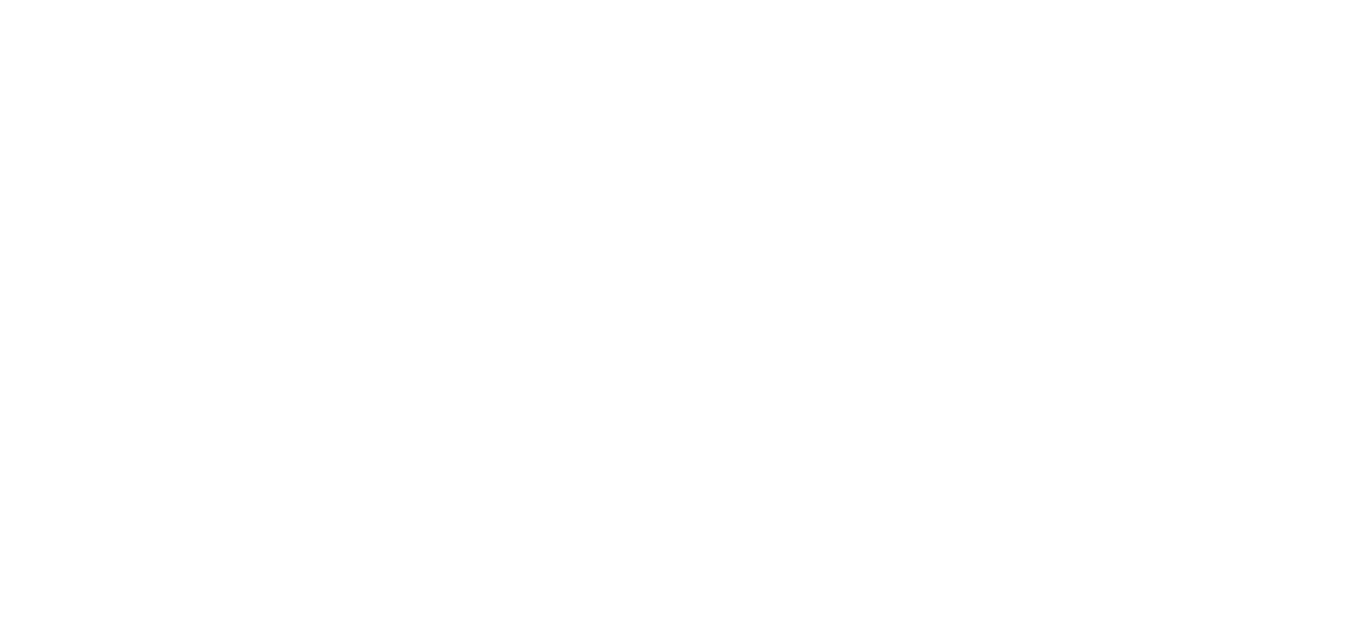 scroll, scrollTop: 0, scrollLeft: 0, axis: both 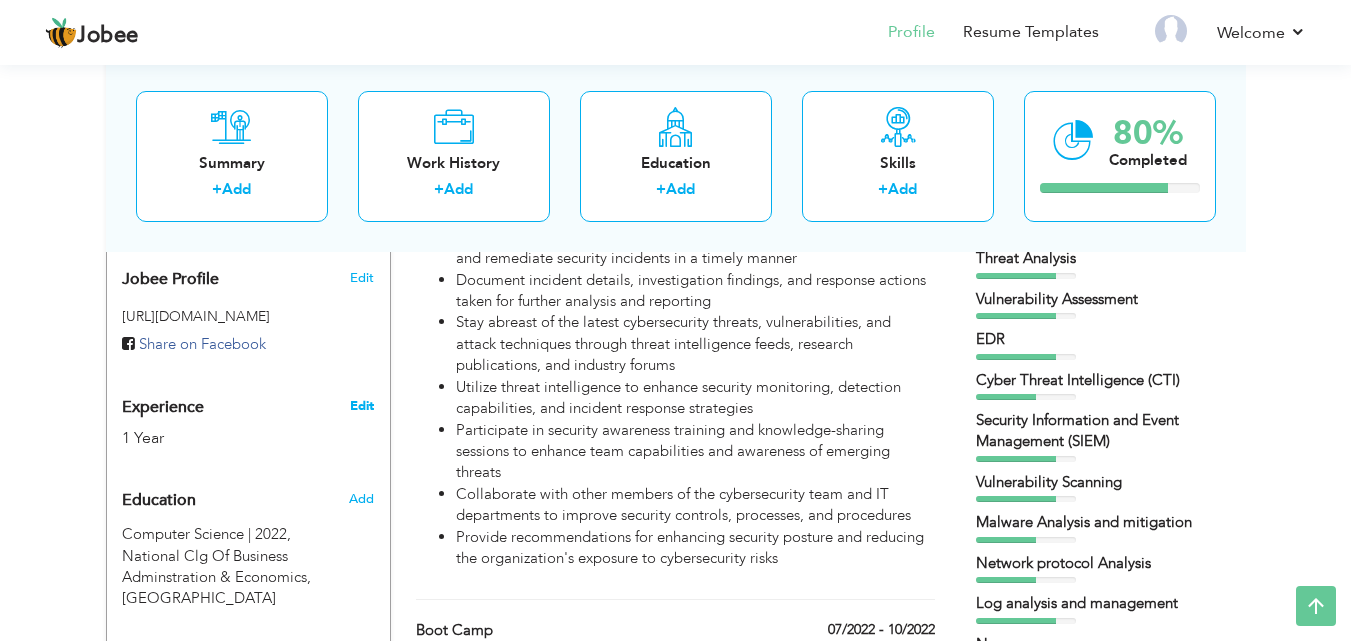 click on "Edit" at bounding box center [362, 406] 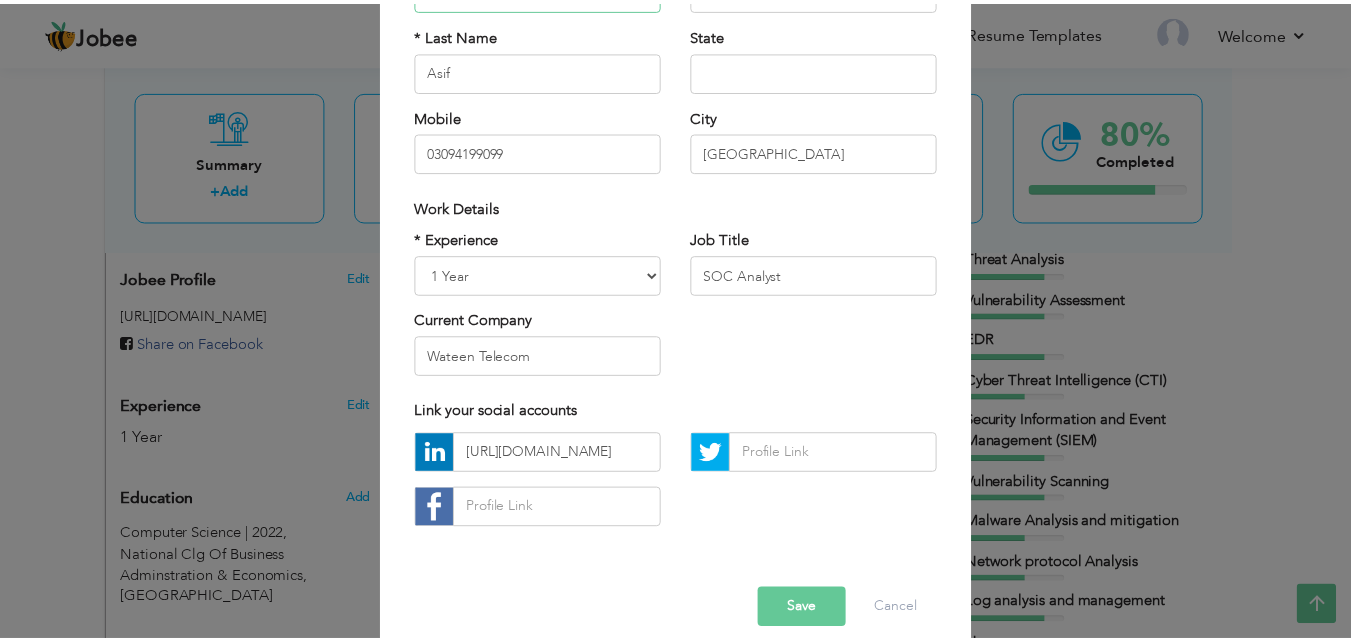 scroll, scrollTop: 261, scrollLeft: 0, axis: vertical 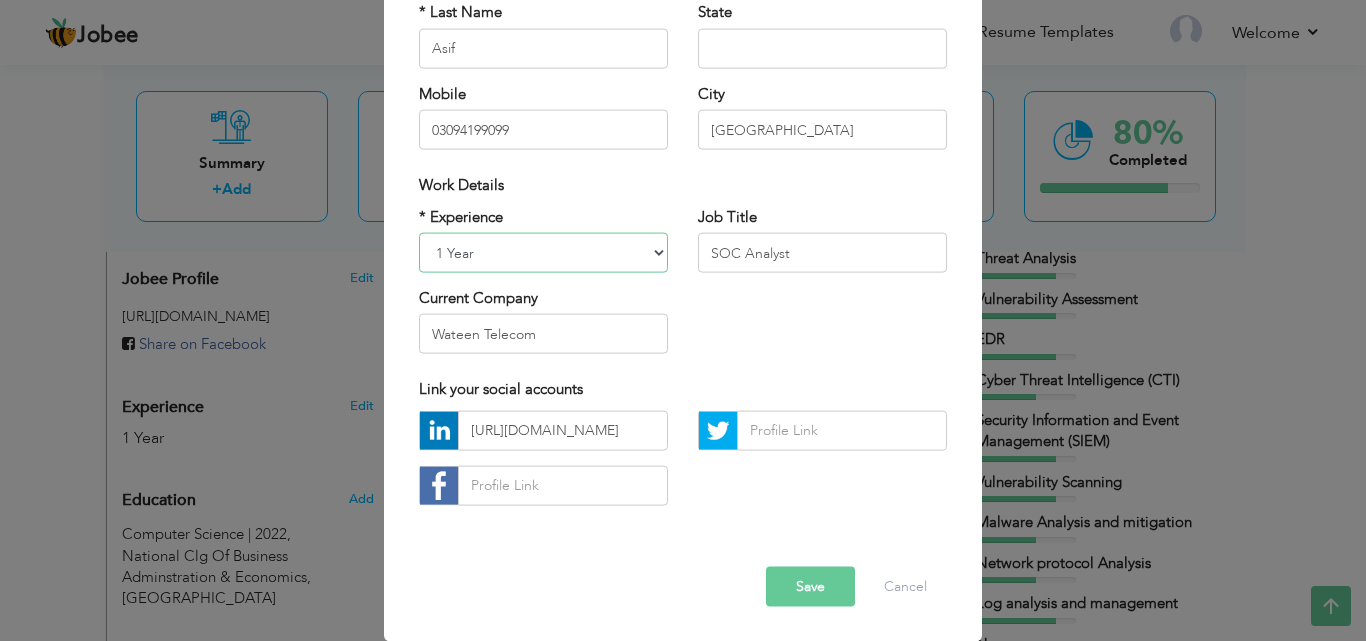 click on "Entry Level Less than 1 Year 1 Year 2 Years 3 Years 4 Years 5 Years 6 Years 7 Years 8 Years 9 Years 10 Years 11 Years 12 Years 13 Years 14 Years 15 Years 16 Years 17 Years 18 Years 19 Years 20 Years 21 Years 22 Years 23 Years 24 Years 25 Years 26 Years 27 Years 28 Years 29 Years 30 Years 31 Years 32 Years 33 Years 34 Years 35 Years More than 35 Years" at bounding box center [543, 253] 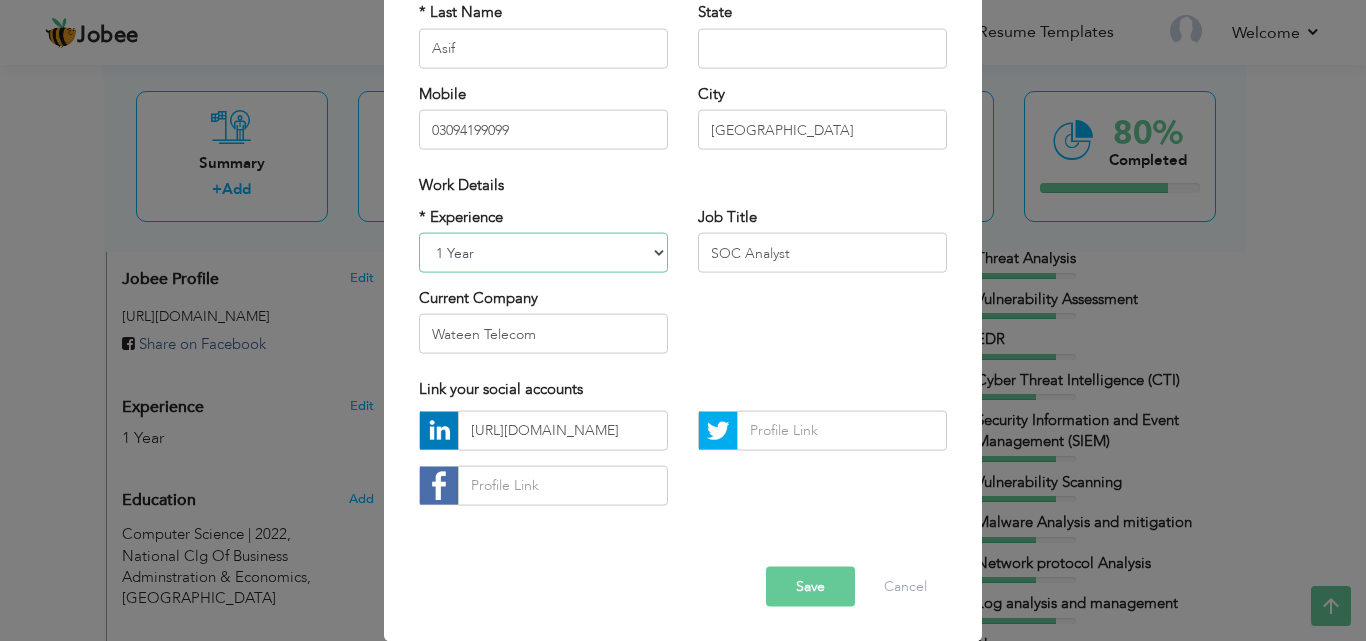 select on "number:4" 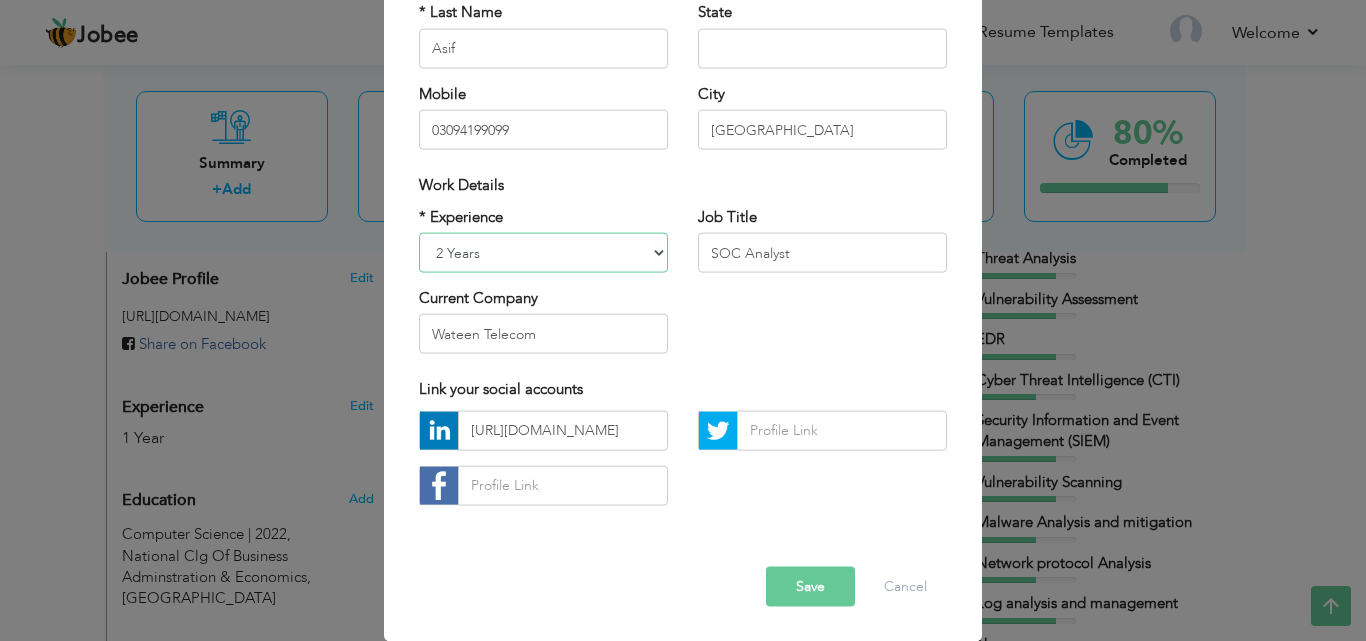click on "Entry Level Less than 1 Year 1 Year 2 Years 3 Years 4 Years 5 Years 6 Years 7 Years 8 Years 9 Years 10 Years 11 Years 12 Years 13 Years 14 Years 15 Years 16 Years 17 Years 18 Years 19 Years 20 Years 21 Years 22 Years 23 Years 24 Years 25 Years 26 Years 27 Years 28 Years 29 Years 30 Years 31 Years 32 Years 33 Years 34 Years 35 Years More than 35 Years" at bounding box center (543, 253) 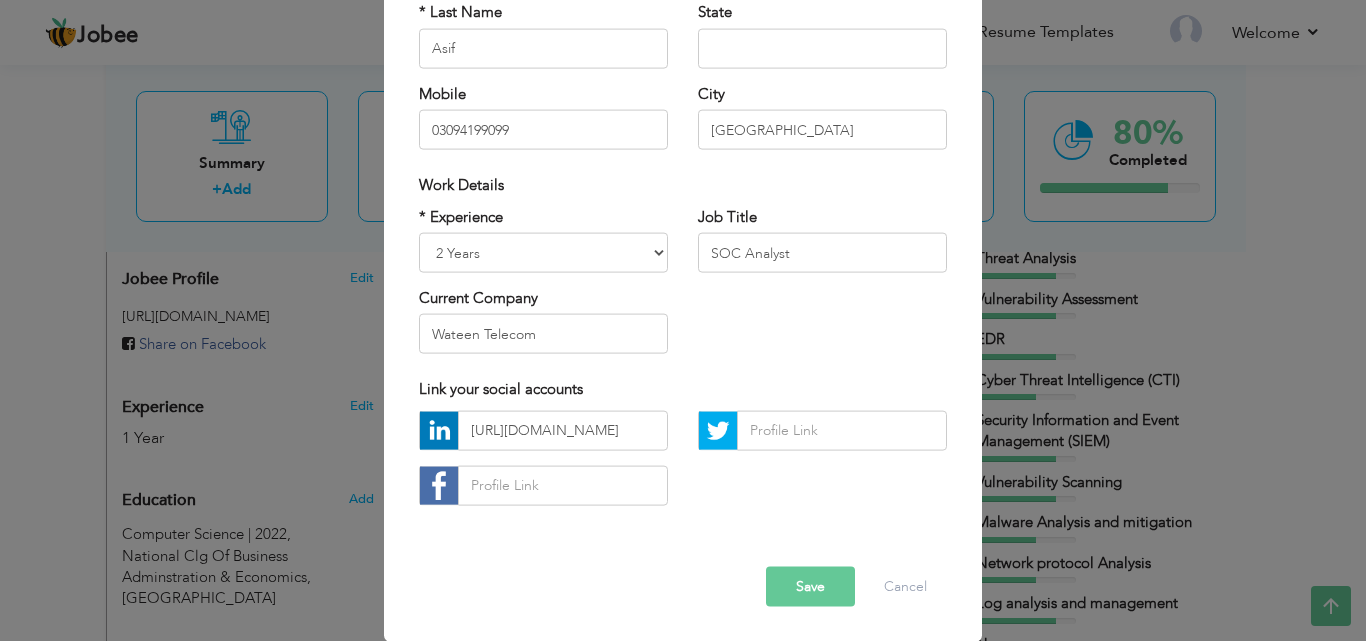 click on "Save" at bounding box center (810, 586) 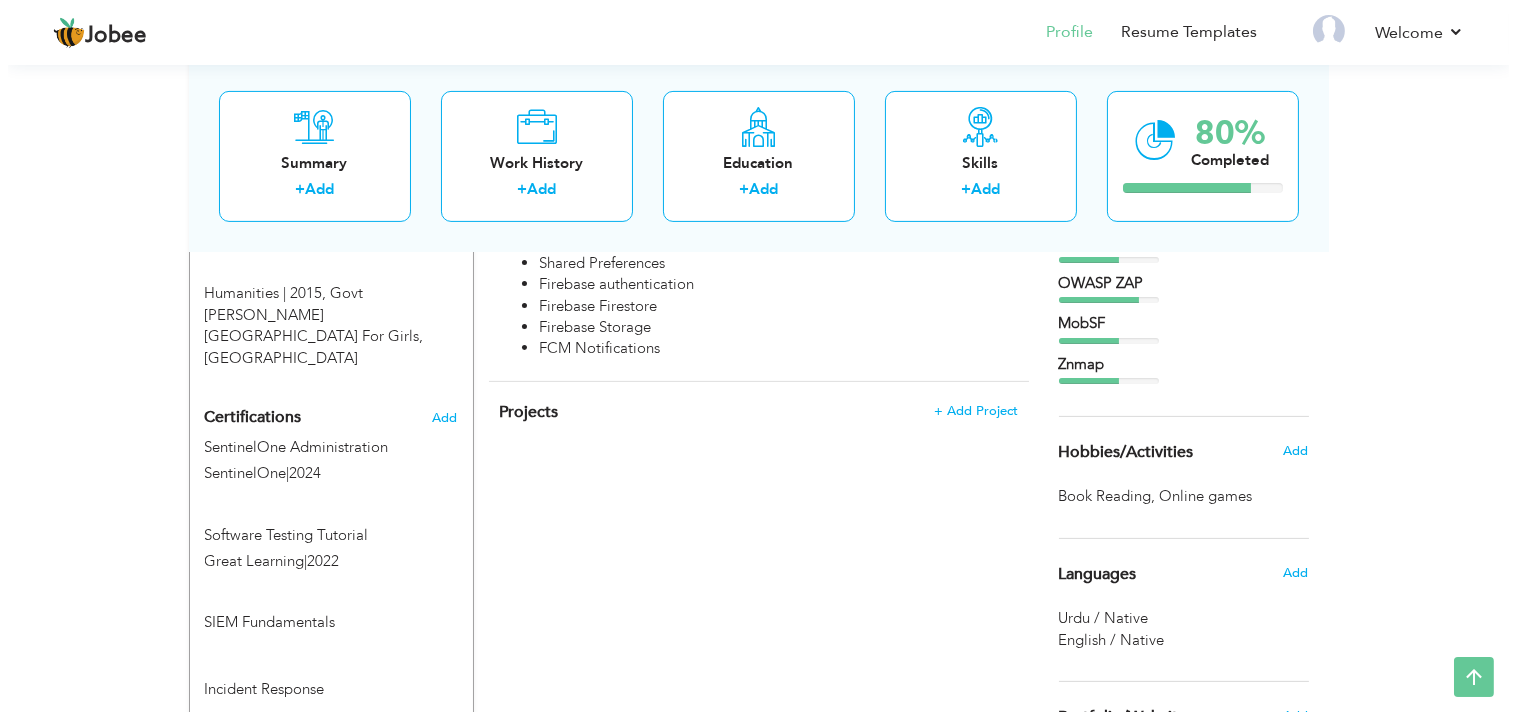 scroll, scrollTop: 1118, scrollLeft: 0, axis: vertical 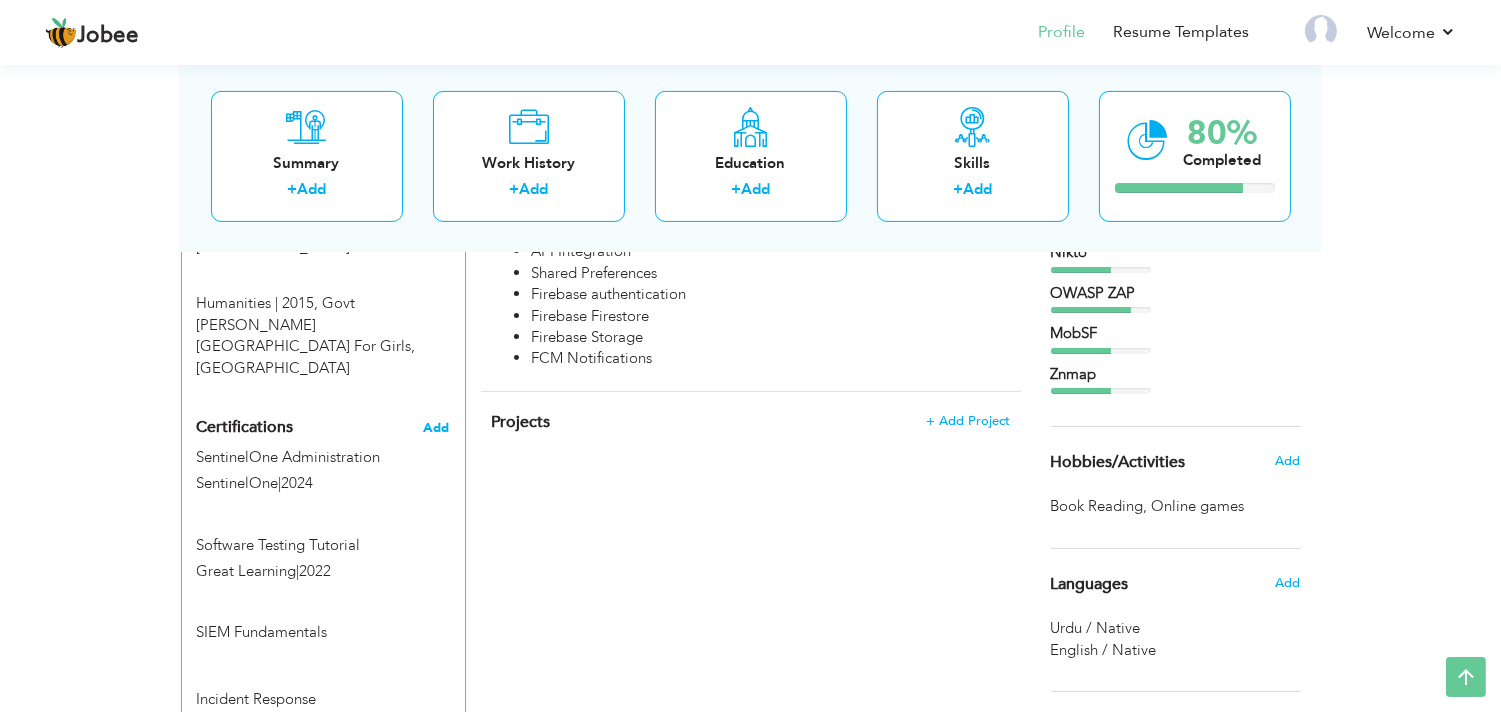 click on "Add" at bounding box center (437, 428) 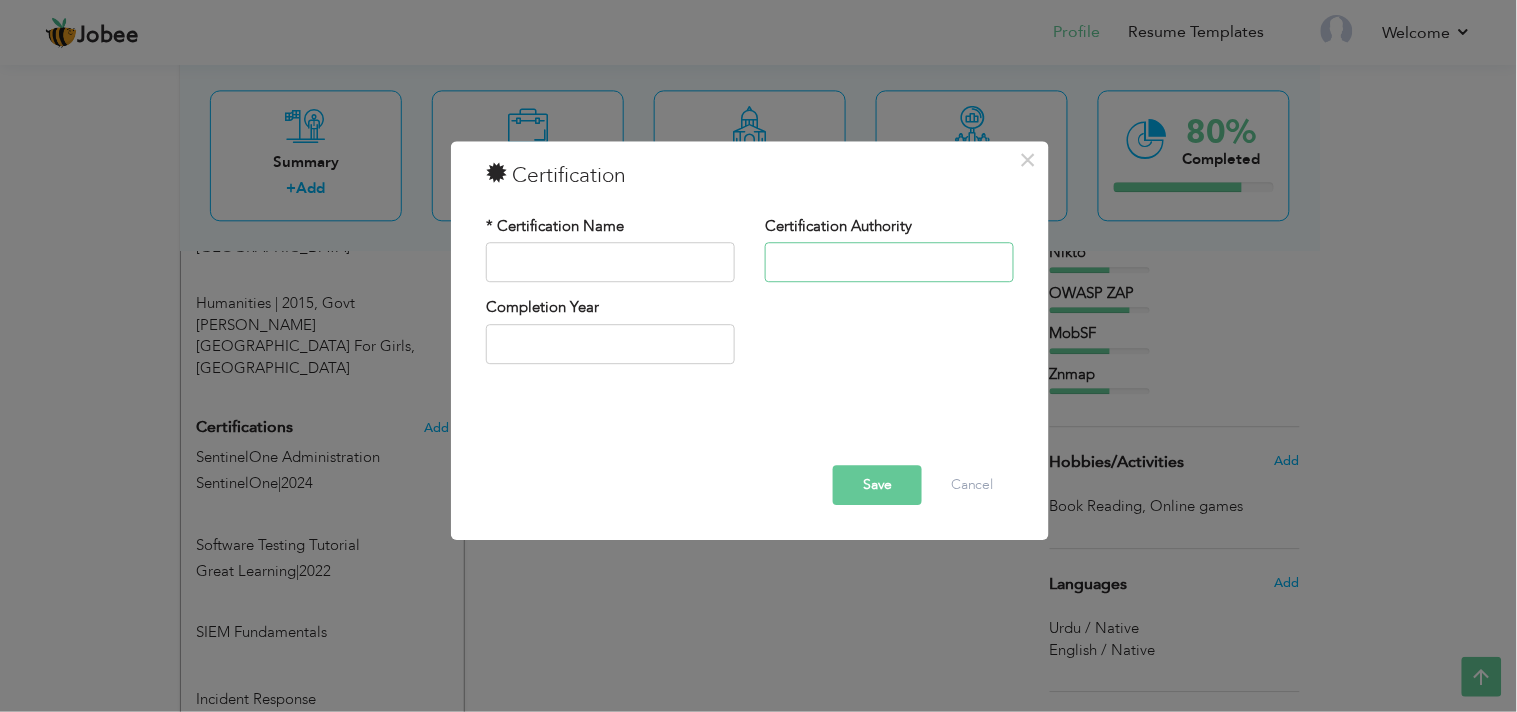 click at bounding box center (889, 263) 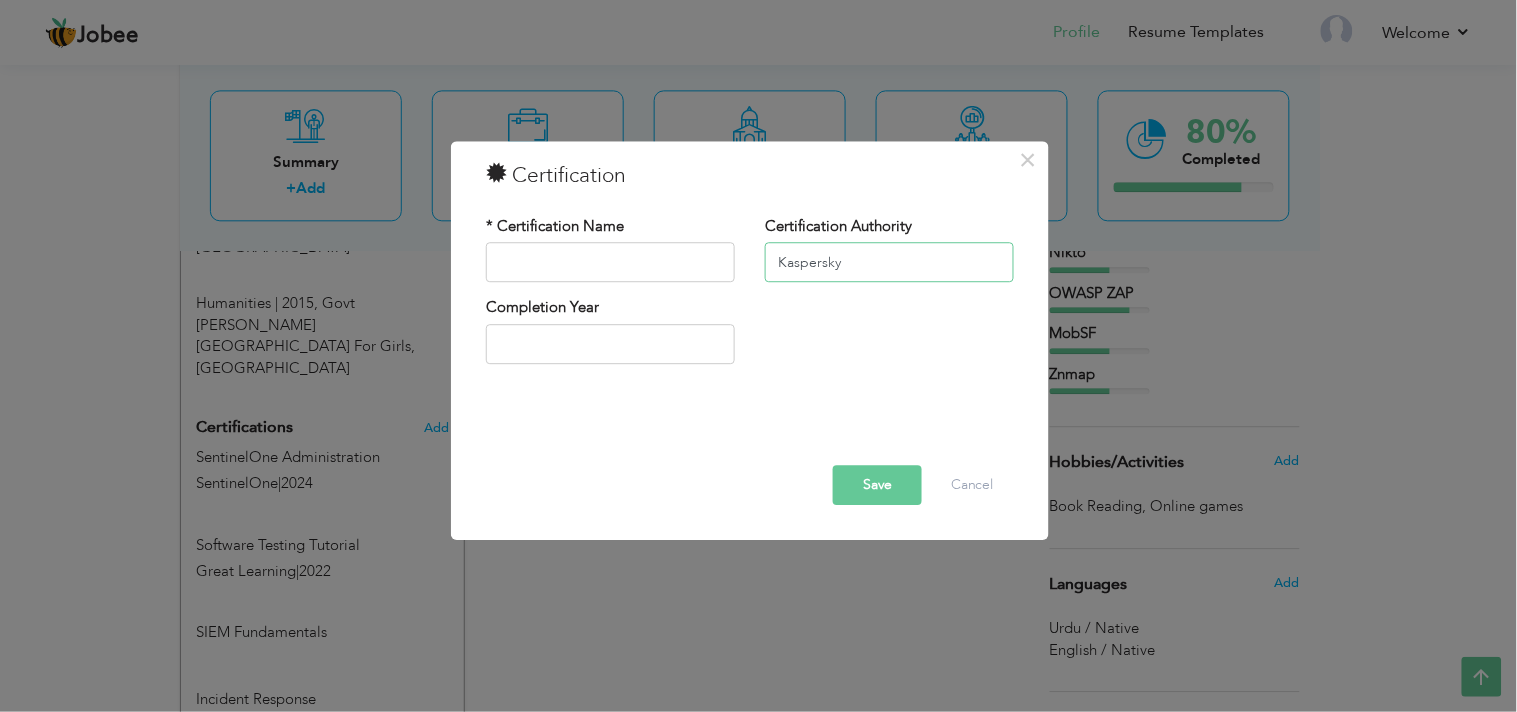 type on "Kaspersky" 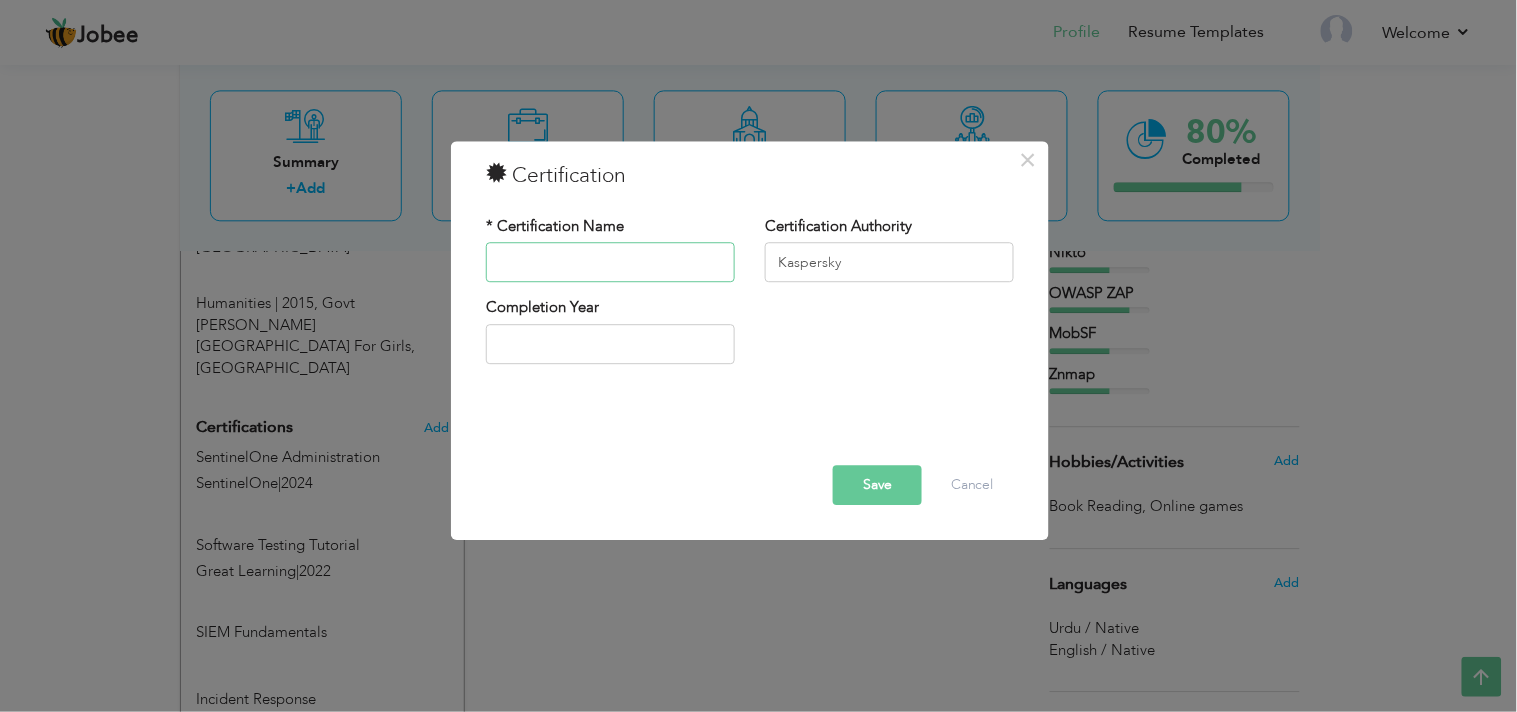 click at bounding box center (610, 263) 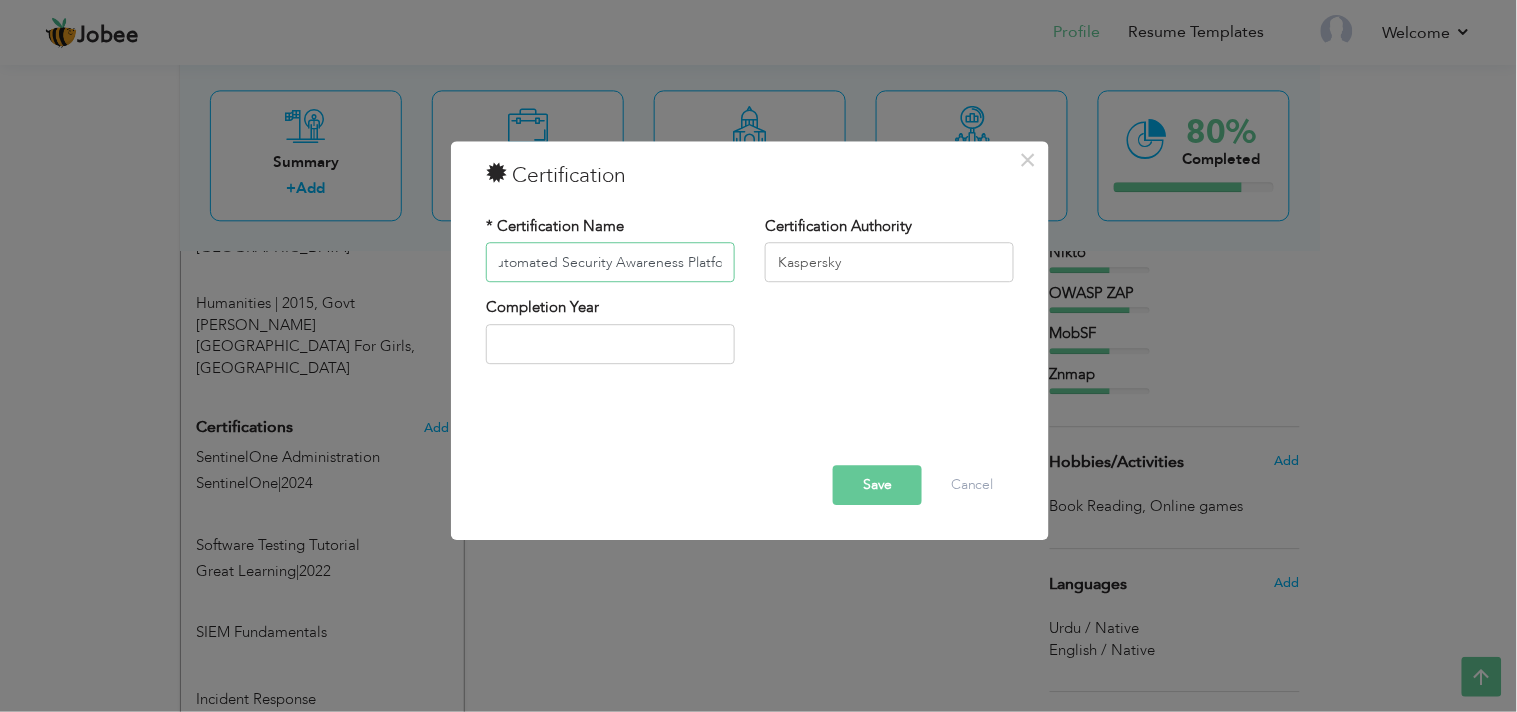 scroll, scrollTop: 0, scrollLeft: 92, axis: horizontal 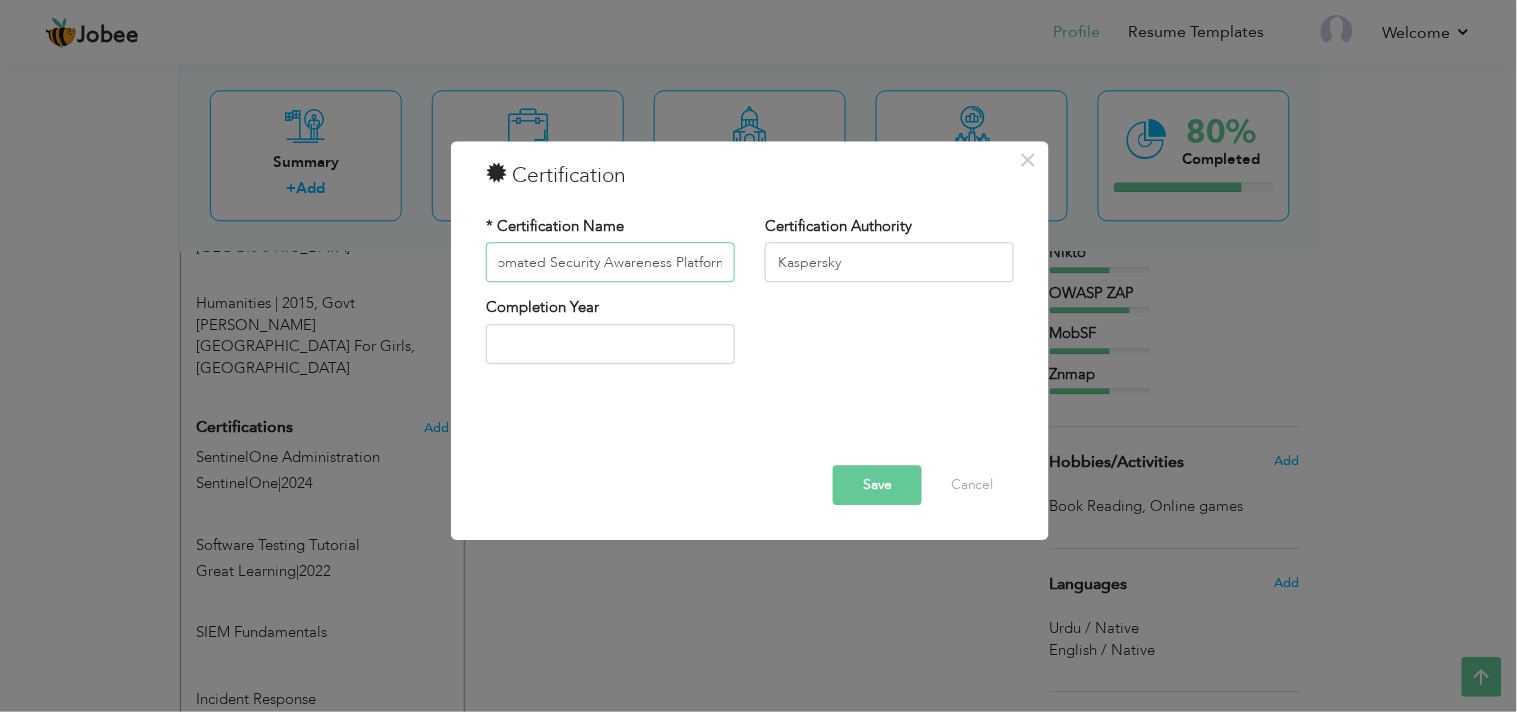 type on "Kaspersky Automated Security Awareness Platform" 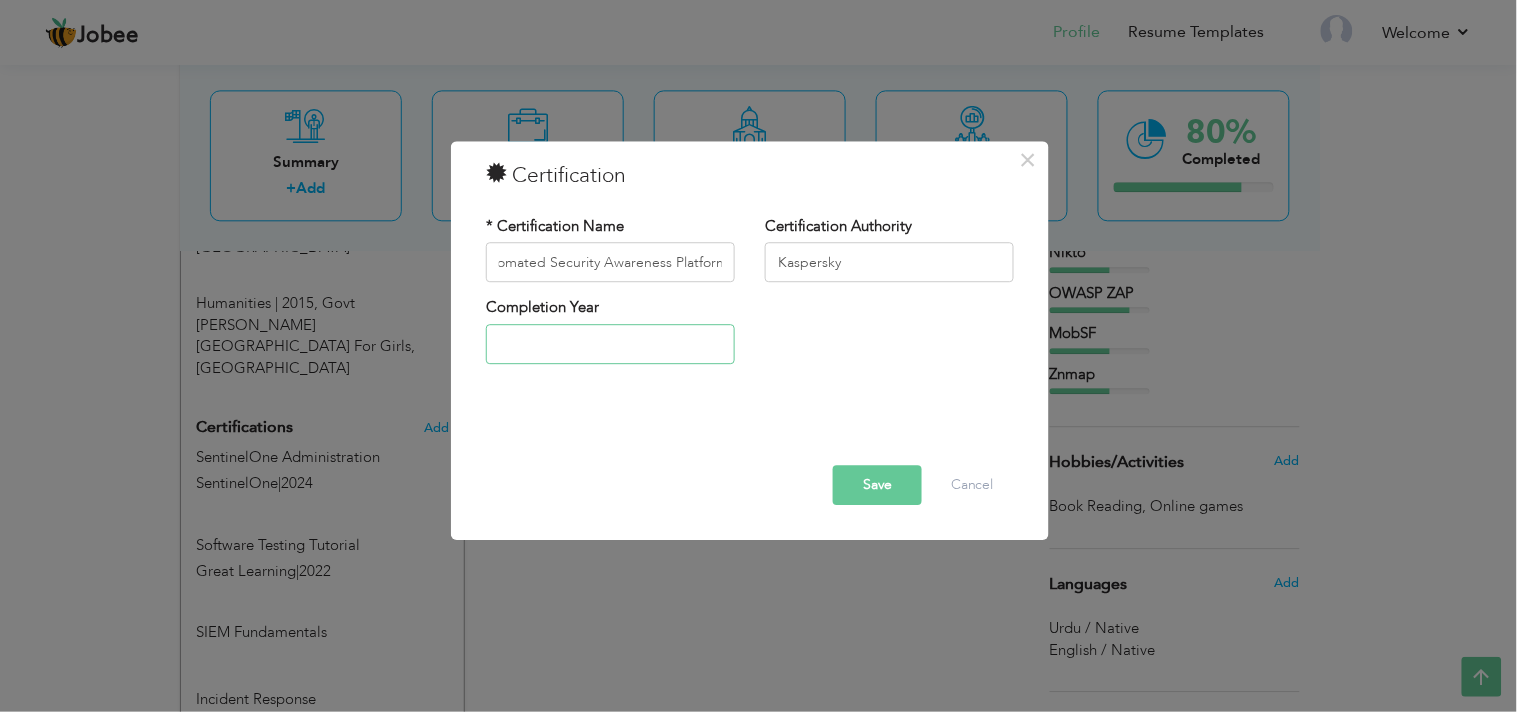 type on "2025" 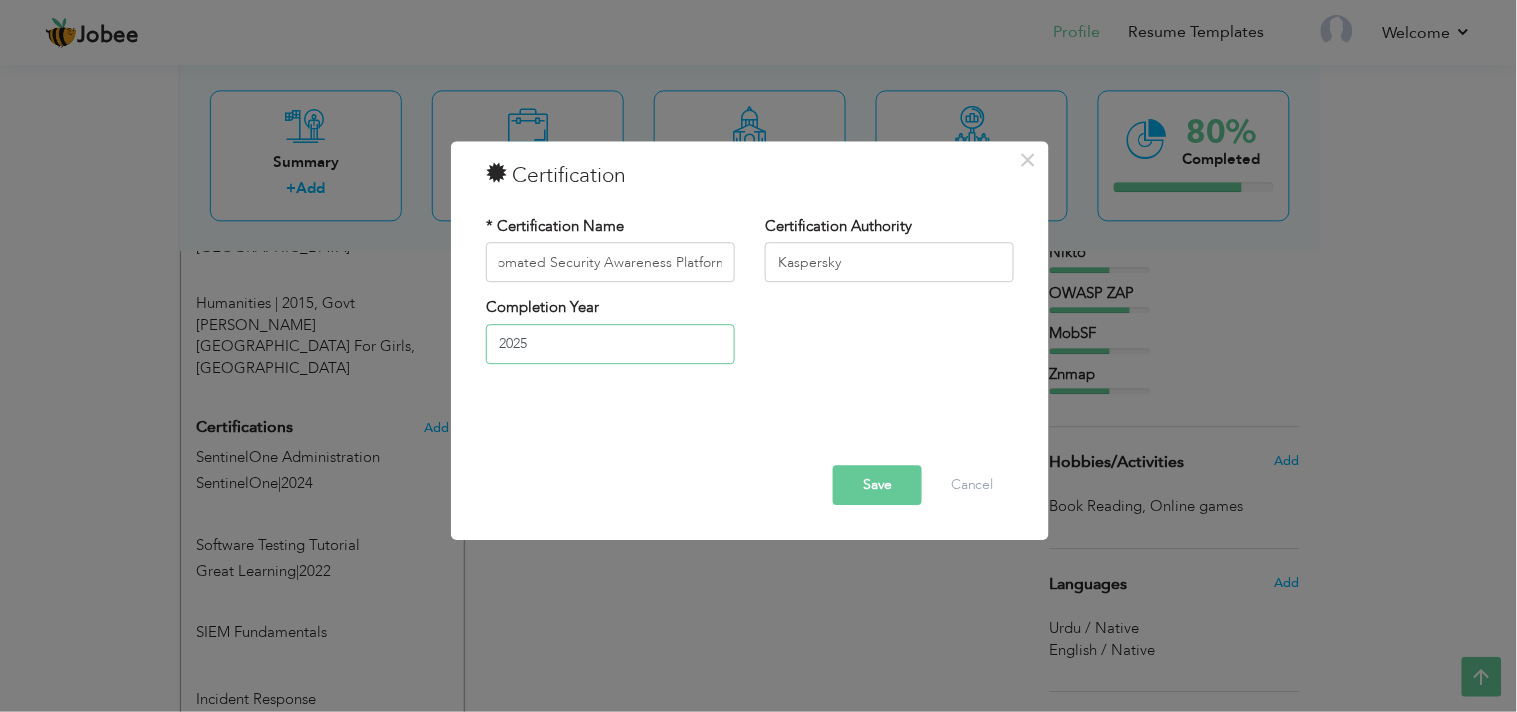 click on "2025" at bounding box center [610, 344] 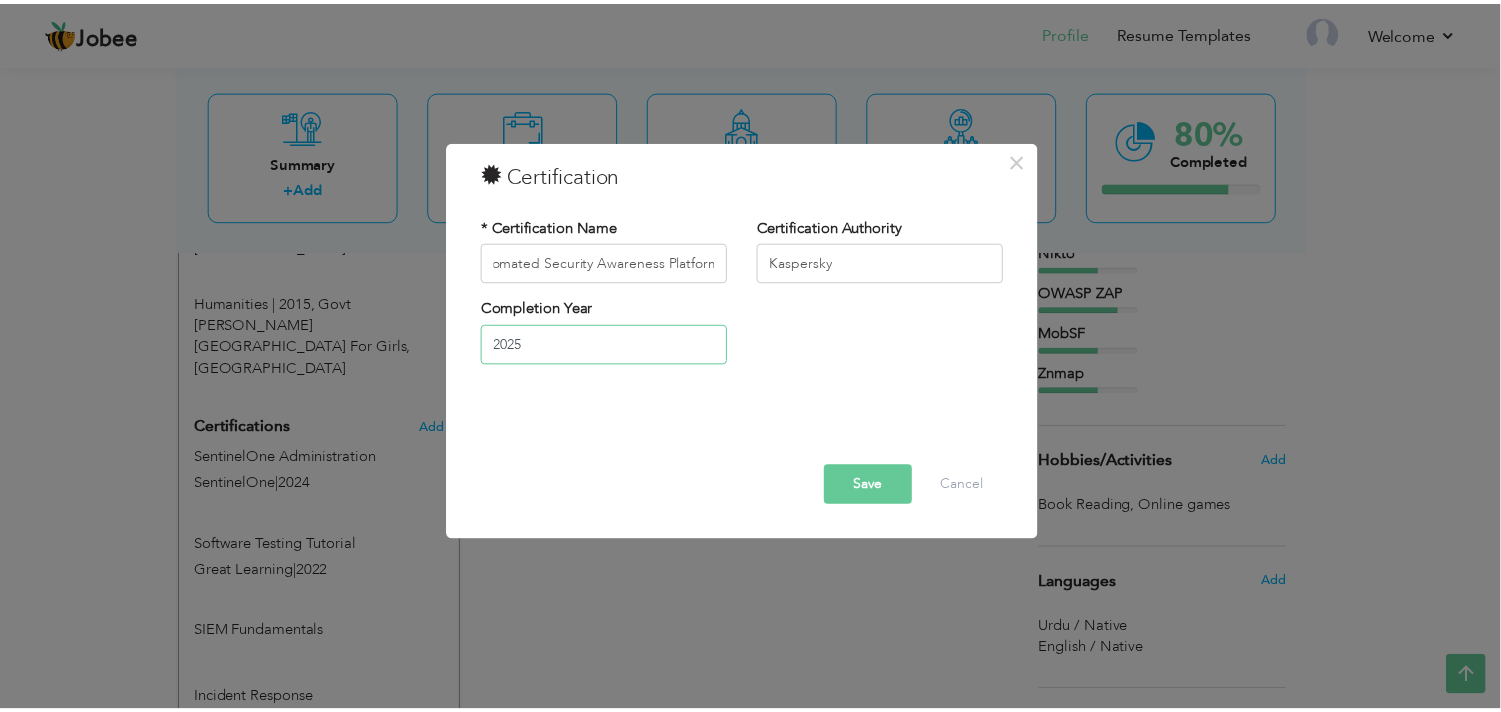 scroll, scrollTop: 0, scrollLeft: 0, axis: both 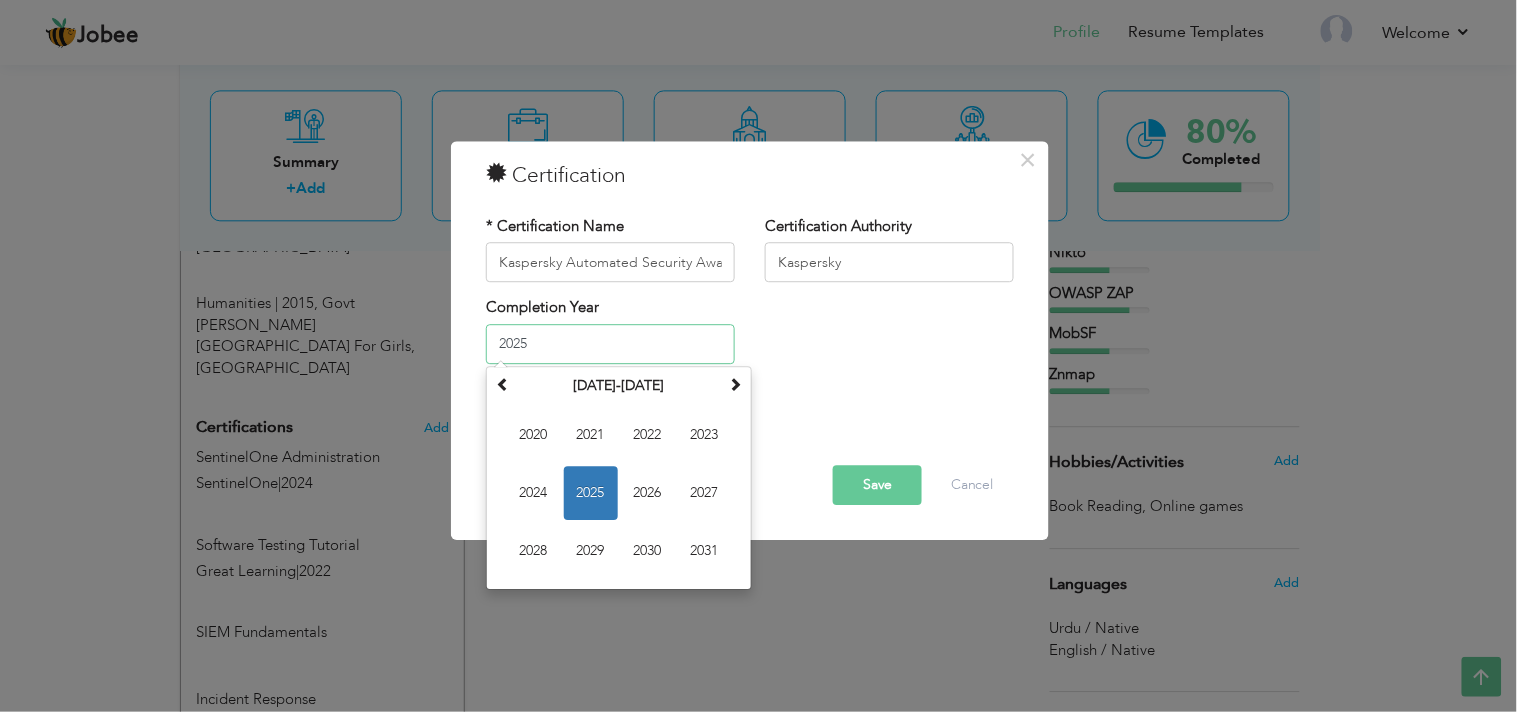 click on "2025" at bounding box center (591, 493) 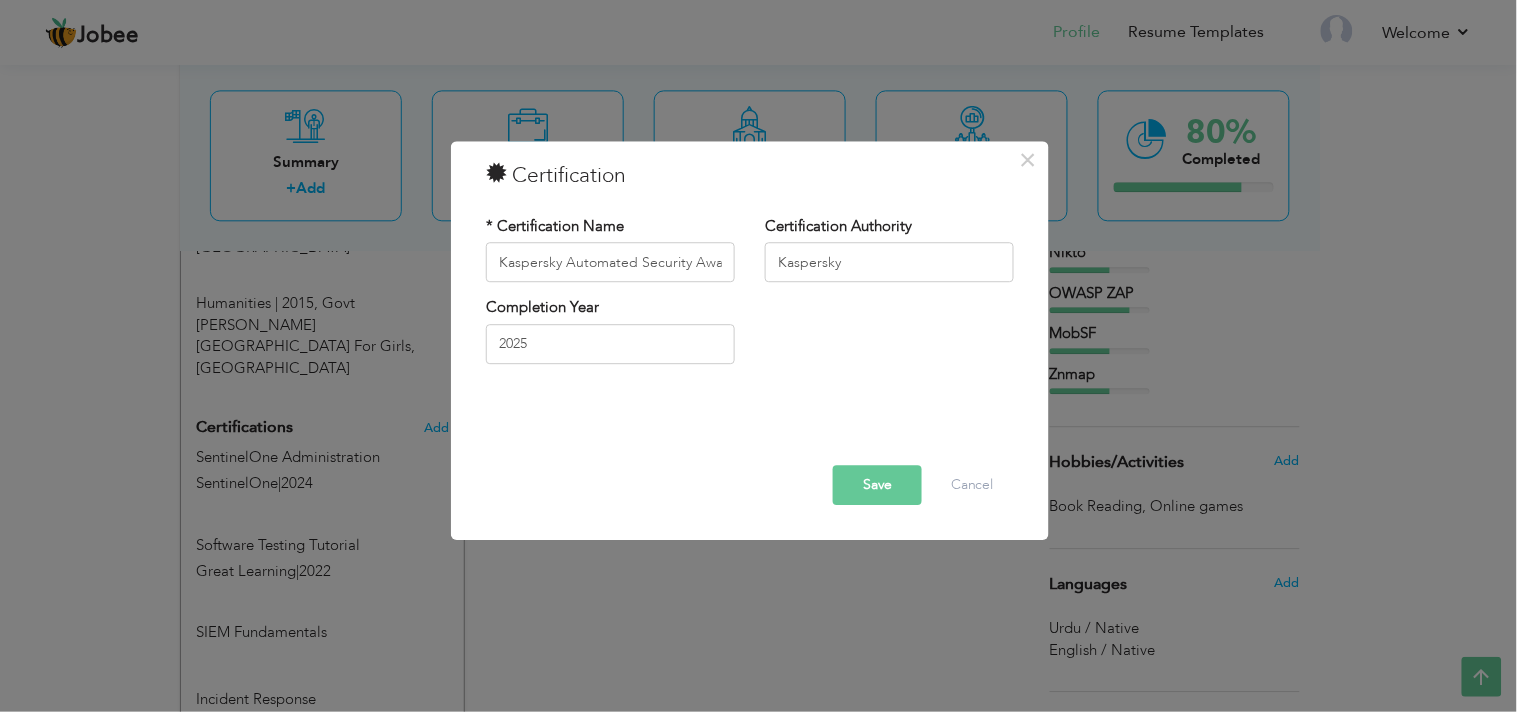 click on "Save" at bounding box center [877, 486] 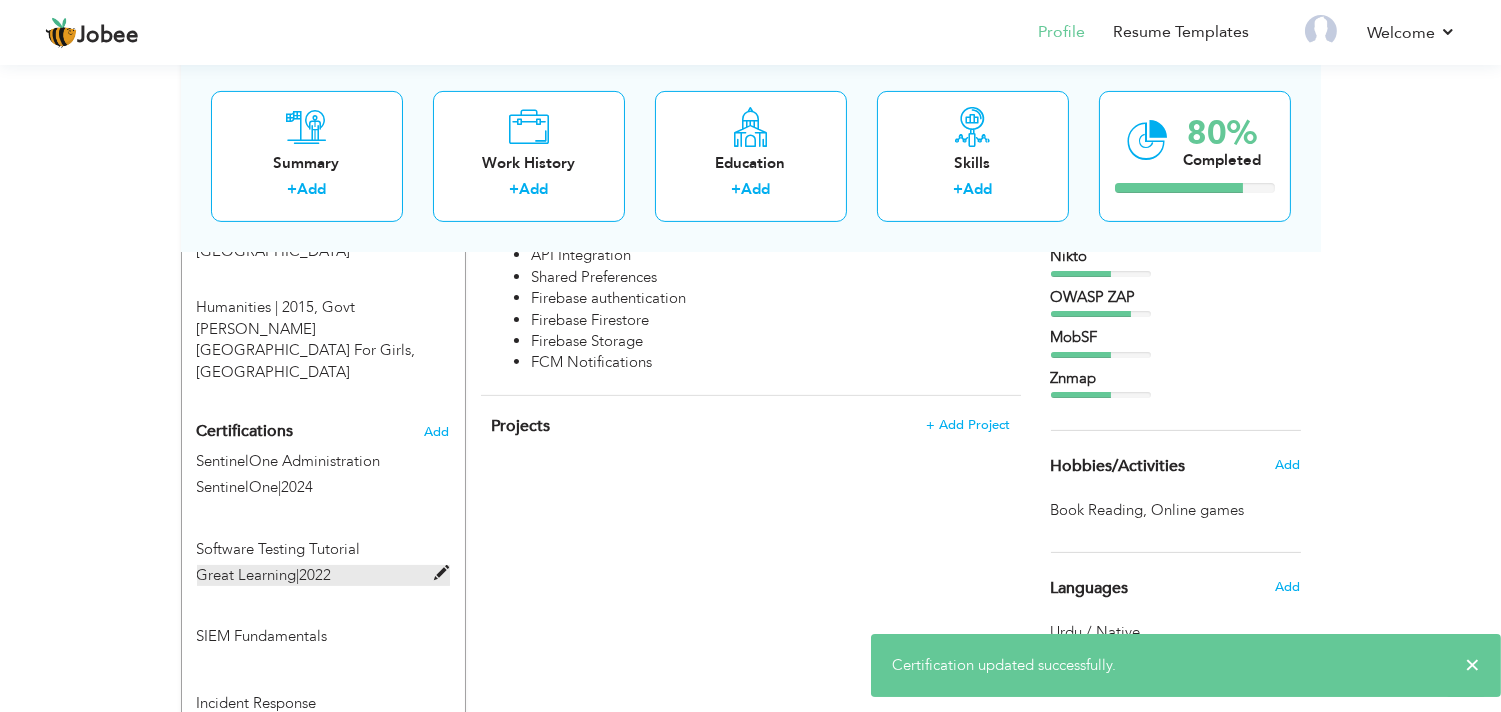 scroll, scrollTop: 1103, scrollLeft: 0, axis: vertical 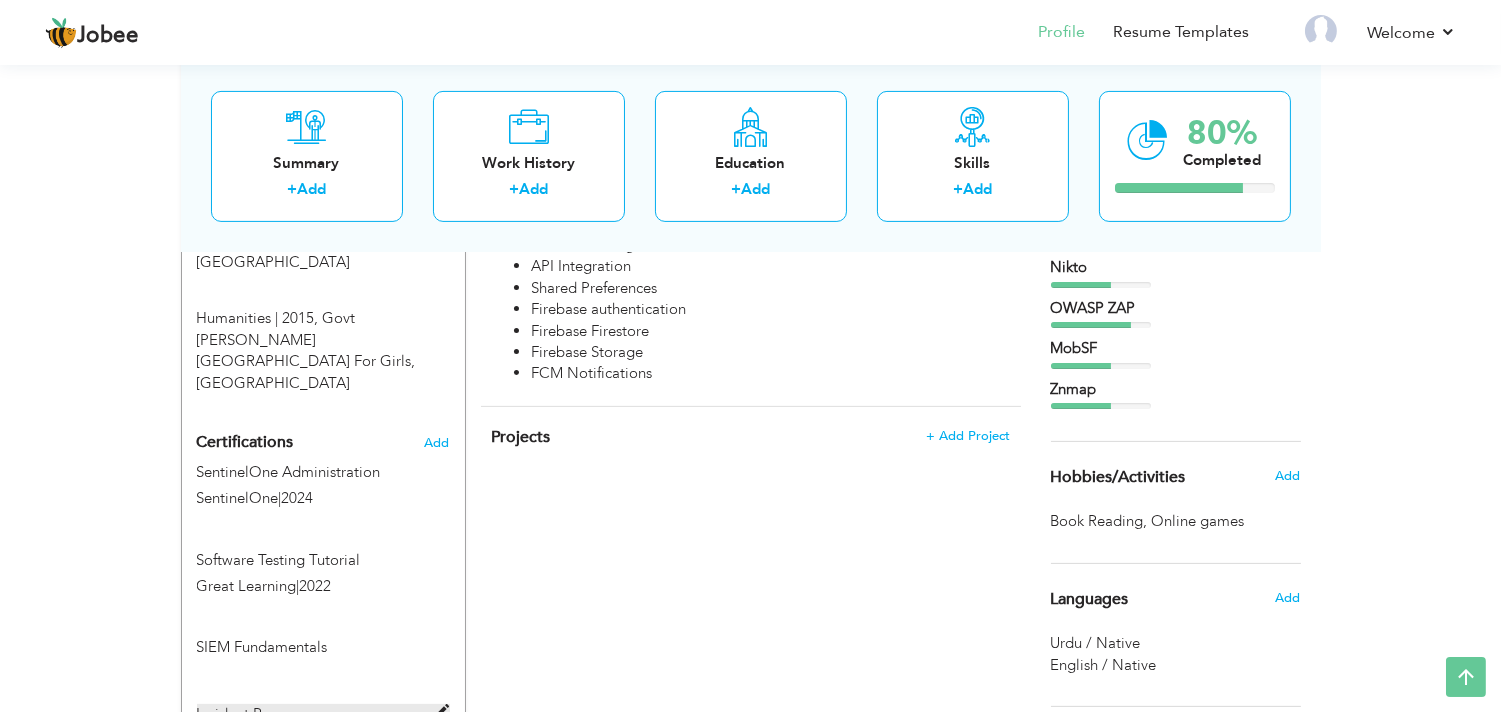 click at bounding box center (442, 712) 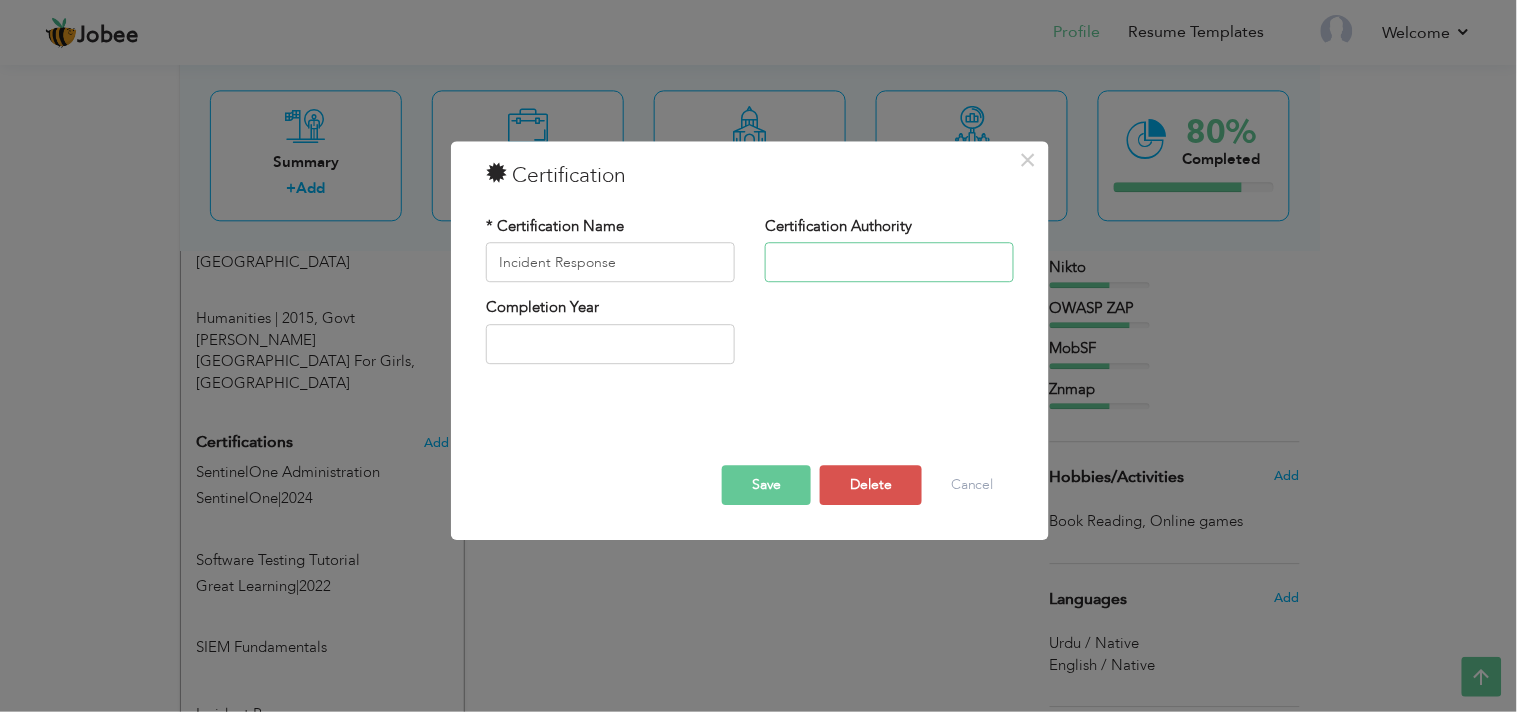 click at bounding box center (889, 263) 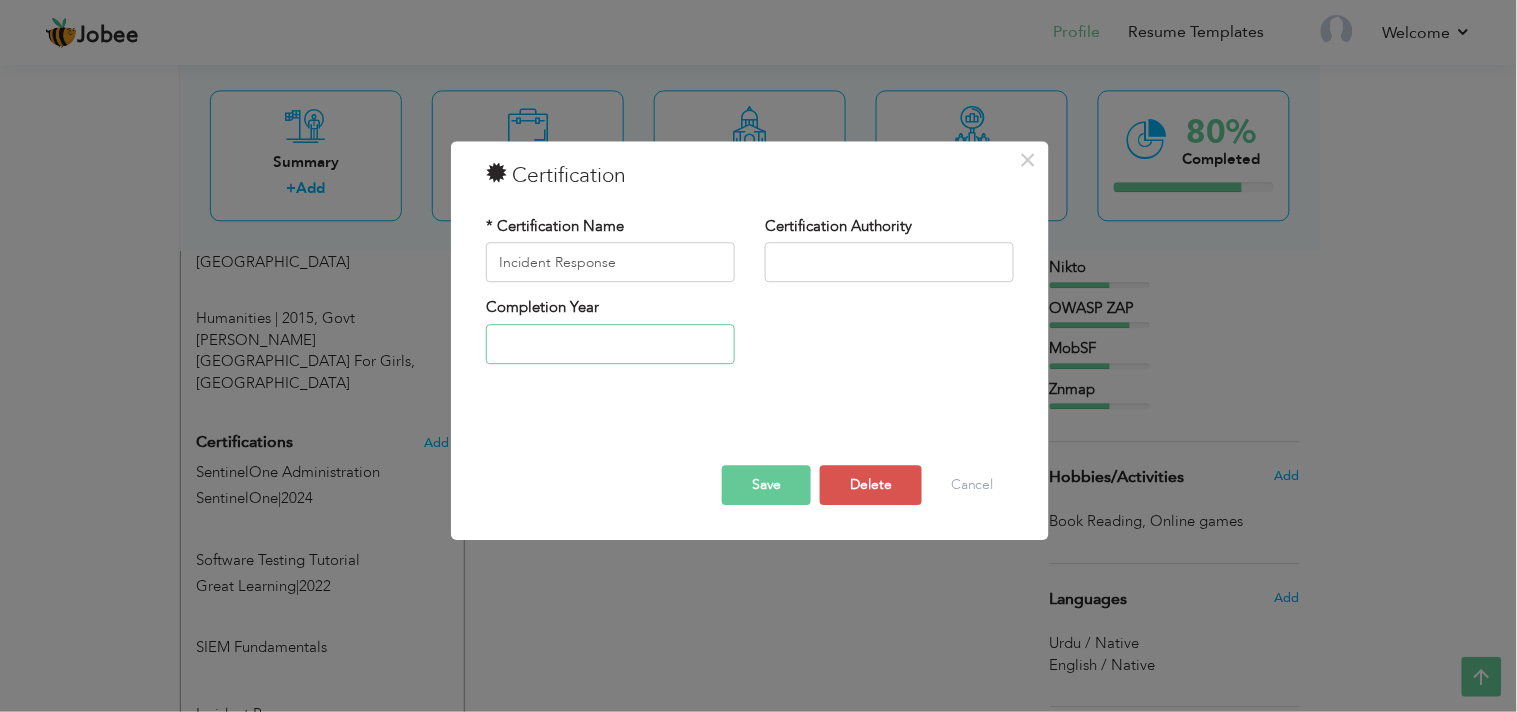 click at bounding box center (610, 344) 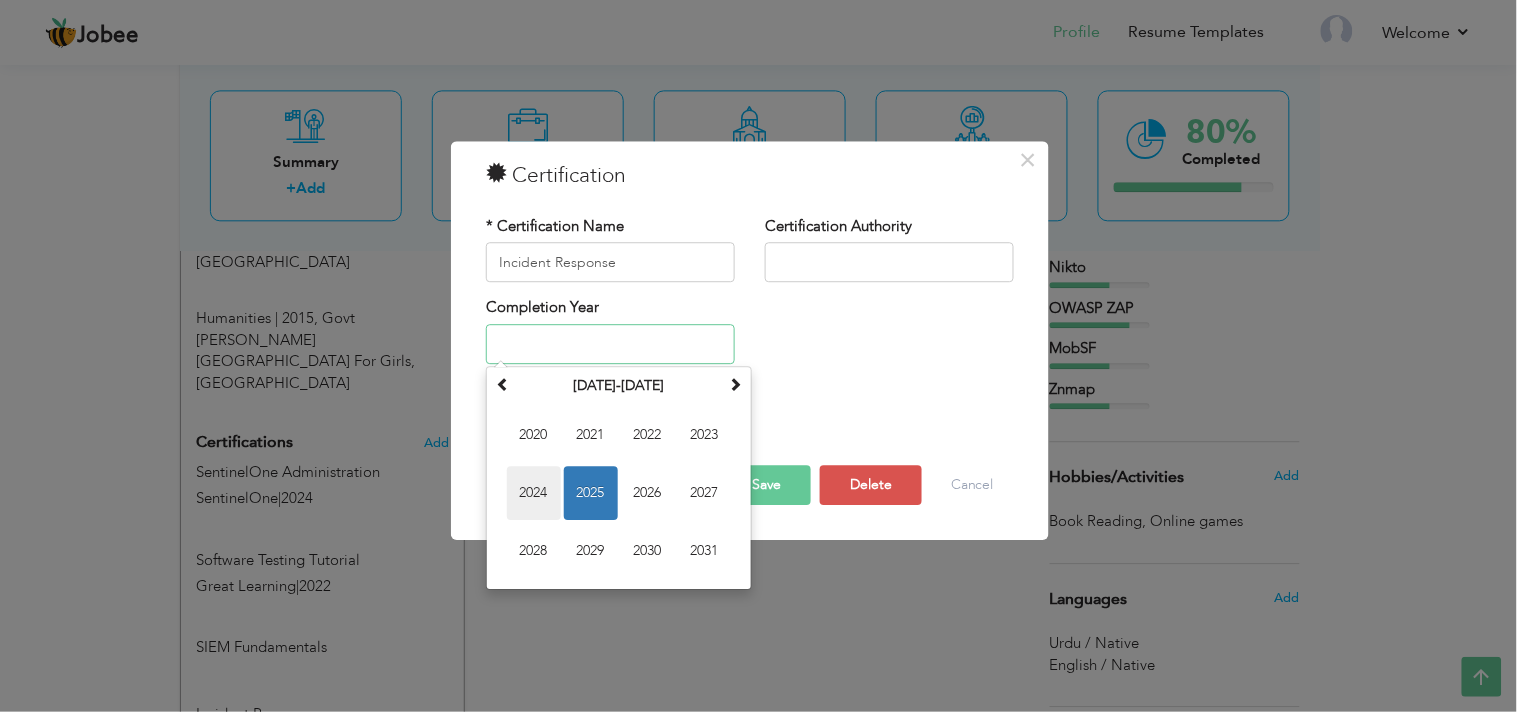 click on "2024" at bounding box center [534, 493] 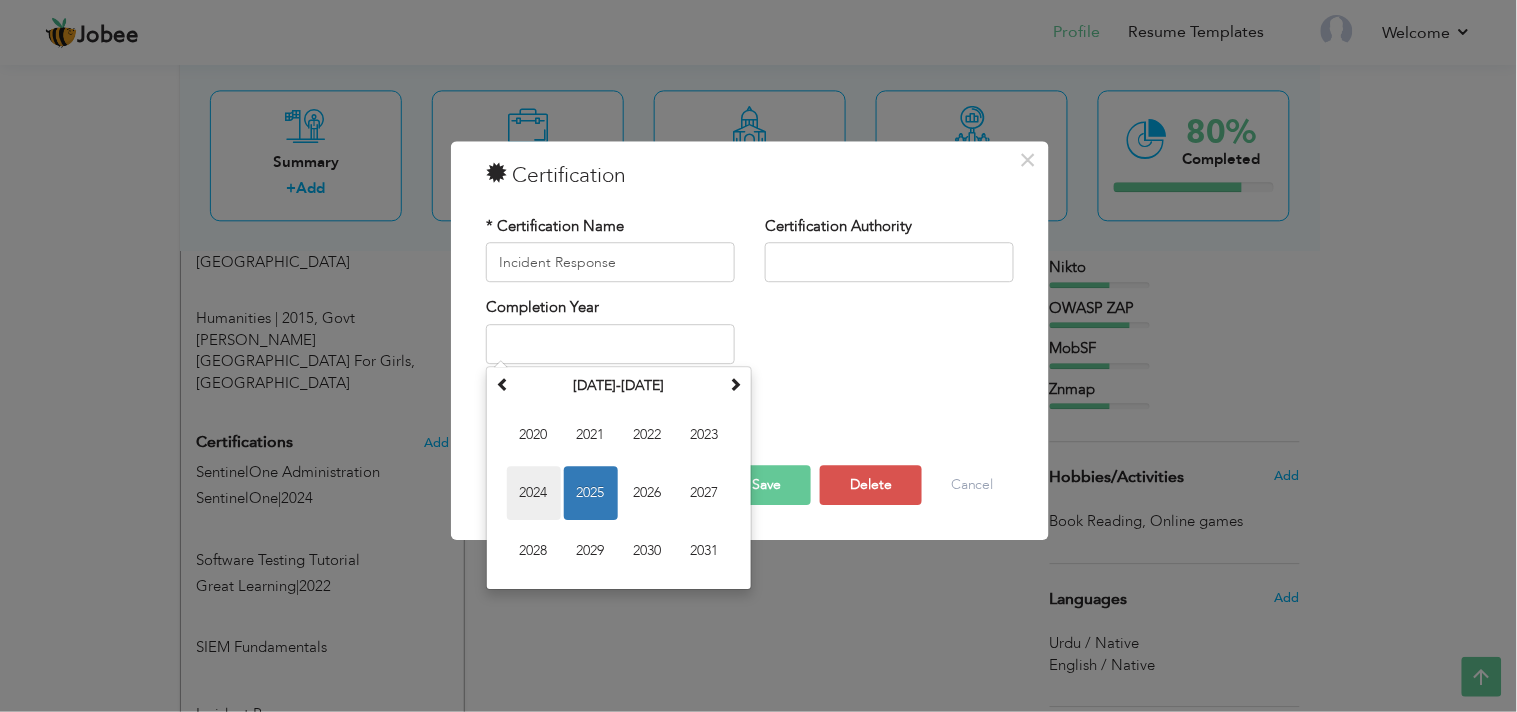 type on "2024" 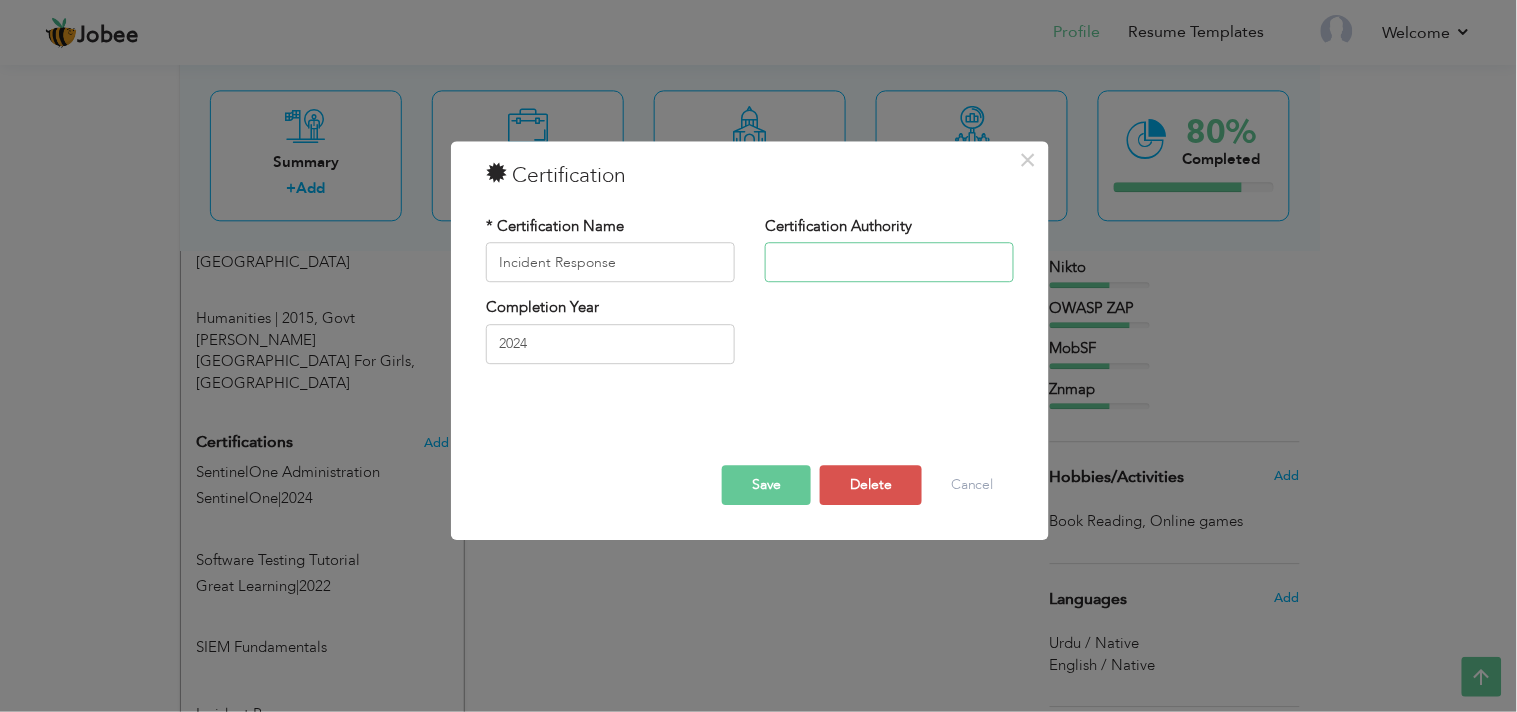 click at bounding box center [889, 263] 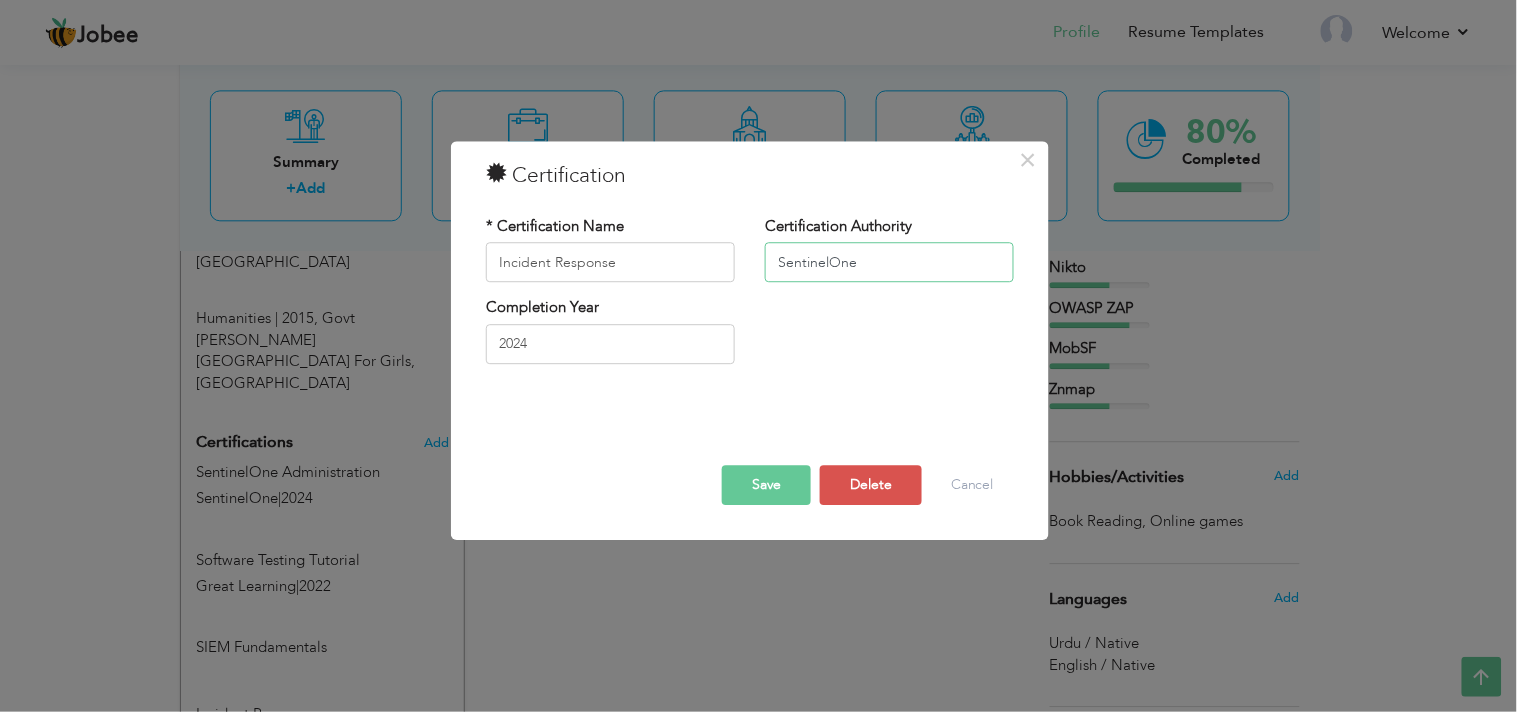 type on "SentinelOne" 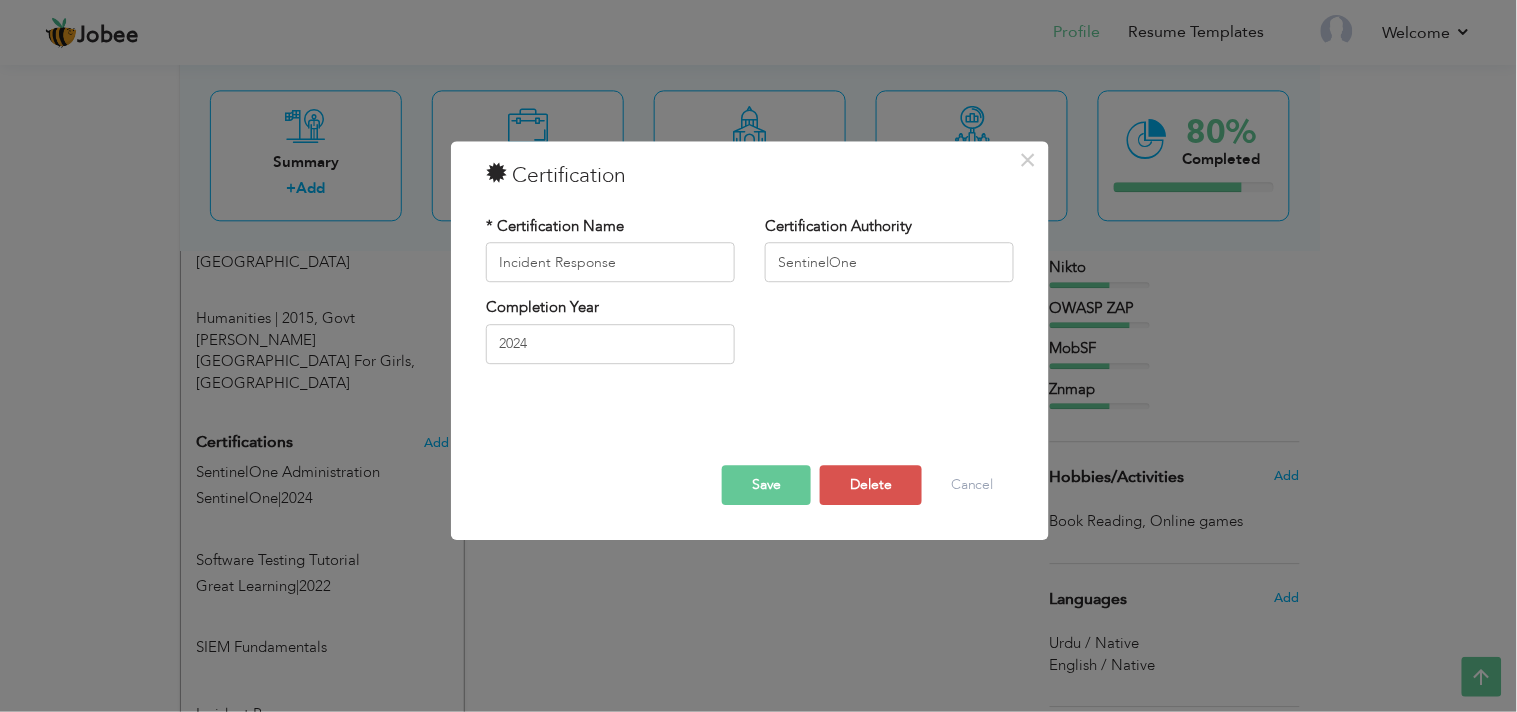 click on "Save" at bounding box center [766, 486] 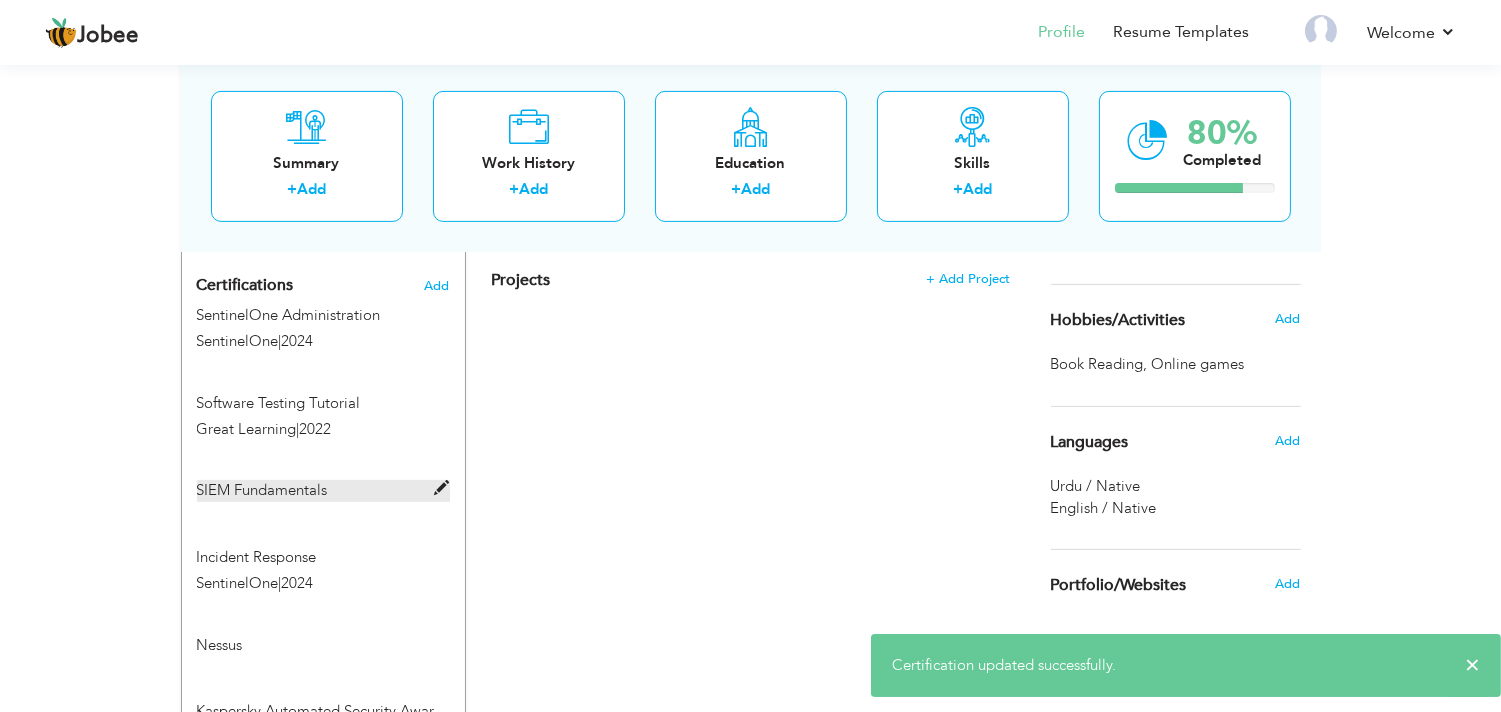 scroll, scrollTop: 1267, scrollLeft: 0, axis: vertical 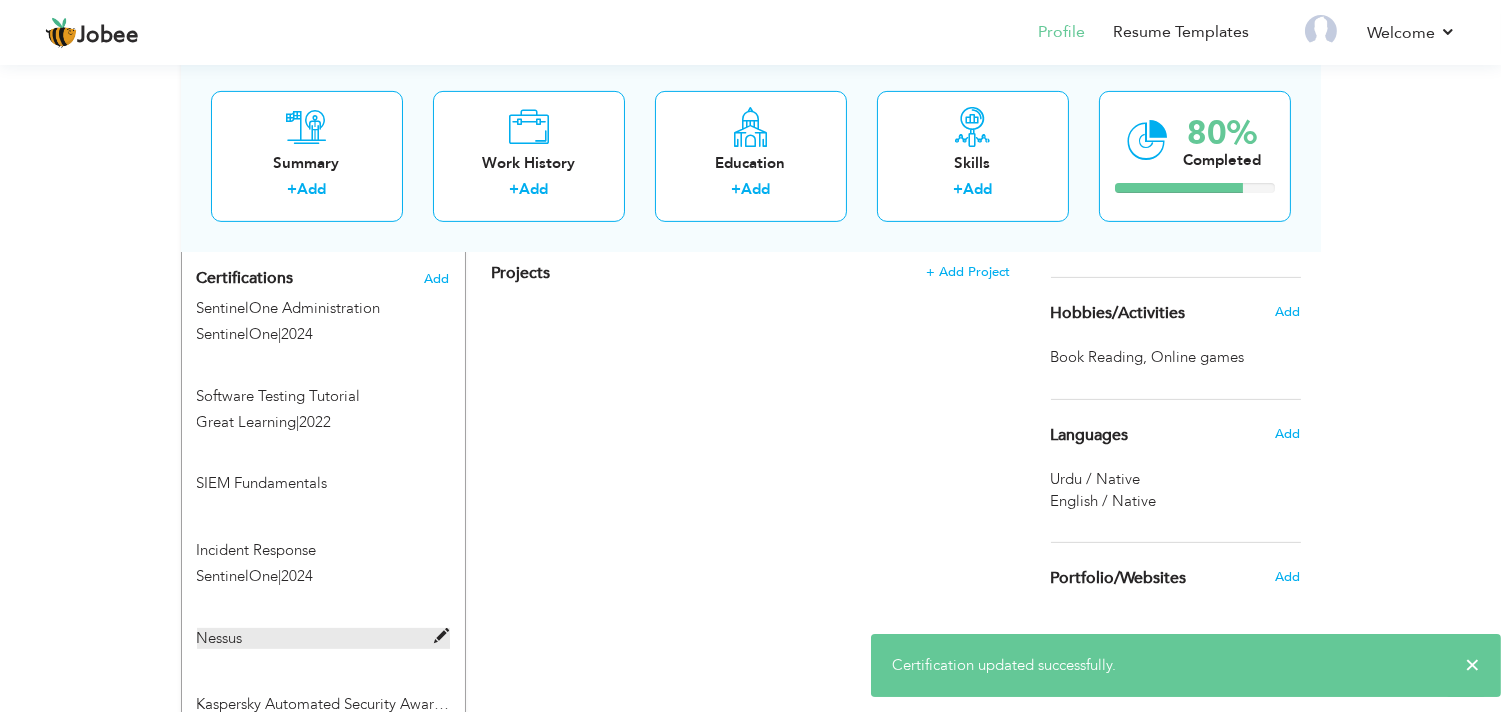 click at bounding box center [442, 636] 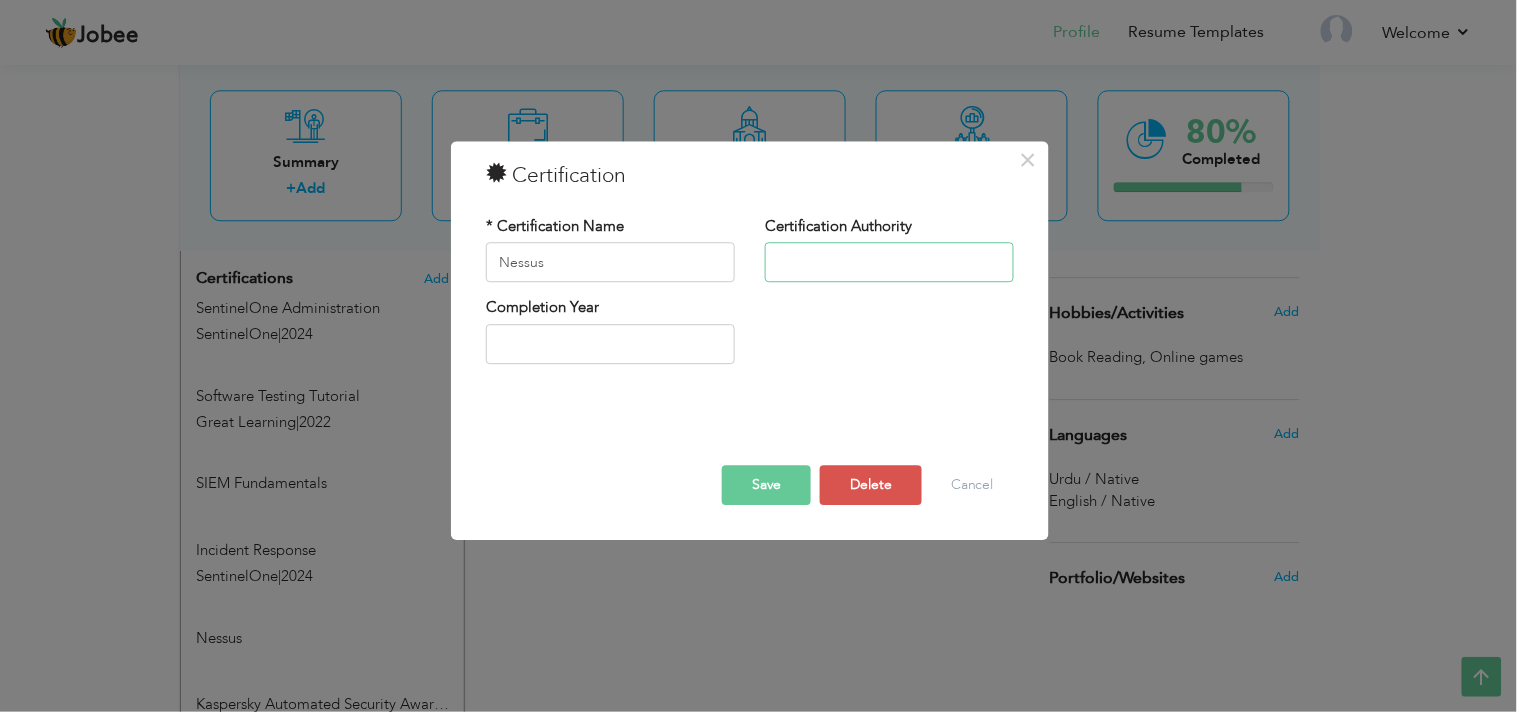click at bounding box center [889, 263] 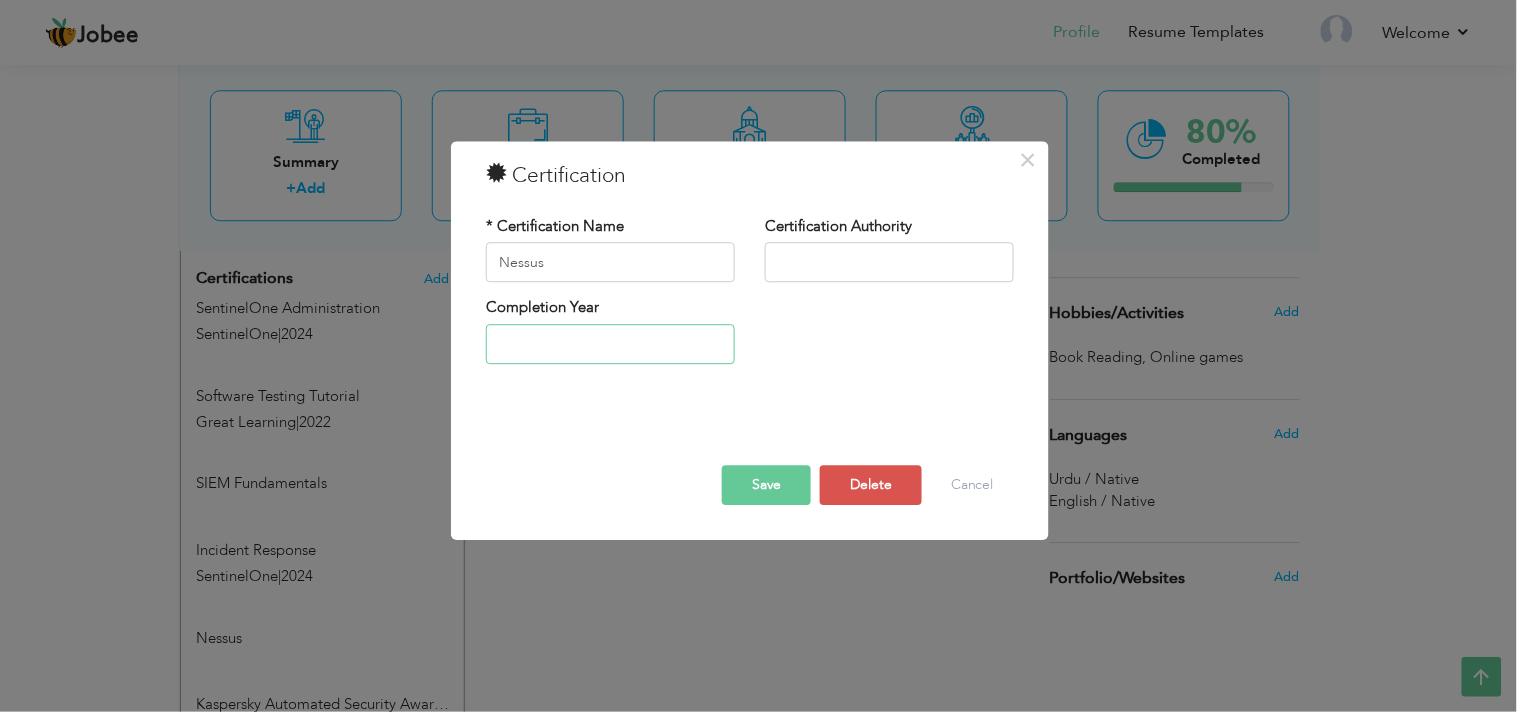 click at bounding box center [610, 344] 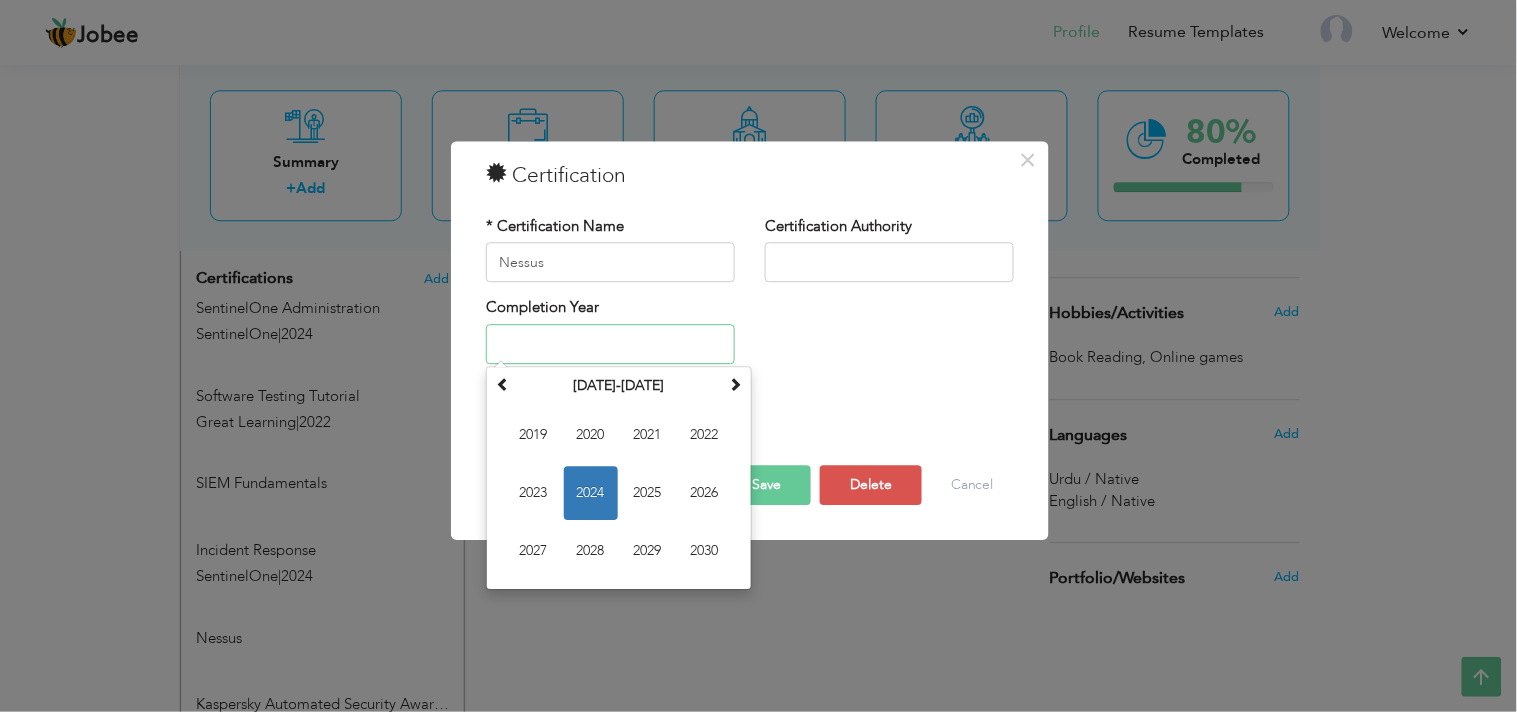 drag, startPoint x: 592, startPoint y: 492, endPoint x: 748, endPoint y: 315, distance: 235.93431 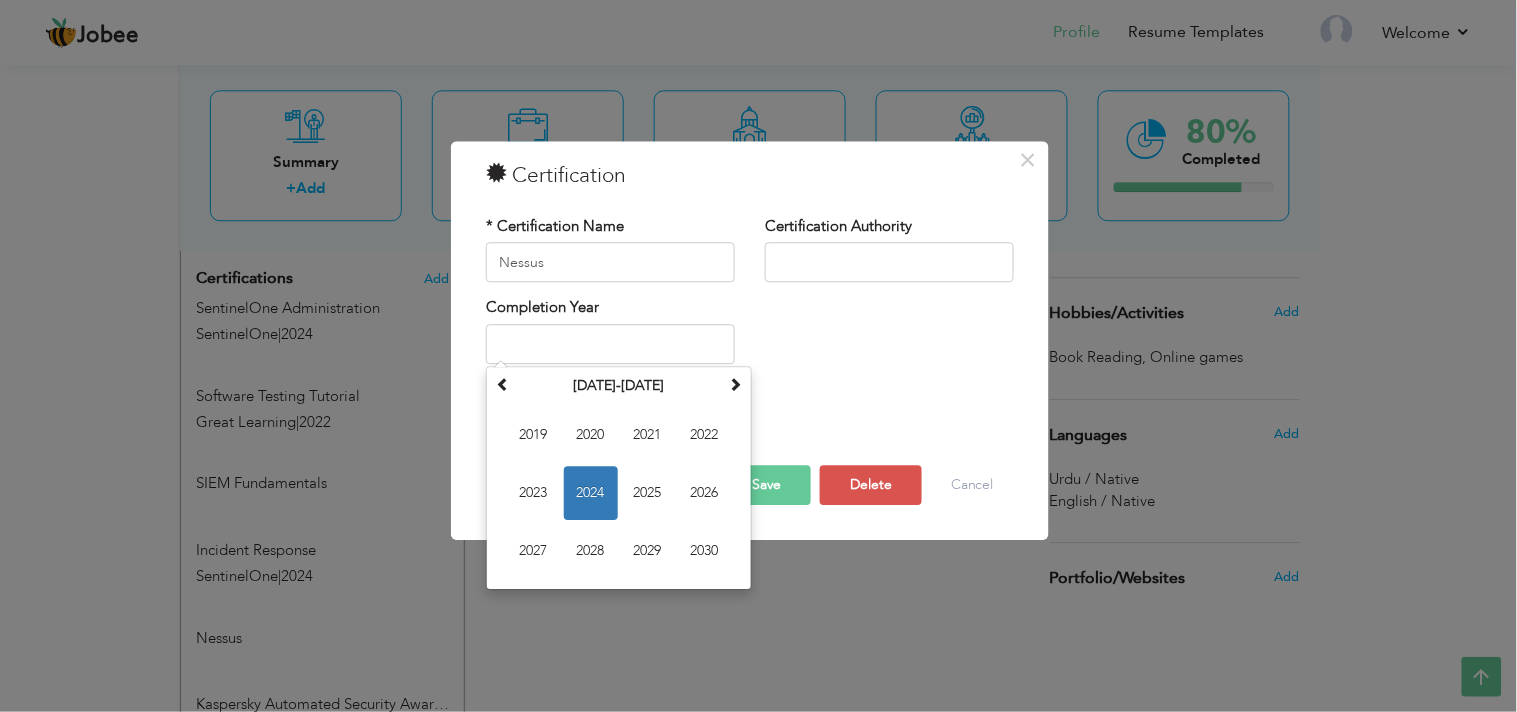 type on "2024" 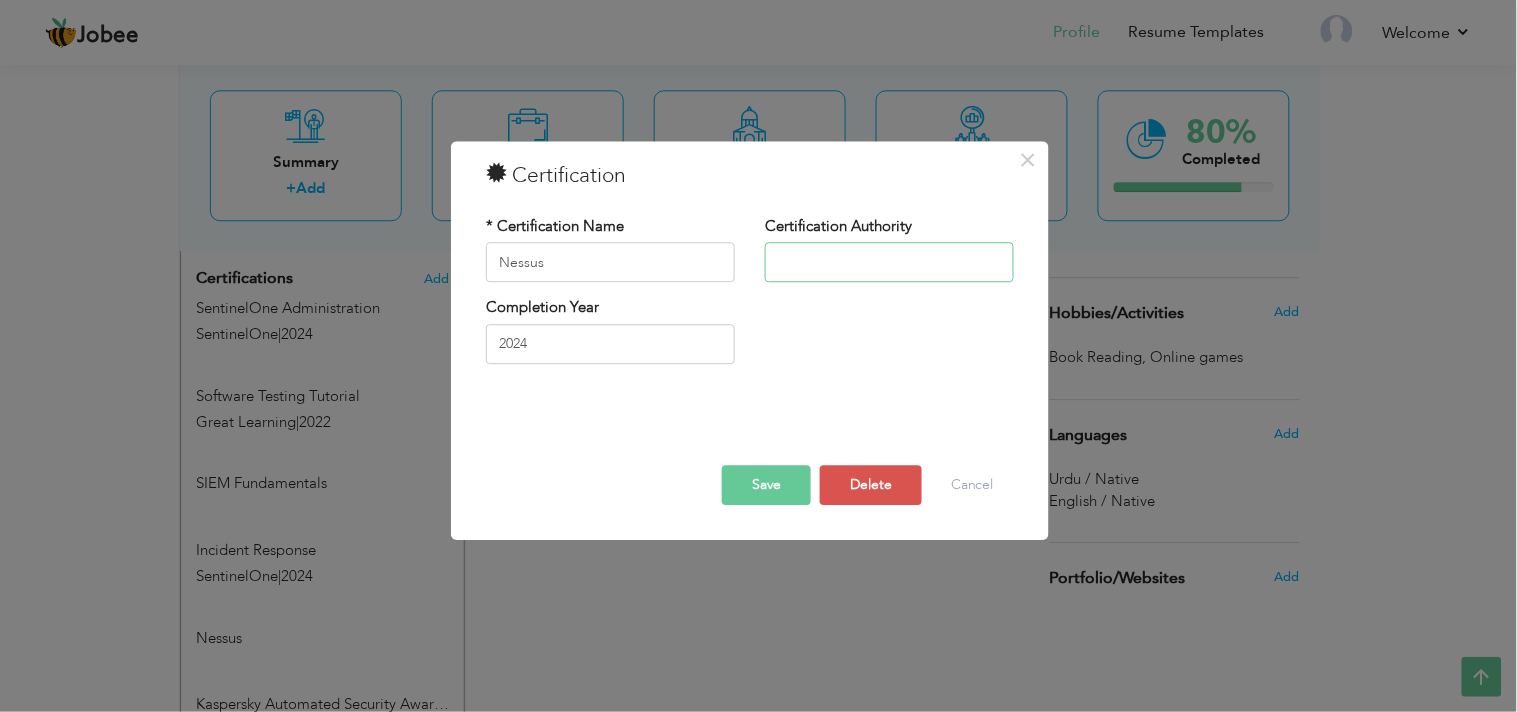 click at bounding box center (889, 263) 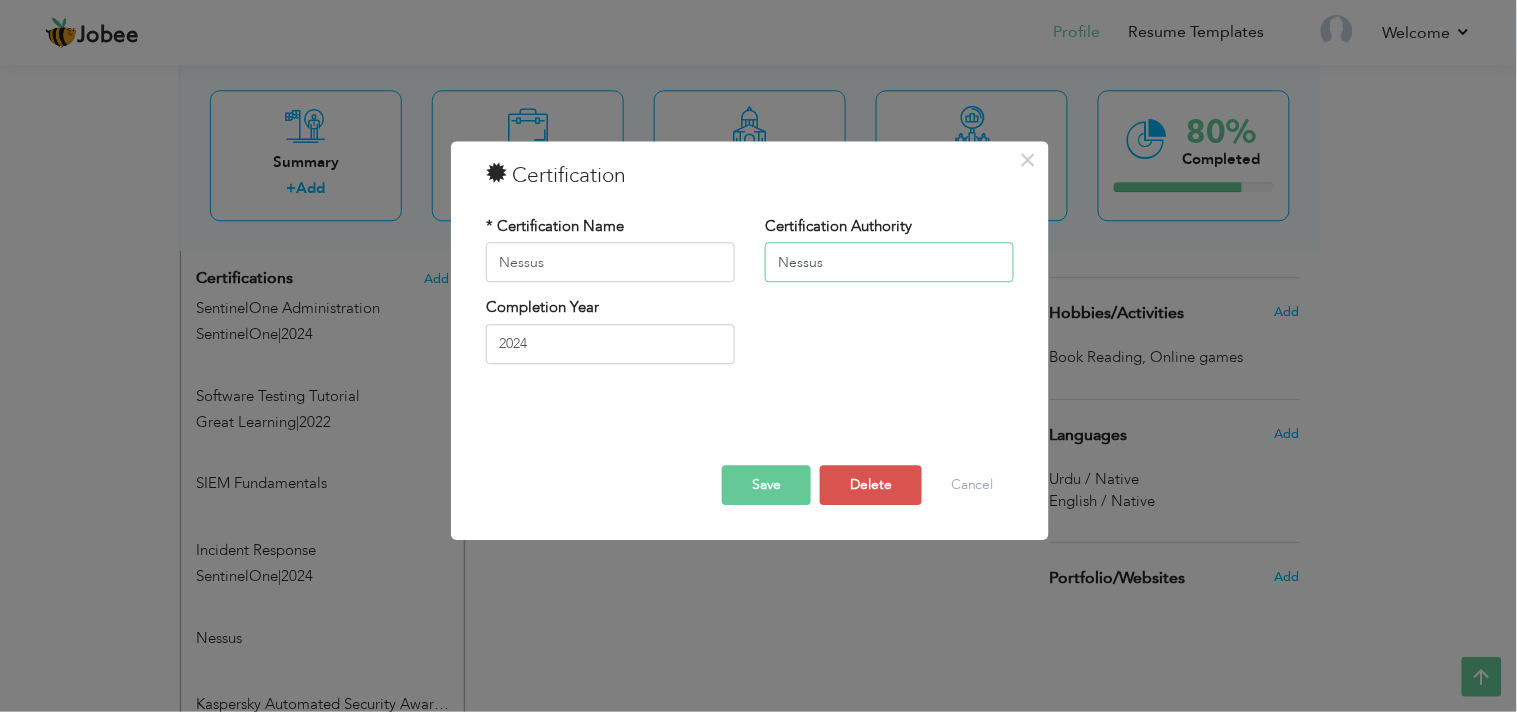 type on "Nessus" 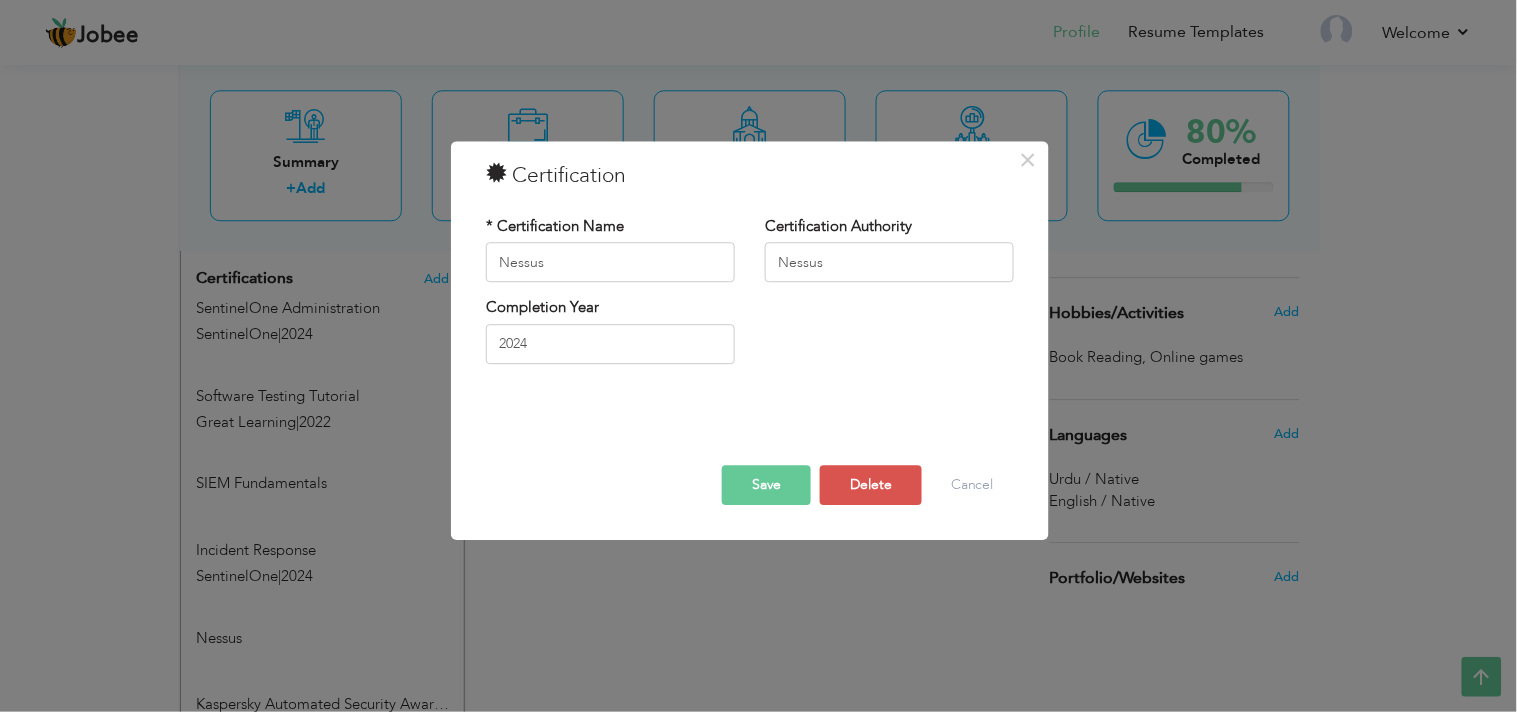 click on "Save" at bounding box center (766, 486) 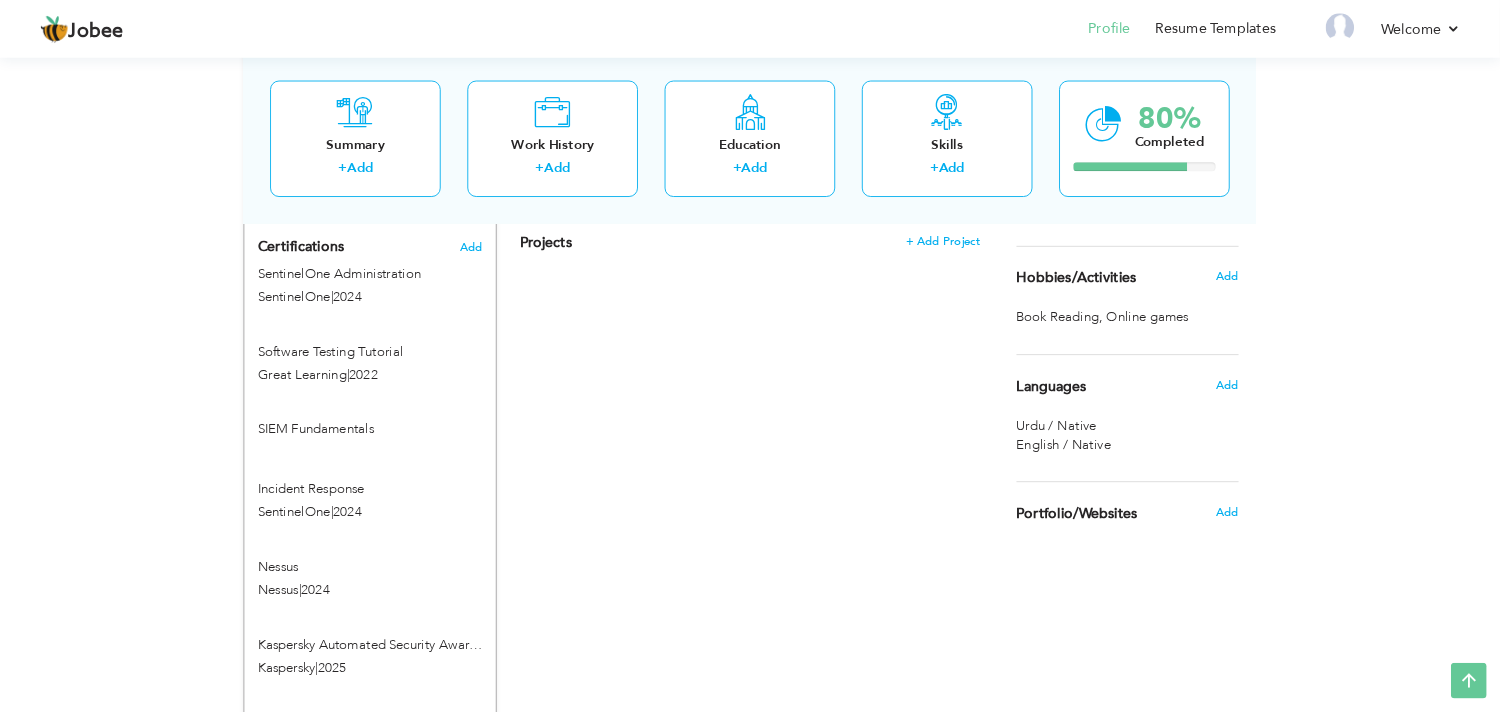 scroll, scrollTop: 1267, scrollLeft: 0, axis: vertical 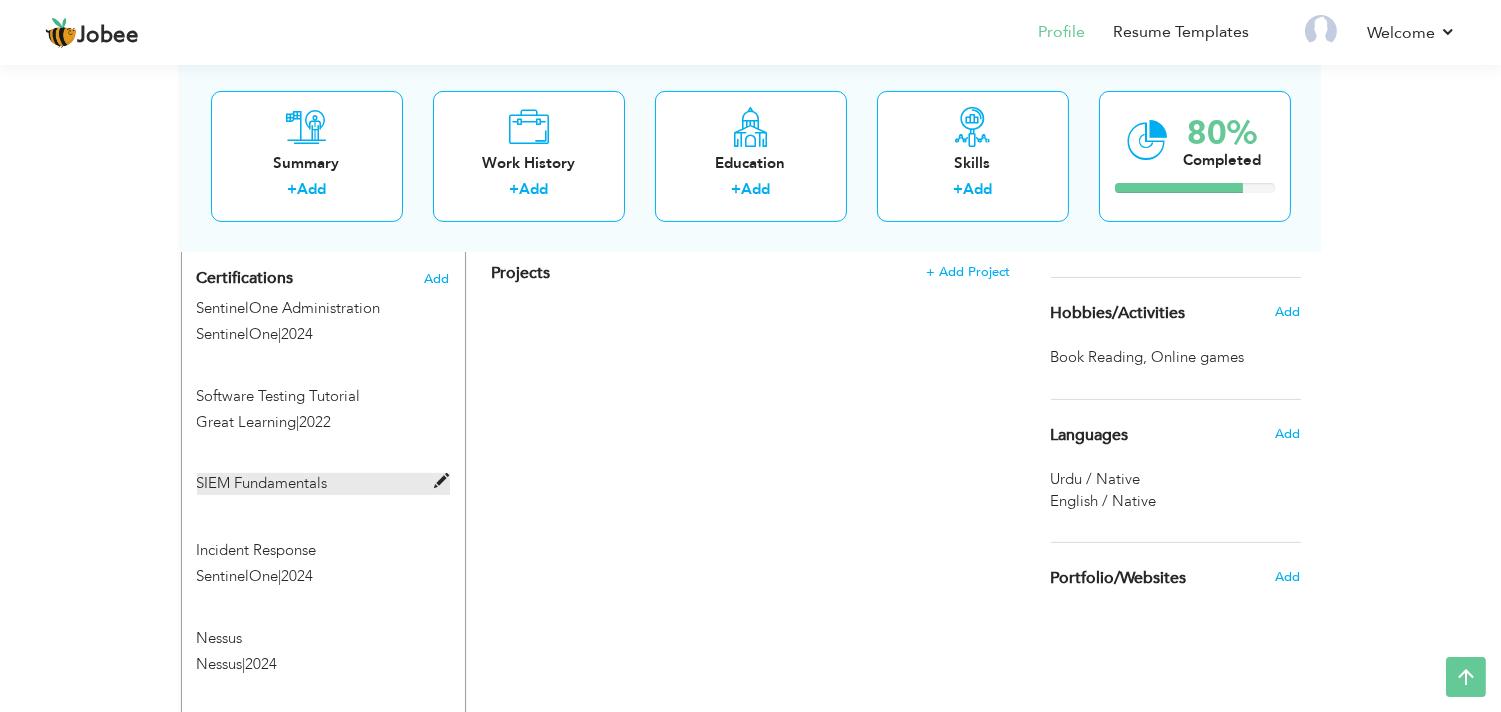 click at bounding box center [442, 481] 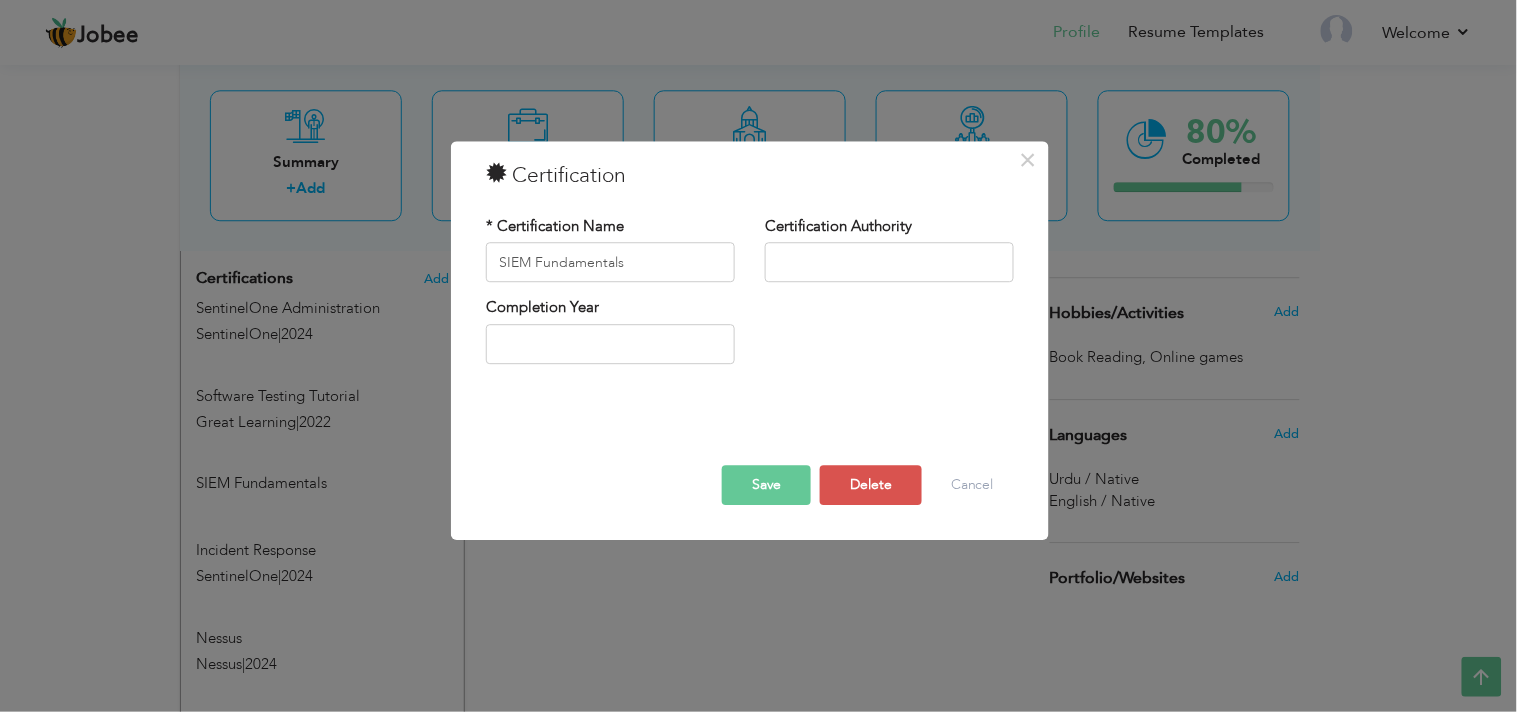 click on "Completion Year" at bounding box center [610, 331] 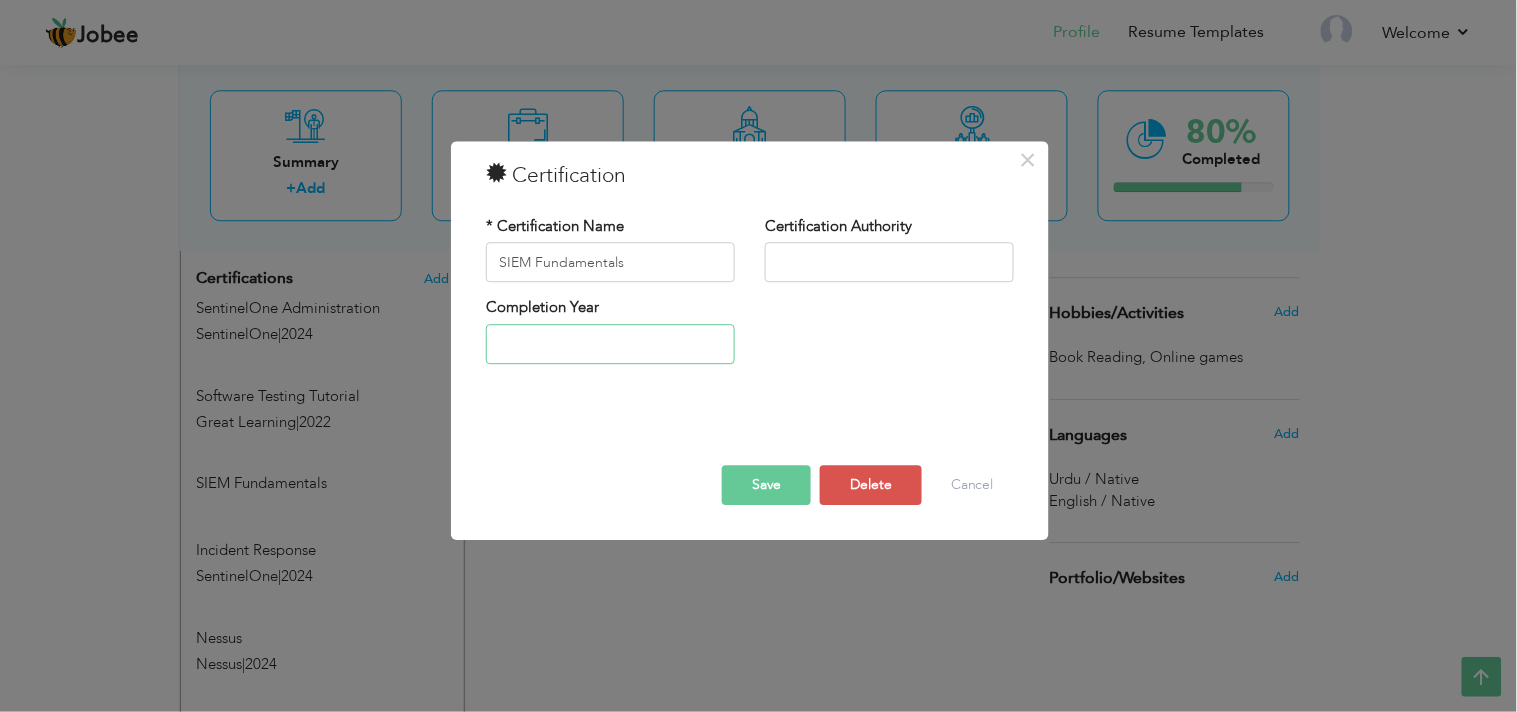 click at bounding box center (610, 344) 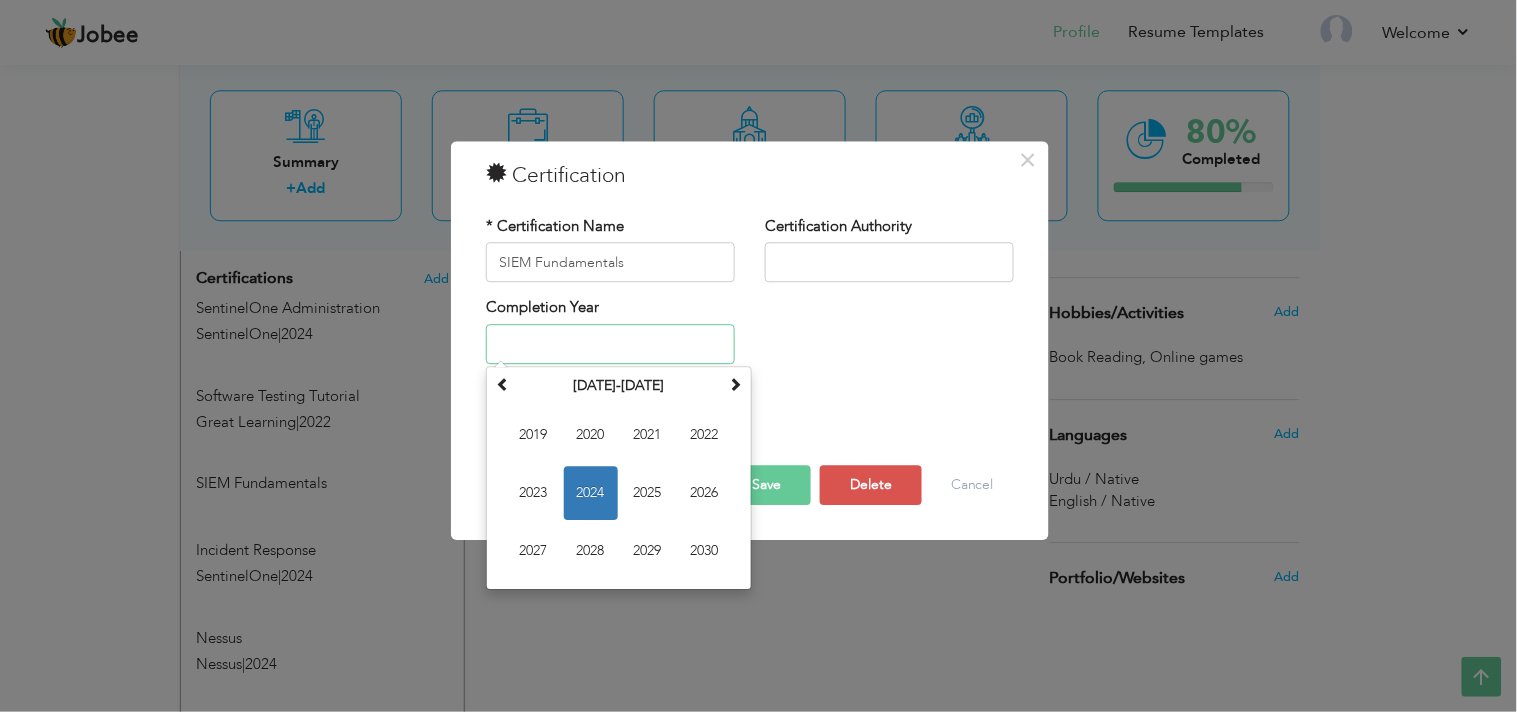 click on "2024" at bounding box center (591, 493) 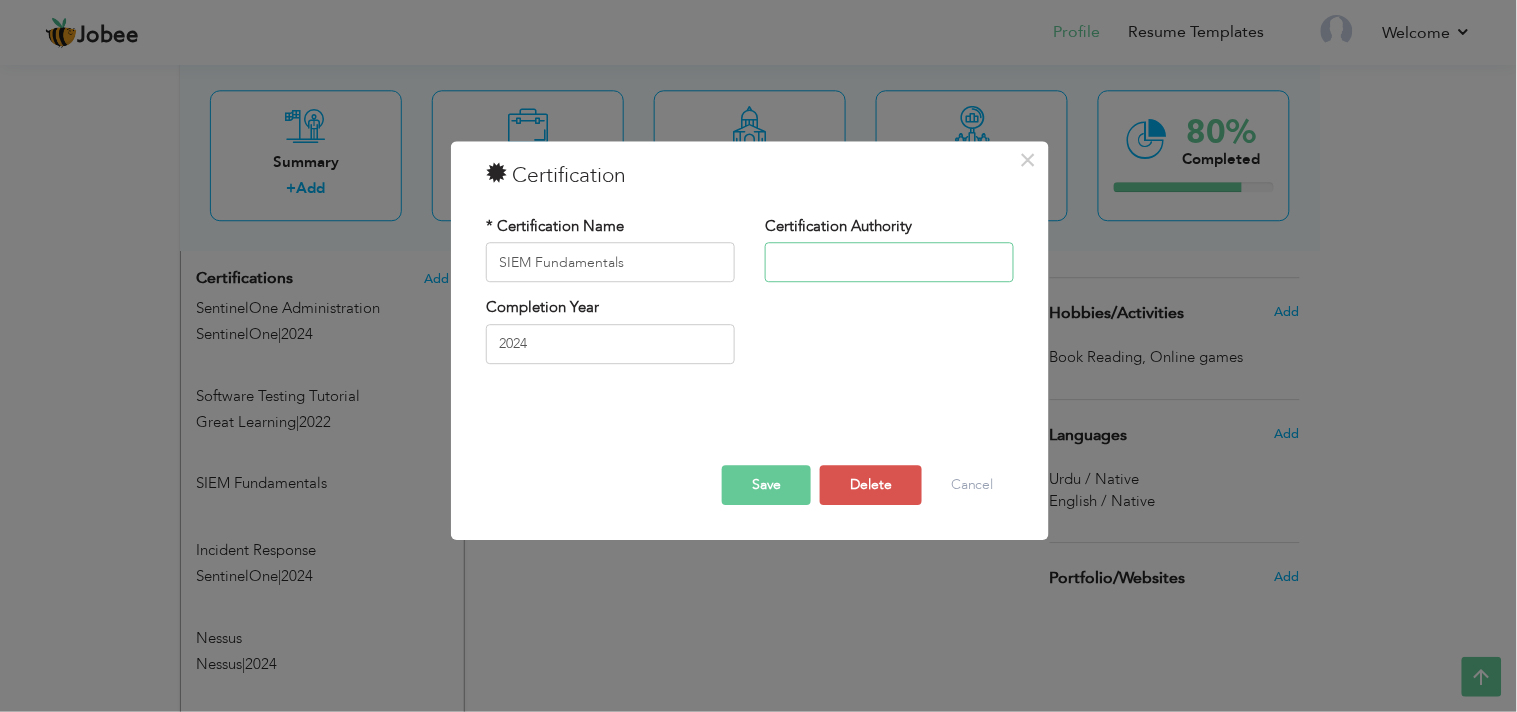click at bounding box center [889, 263] 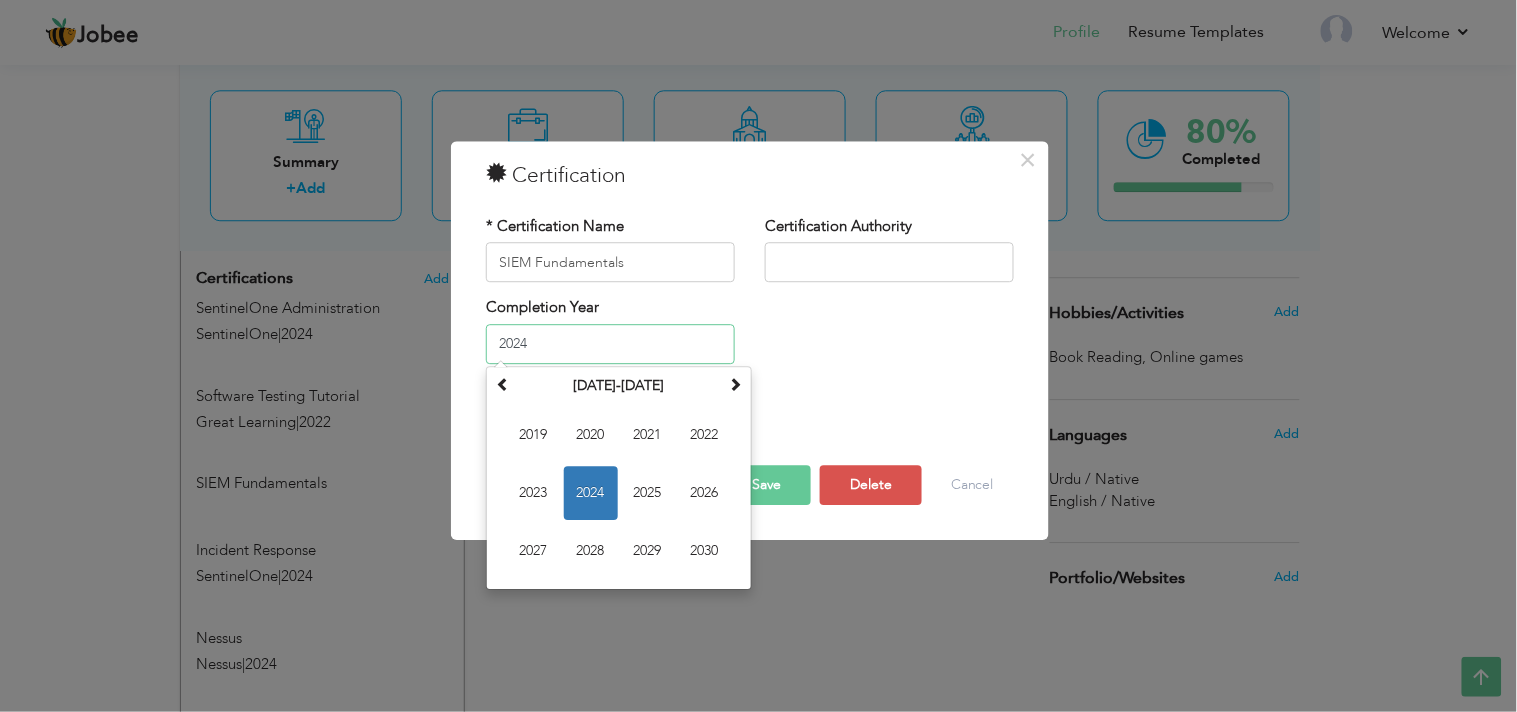 click on "2024" at bounding box center [610, 344] 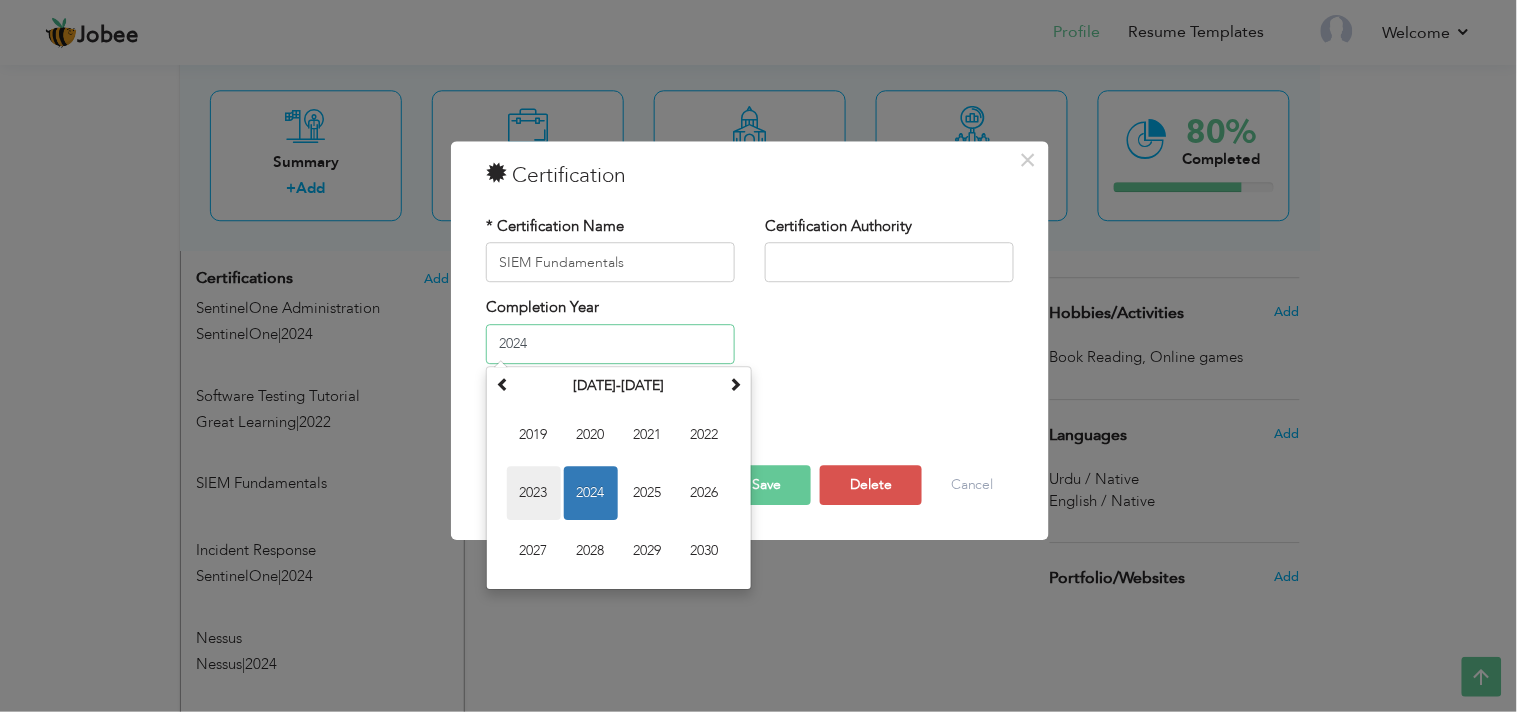 click on "2023" at bounding box center (534, 493) 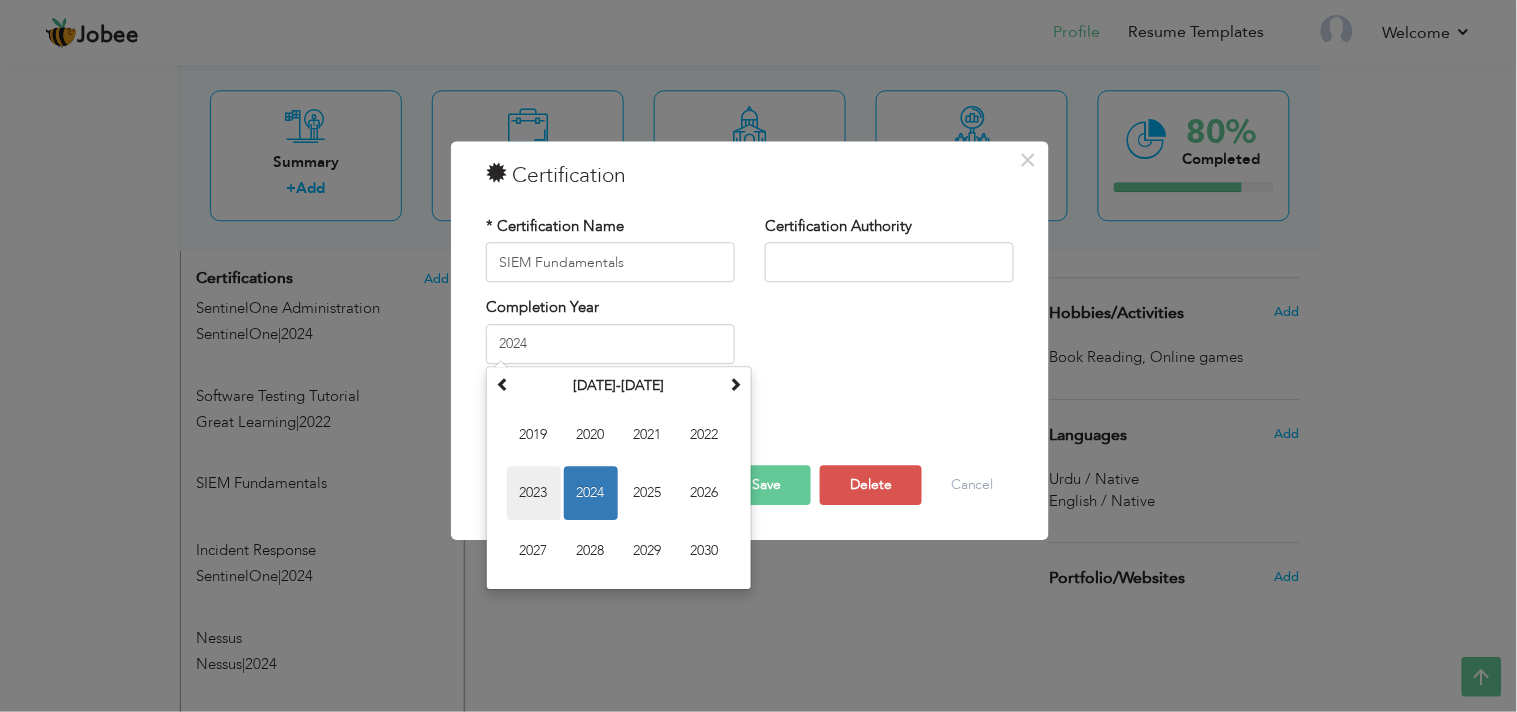 type on "2023" 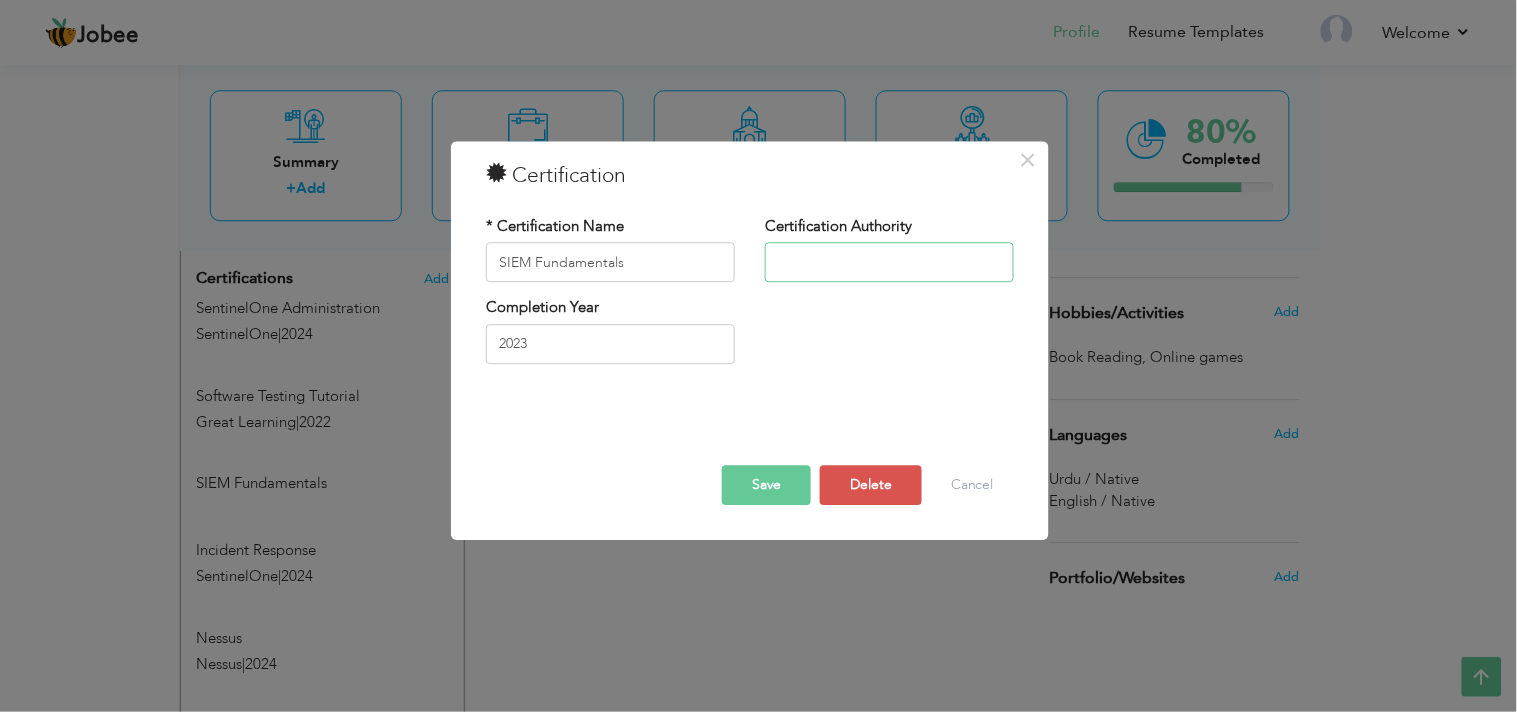 click at bounding box center [889, 263] 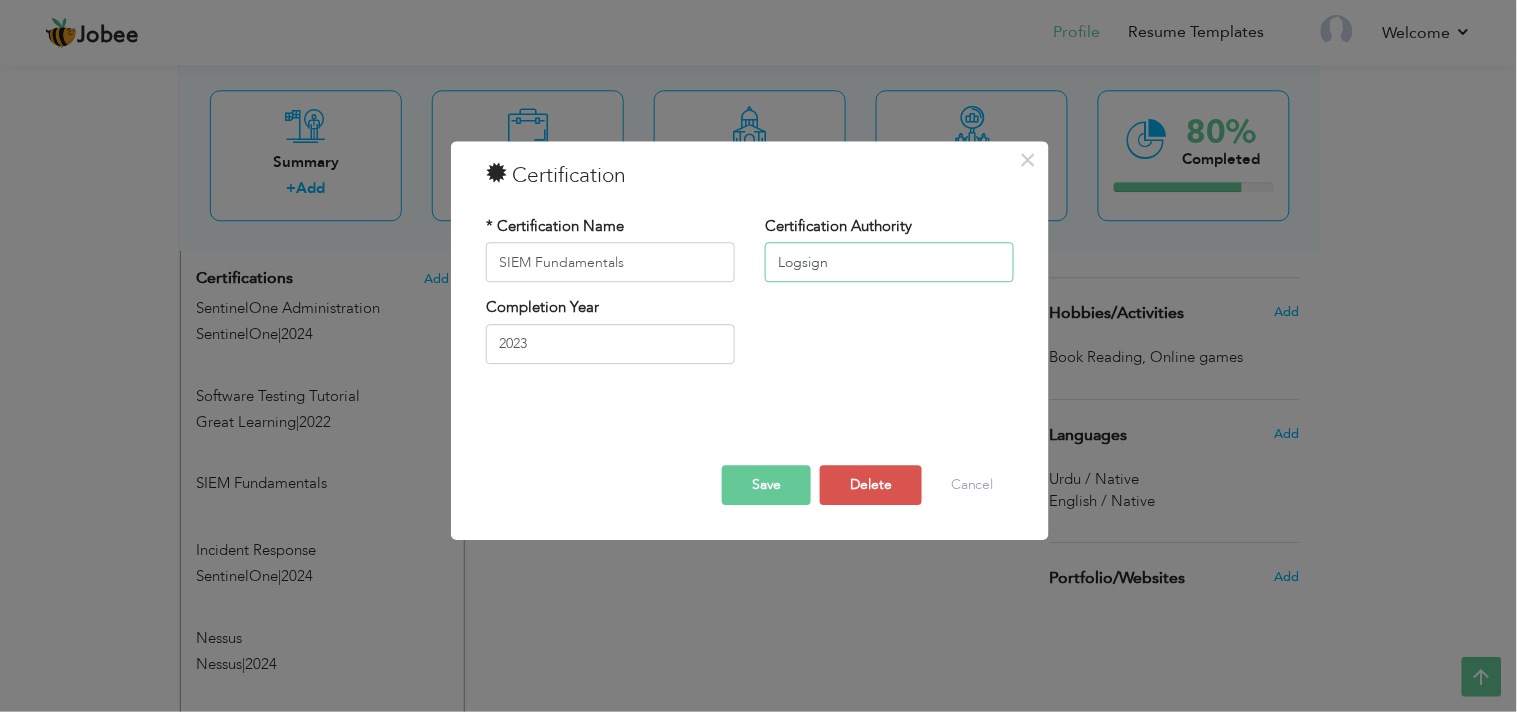 type on "Logsign" 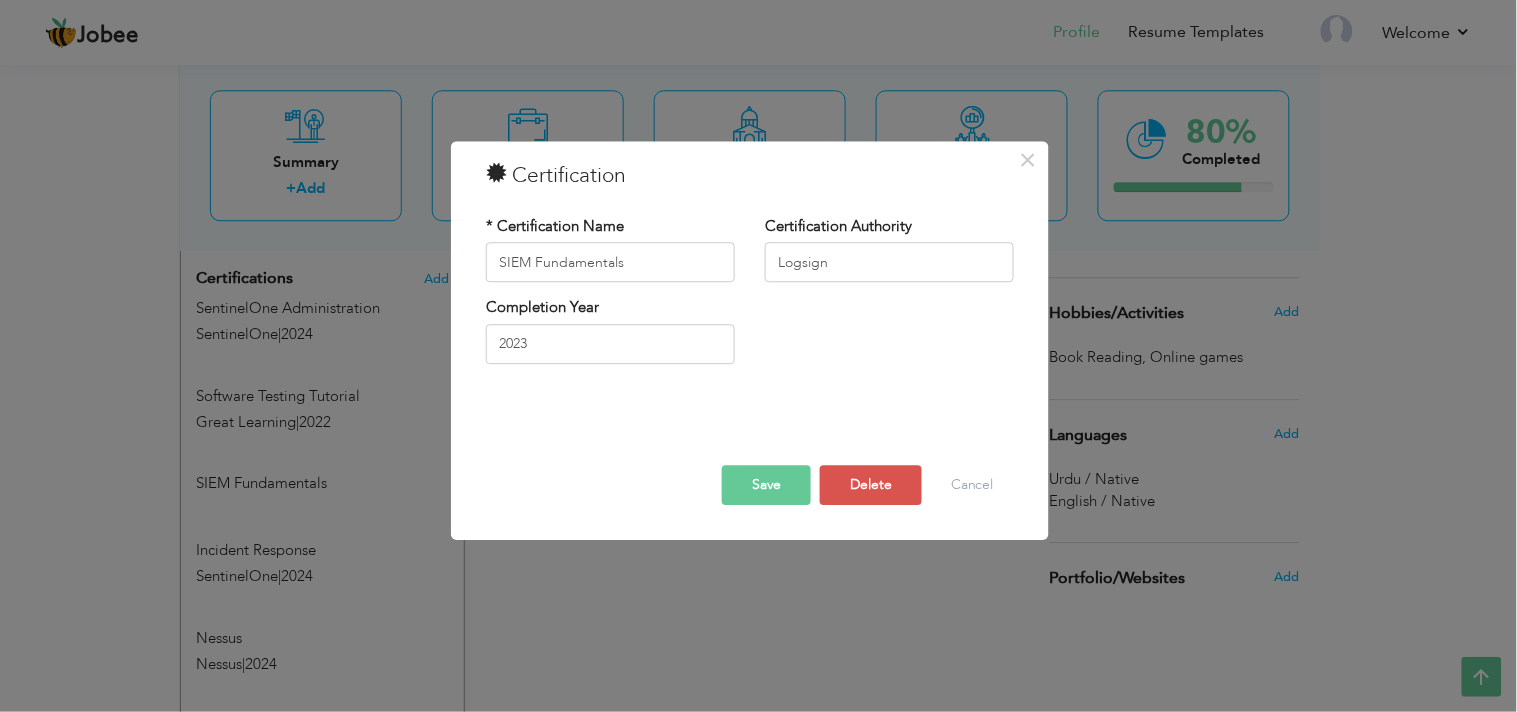 click on "Save" at bounding box center [766, 486] 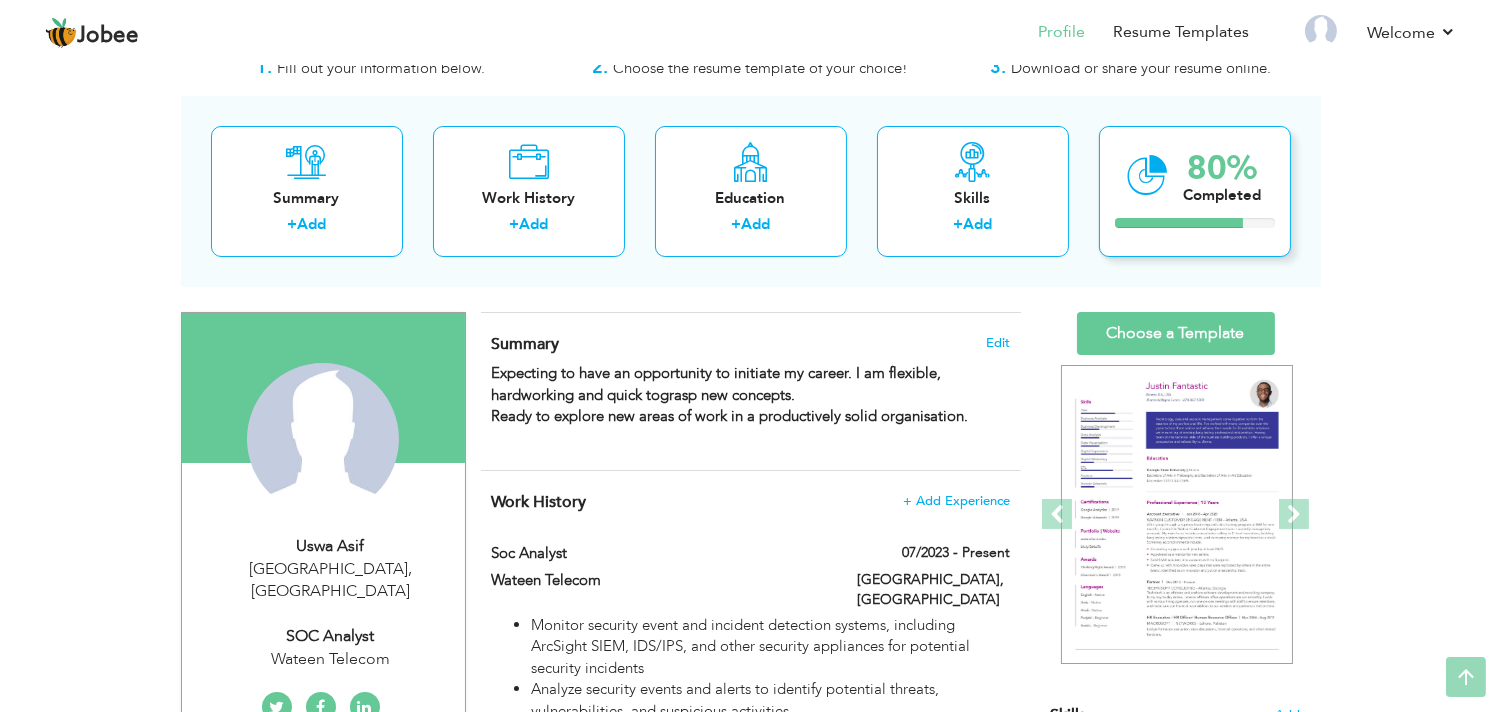 scroll, scrollTop: 0, scrollLeft: 0, axis: both 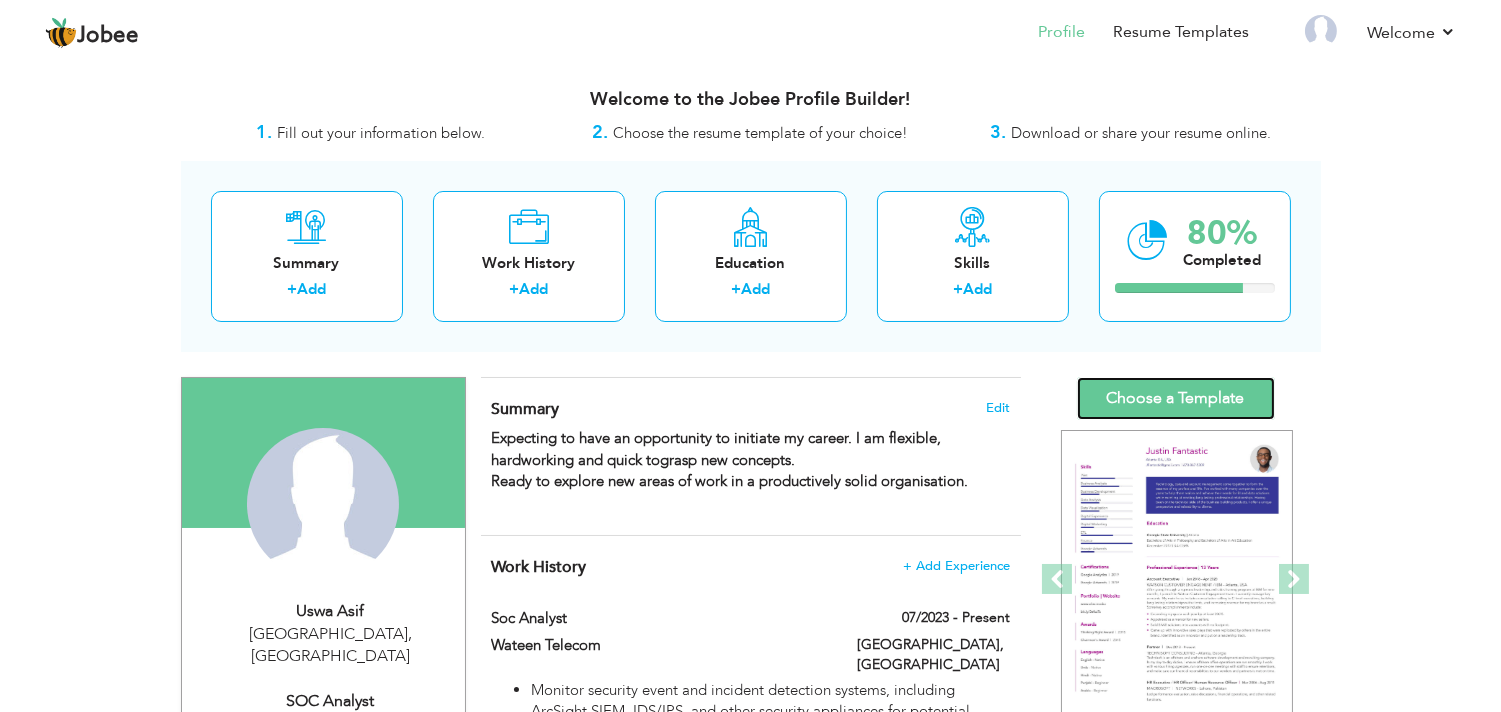 click on "Choose a Template" at bounding box center [1176, 398] 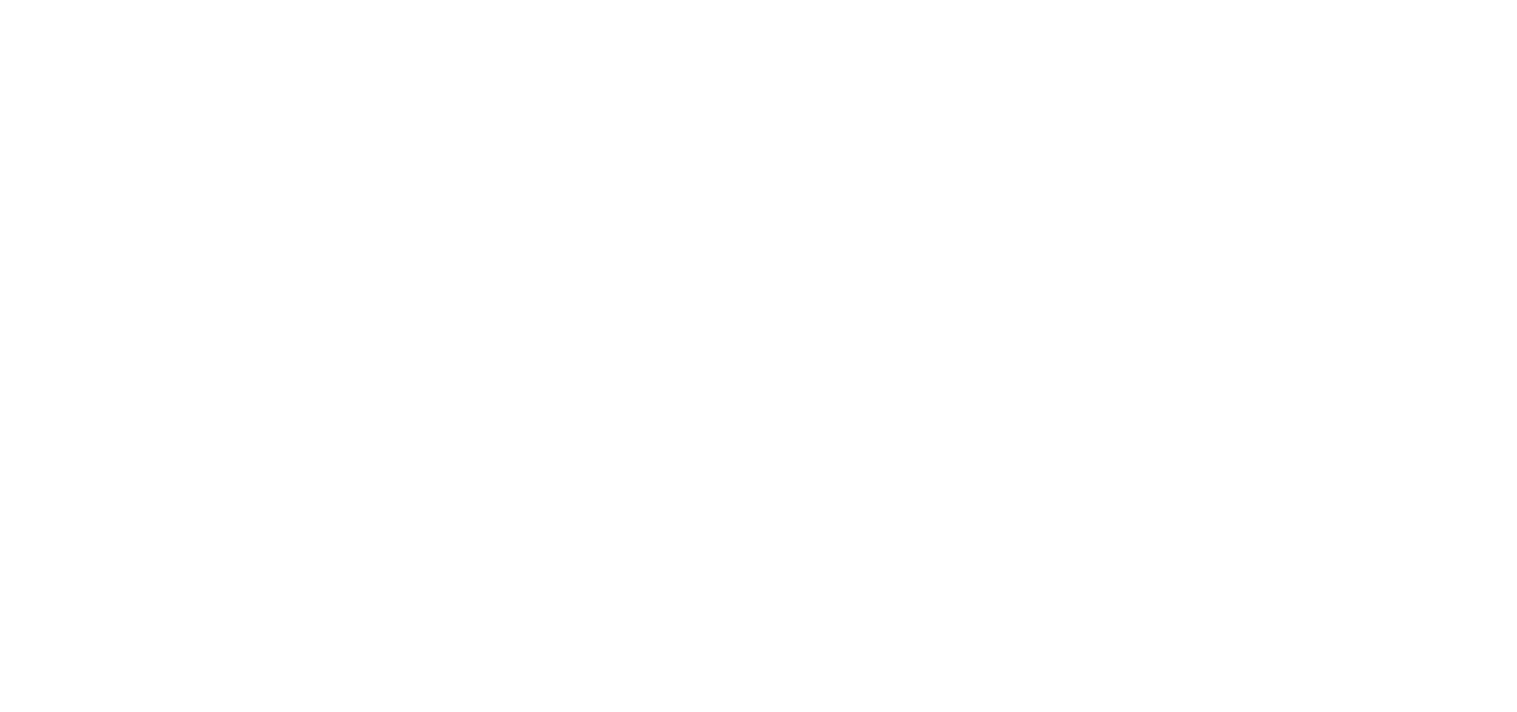 scroll, scrollTop: 0, scrollLeft: 0, axis: both 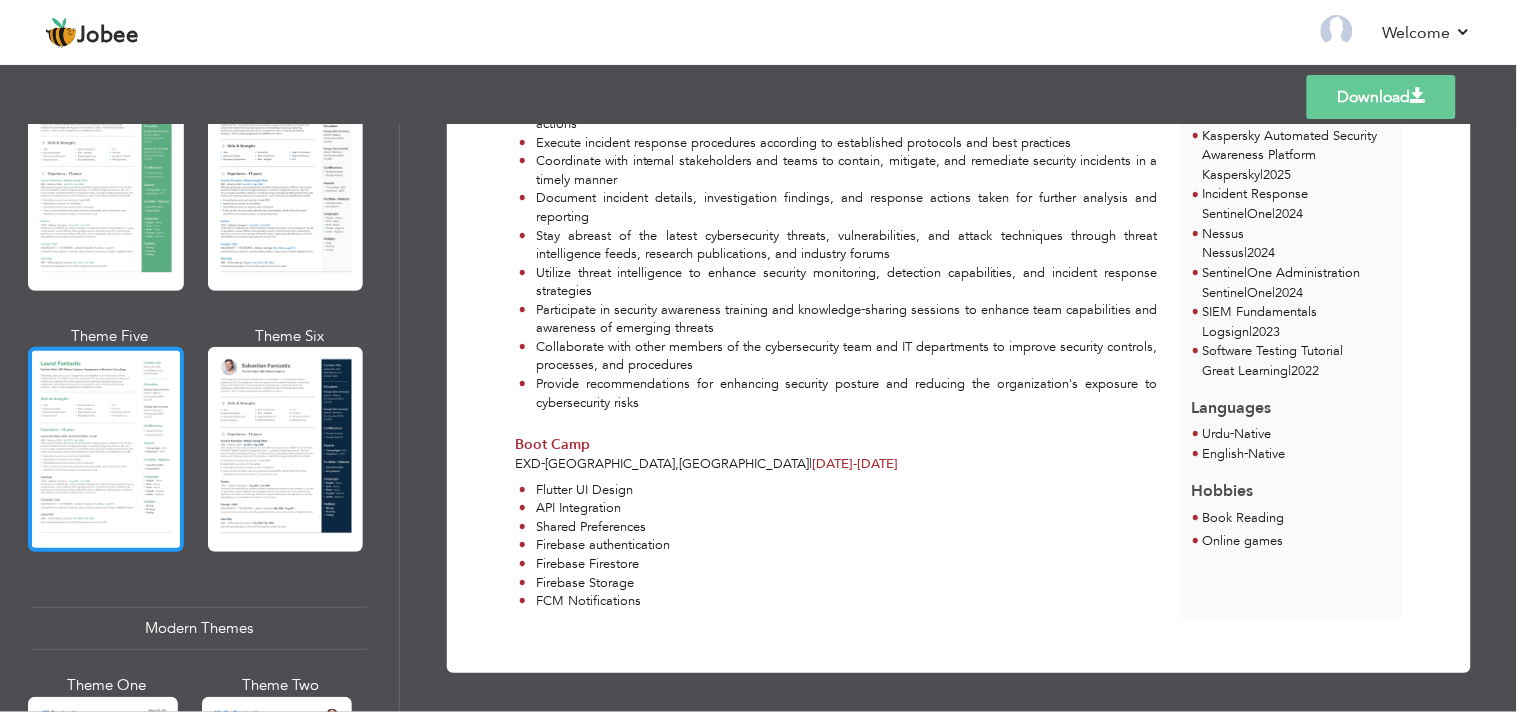 click at bounding box center [106, 449] 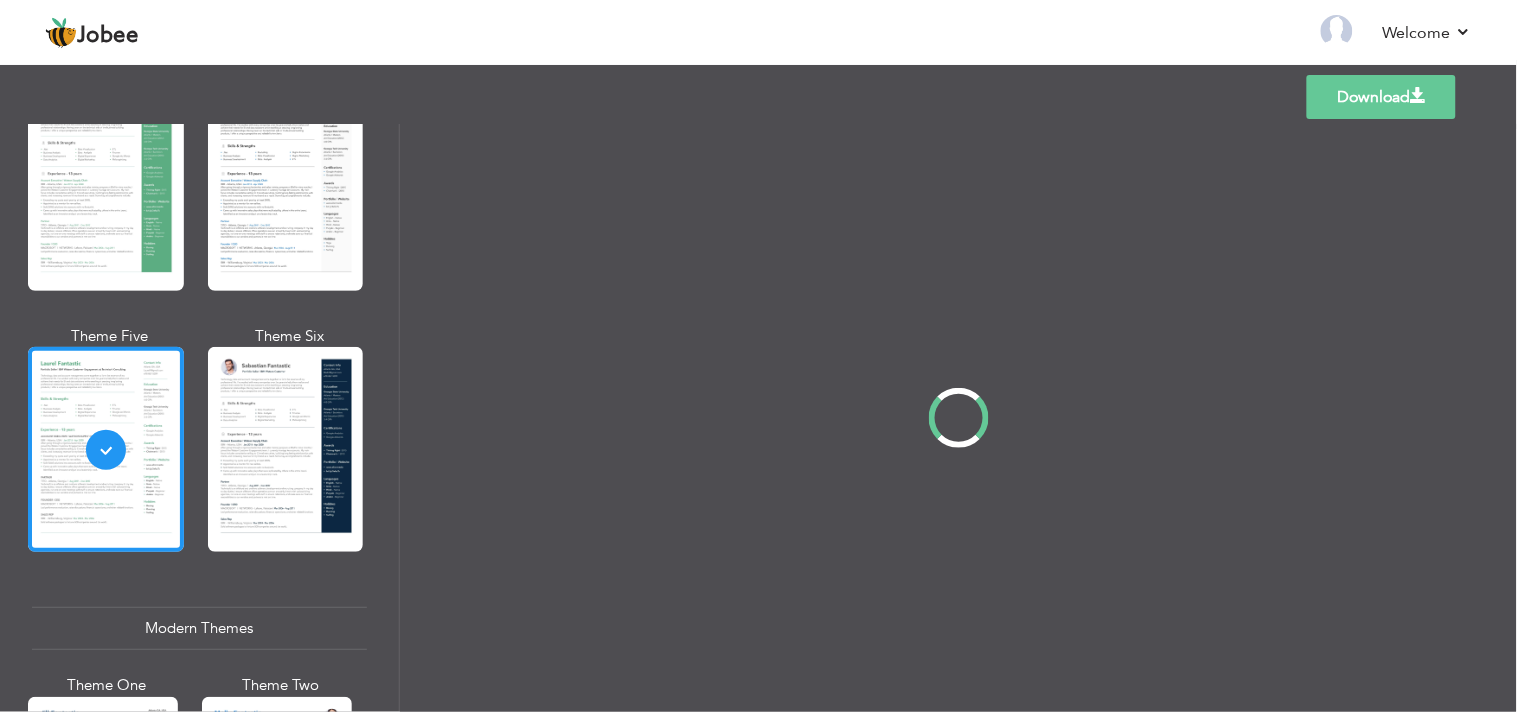 scroll, scrollTop: 0, scrollLeft: 0, axis: both 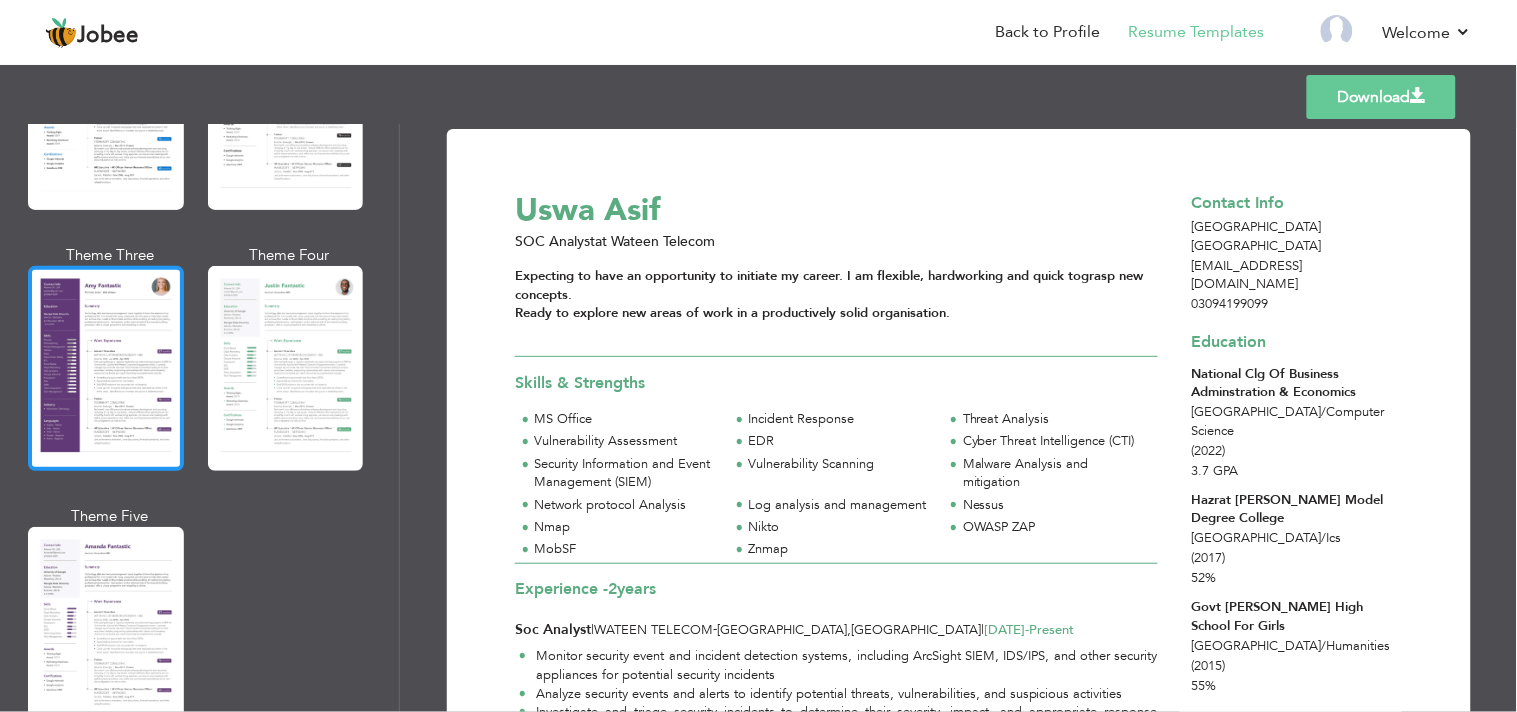 click at bounding box center [106, 368] 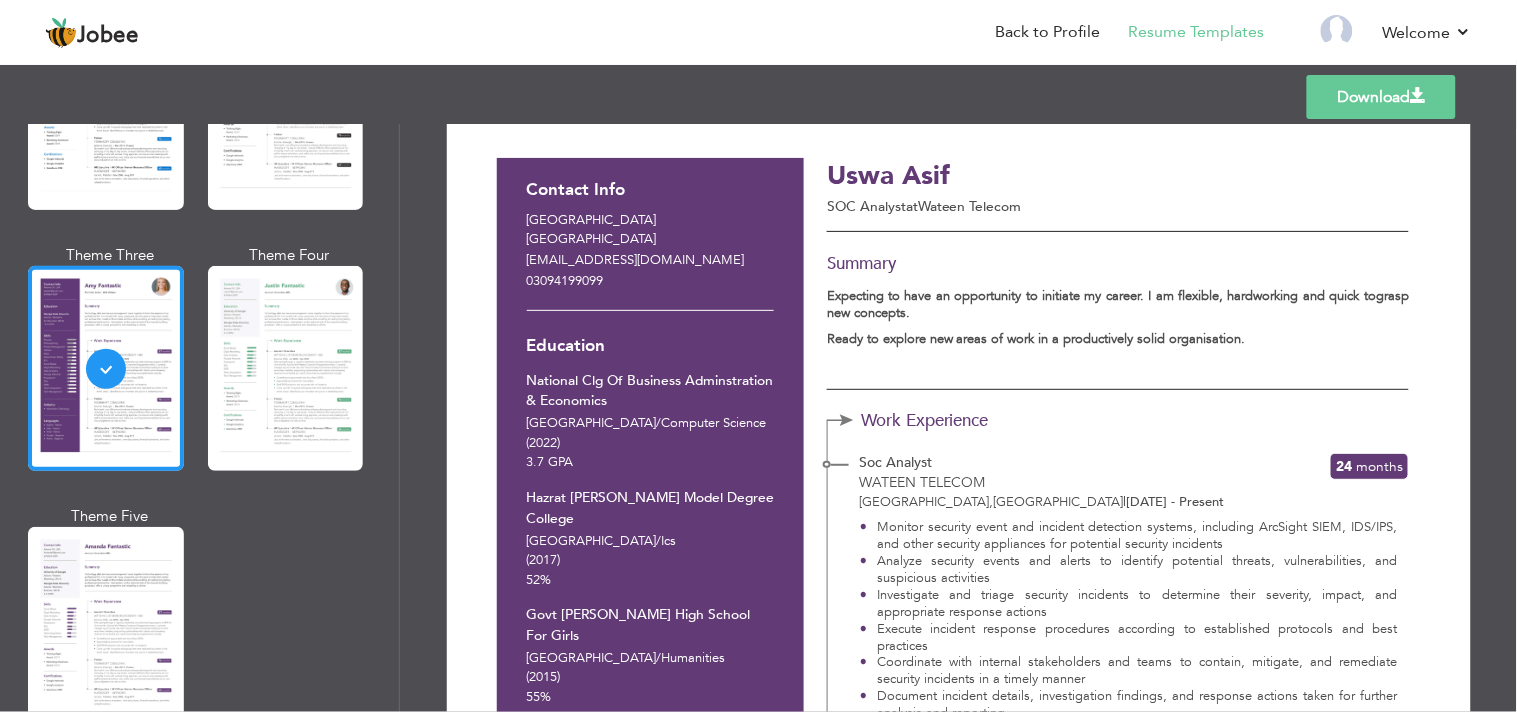 scroll, scrollTop: 0, scrollLeft: 0, axis: both 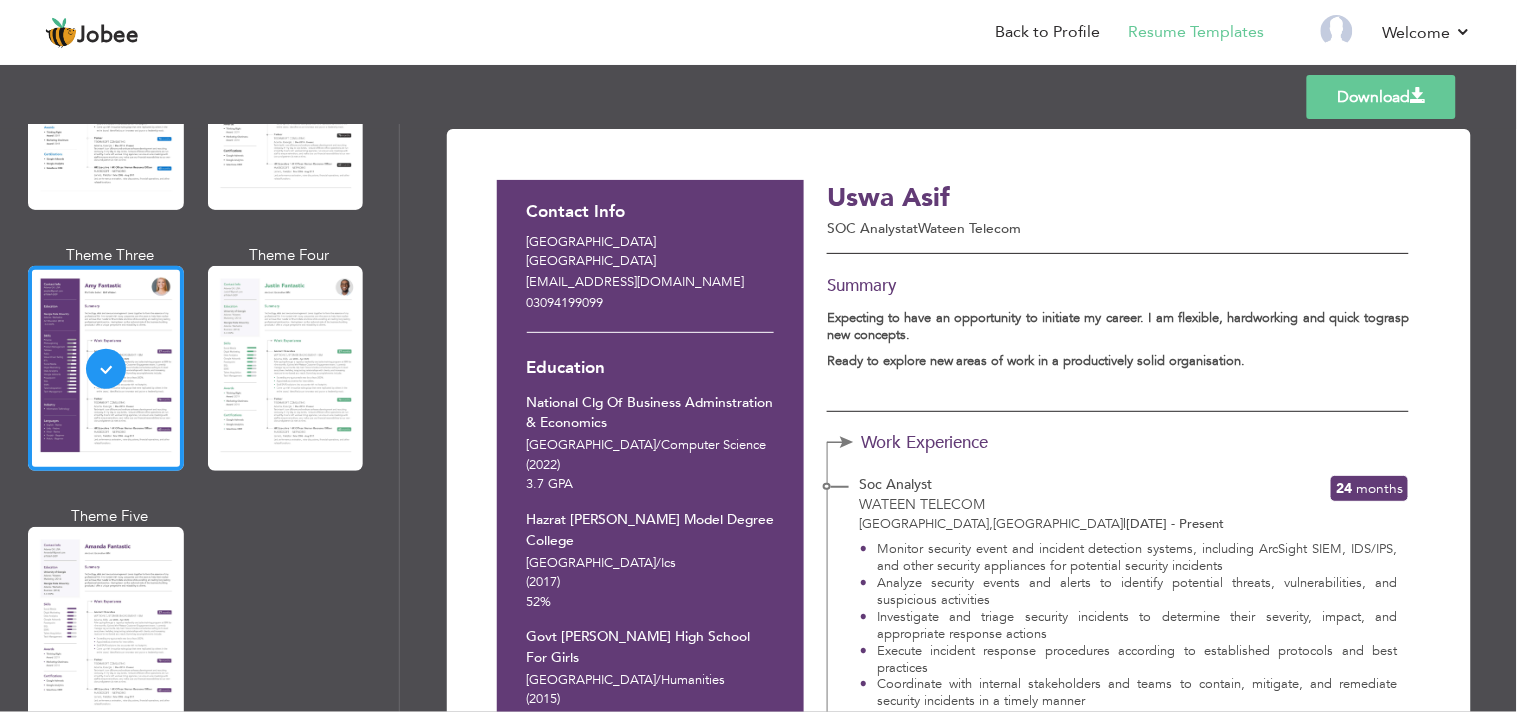 click at bounding box center (1418, 96) 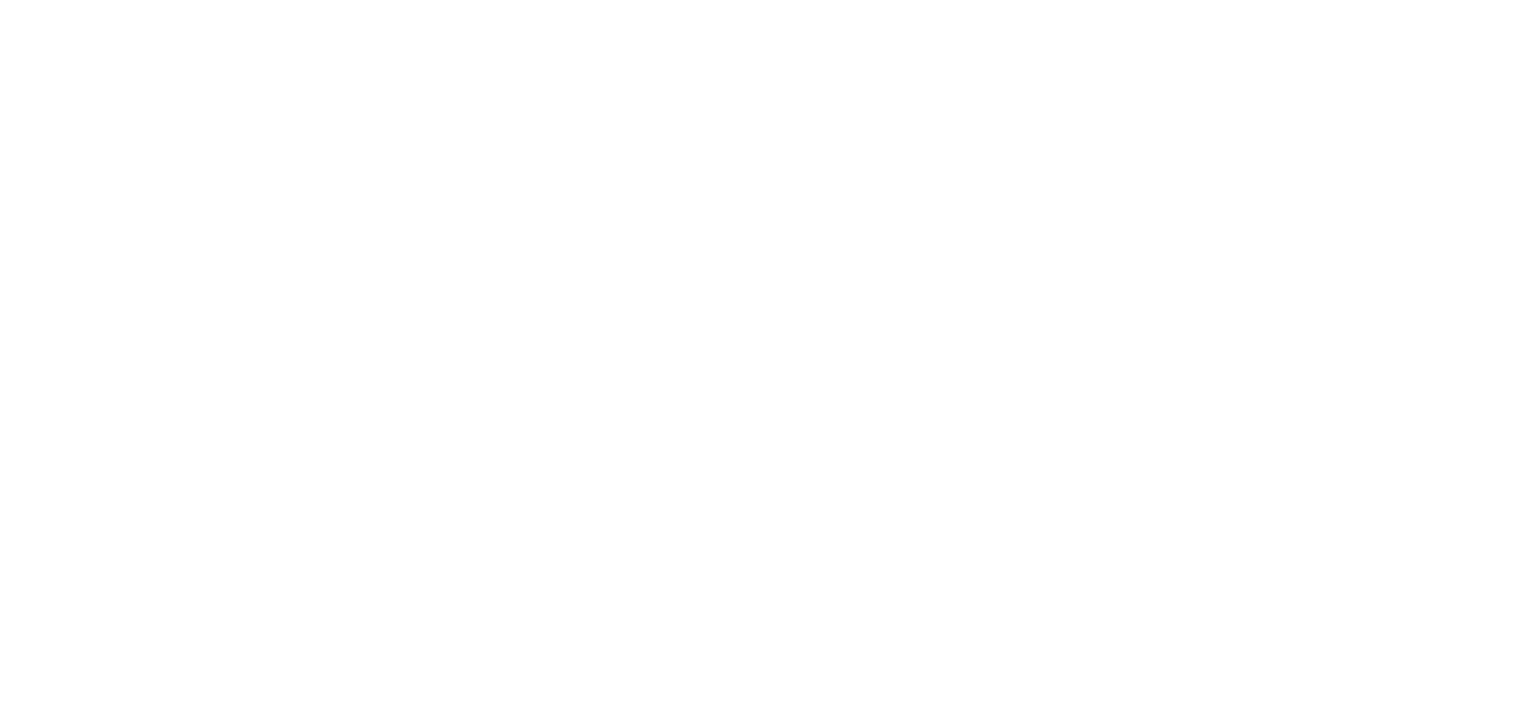 scroll, scrollTop: 0, scrollLeft: 0, axis: both 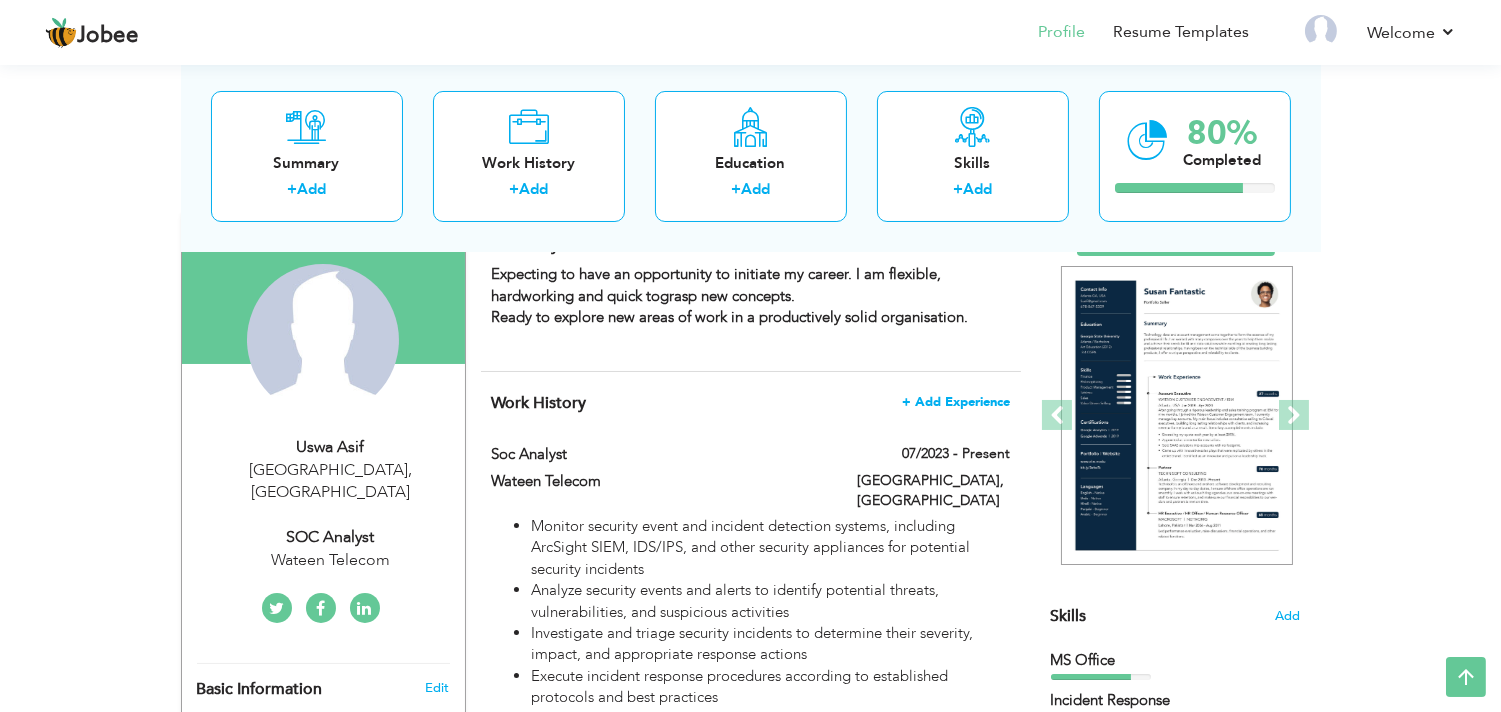 click on "+ Add Experience" at bounding box center [956, 402] 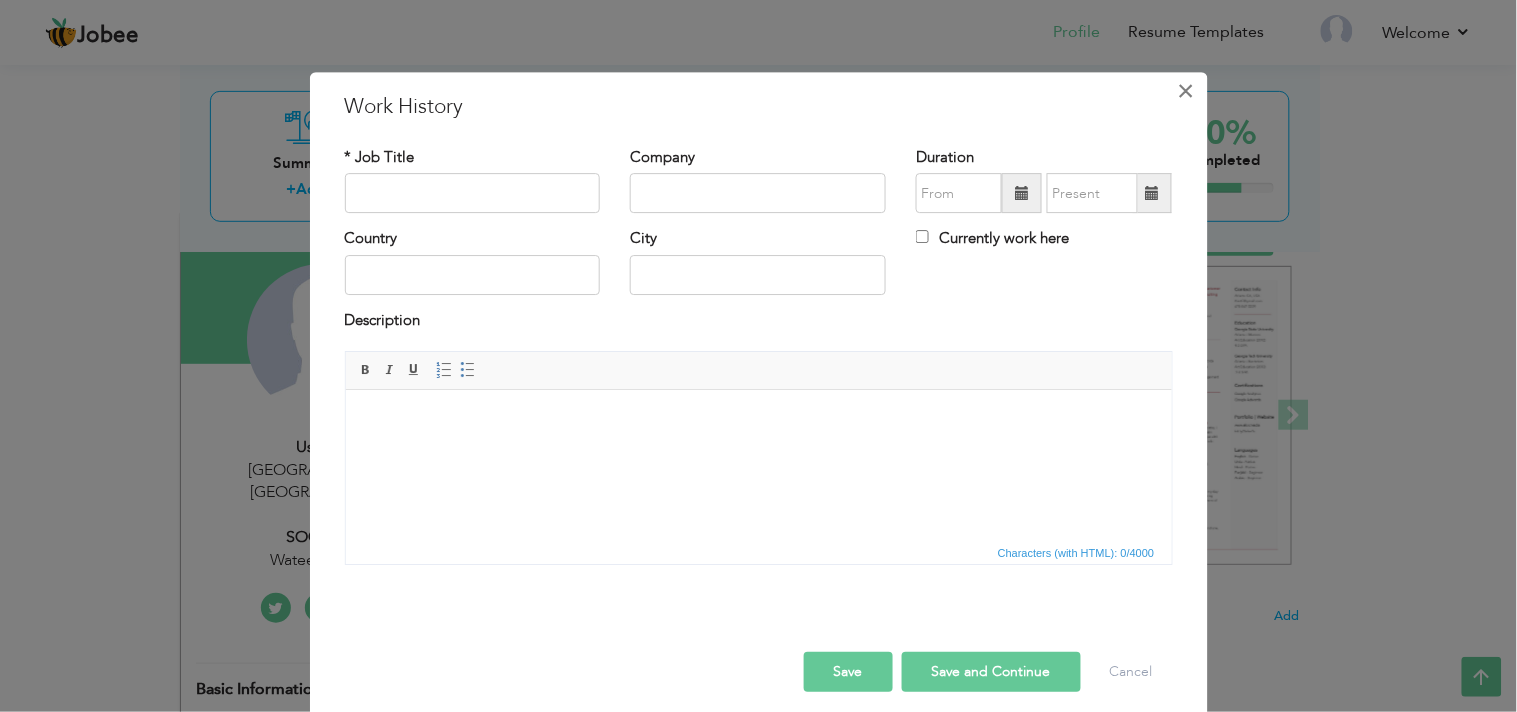 click on "×" at bounding box center (1187, 91) 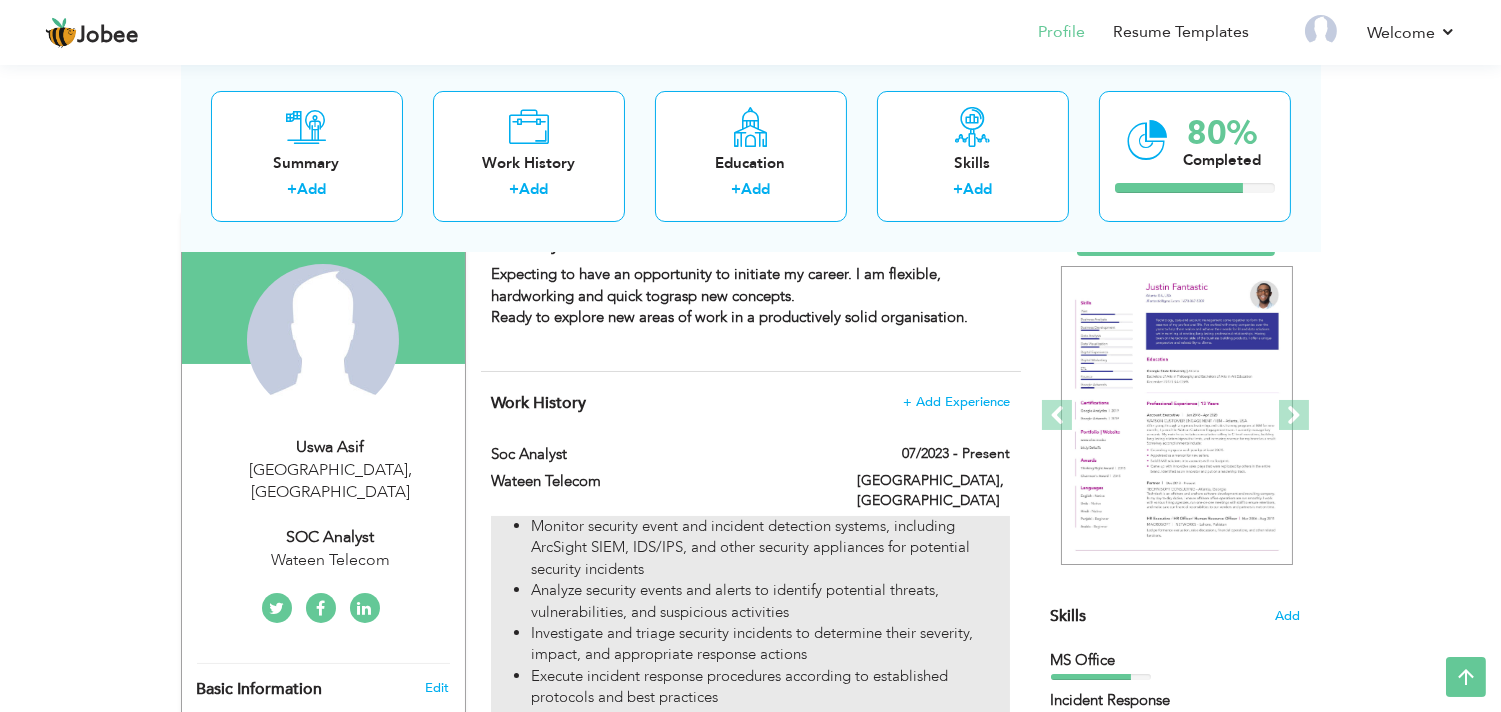 click on "Monitor security event and incident detection systems, including ArcSight SIEM, IDS/IPS, and other security appliances for potential security incidents" at bounding box center [770, 548] 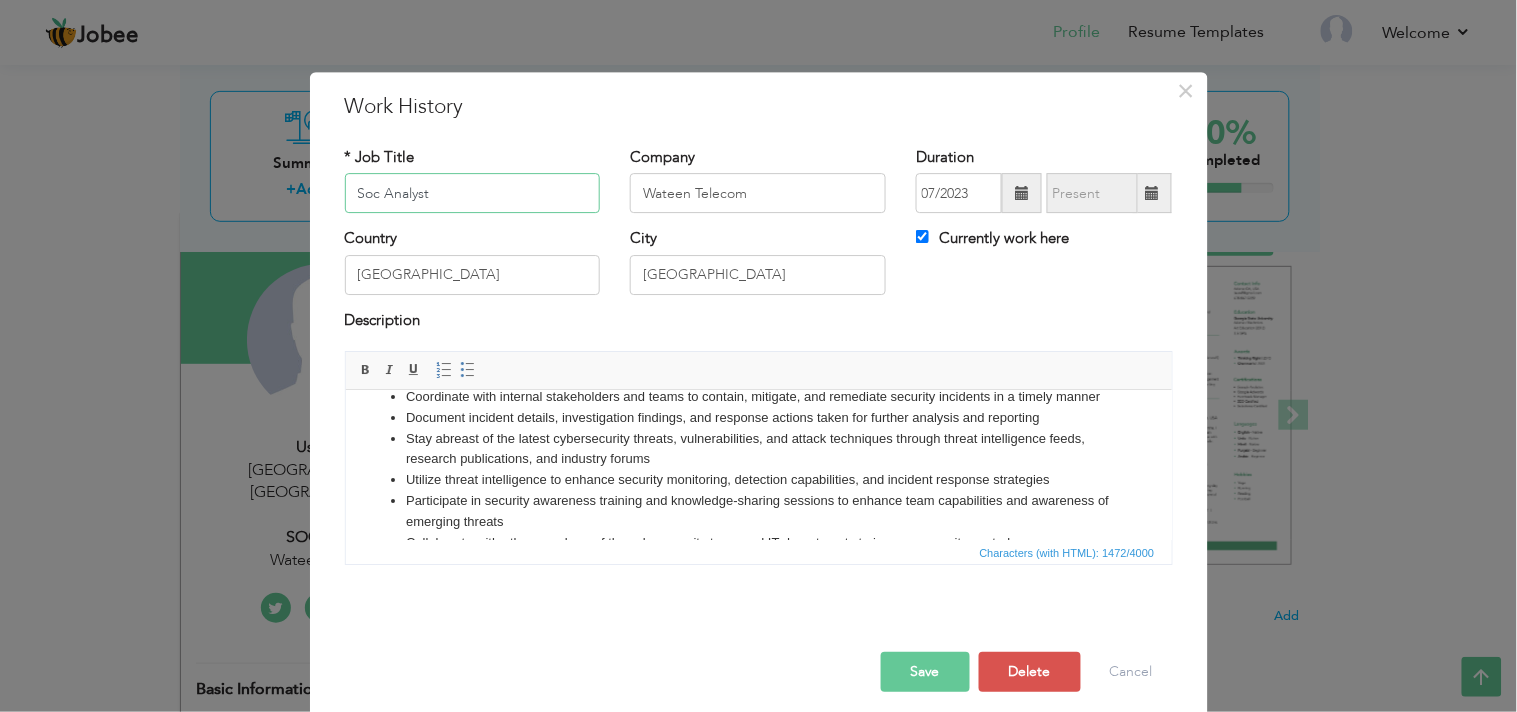 scroll, scrollTop: 243, scrollLeft: 0, axis: vertical 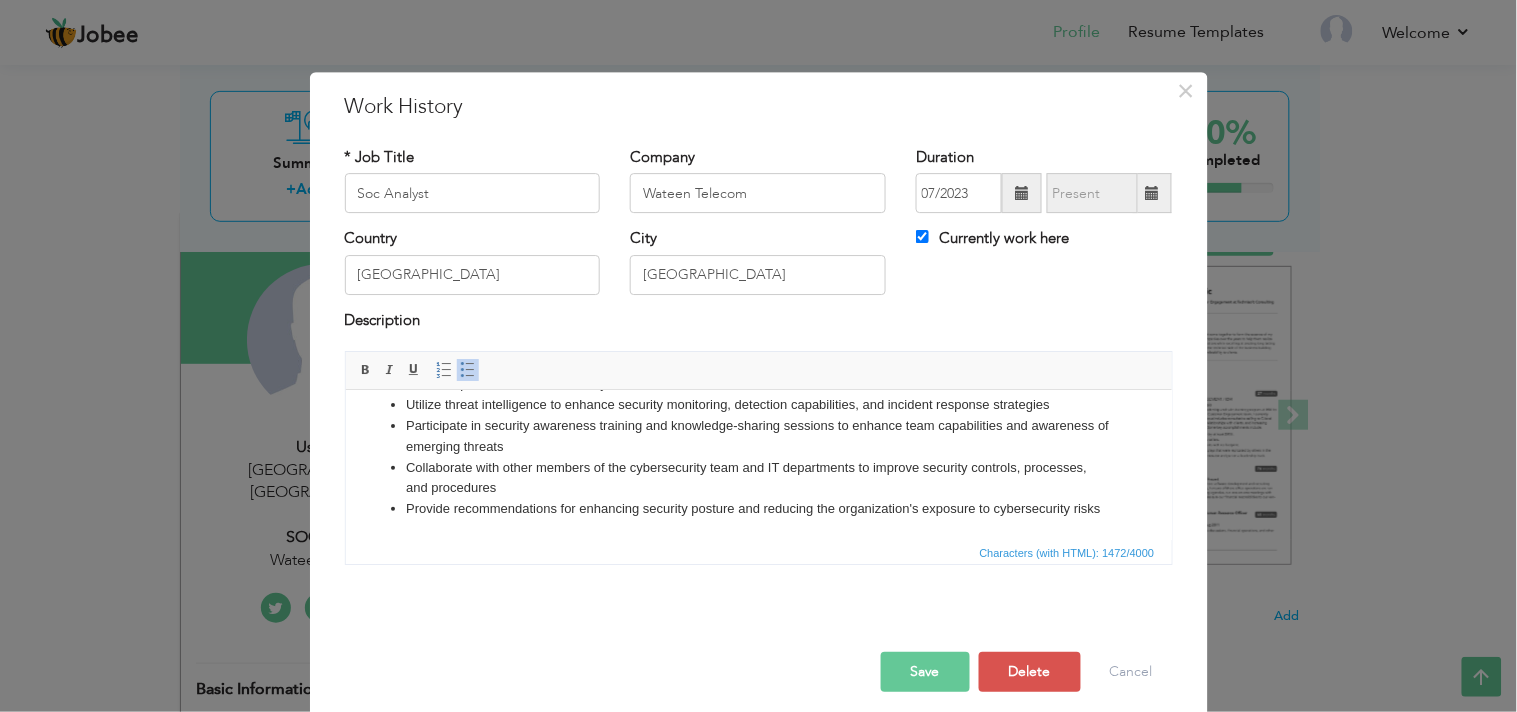 click on "Monitor security event and incident detection systems, including ArcSight SIEM, IDS/IPS, and other security appliances for potential security incidents Analyze security events and alerts to identify potential threats, vulnerabilities, and suspicious activities Investigate and triage security incidents to determine their severity, impact, and appropriate response actions Execute incident response procedures according to established protocols and best practices Coordinate with internal stakeholders and teams to contain, mitigate, and remediate security incidents in a timely manner Document incident details, investigation findings, and response actions taken for further analysis and reporting Stay abreast of the latest cybersecurity threats, vulnerabilities, and attack techniques through threat intelligence feeds, research publications, and industry forums Utilize threat intelligence to enhance security monitoring, detection capabilities, and incident response strategies" at bounding box center [758, 364] 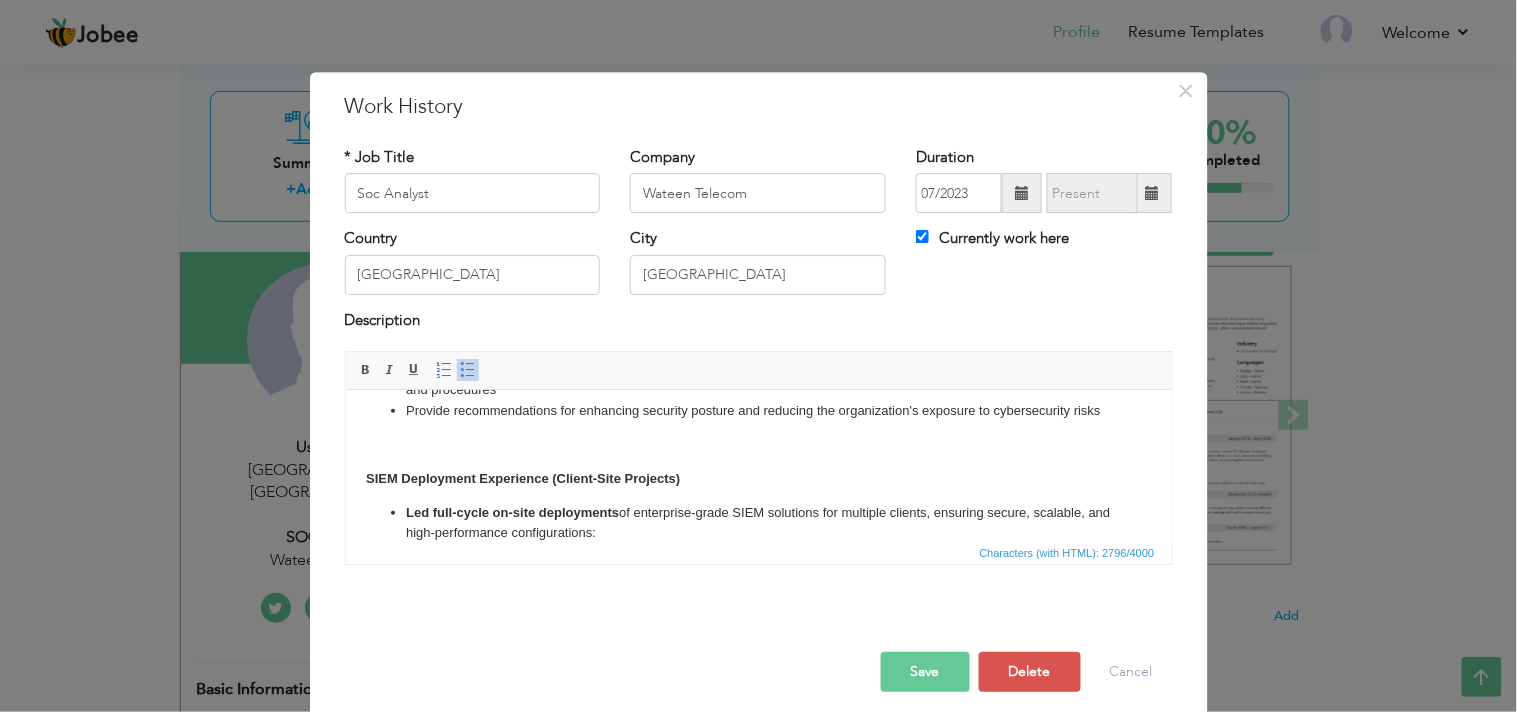 scroll, scrollTop: 321, scrollLeft: 0, axis: vertical 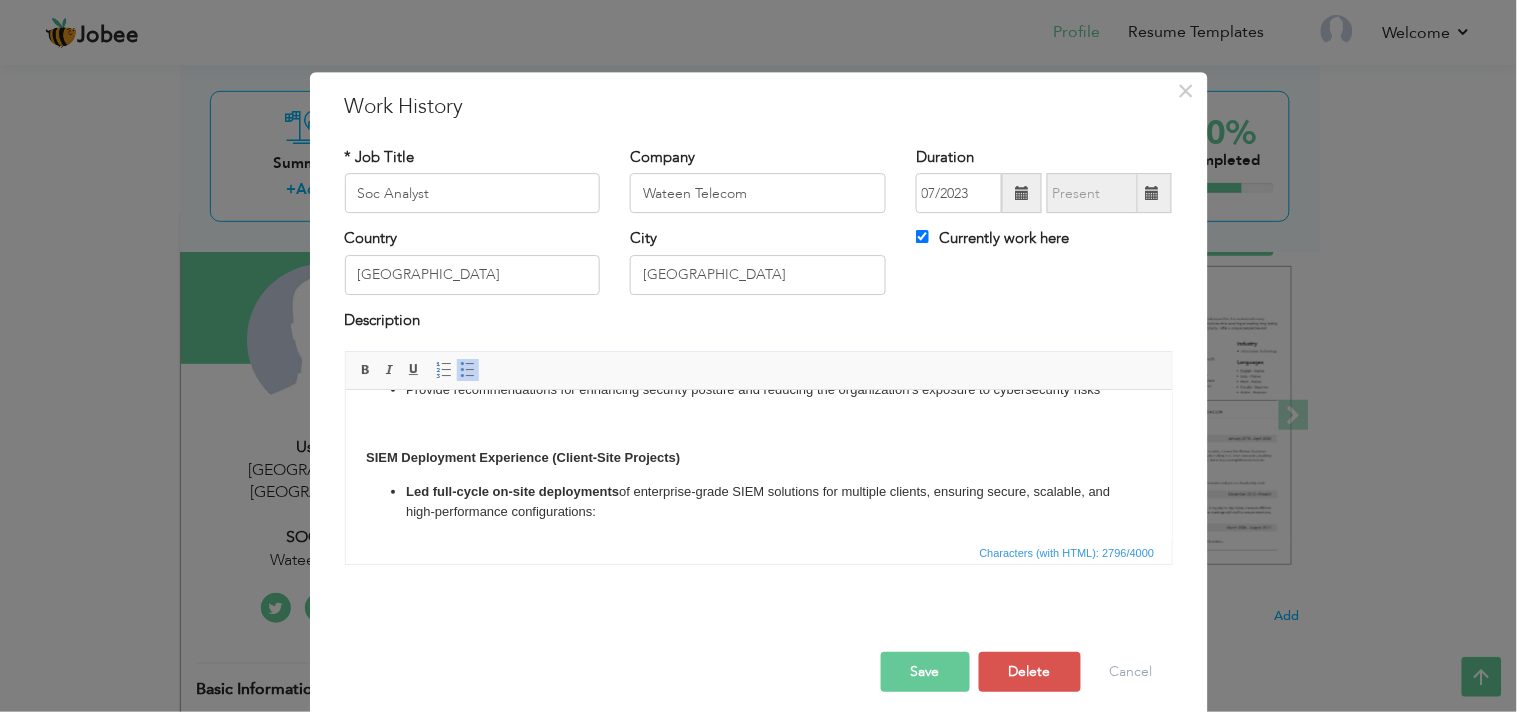 click at bounding box center (758, 424) 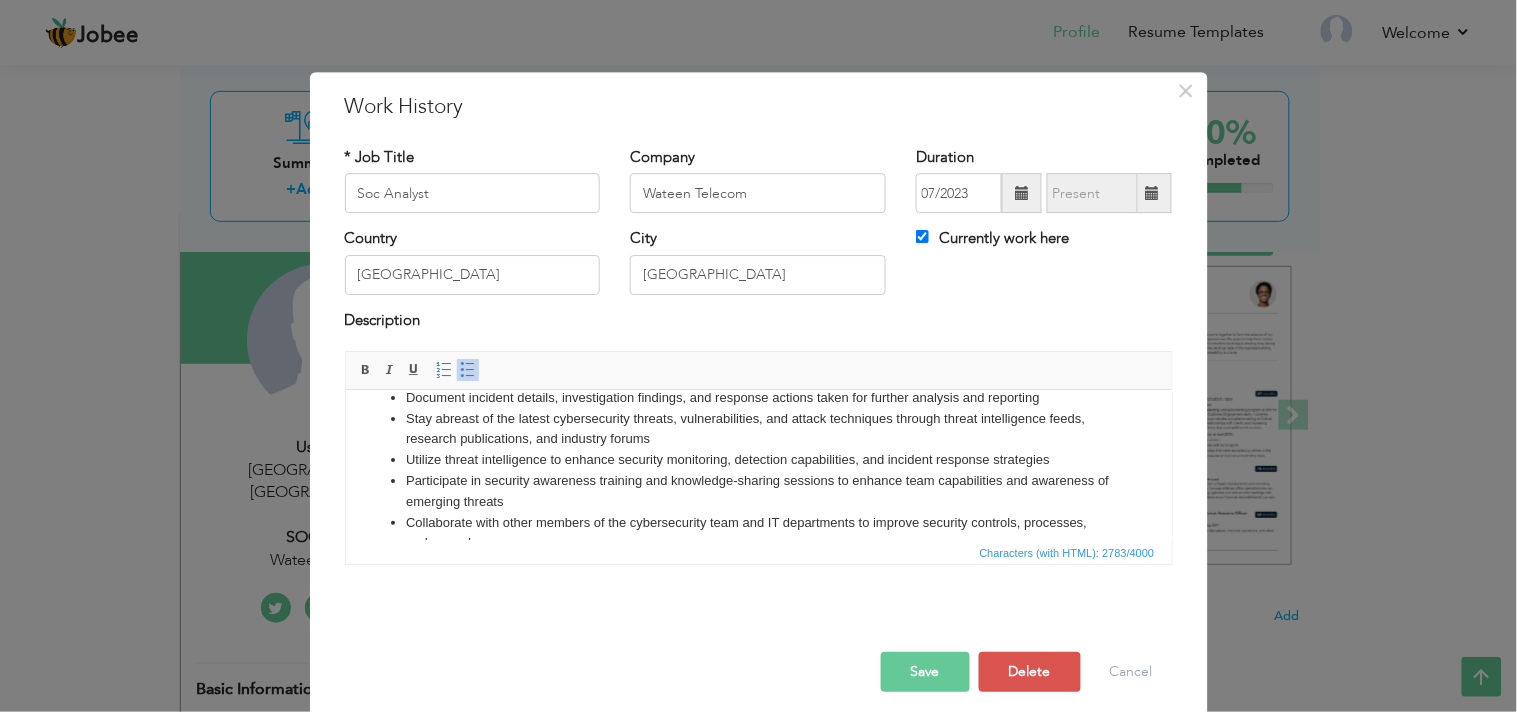 scroll, scrollTop: 130, scrollLeft: 0, axis: vertical 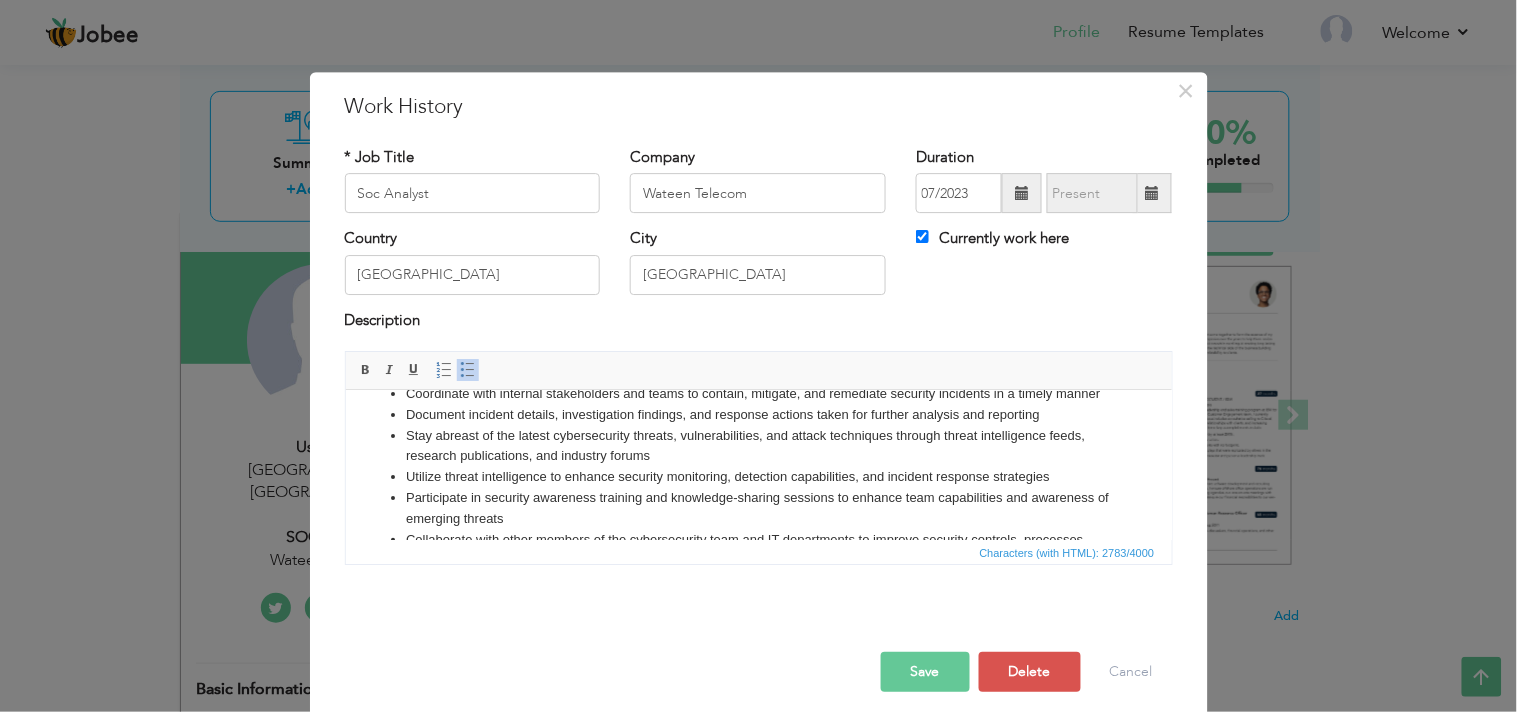 click on "Stay abreast of the latest cybersecurity threats, vulnerabilities, and attack techniques through threat intelligence feeds, research publications, and industry forums" at bounding box center (758, 447) 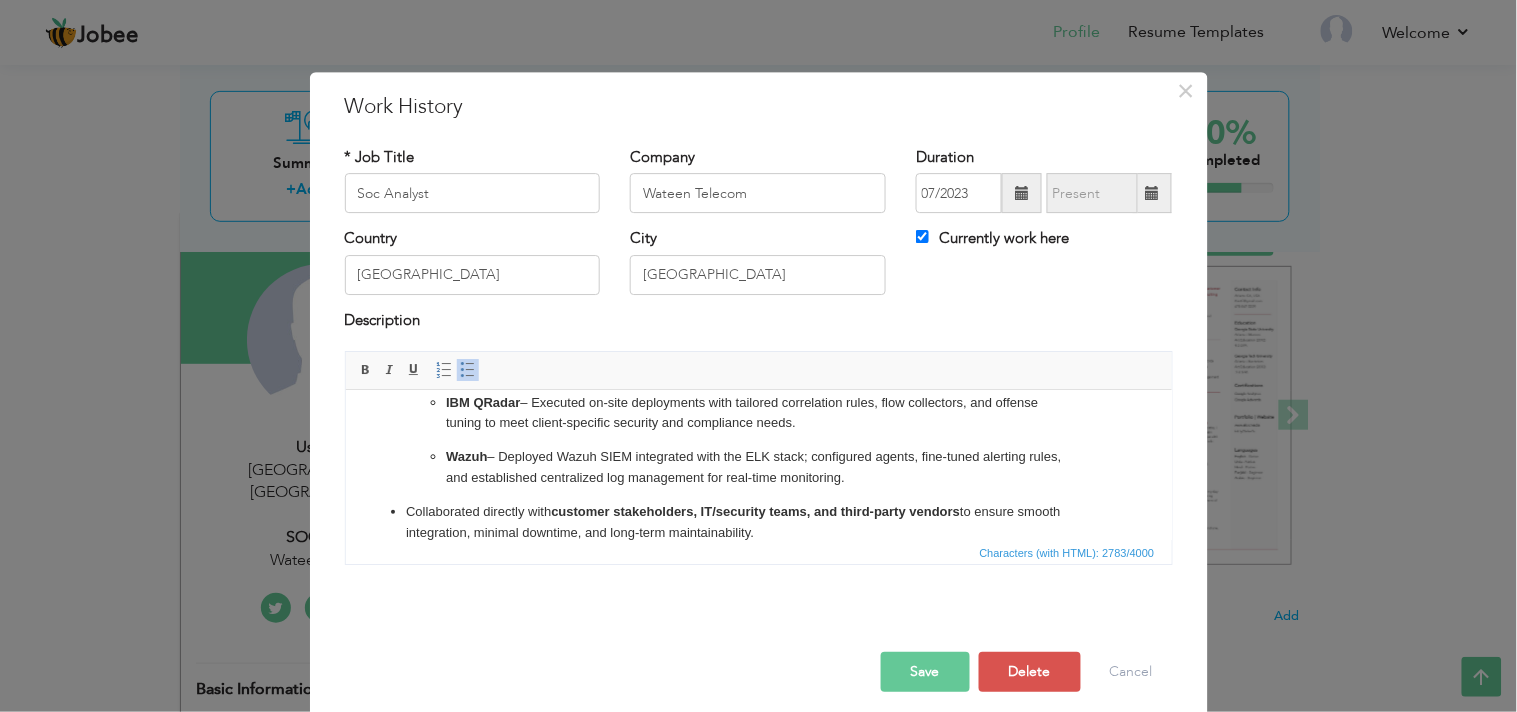 scroll, scrollTop: 604, scrollLeft: 0, axis: vertical 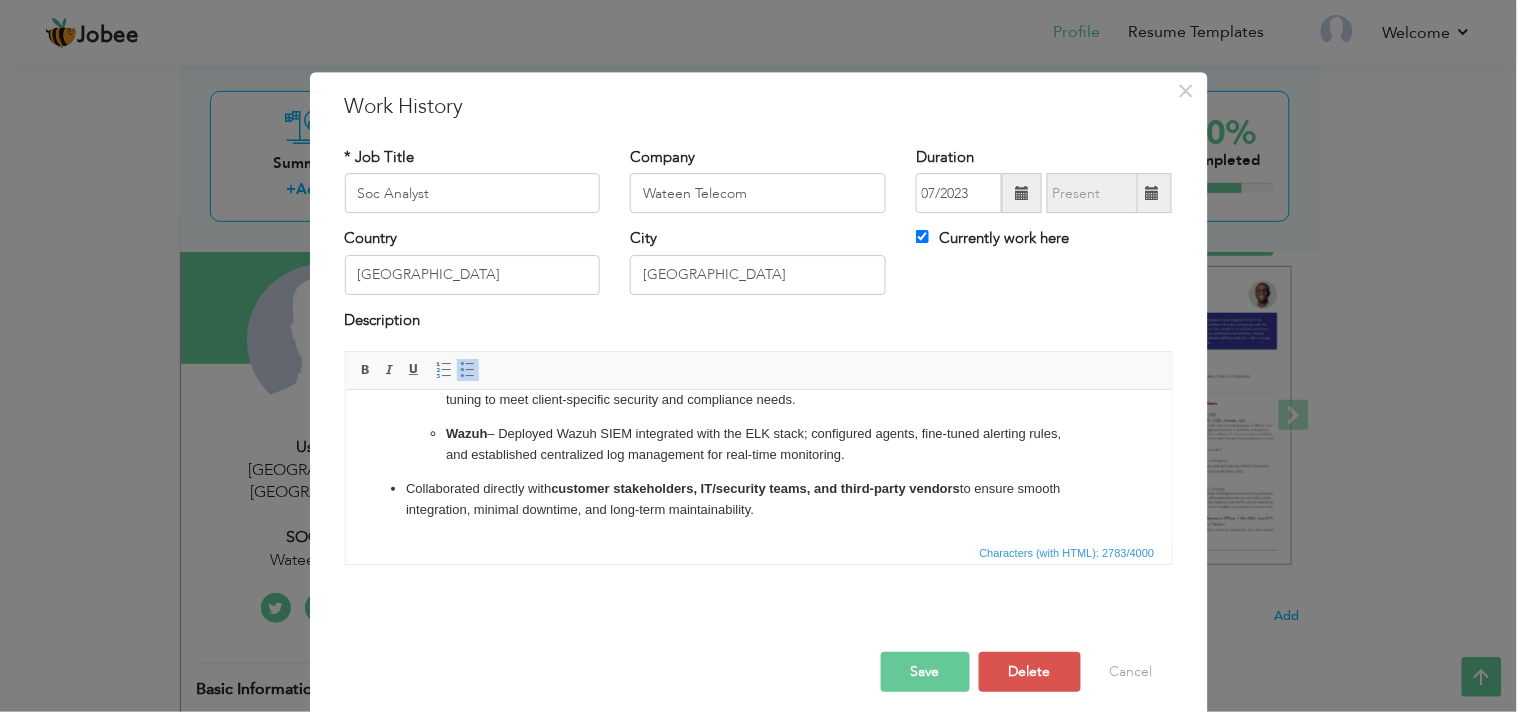 click on "Collaborated directly with  customer stakeholders, IT/security teams, and third-party vendors  to ensure smooth integration, minimal downtime, and long-term maintainability." at bounding box center (758, 500) 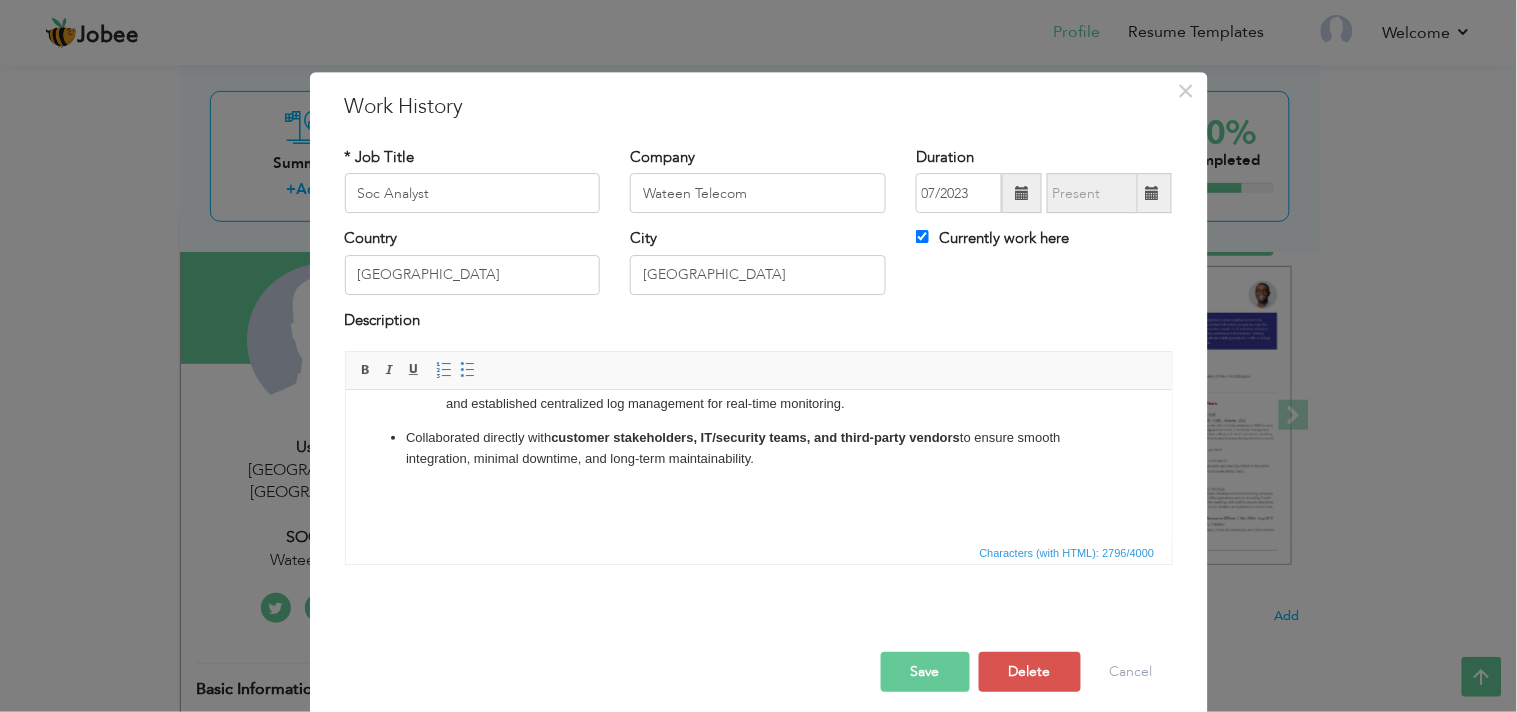 scroll, scrollTop: 647, scrollLeft: 0, axis: vertical 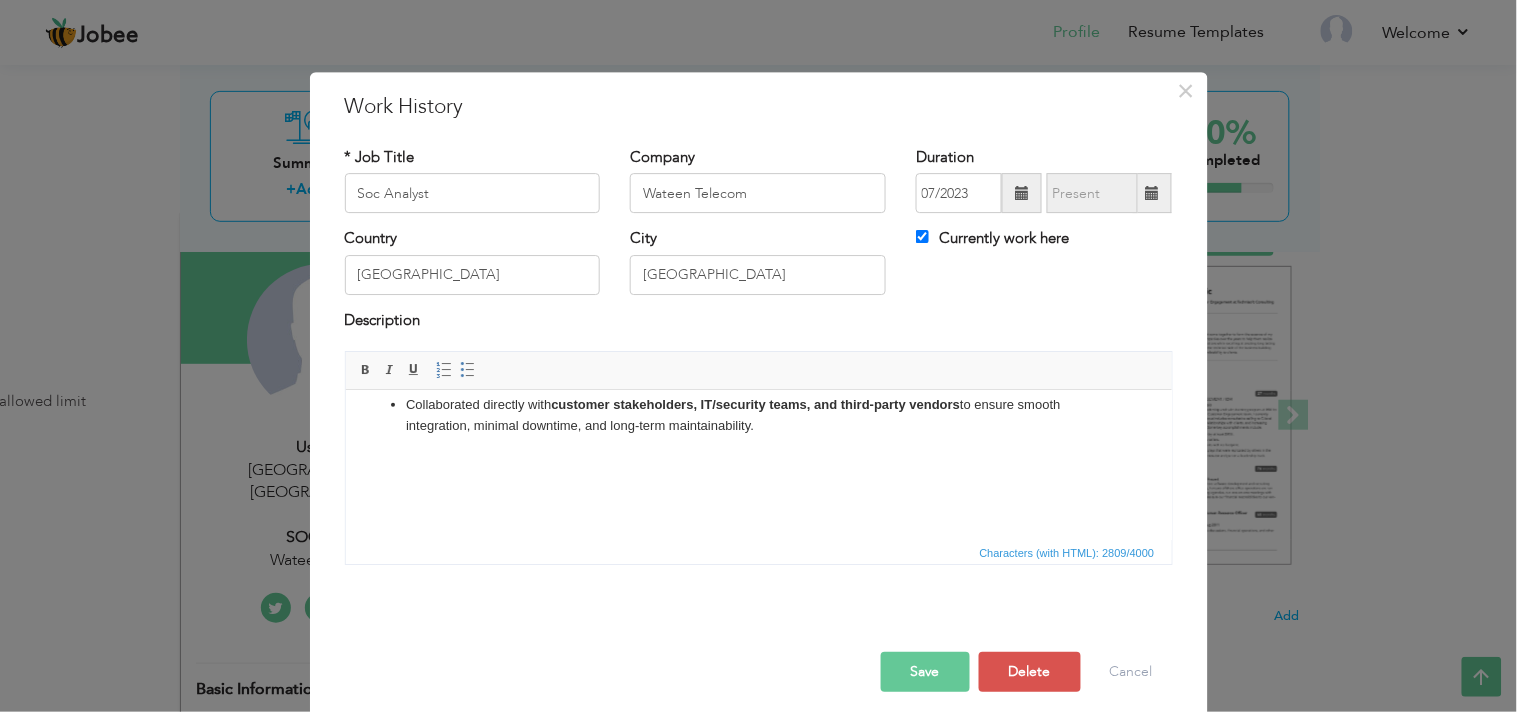 click at bounding box center (758, 493) 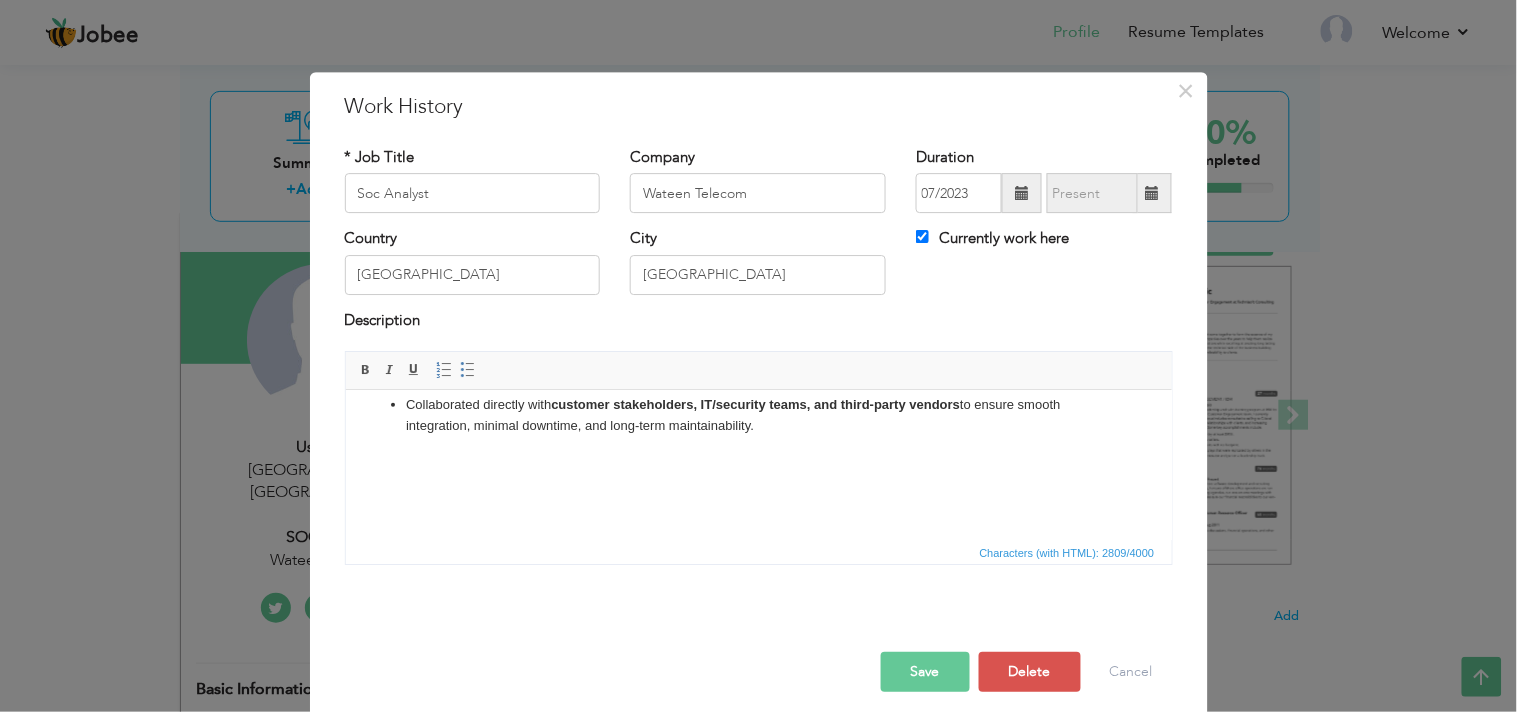 click on "Characters (with HTML): 2809/4000" at bounding box center [759, 552] 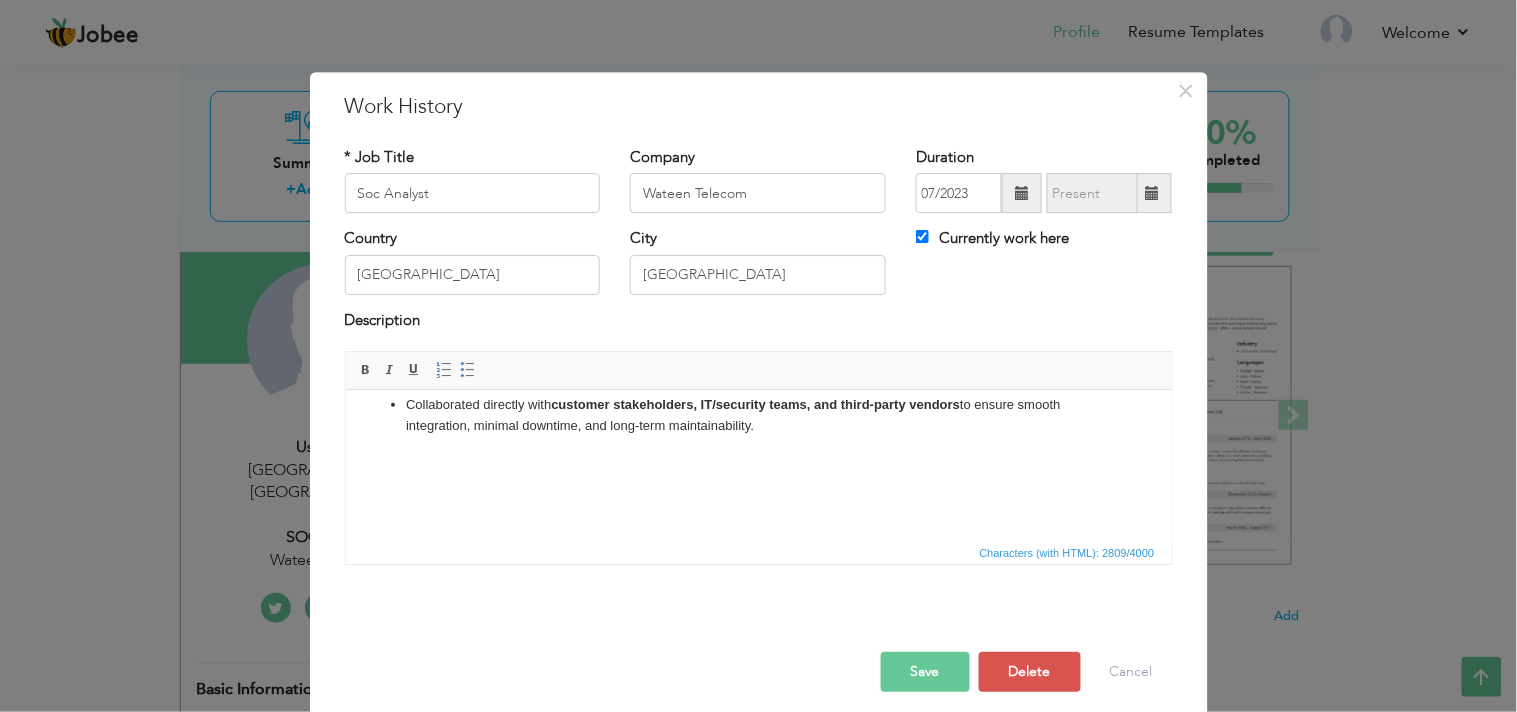 click on "Monitor security event and incident detection systems, including ArcSight SIEM, IDS/IPS, and other security appliances for potential security incidents Analyze security events and alerts to identify potential threats, vulnerabilities, and suspicious activities Investigate and triage security incidents to determine their severity, impact, and appropriate response actions Execute incident response procedures according to established protocols and best practices Coordinate with internal stakeholders and teams to contain, mitigate, and remediate security incidents in a timely manner Document incident details, investigation findings, and response actions taken for further analysis and reporting Stay abreast of the latest cybersecurity threats, vulnerabilities, and attack techniques through threat intelligence feeds, research publications, and industry forums Utilize threat intelligence to enhance security monitoring, detection capabilities, and incident response strategies Led full-cycle on-site deployments Wazuh" at bounding box center (758, 150) 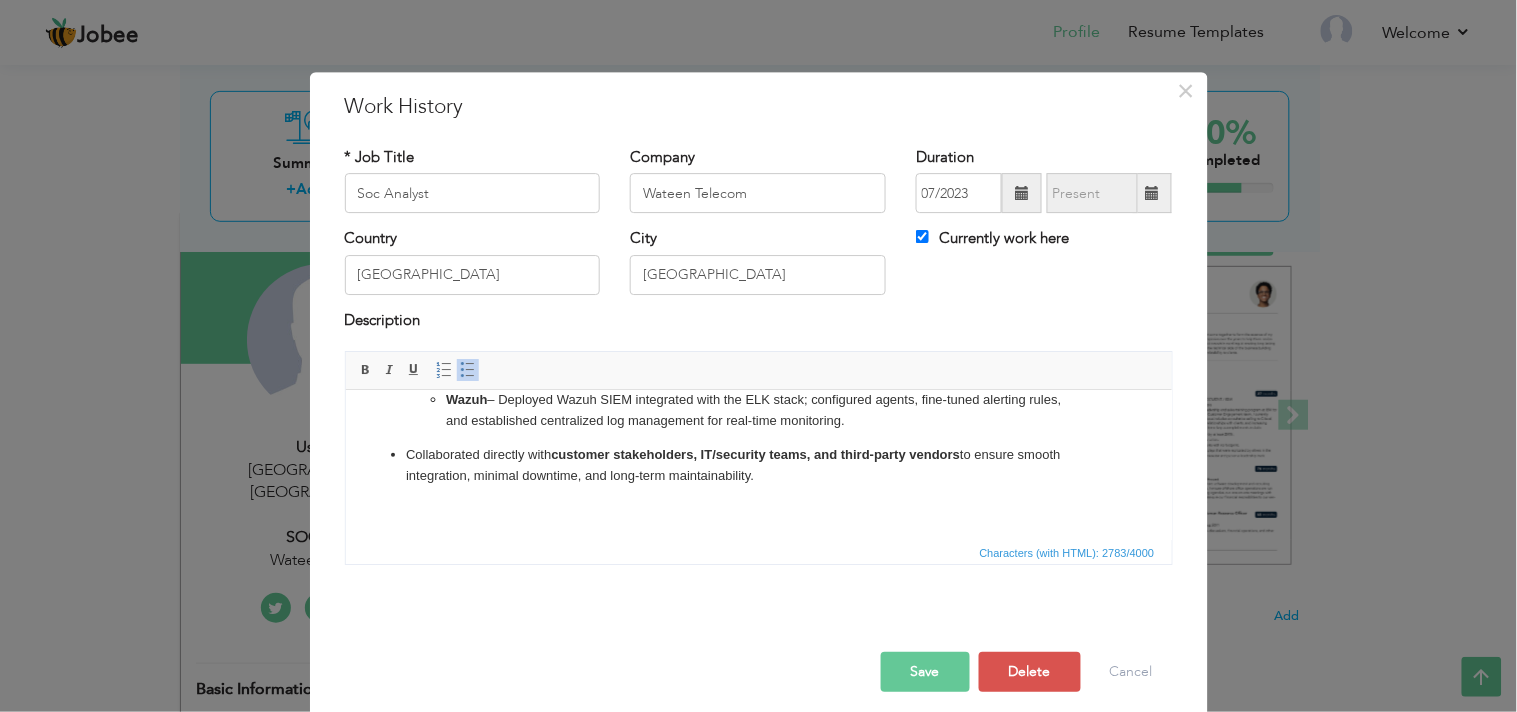 scroll, scrollTop: 647, scrollLeft: 0, axis: vertical 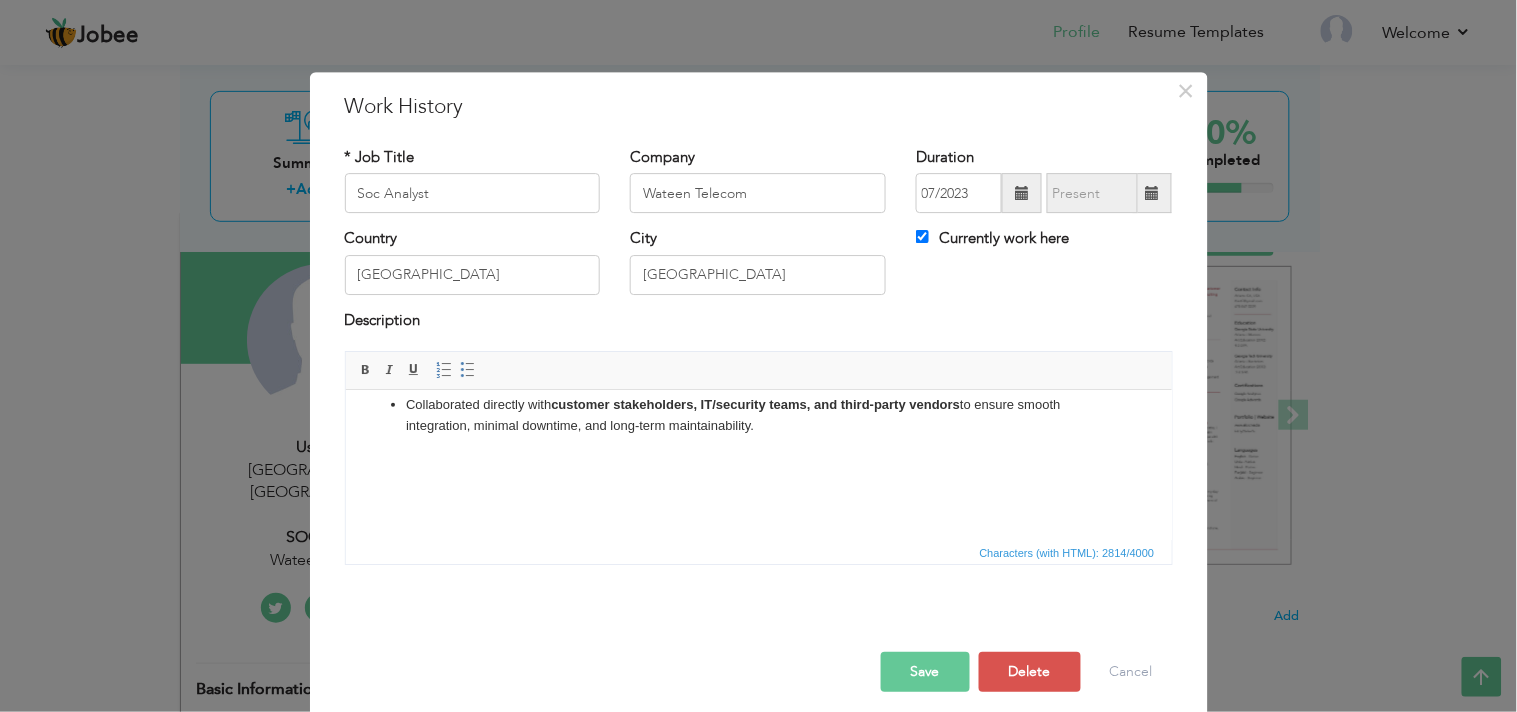 type 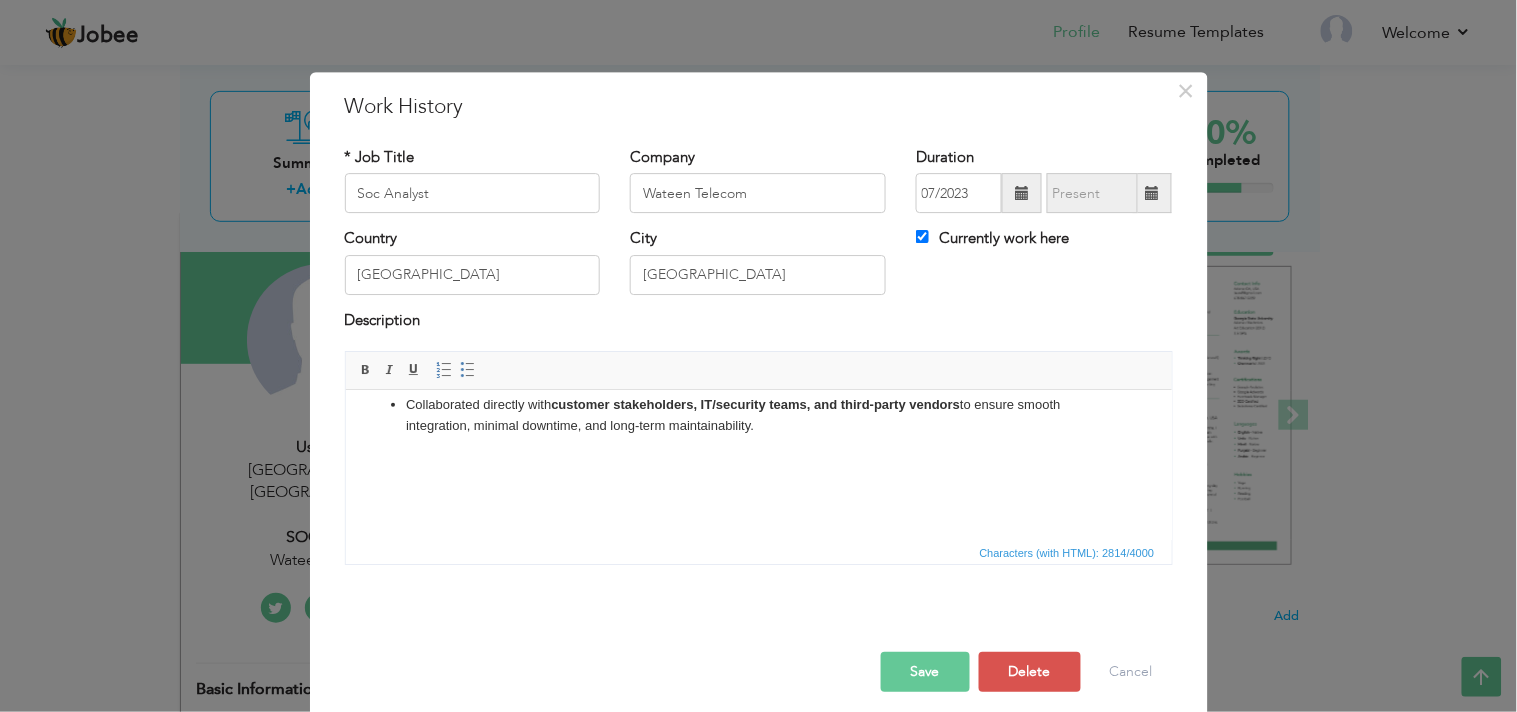 click at bounding box center (758, 459) 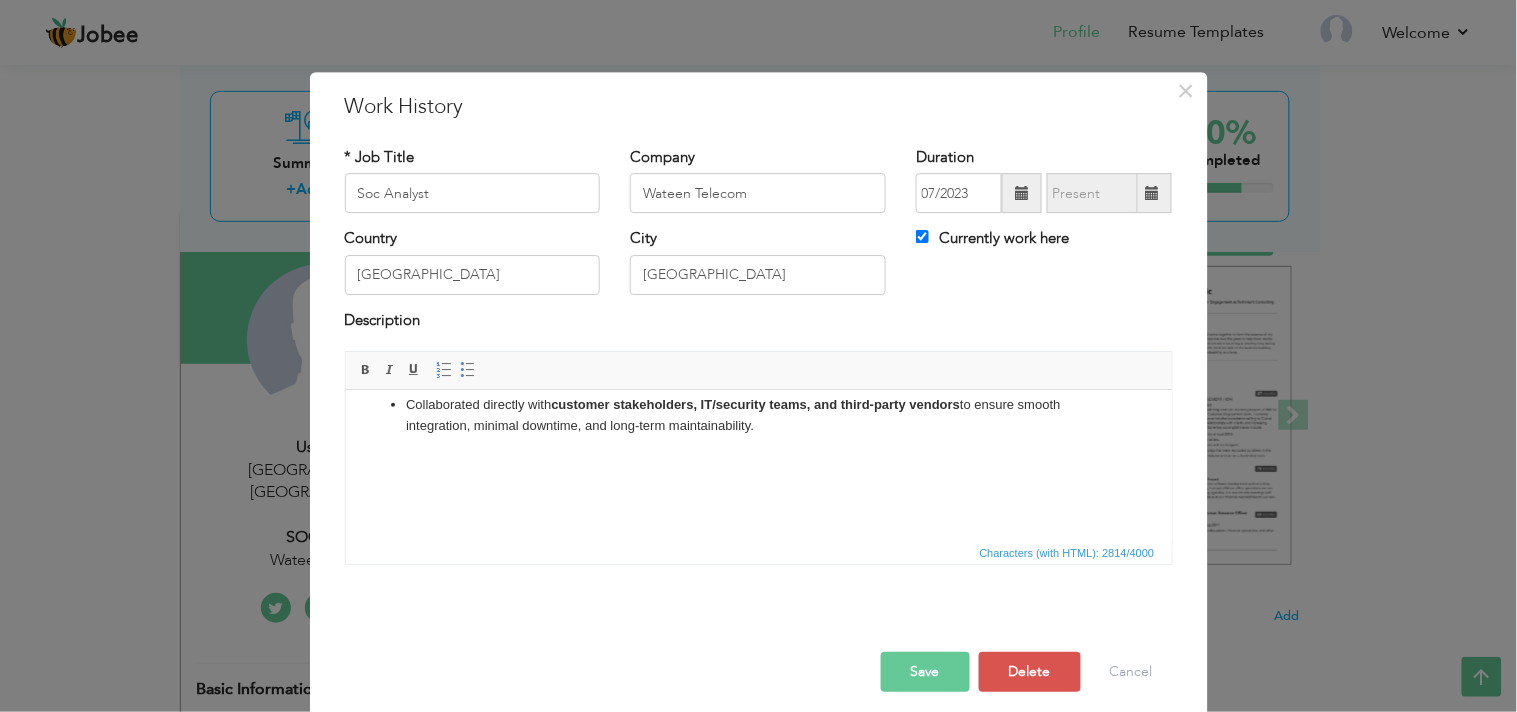 click on "Save" at bounding box center [925, 672] 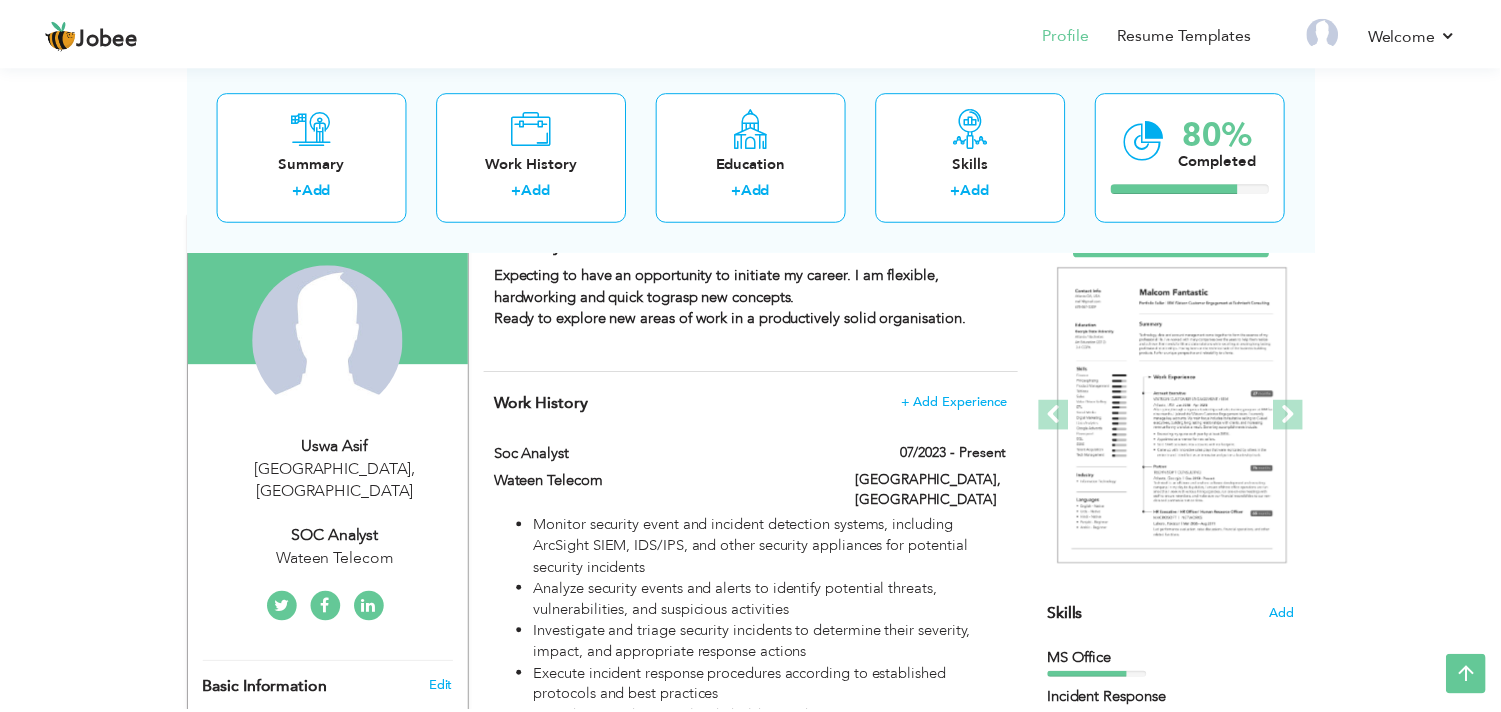 scroll, scrollTop: 0, scrollLeft: 0, axis: both 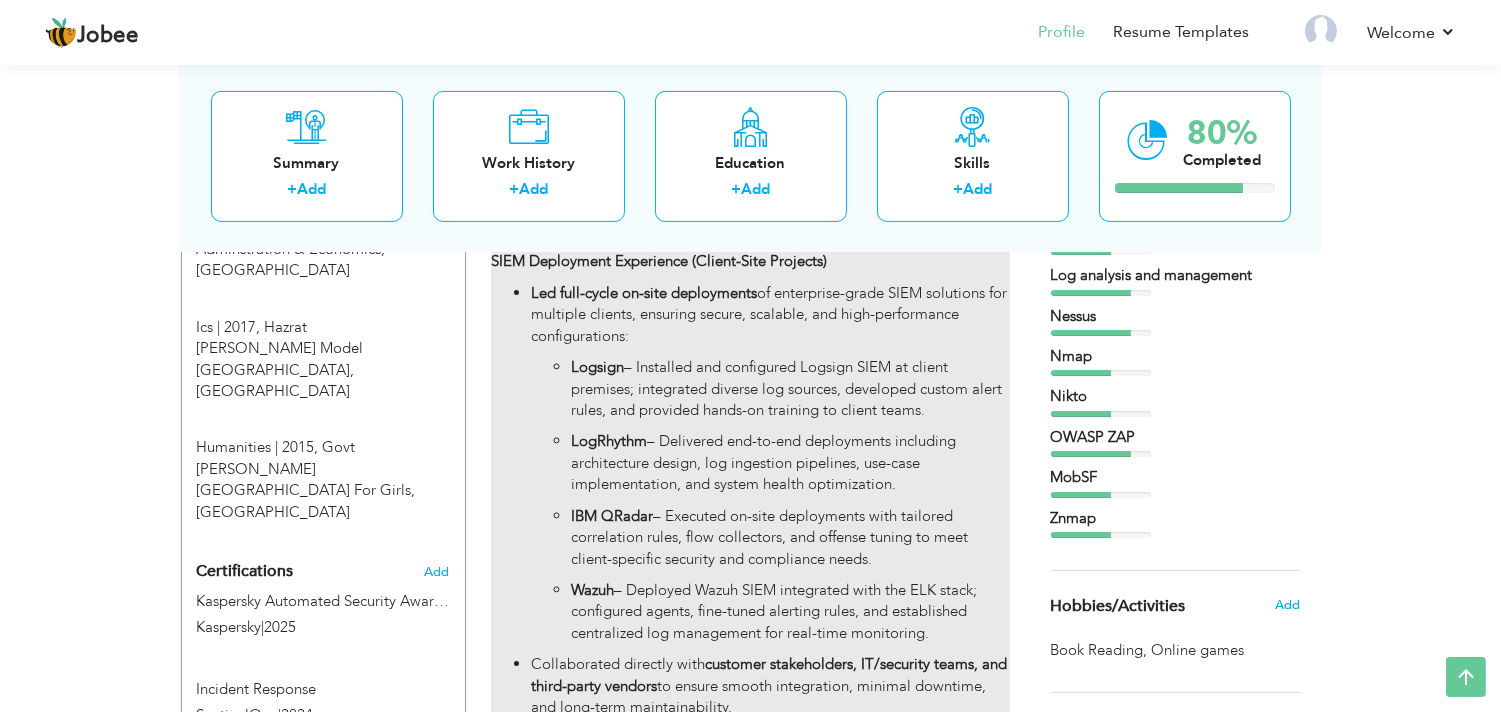click on "Logsign  – Installed and configured Logsign SIEM at client premises; integrated diverse log sources, developed custom alert rules, and provided hands-on training to client teams." at bounding box center [790, 389] 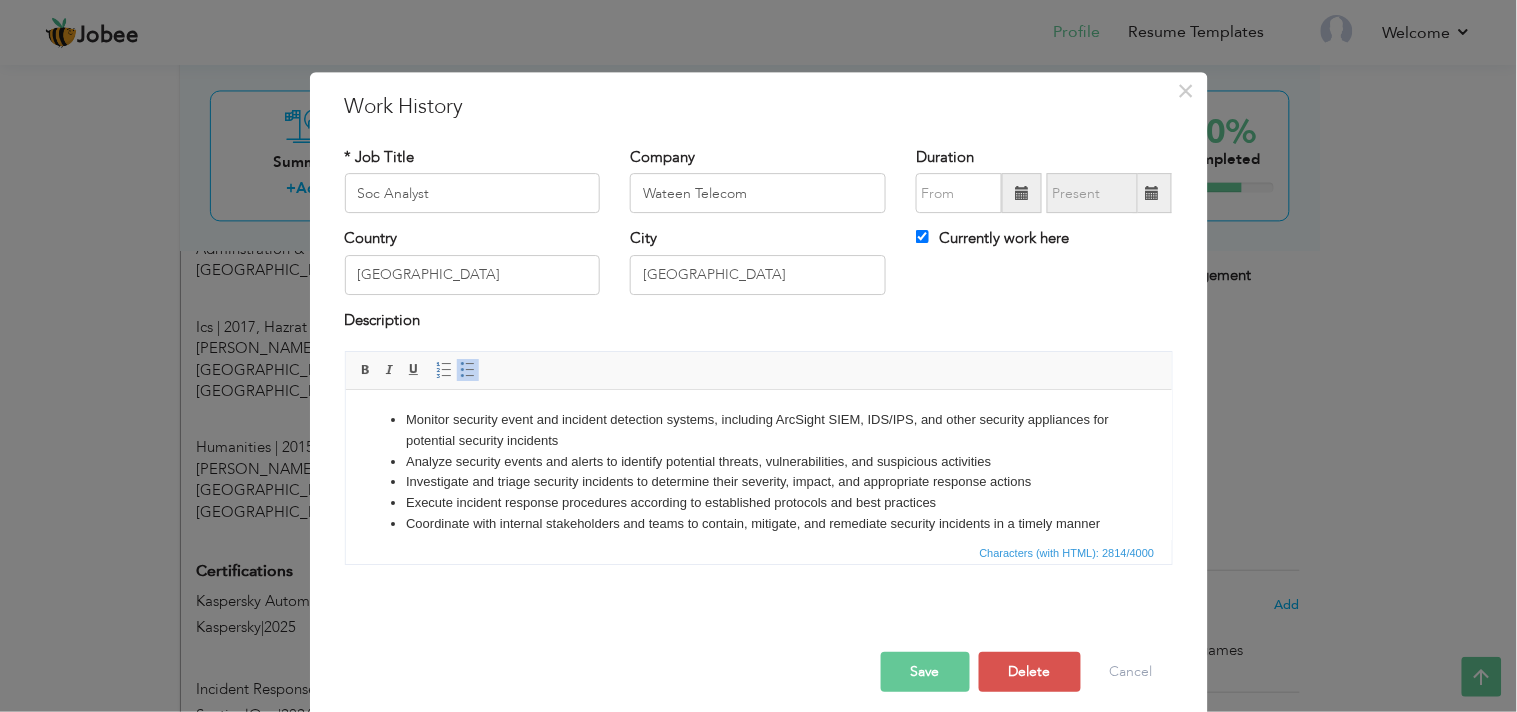 click on "Monitor security event and incident detection systems, including ArcSight SIEM, IDS/IPS, and other security appliances for potential security incidents Analyze security events and alerts to identify potential threats, vulnerabilities, and suspicious activities Investigate and triage security incidents to determine their severity, impact, and appropriate response actions Execute incident response procedures according to established protocols and best practices Coordinate with internal stakeholders and teams to contain, mitigate, and remediate security incidents in a timely manner Document incident details, investigation findings, and response actions taken for further analysis and reporting Stay abreast of the latest cybersecurity threats, vulnerabilities, and attack techniques through threat intelligence feeds, research publications, and industry forums Utilize threat intelligence to enhance security monitoring, detection capabilities, and incident response strategies" at bounding box center (758, 566) 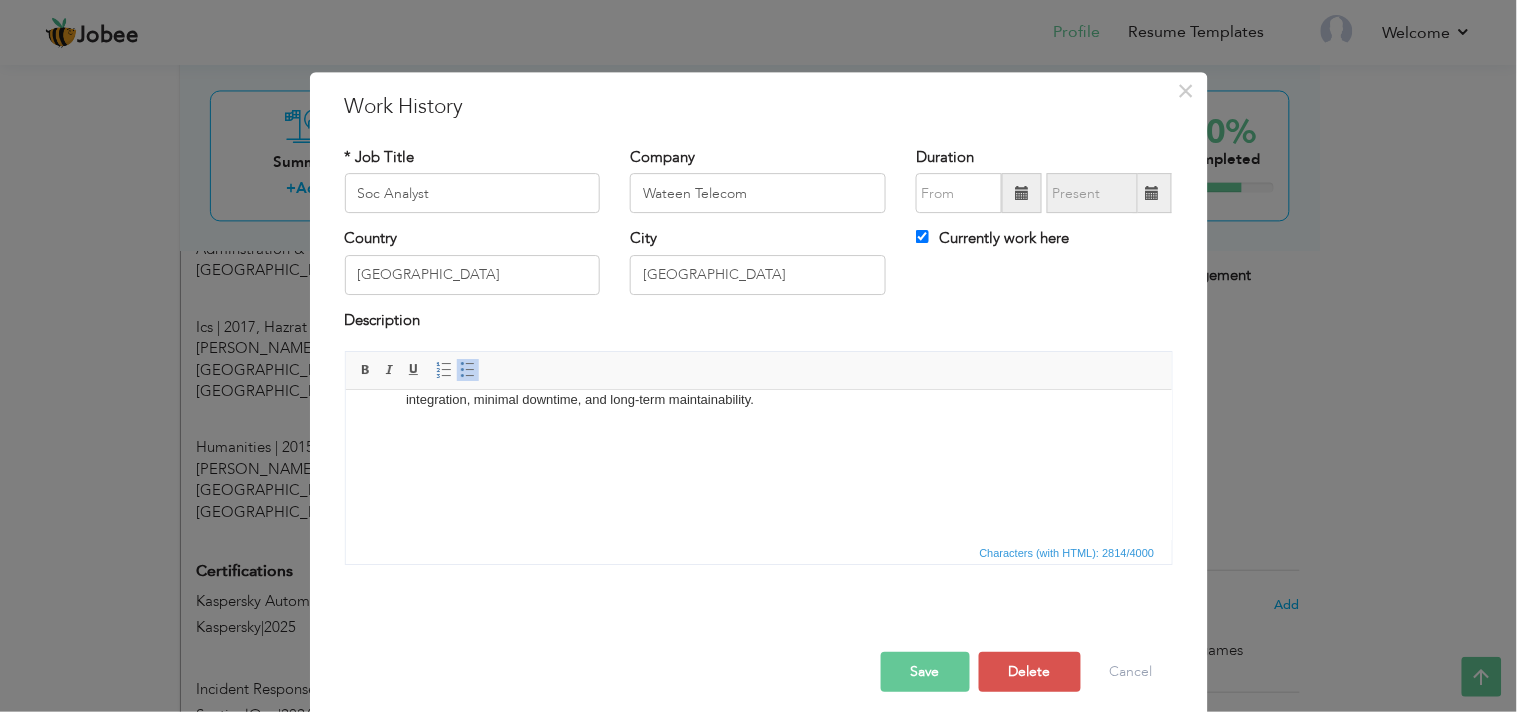 click on "Monitor security event and incident detection systems, including ArcSight SIEM, IDS/IPS, and other security appliances for potential security incidents Analyze security events and alerts to identify potential threats, vulnerabilities, and suspicious activities Investigate and triage security incidents to determine their severity, impact, and appropriate response actions Execute incident response procedures according to established protocols and best practices Coordinate with internal stakeholders and teams to contain, mitigate, and remediate security incidents in a timely manner Document incident details, investigation findings, and response actions taken for further analysis and reporting Stay abreast of the latest cybersecurity threats, vulnerabilities, and attack techniques through threat intelligence feeds, research publications, and industry forums Utilize threat intelligence to enhance security monitoring, detection capabilities, and incident response strategies Led full-cycle on-site deployments Wazuh" at bounding box center (758, 128) 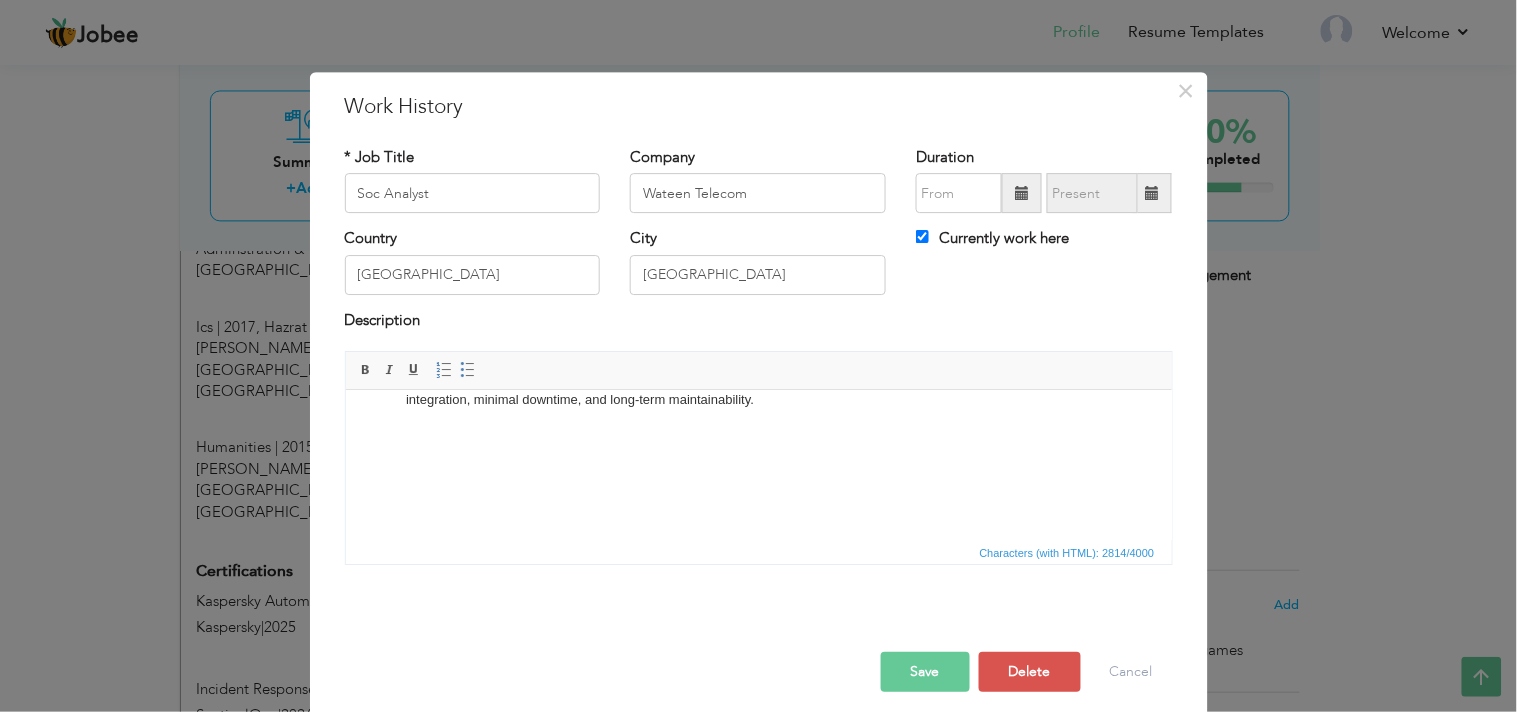 type 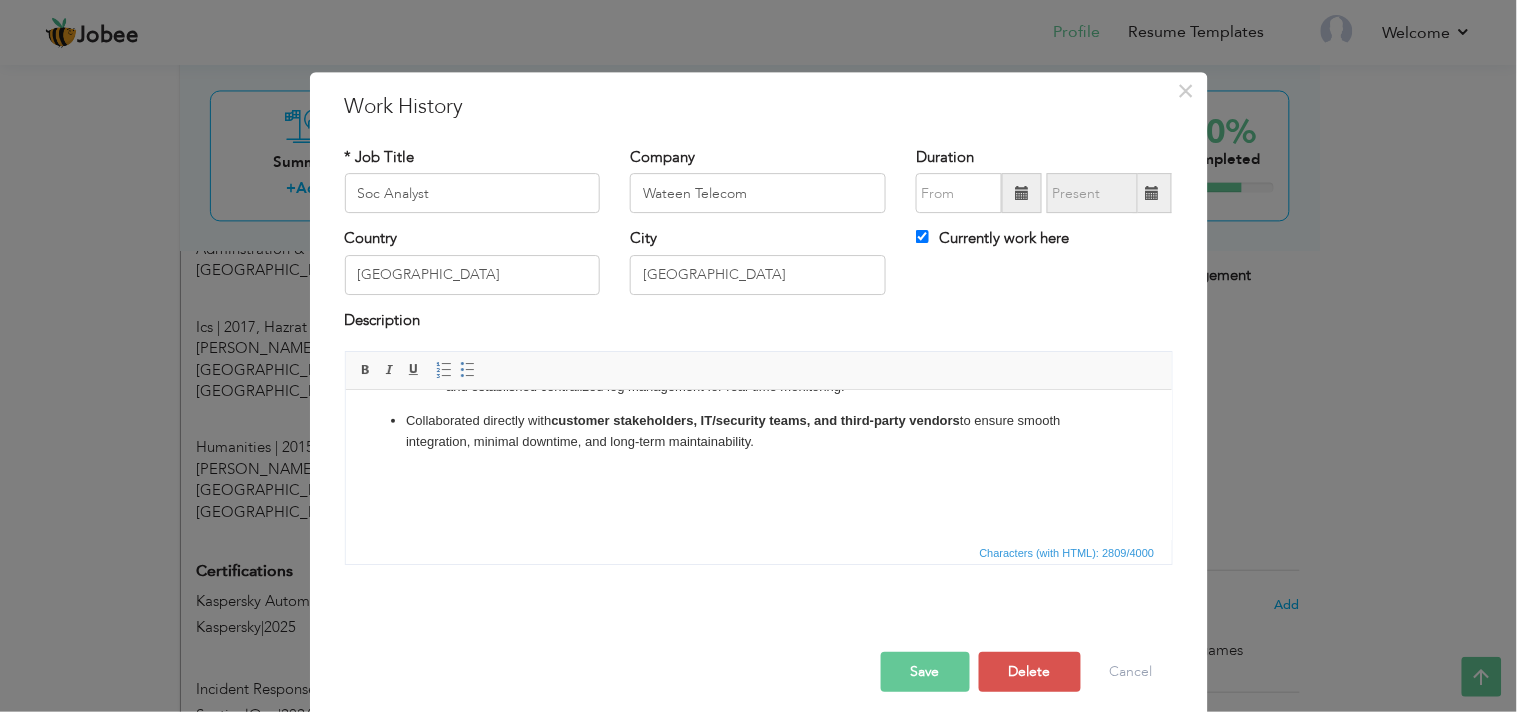 scroll, scrollTop: 706, scrollLeft: 0, axis: vertical 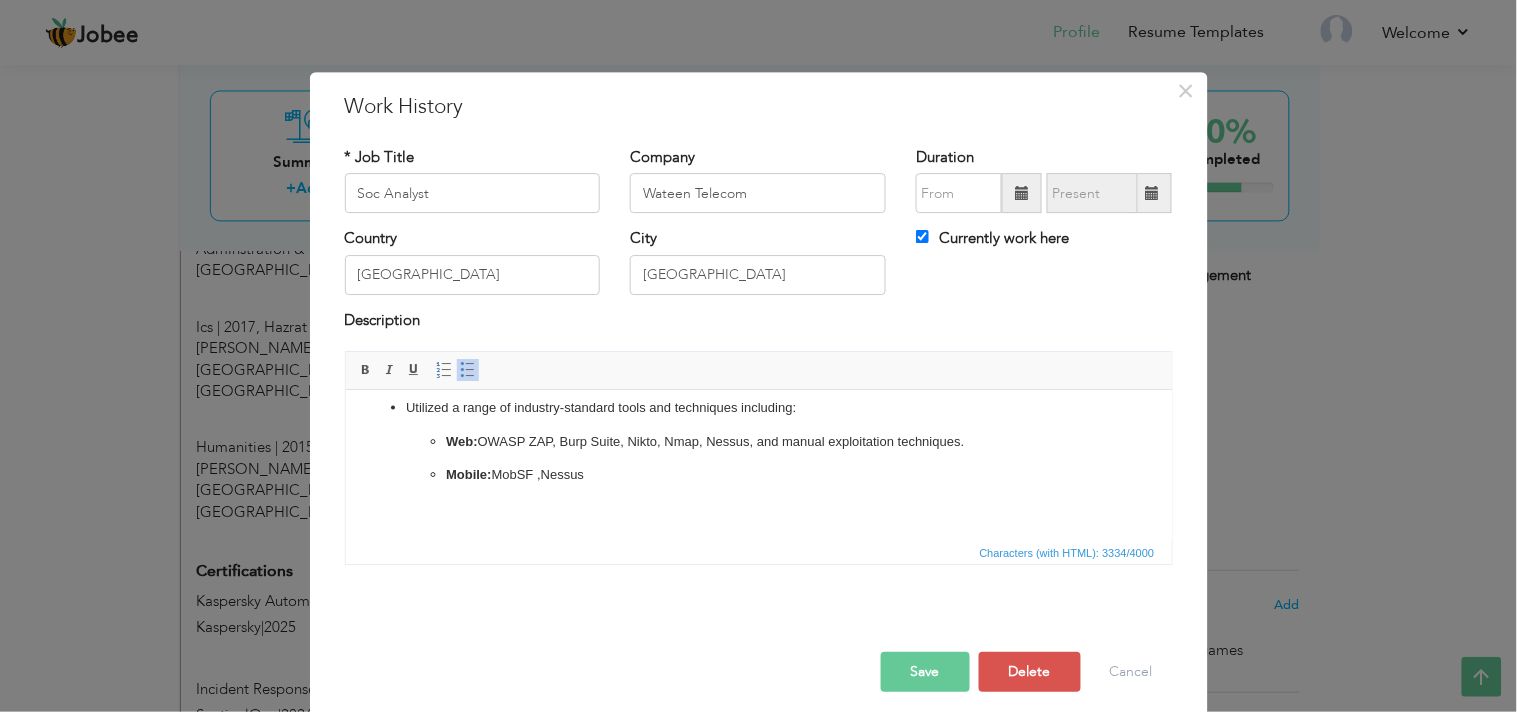 click on "Mobile:  MobSF ,  Nessus" at bounding box center [758, 475] 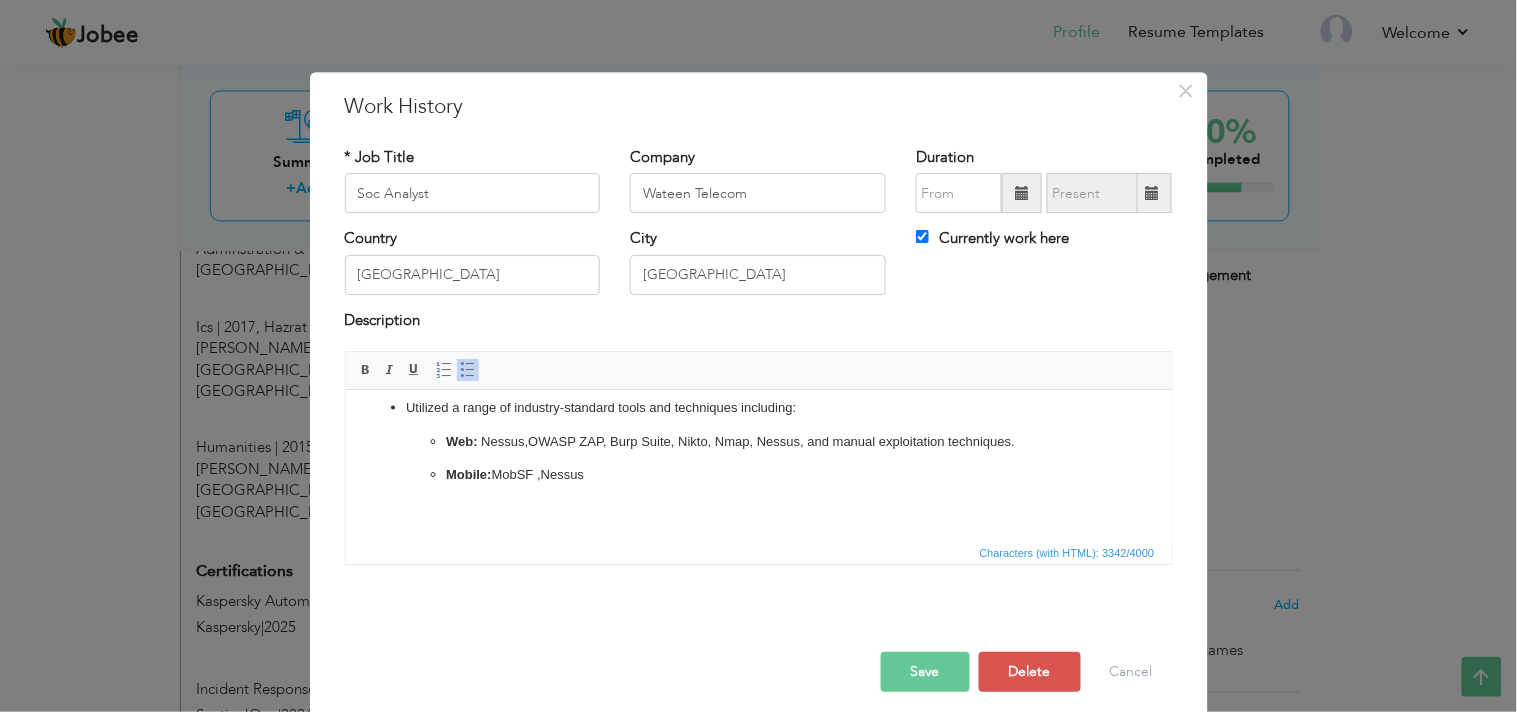 click on "Web:   Nessus,  OWASP ZAP, Burp Suite, Nikto, Nmap, Nessus, and manual exploitation techniques." at bounding box center [758, 442] 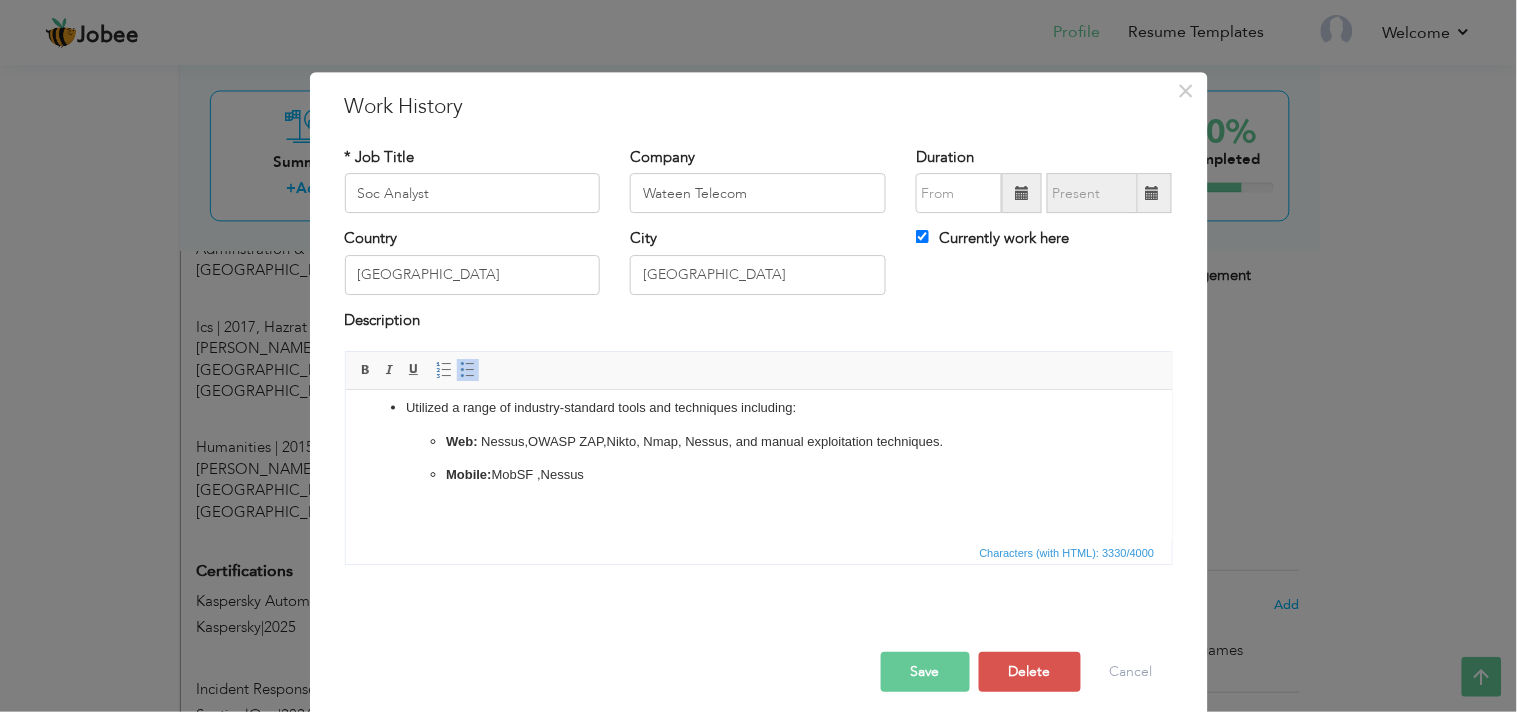 click on "Web:   Nessus,  OWASP ZAP,  Nikto, Nmap, Nessus, and manual exploitation techniques." at bounding box center [758, 442] 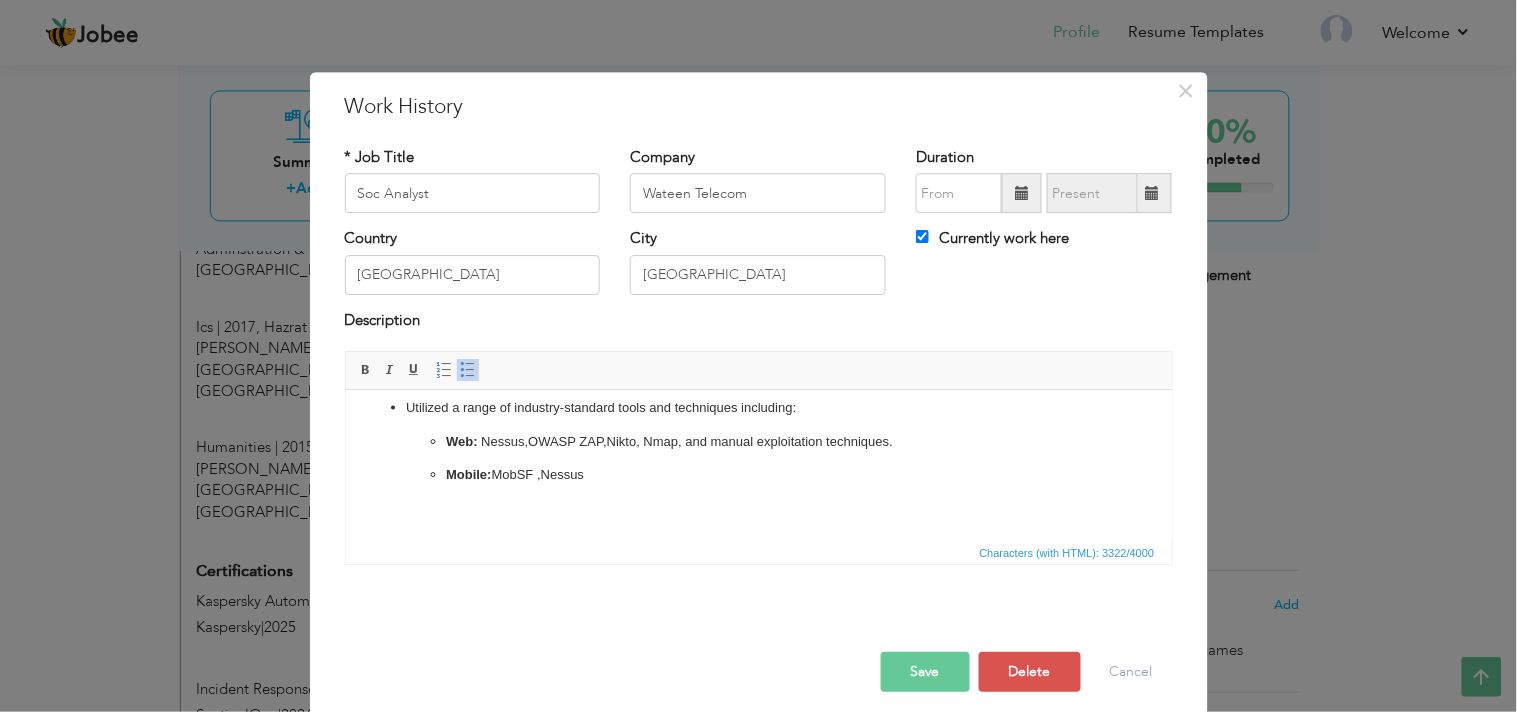 click on "Web:   Nessus,  OWASP ZAP,  Nikto, Nmap , and manual exploitation techniques." at bounding box center (758, 442) 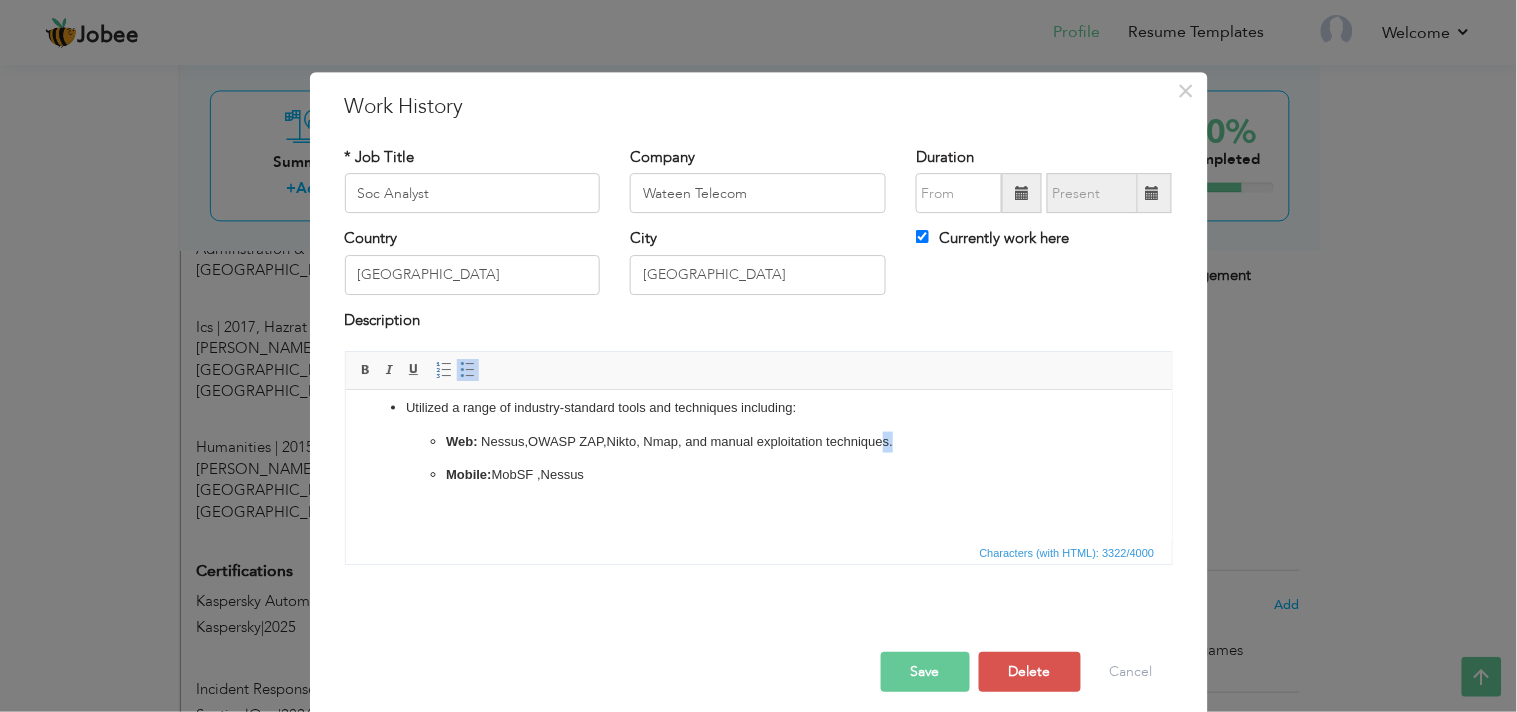 drag, startPoint x: 889, startPoint y: 445, endPoint x: 703, endPoint y: 456, distance: 186.32498 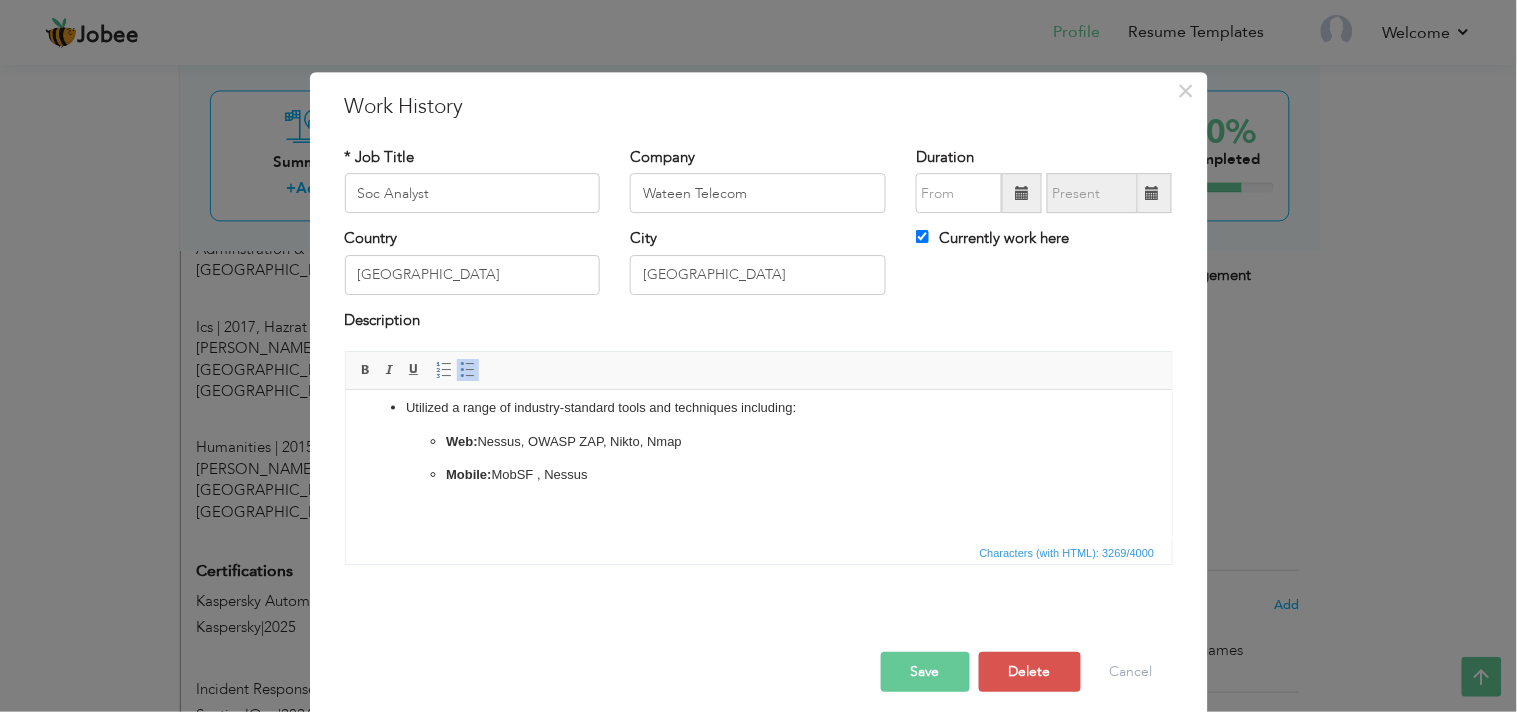 scroll, scrollTop: 824, scrollLeft: 0, axis: vertical 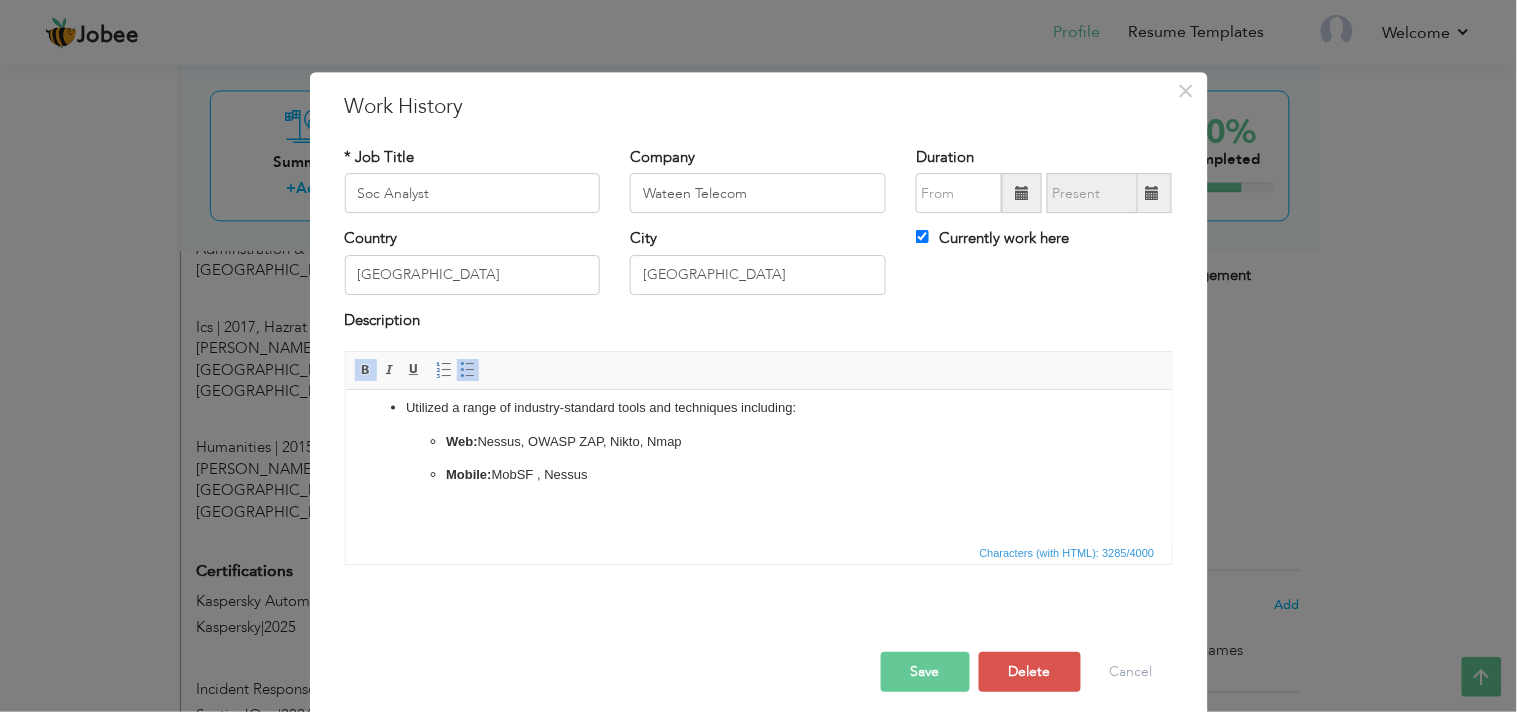 click on "Monitor security event and incident detection systems, including ArcSight SIEM, IDS/IPS, and other security appliances for potential security incidents Analyze security events and alerts to identify potential threats, vulnerabilities, and suspicious activities Investigate and triage security incidents to determine their severity, impact, and appropriate response actions Execute incident response procedures according to established protocols and best practices Coordinate with internal stakeholders and teams to contain, mitigate, and remediate security incidents in a timely manner Document incident details, investigation findings, and response actions taken for further analysis and reporting Stay abreast of the latest cybersecurity threats, vulnerabilities, and attack techniques through threat intelligence feeds, research publications, and industry forums Utilize threat intelligence to enhance security monitoring, detection capabilities, and incident response strategies Led full-cycle on-site deployments Wazuh" at bounding box center (758, 71) 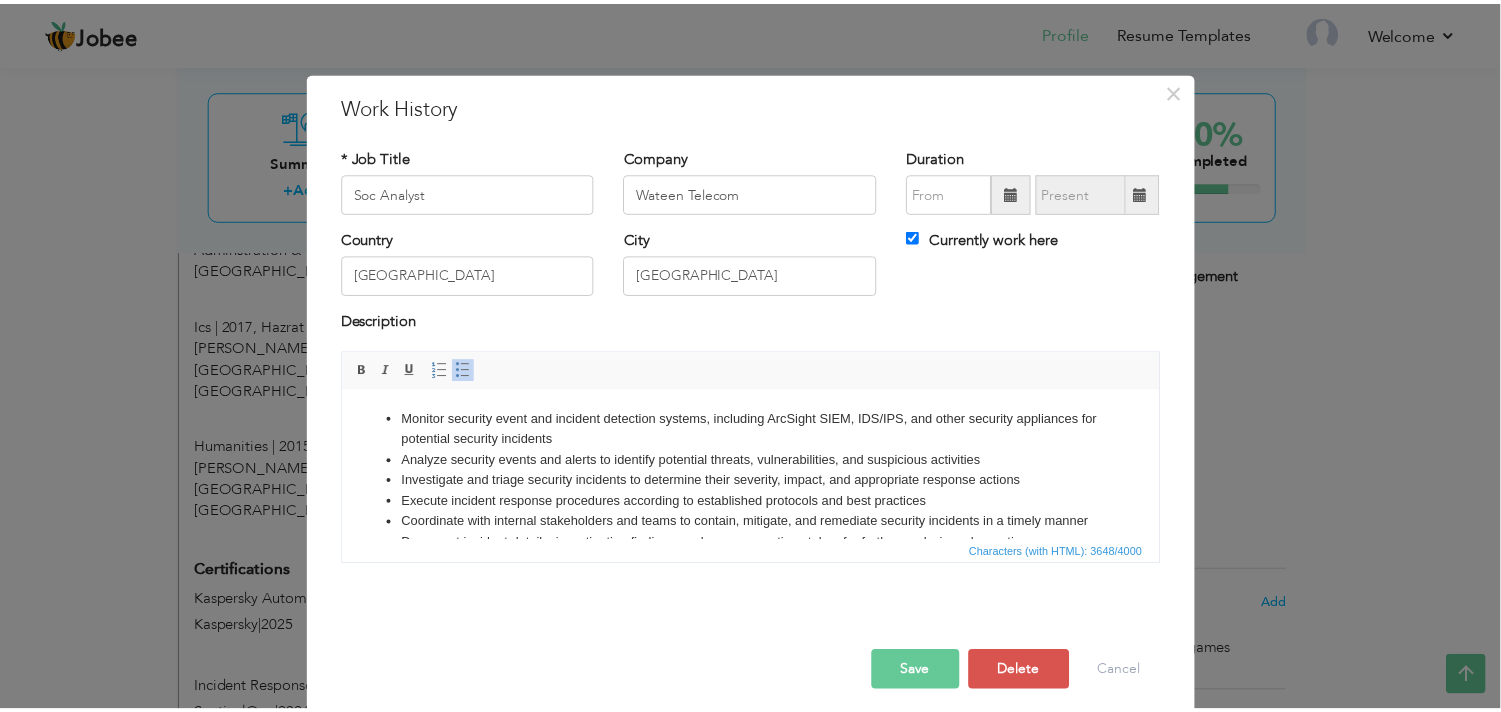 scroll, scrollTop: 0, scrollLeft: 0, axis: both 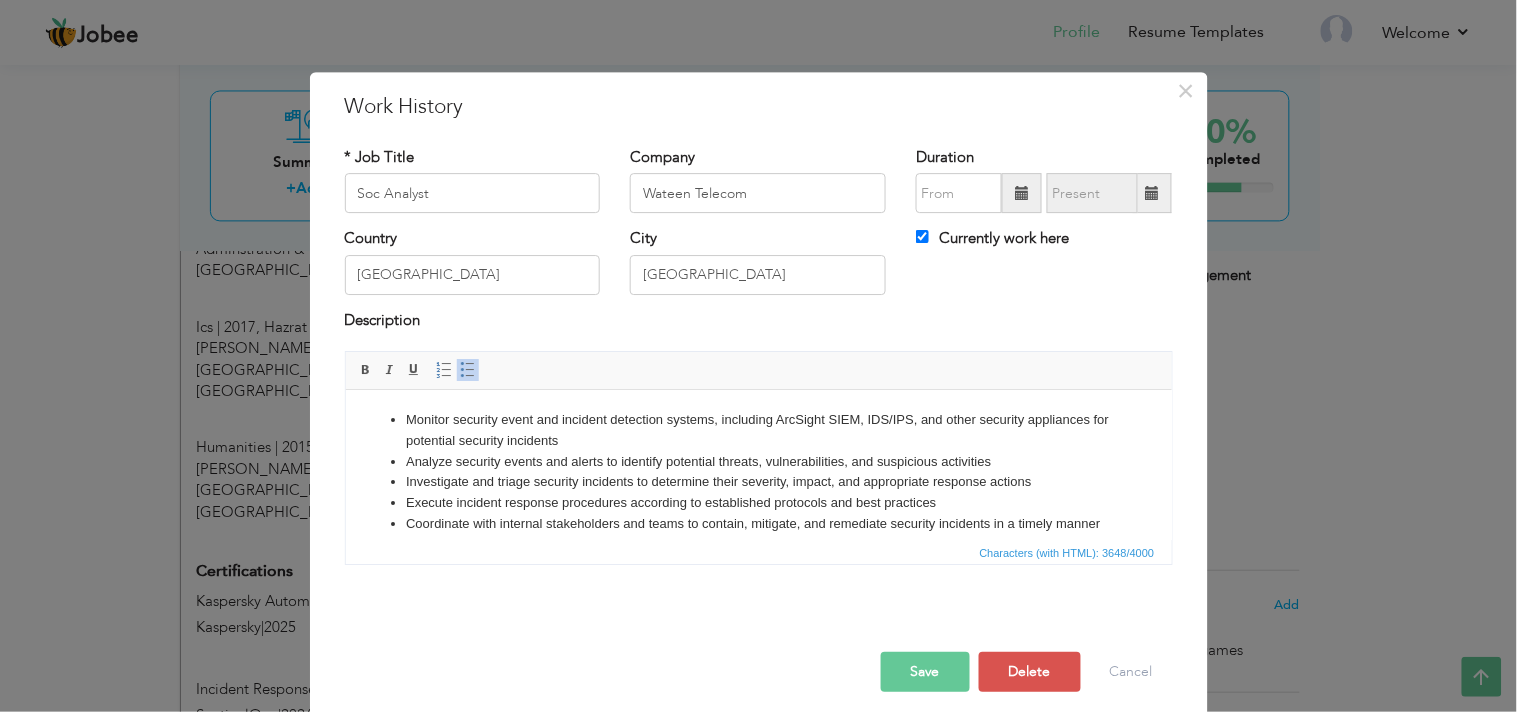 click on "Save" at bounding box center (925, 672) 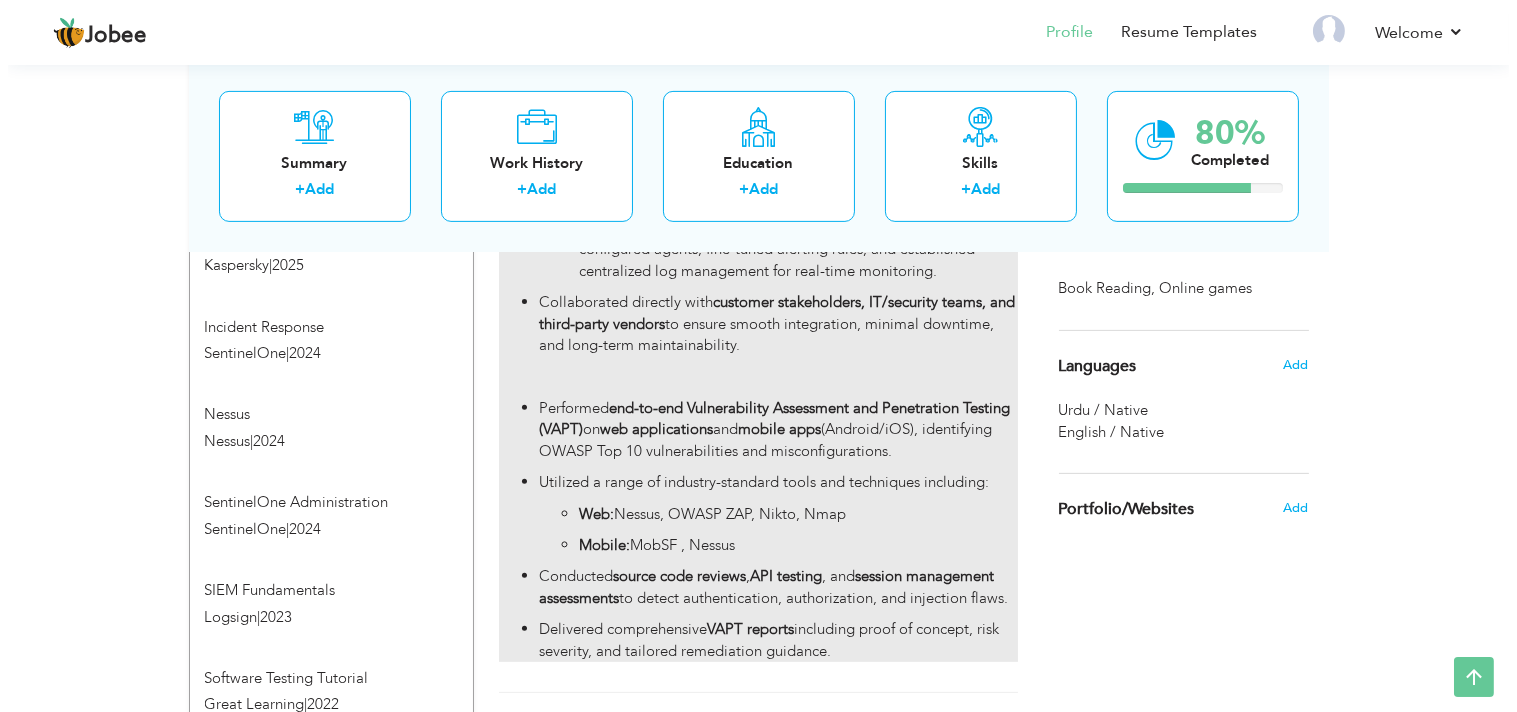 scroll, scrollTop: 1432, scrollLeft: 0, axis: vertical 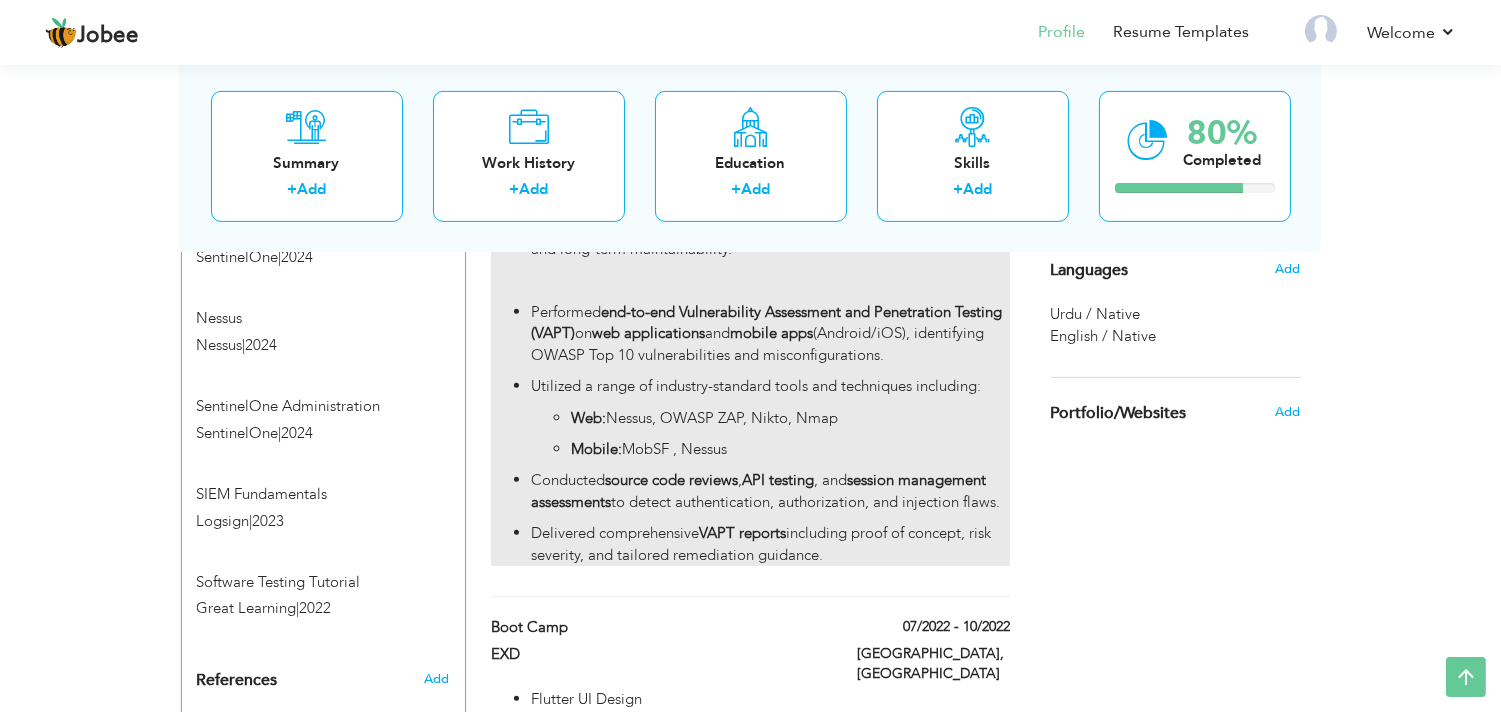 click on "Monitor security event and incident detection systems, including ArcSight SIEM, IDS/IPS, and other security appliances for potential security incidents
Analyze security events and alerts to identify potential threats, vulnerabilities, and suspicious activities
Investigate and triage security incidents to determine their severity, impact, and appropriate response actions
Execute incident response procedures according to established protocols and best practices
Coordinate with internal stakeholders and teams to contain, mitigate, and remediate security incidents in a timely manner
Document incident details, investigation findings, and response actions taken for further analysis and reporting
Stay abreast of the latest cybersecurity threats, vulnerabilities, and attack techniques through threat intelligence feeds, research publications, and industry forums
Utilize threat intelligence to enhance security monitoring, detection capabilities, and incident response strategies" at bounding box center [750, -93] 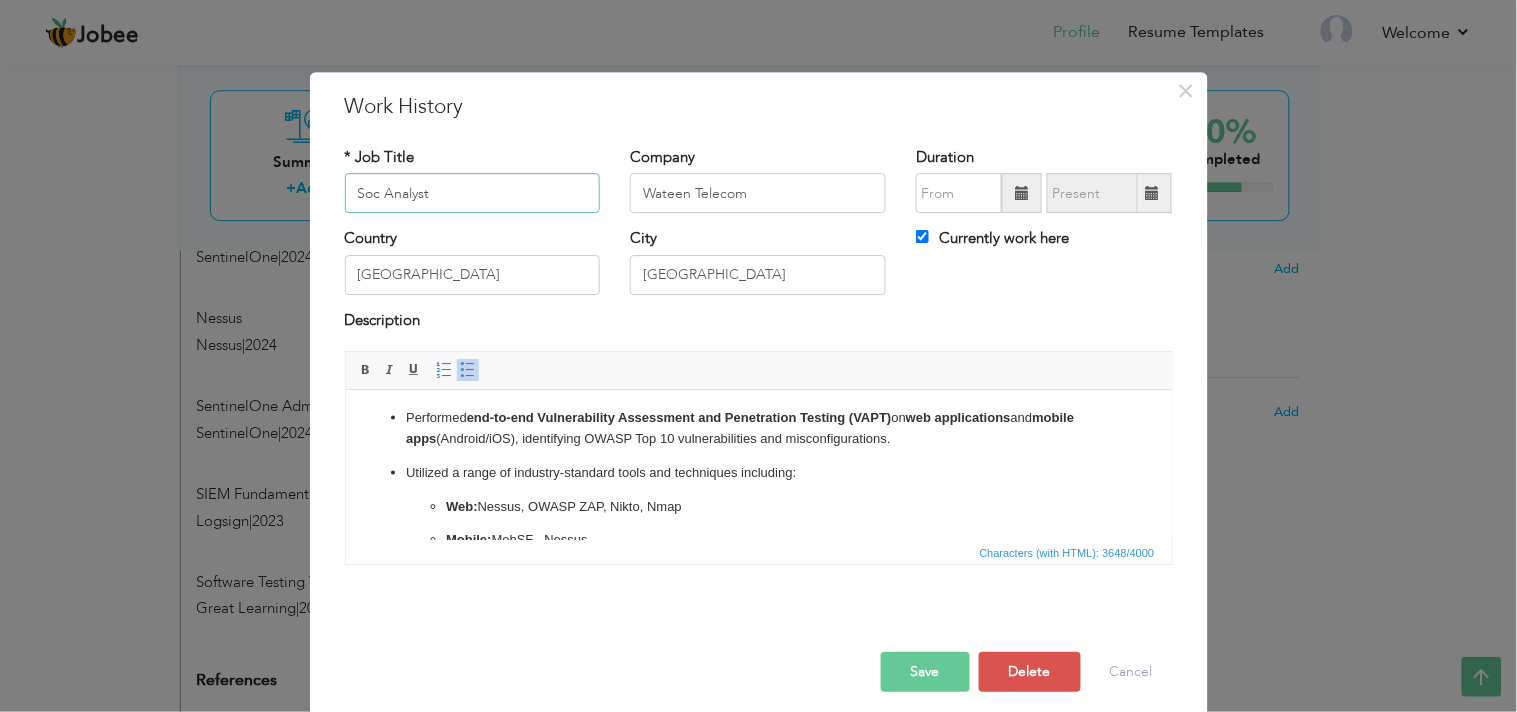 scroll, scrollTop: 710, scrollLeft: 0, axis: vertical 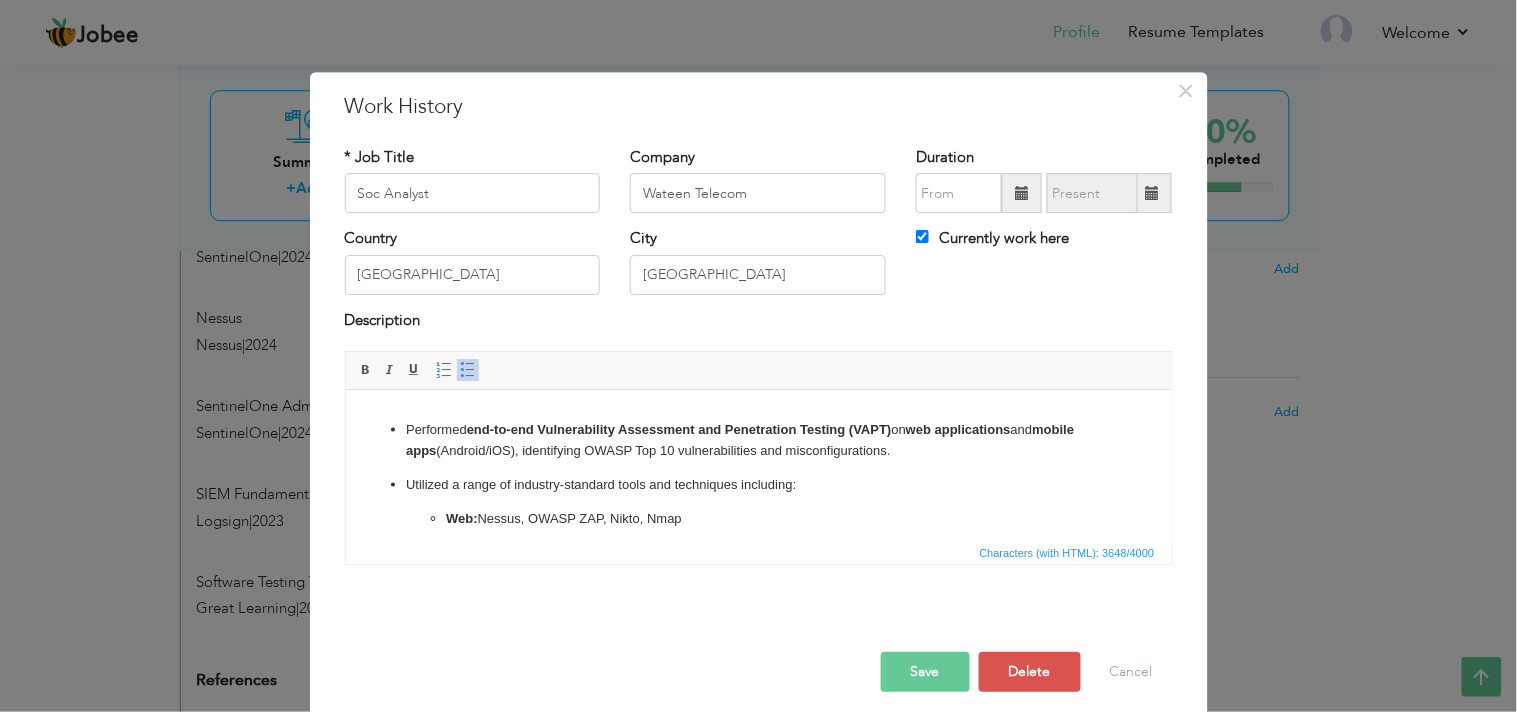click at bounding box center (758, 396) 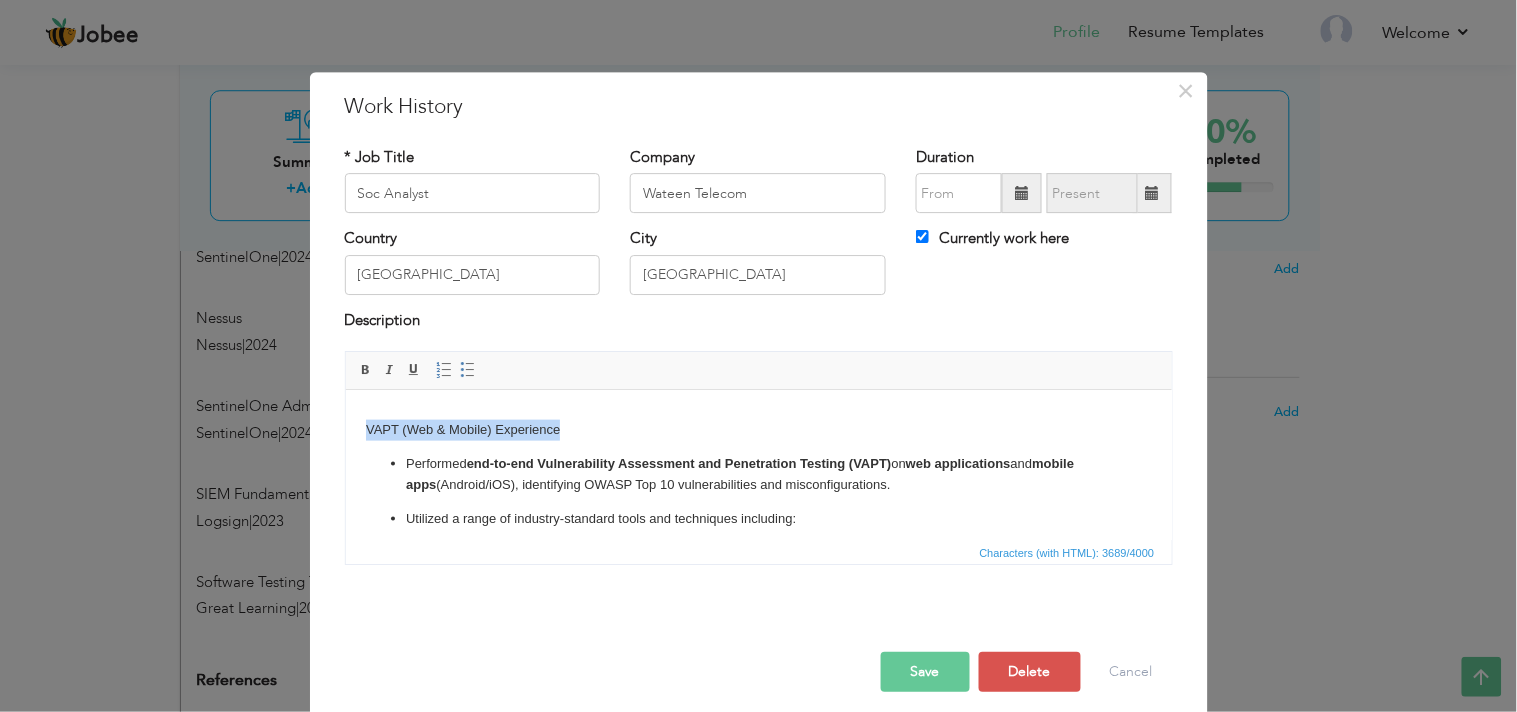 drag, startPoint x: 573, startPoint y: 470, endPoint x: 363, endPoint y: 470, distance: 210 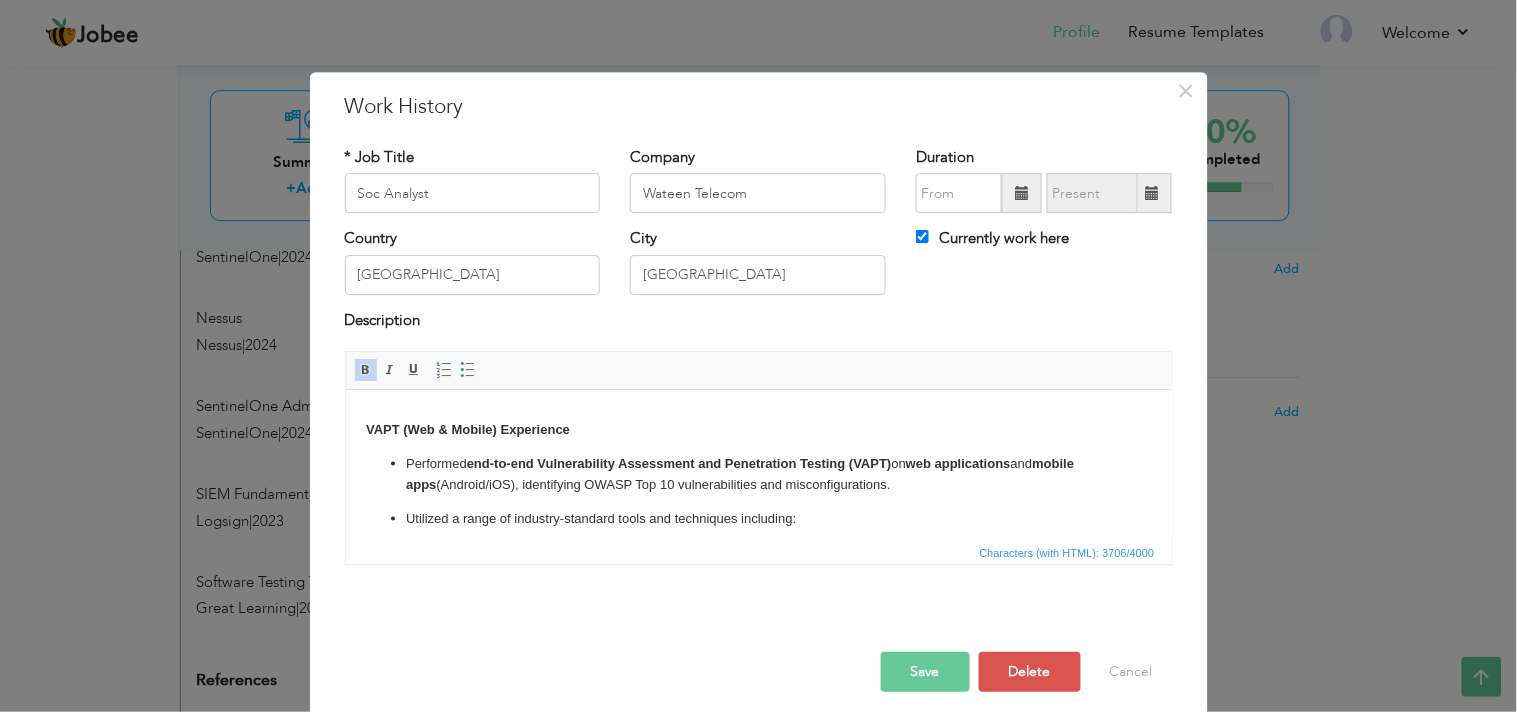 click on "VAPT (Web & Mobile) Experience" at bounding box center [758, 430] 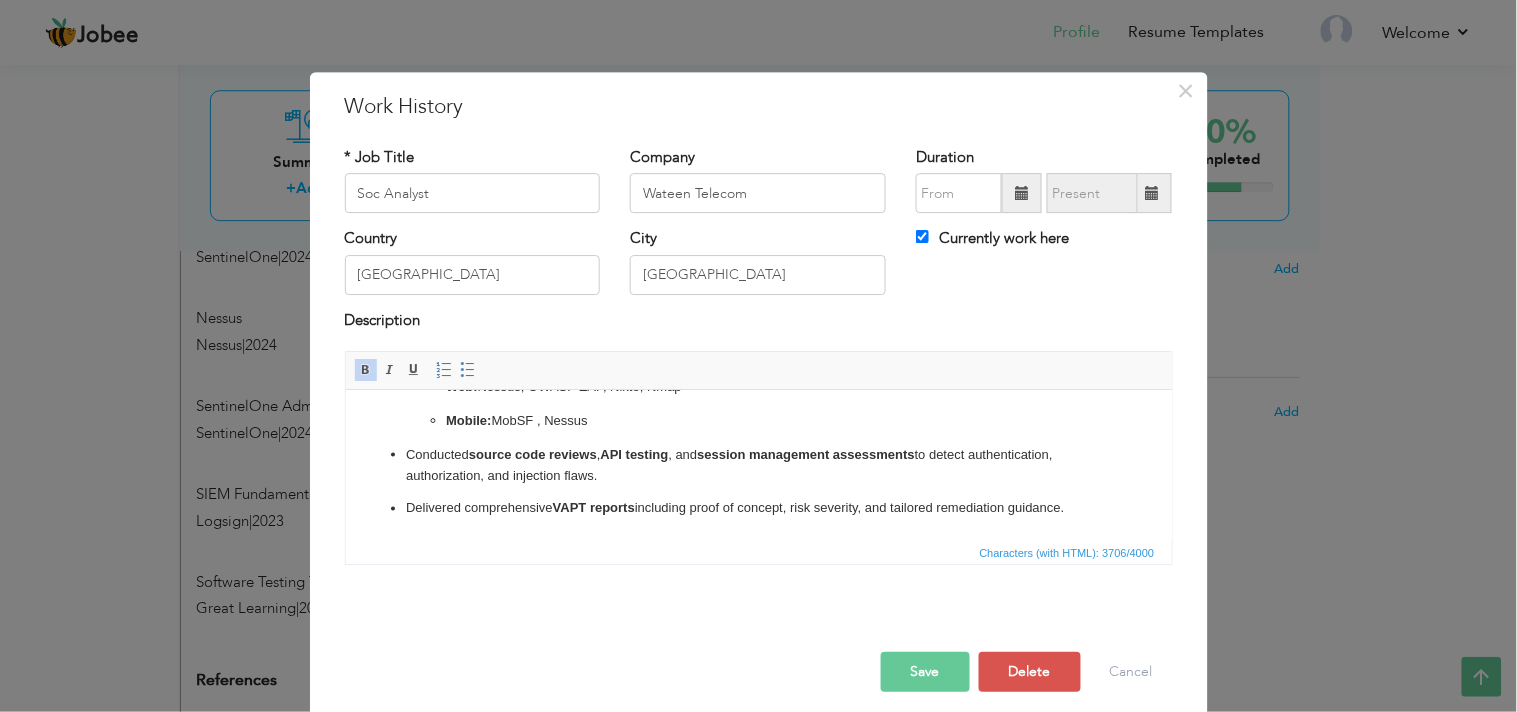 scroll, scrollTop: 916, scrollLeft: 0, axis: vertical 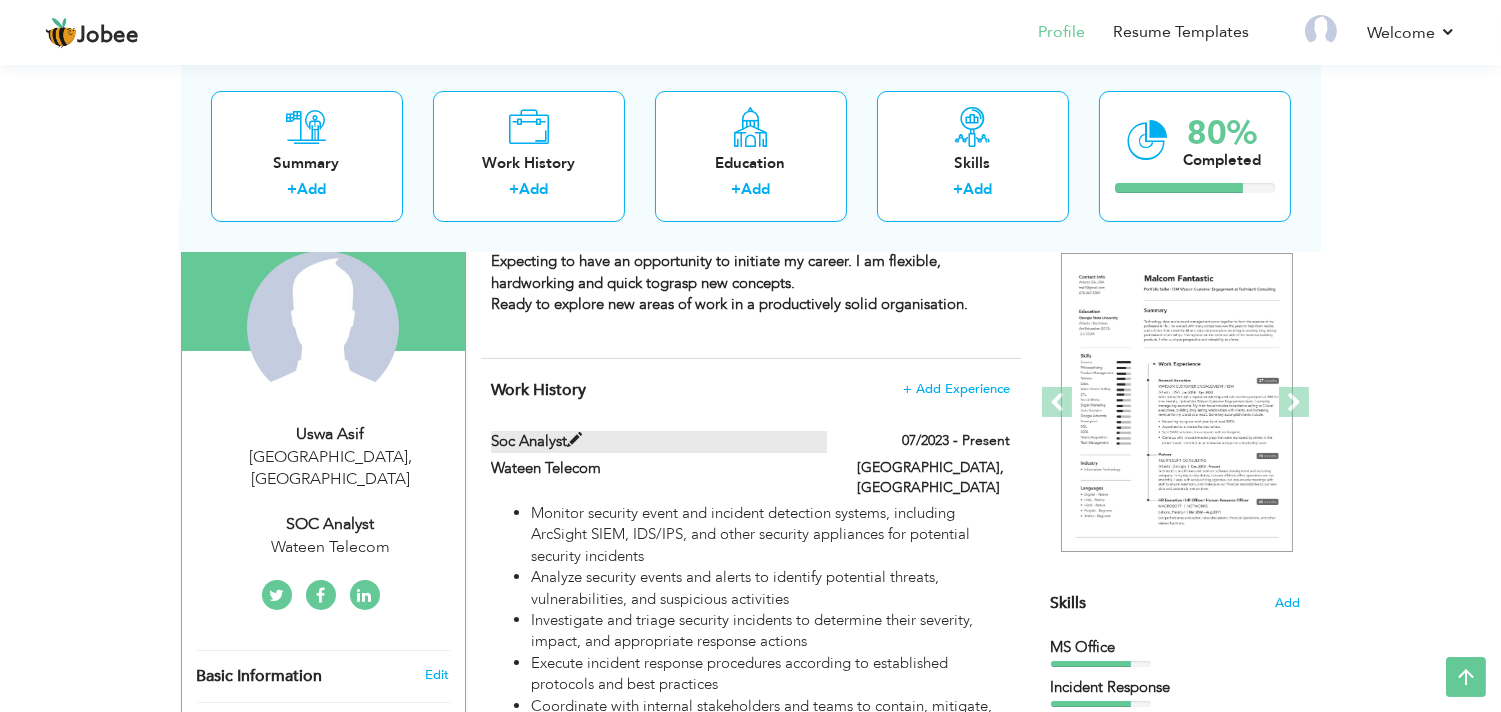 click at bounding box center (574, 440) 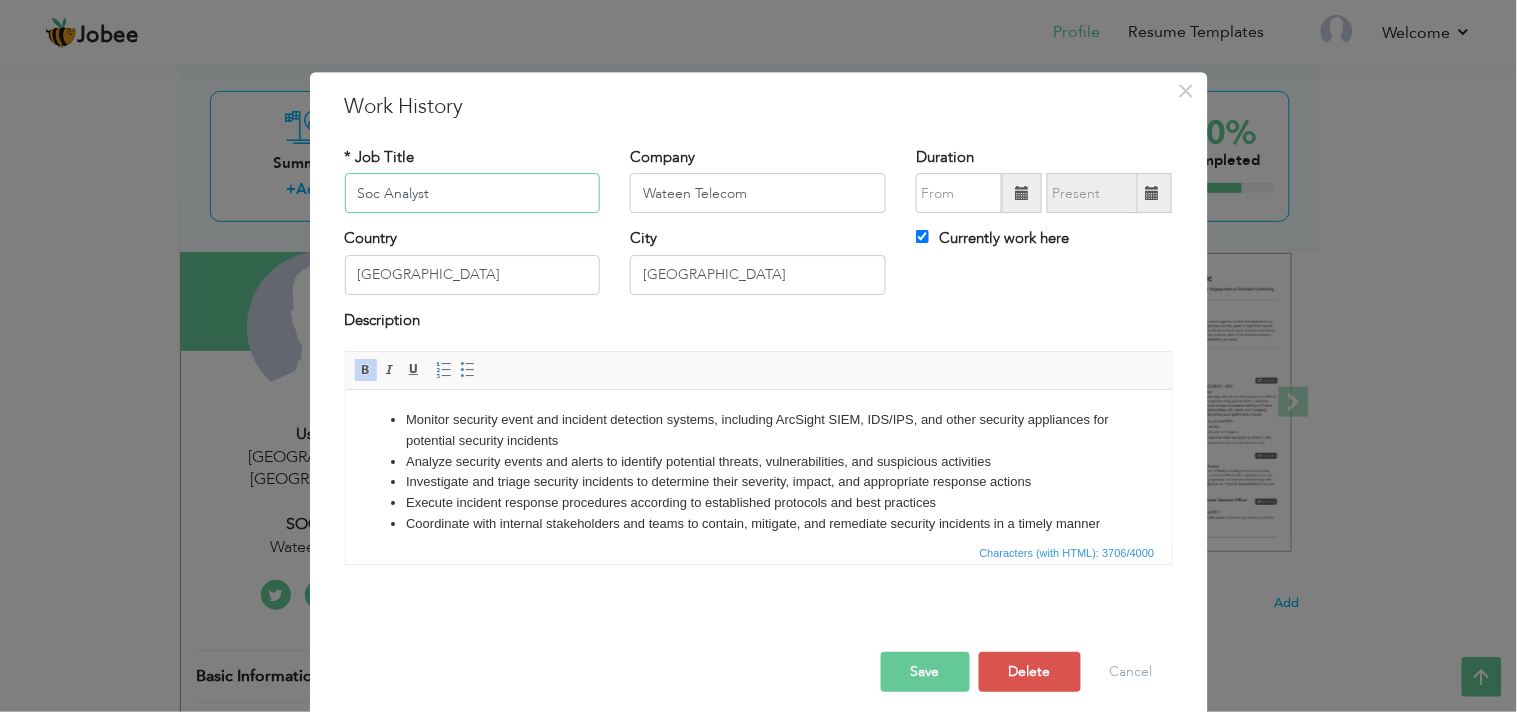 click on "Soc Analyst" at bounding box center (473, 194) 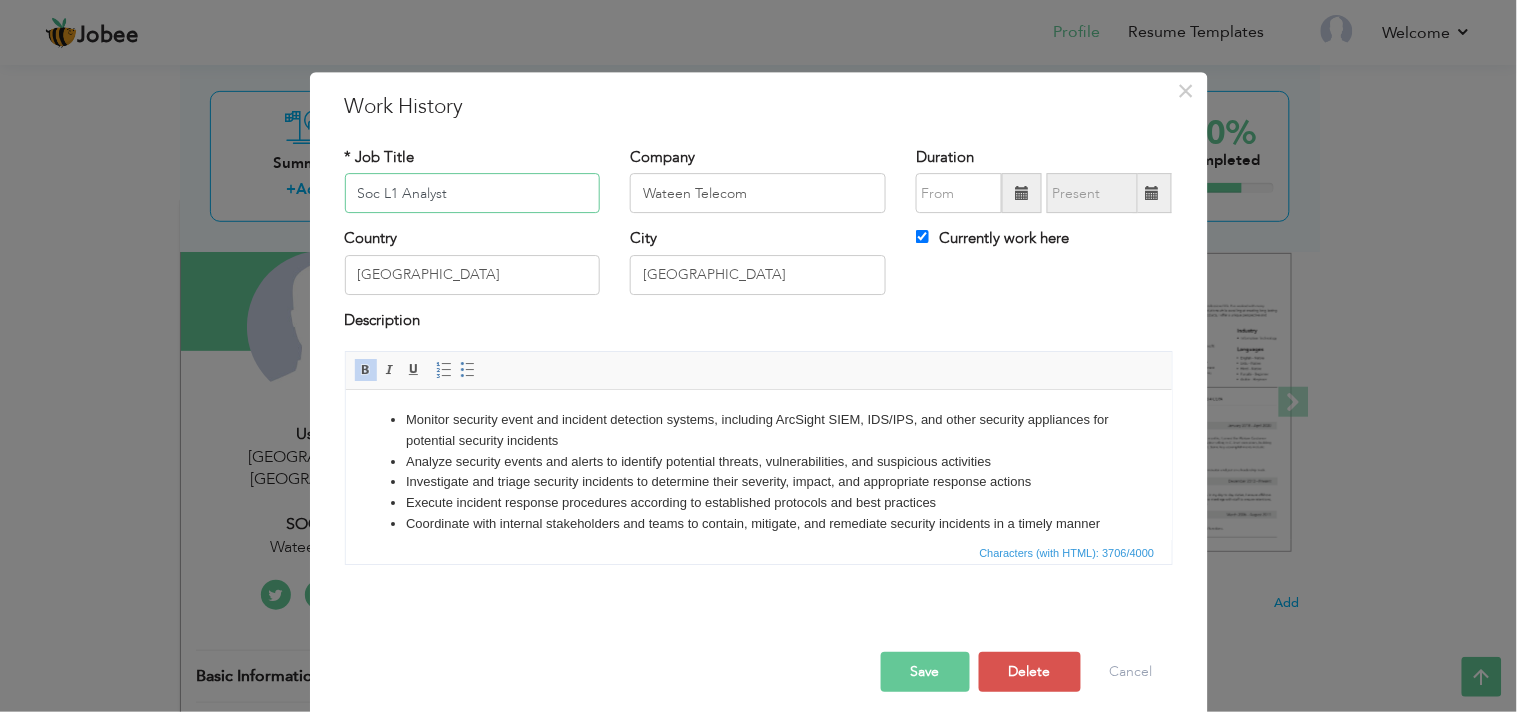 type on "Soc L1 Analyst" 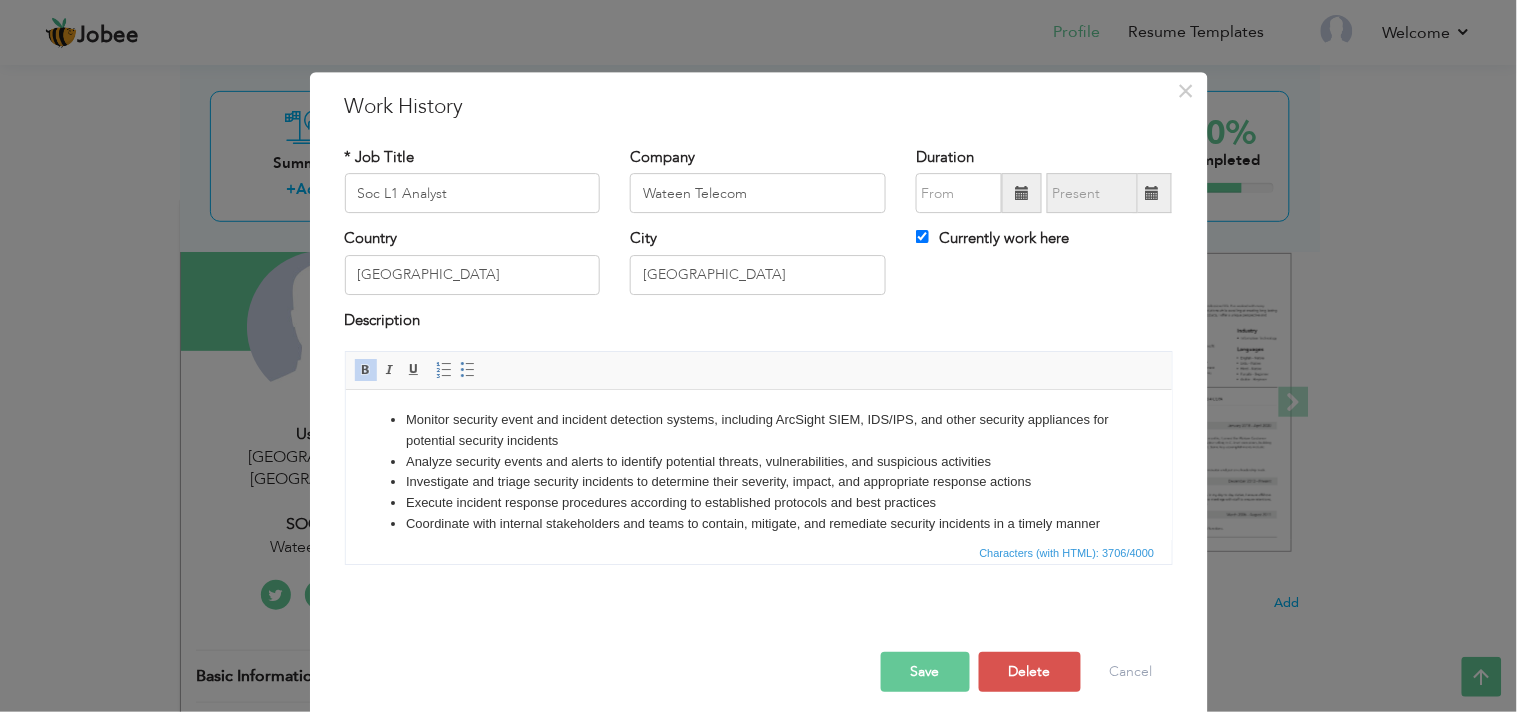 click on "Save" at bounding box center (925, 672) 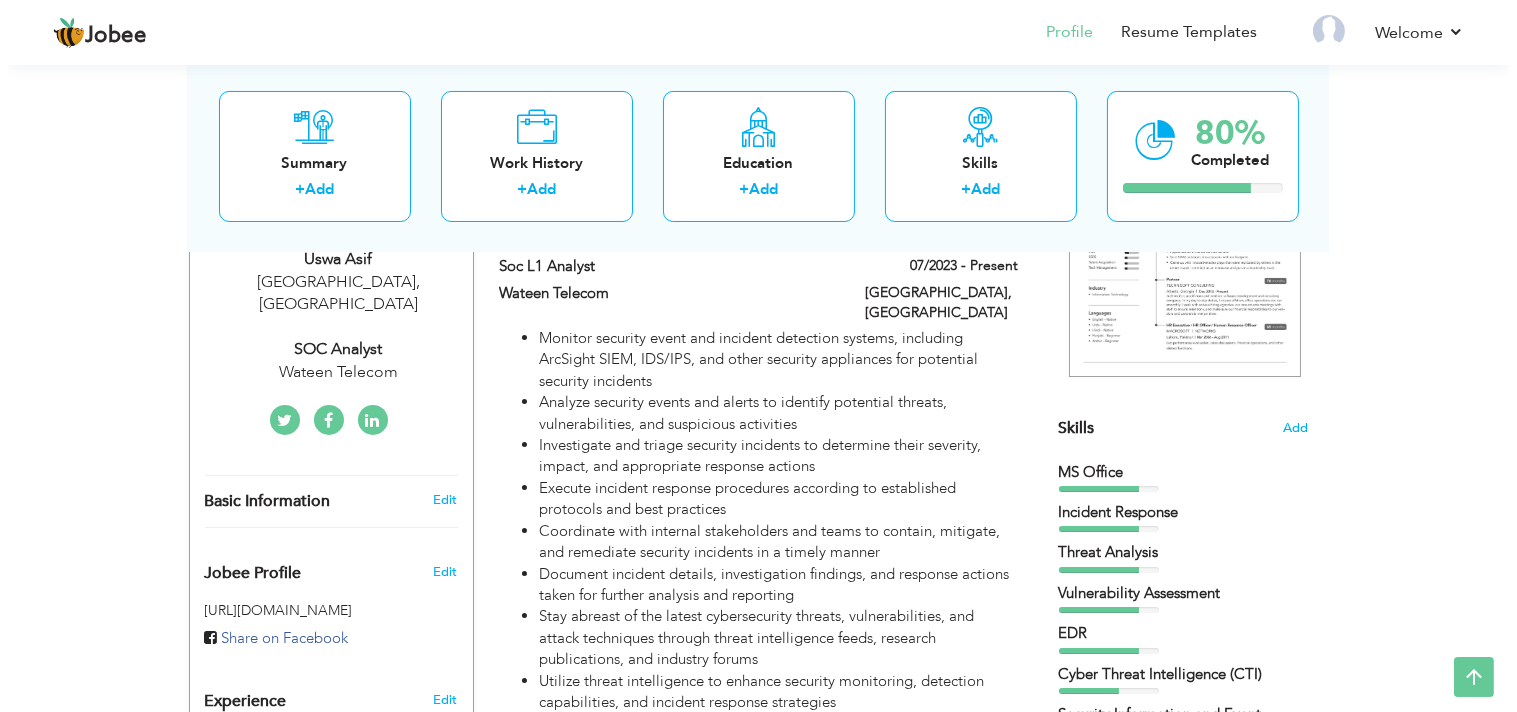 scroll, scrollTop: 345, scrollLeft: 0, axis: vertical 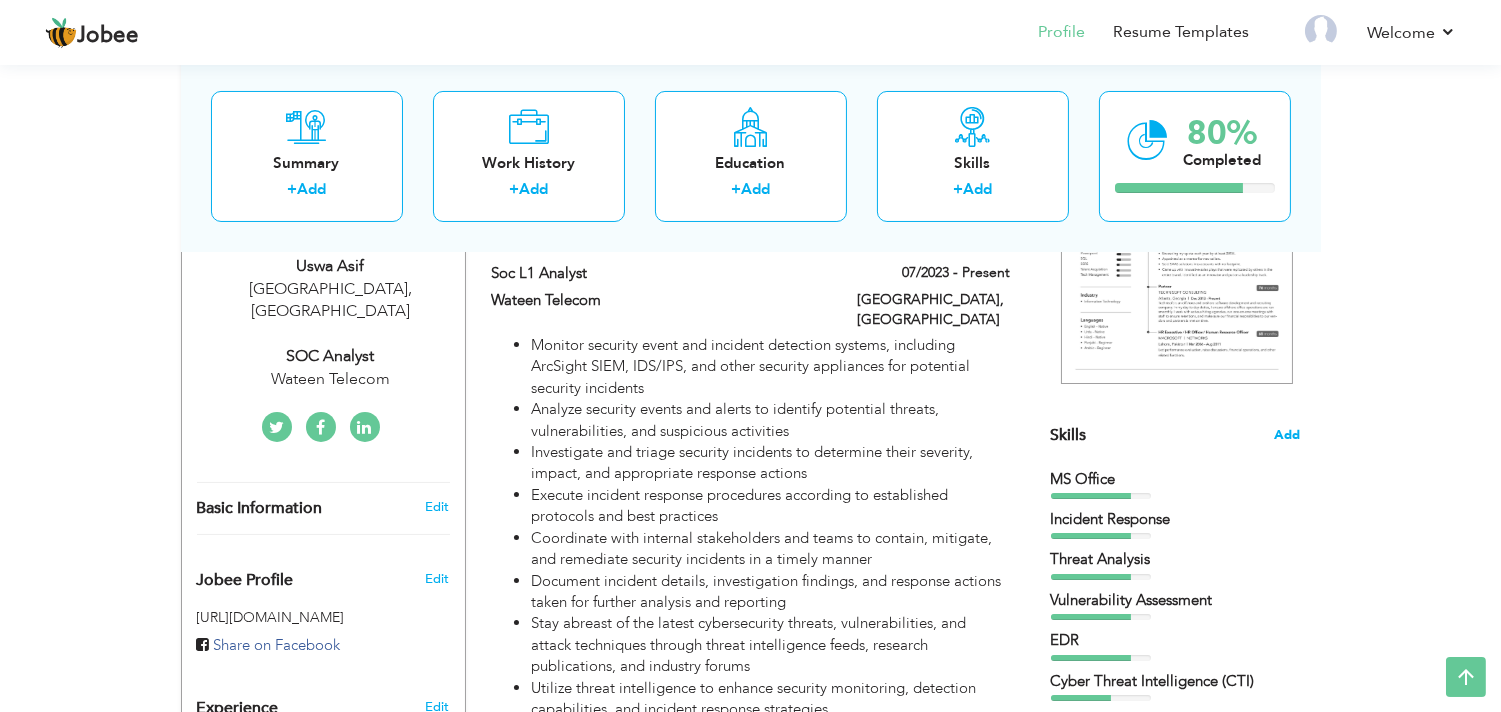 click on "Add" at bounding box center (1288, 435) 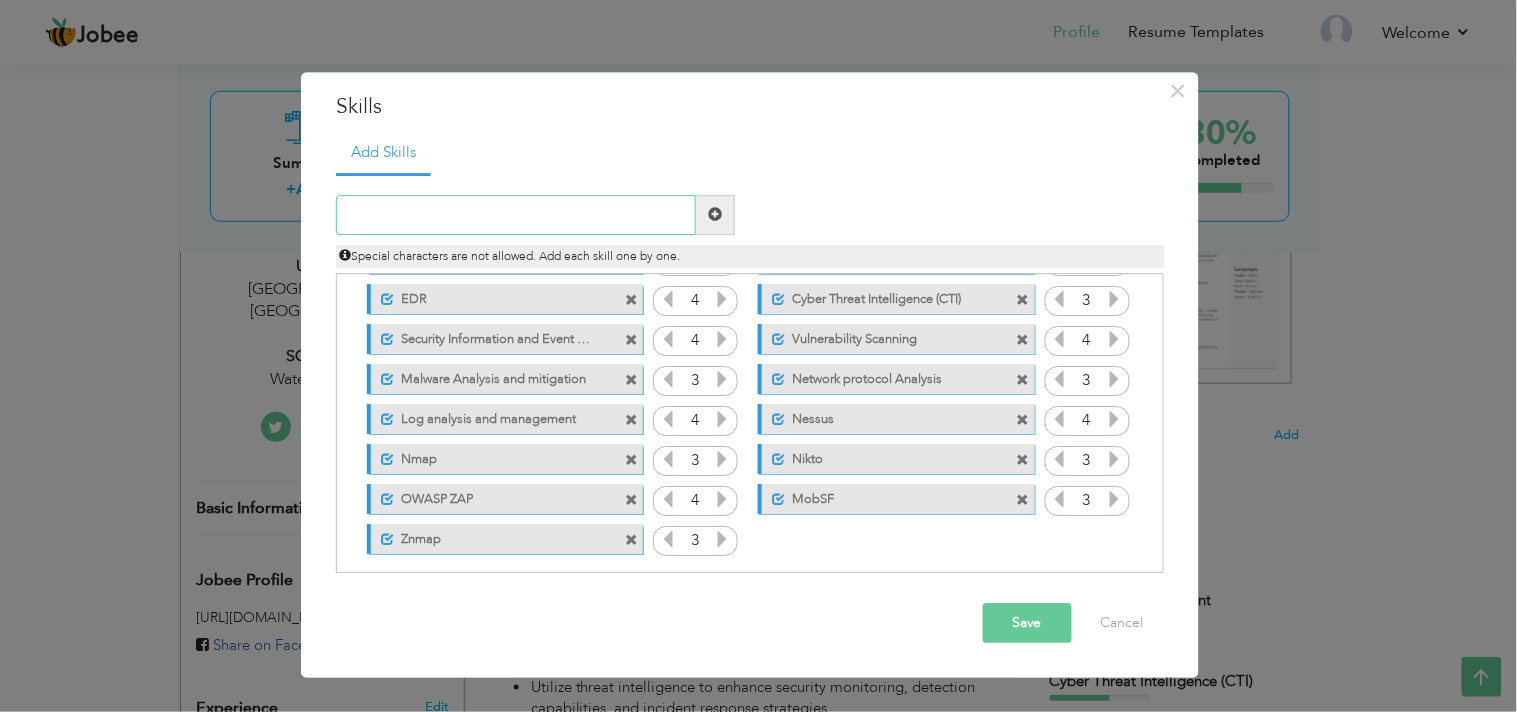 scroll, scrollTop: 124, scrollLeft: 0, axis: vertical 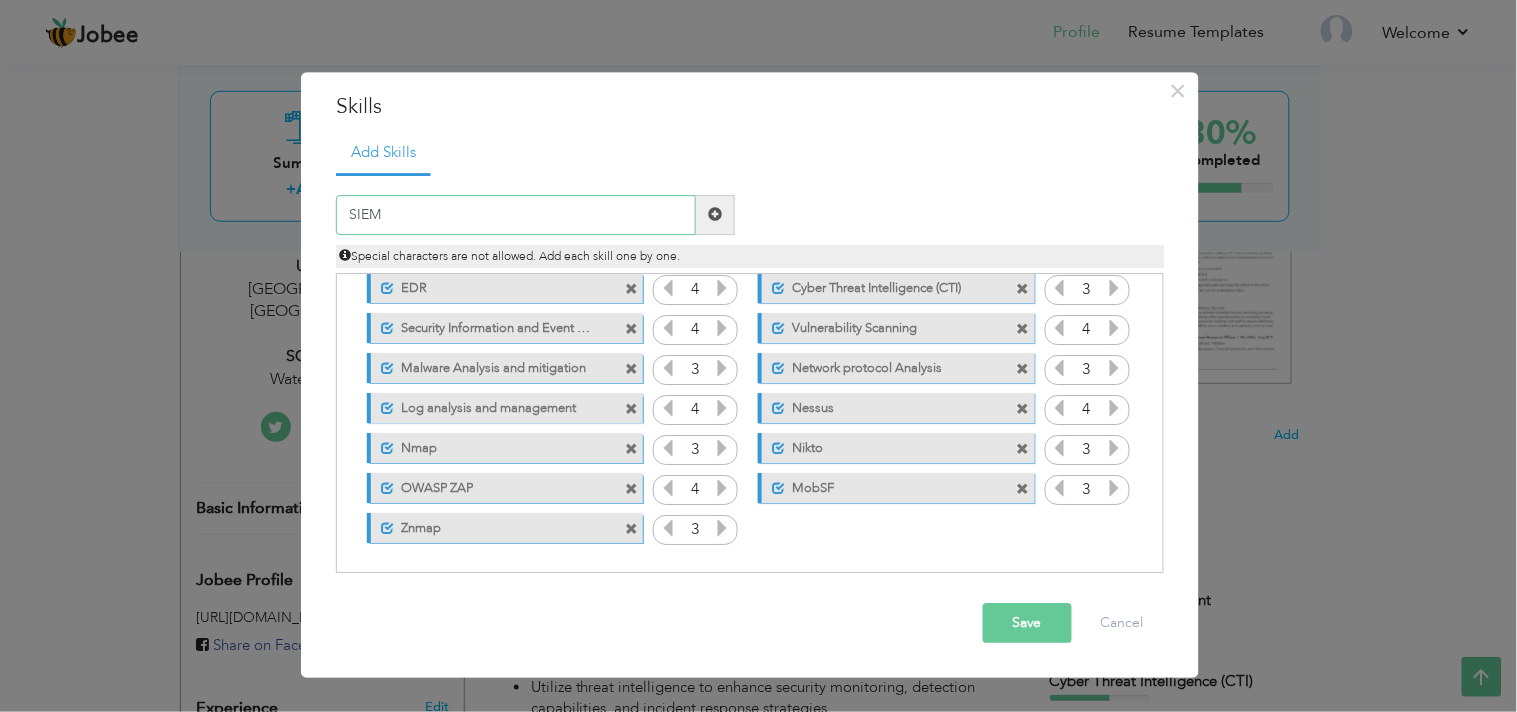 type on "SIEM" 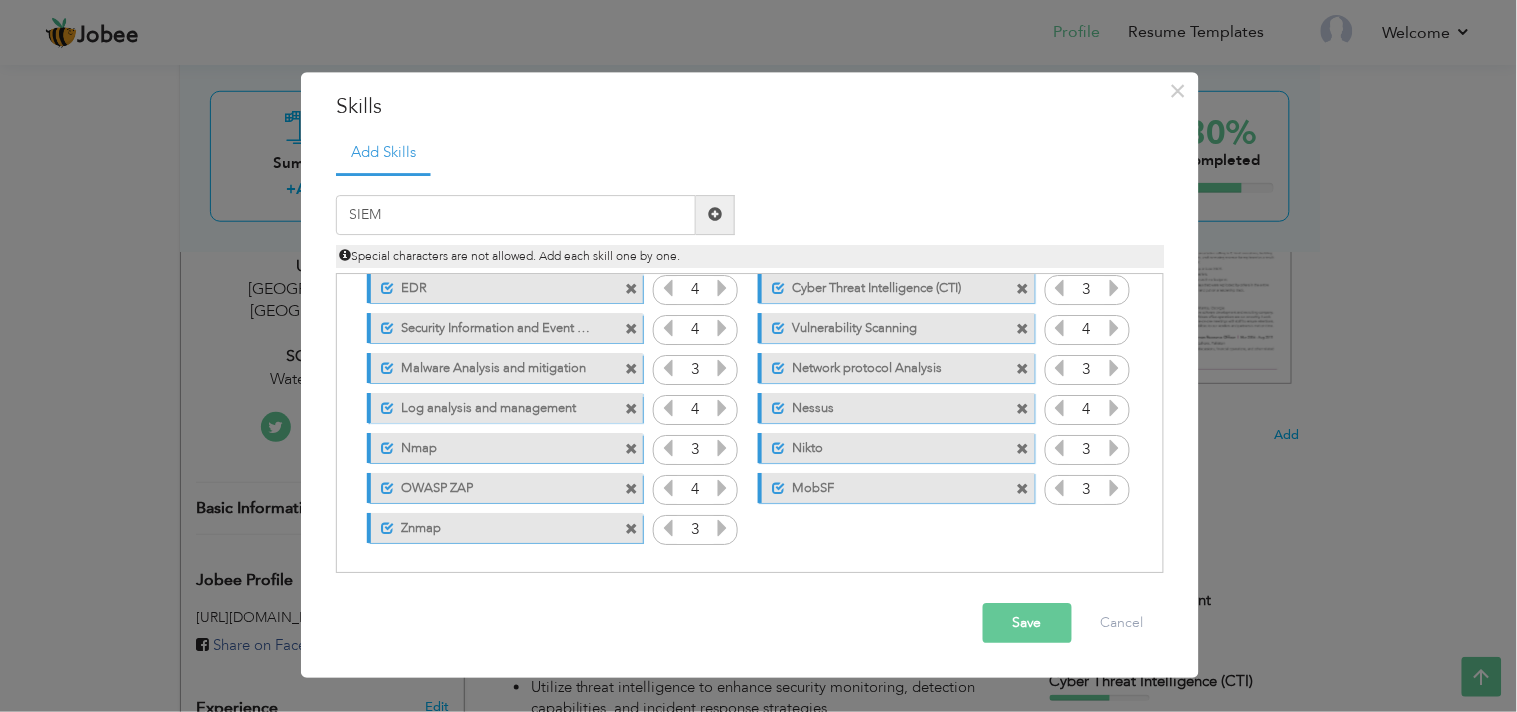 click at bounding box center (715, 215) 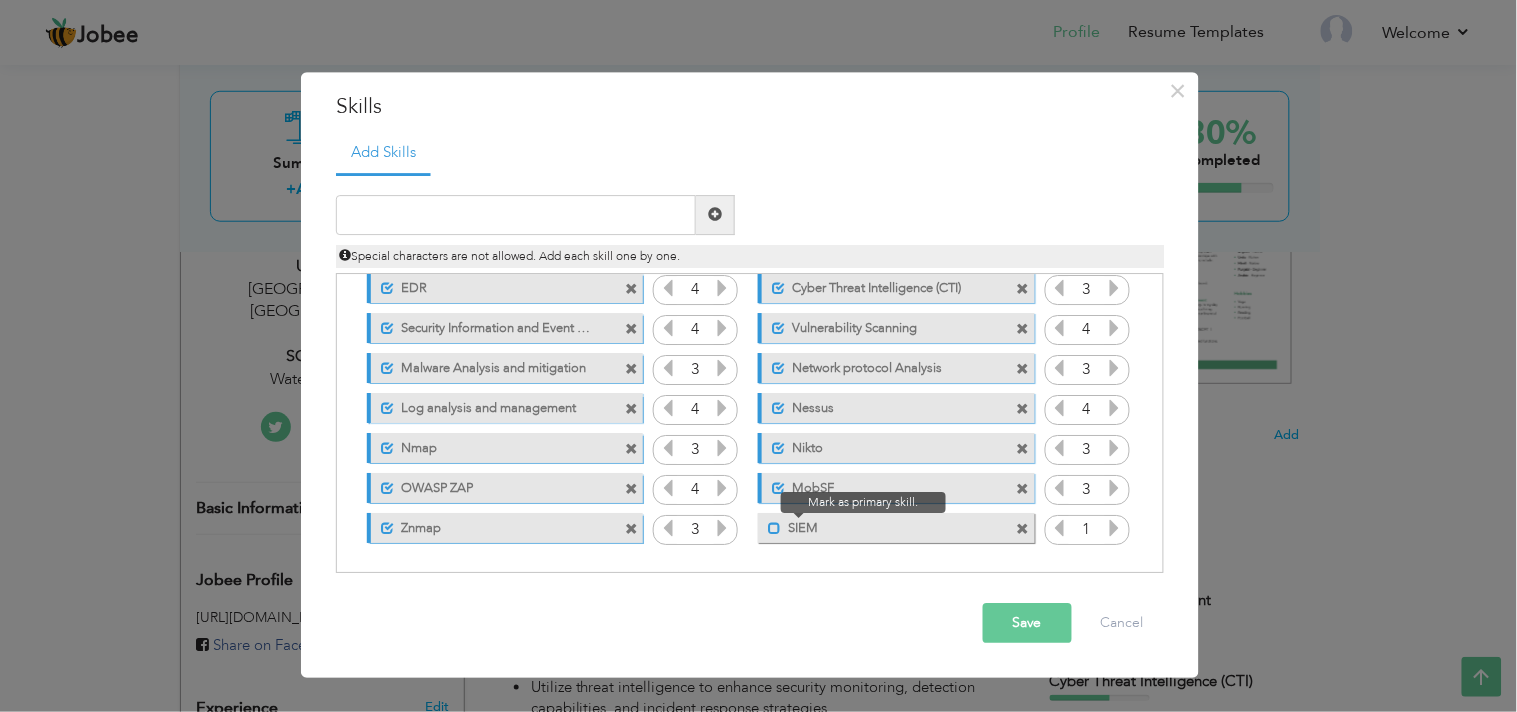 click at bounding box center [774, 528] 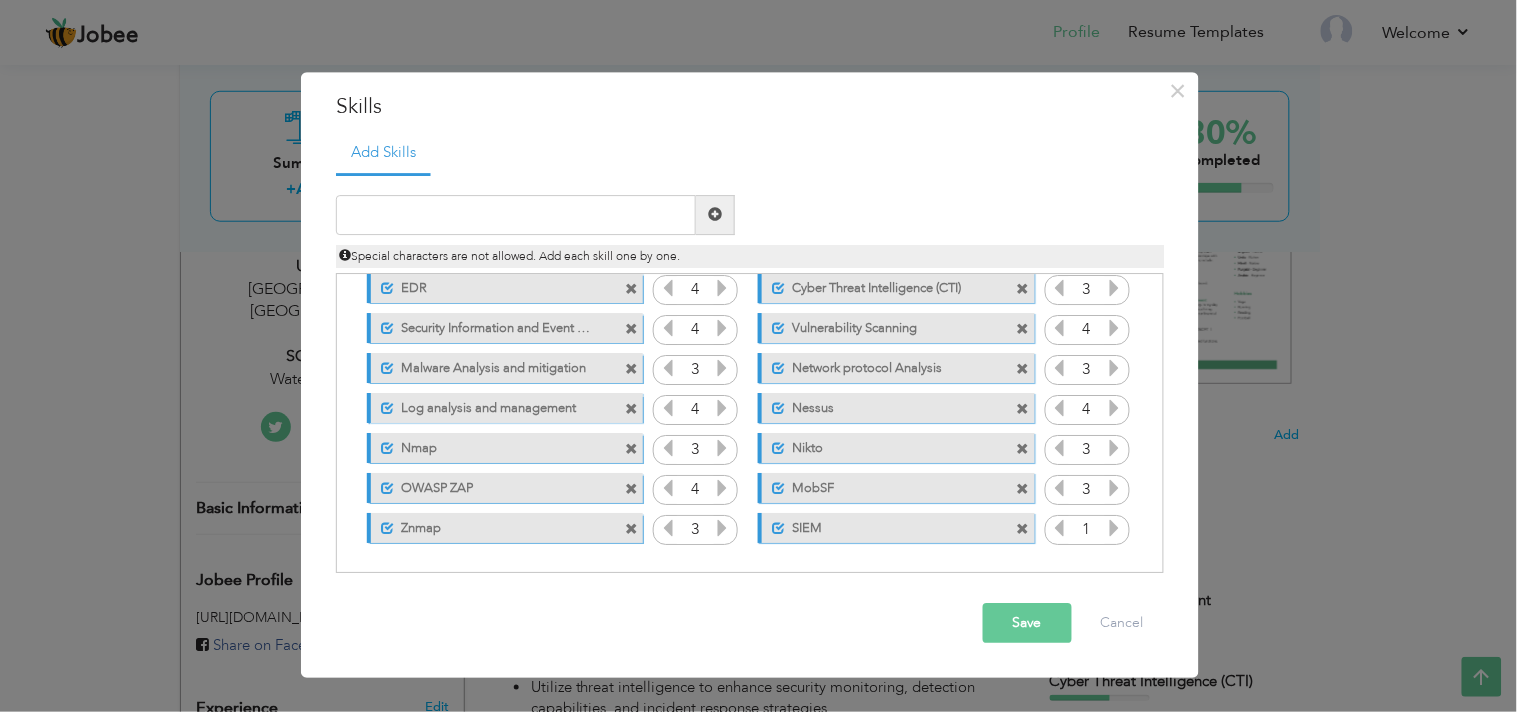 click at bounding box center [1114, 528] 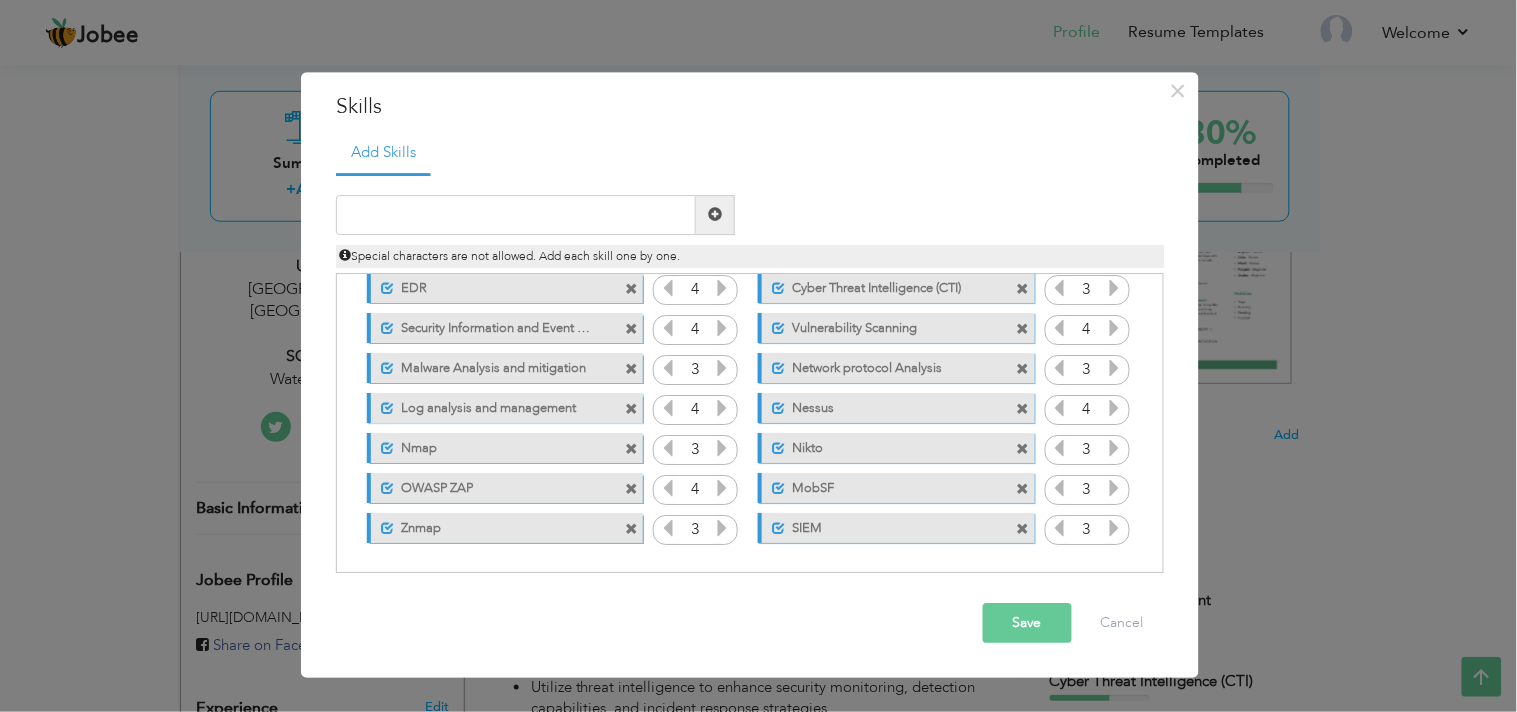 click at bounding box center [1114, 528] 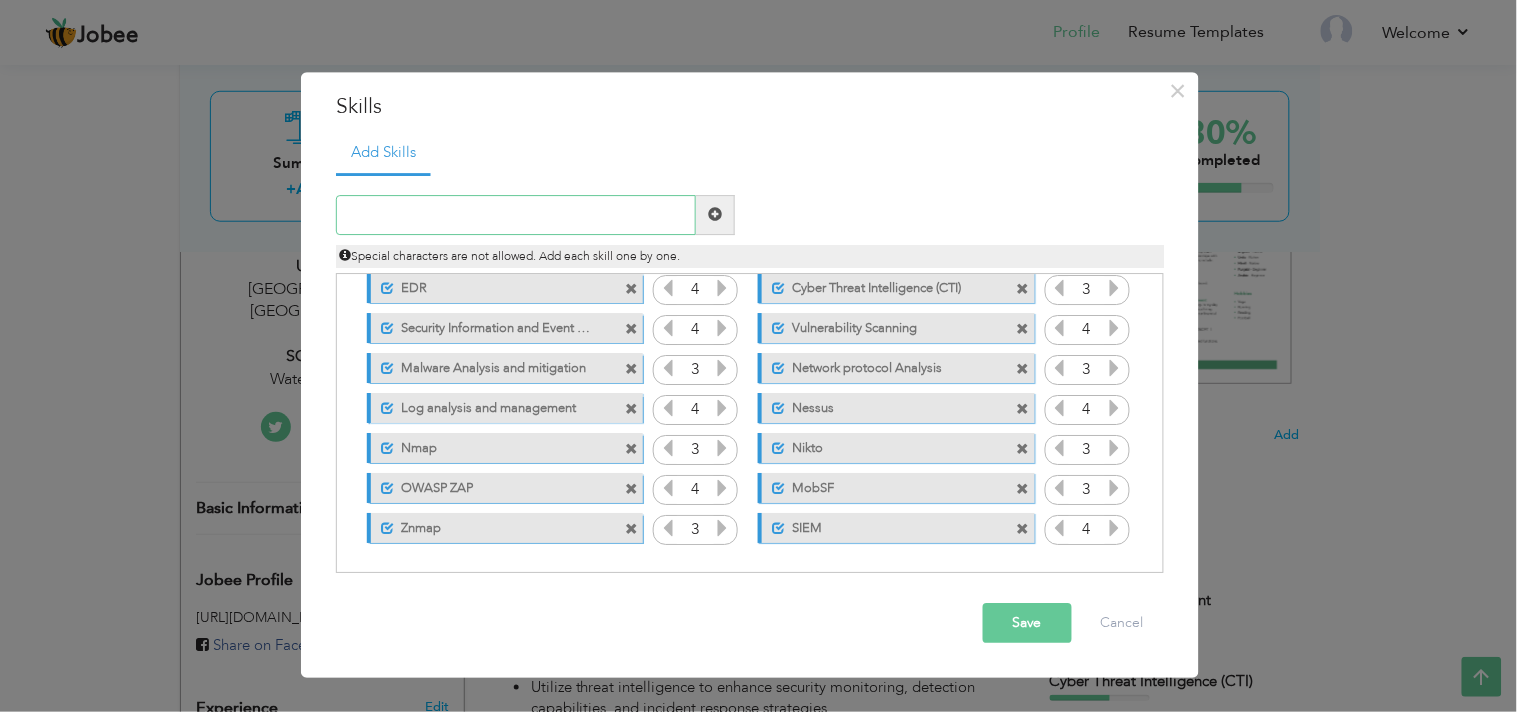 click at bounding box center [516, 215] 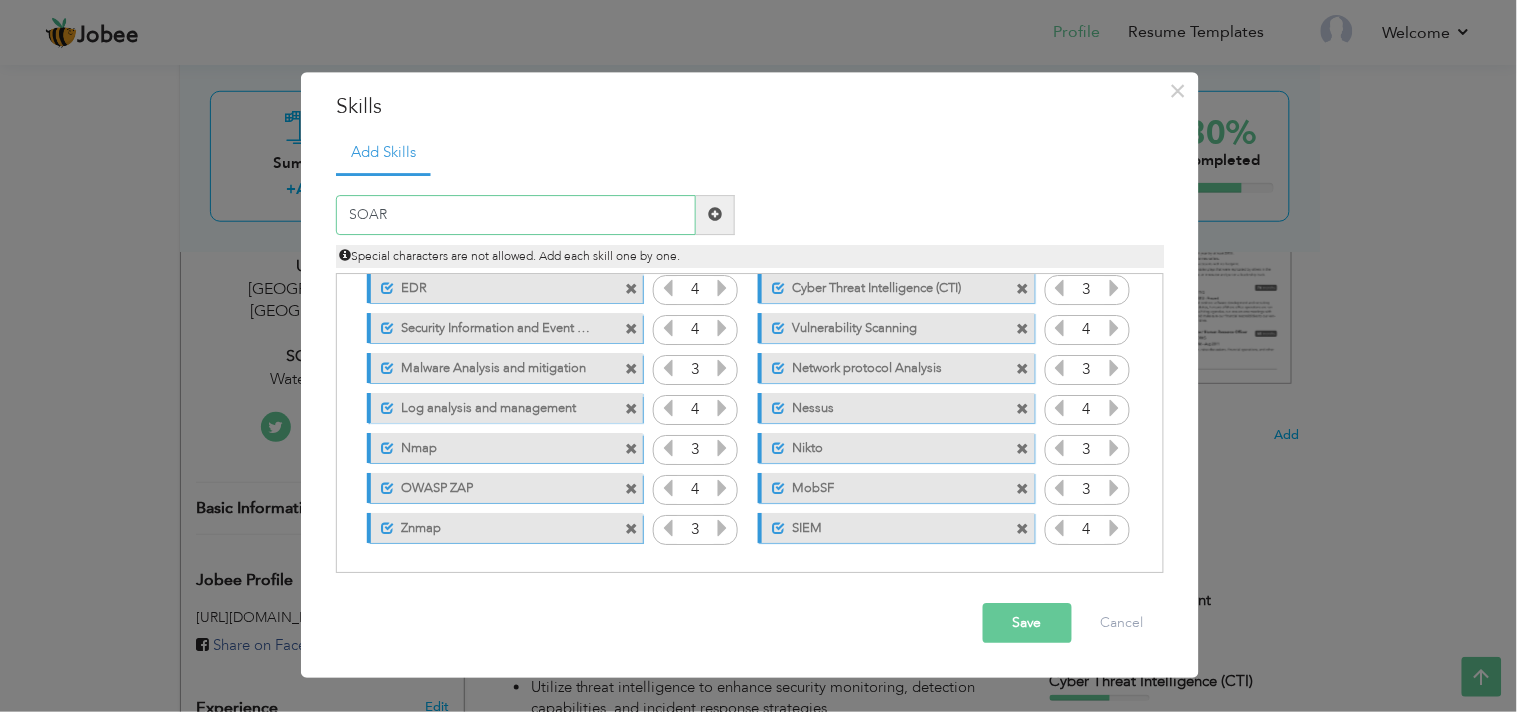 type on "SOAR" 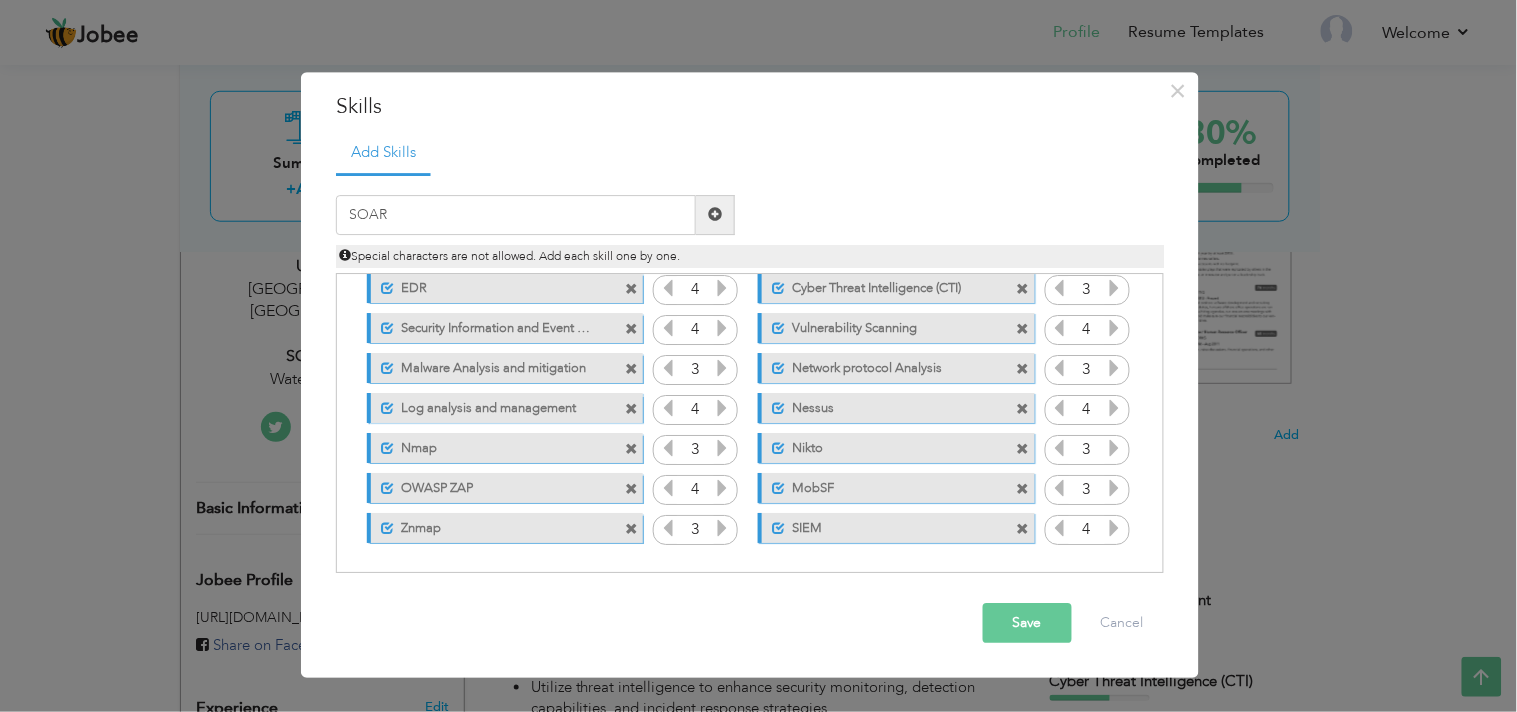 click at bounding box center [715, 215] 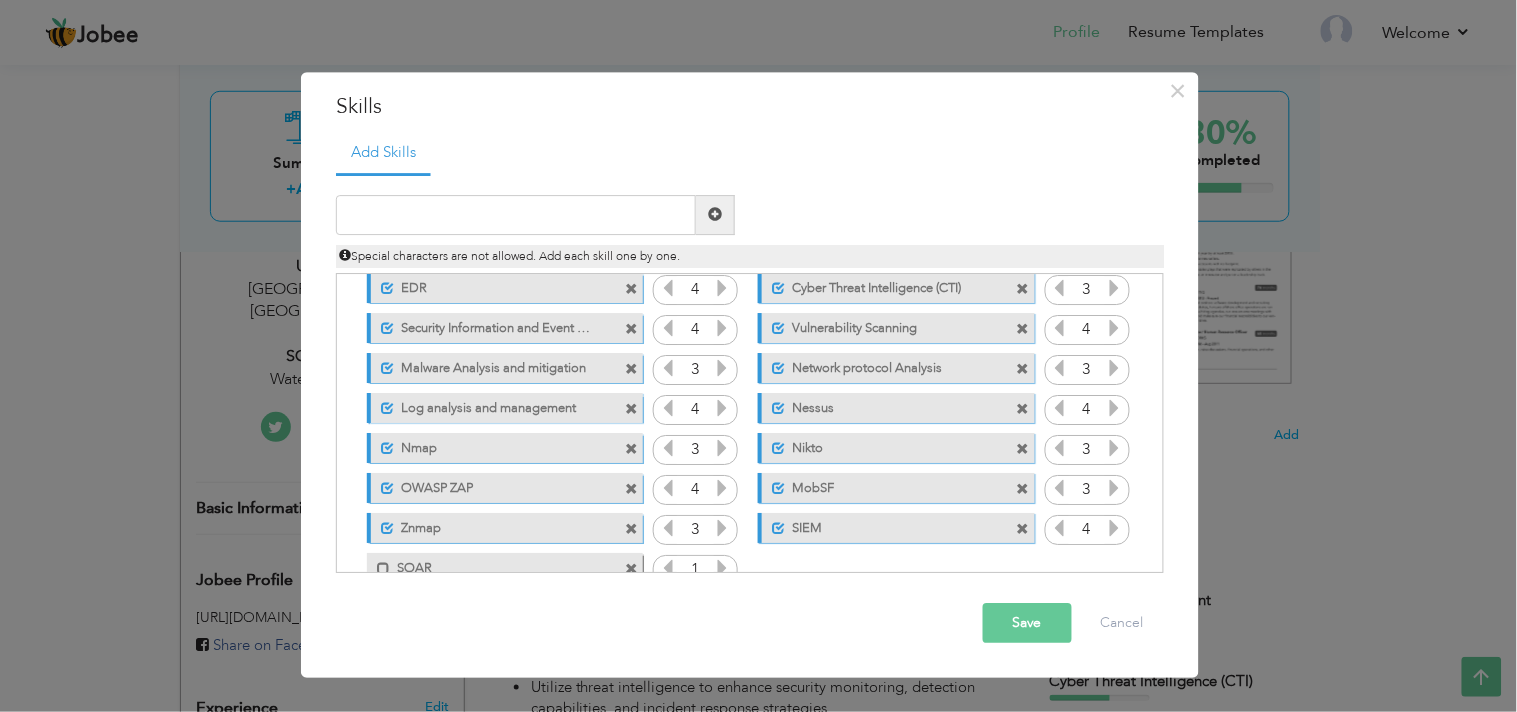 scroll, scrollTop: 164, scrollLeft: 0, axis: vertical 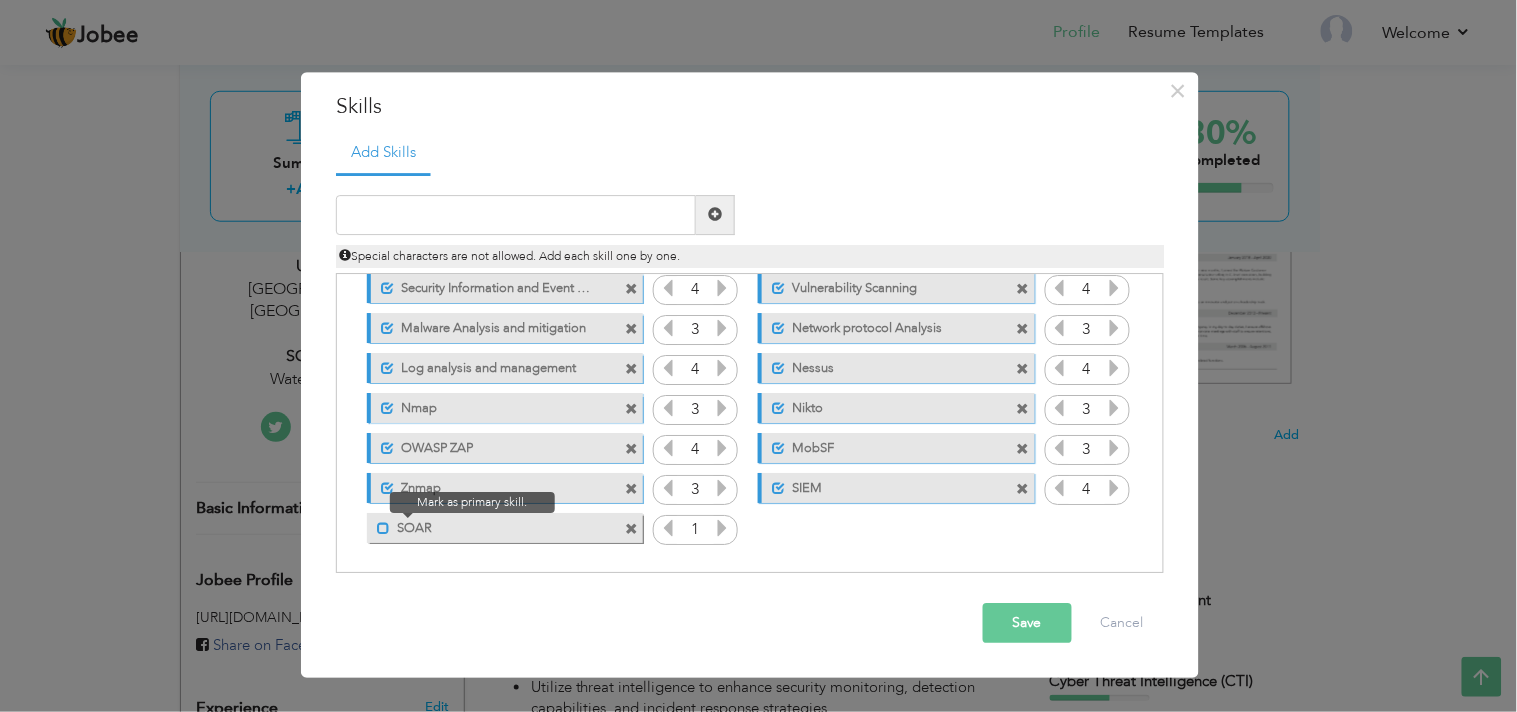 click at bounding box center [383, 528] 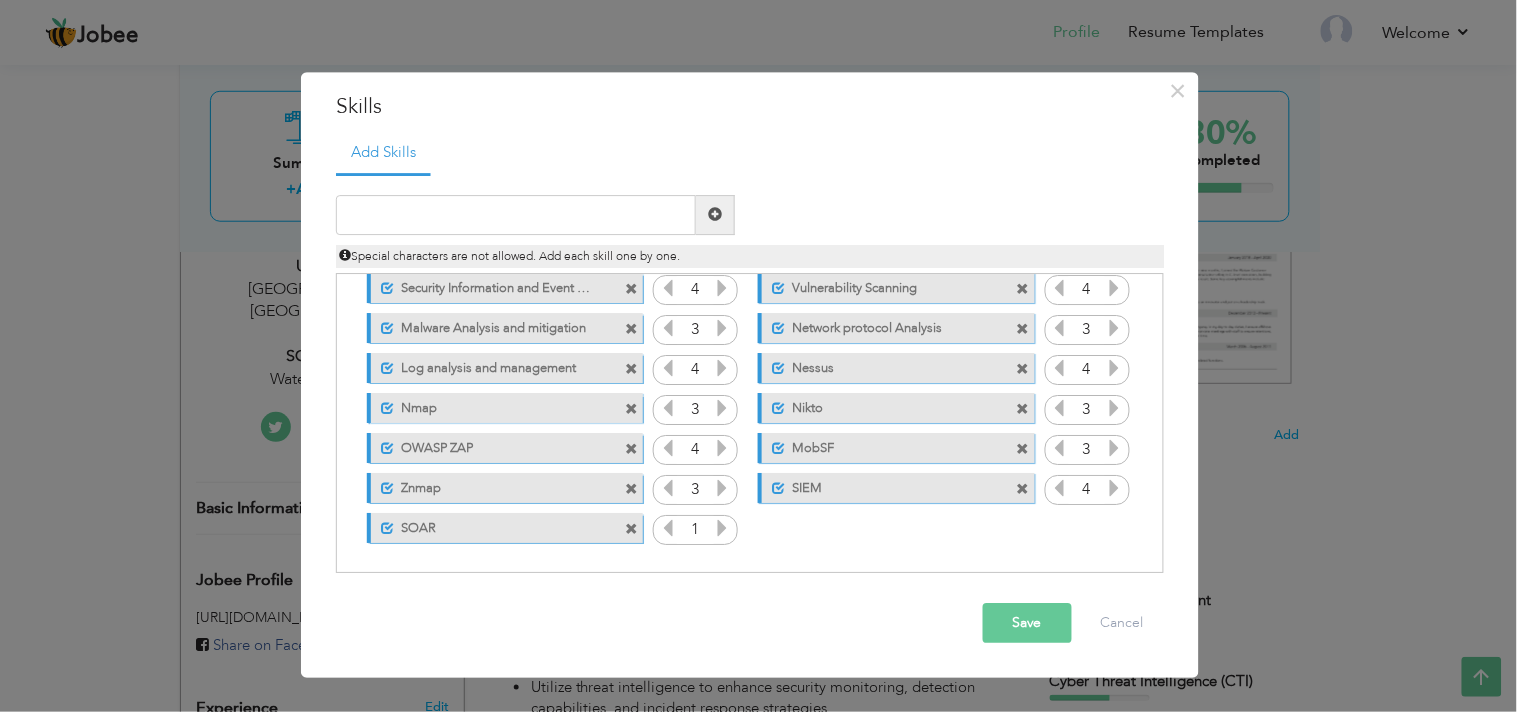 click at bounding box center [723, 528] 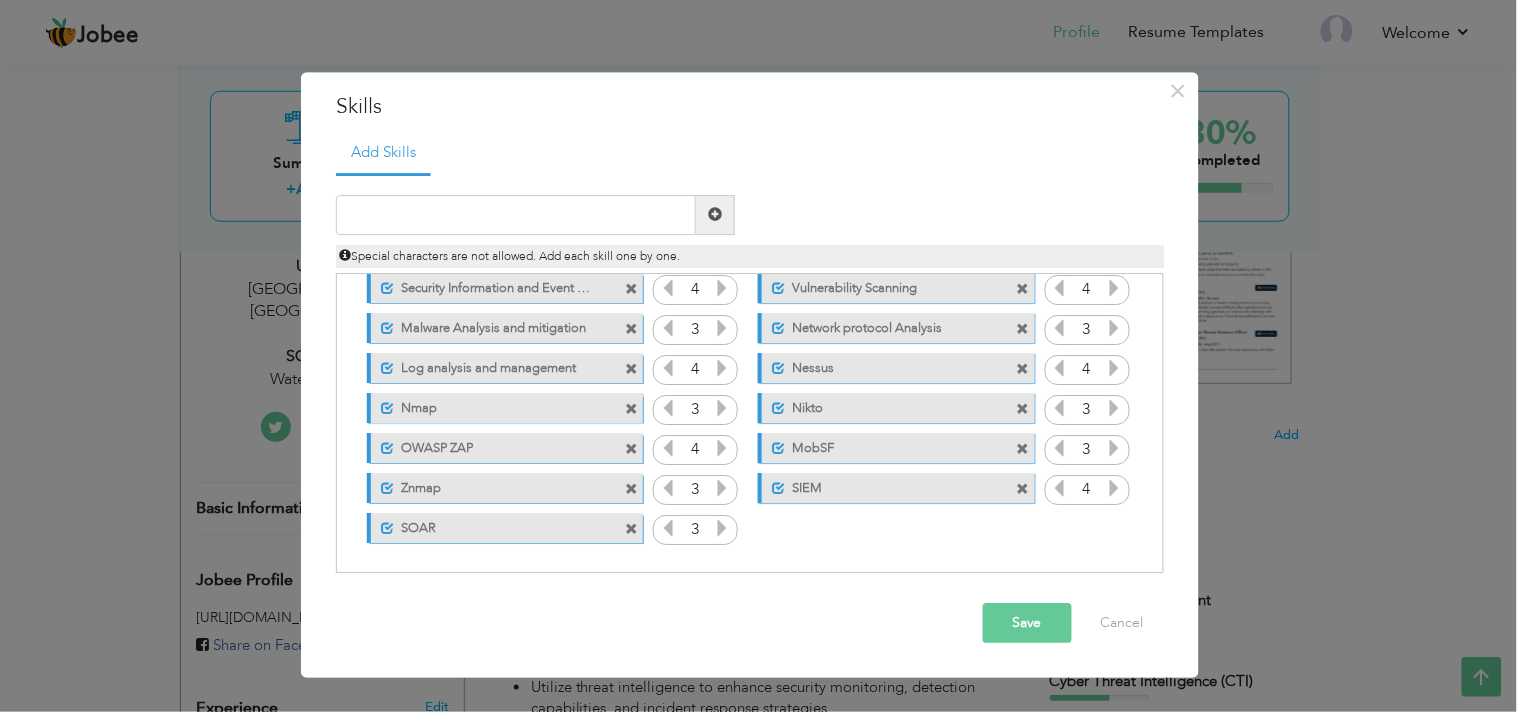 click on "Save" at bounding box center [1027, 623] 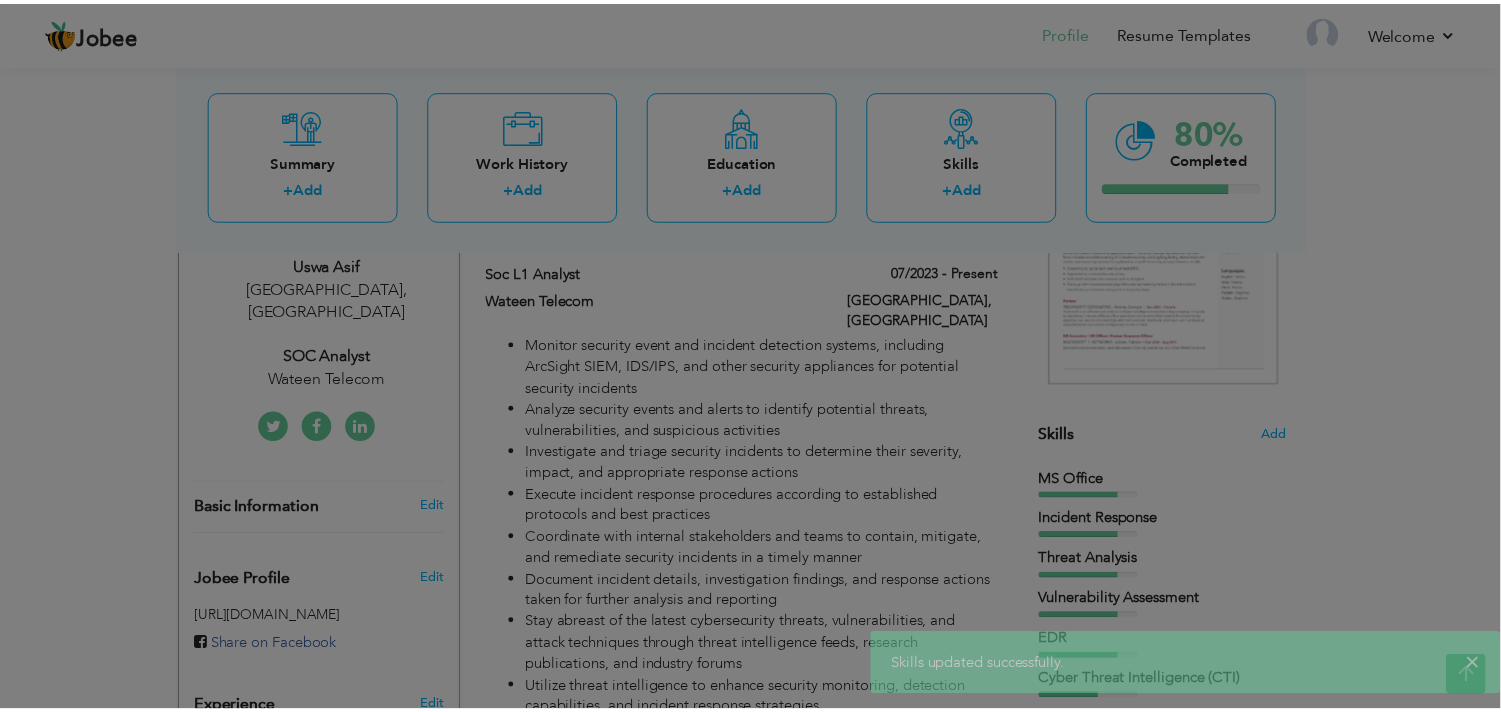scroll, scrollTop: 0, scrollLeft: 0, axis: both 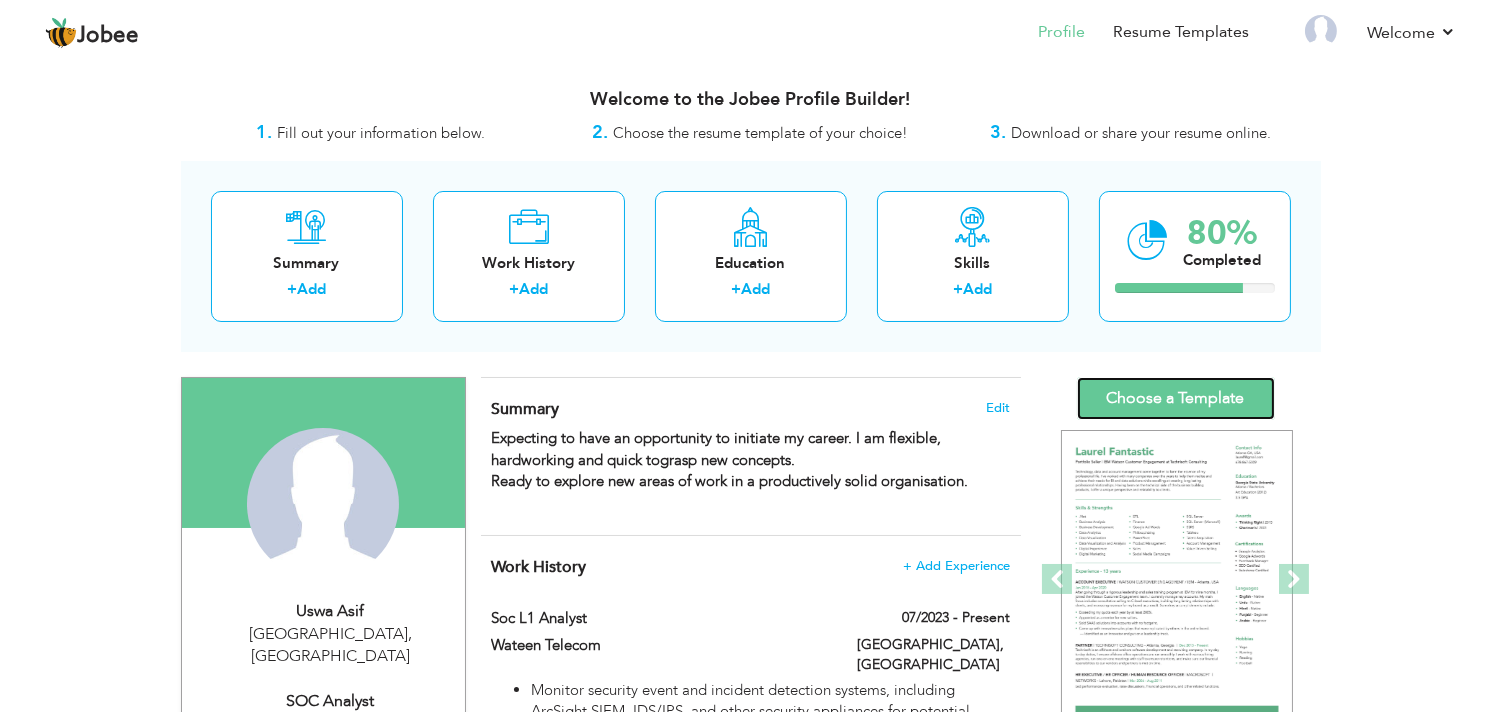 click on "Choose a Template" at bounding box center [1176, 398] 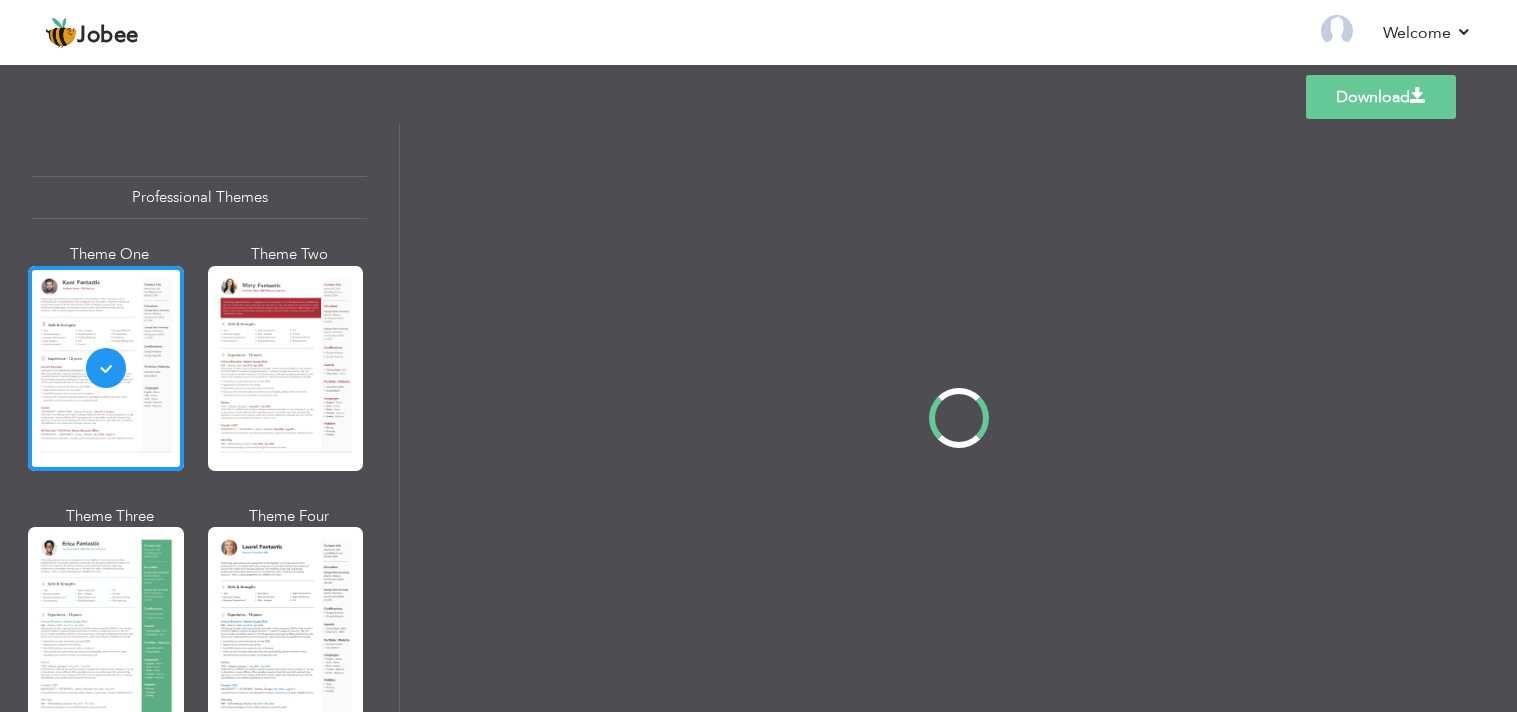 scroll, scrollTop: 0, scrollLeft: 0, axis: both 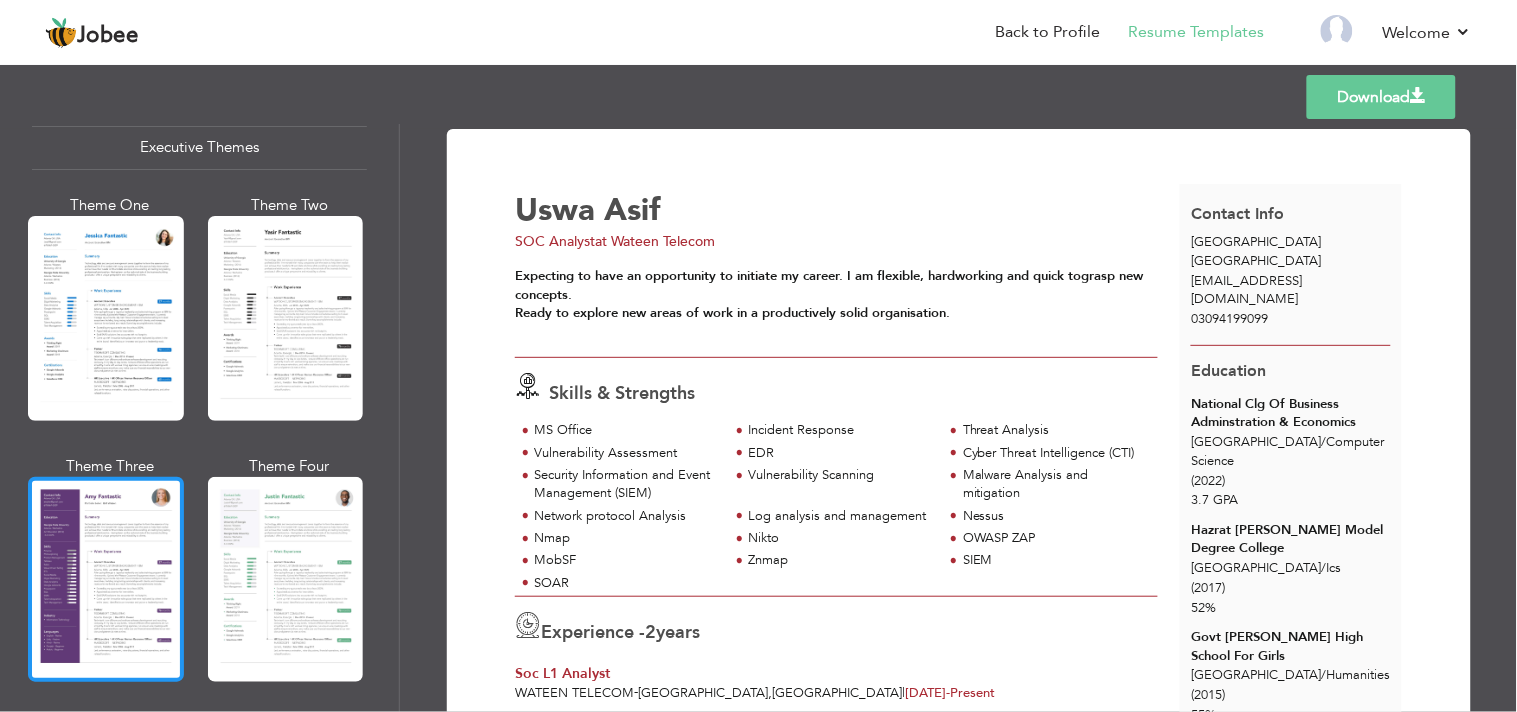 click at bounding box center [106, 579] 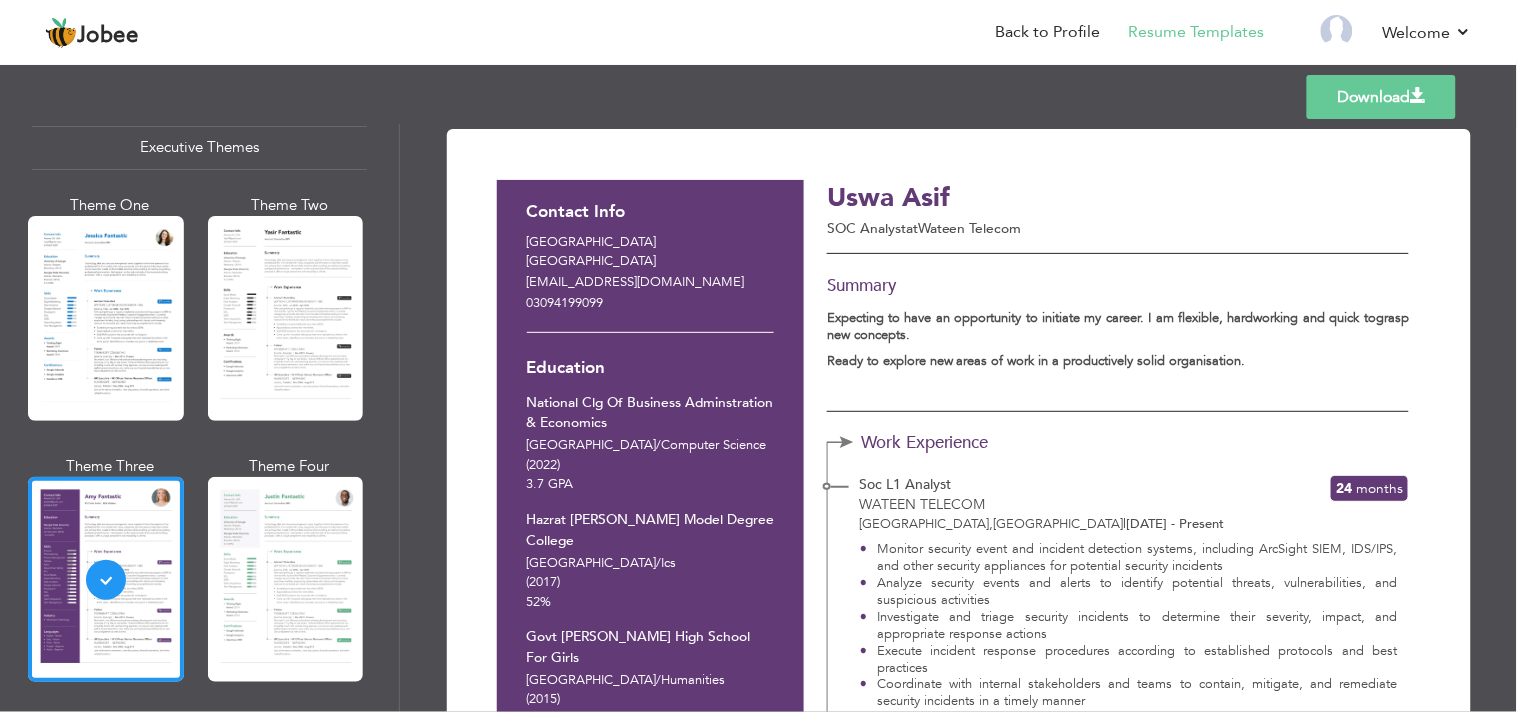 click on "uswaasif2781@gmail.com" at bounding box center (651, 283) 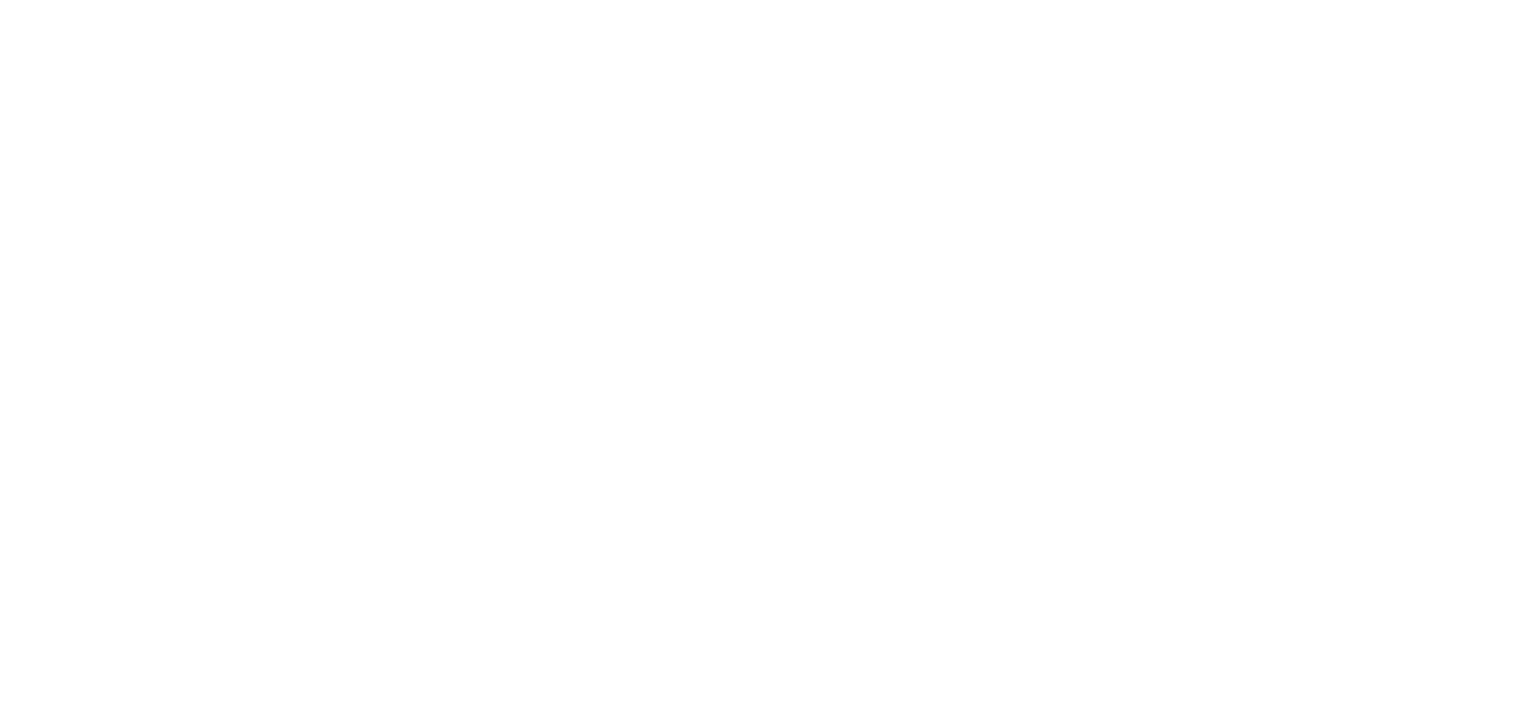 scroll, scrollTop: 0, scrollLeft: 0, axis: both 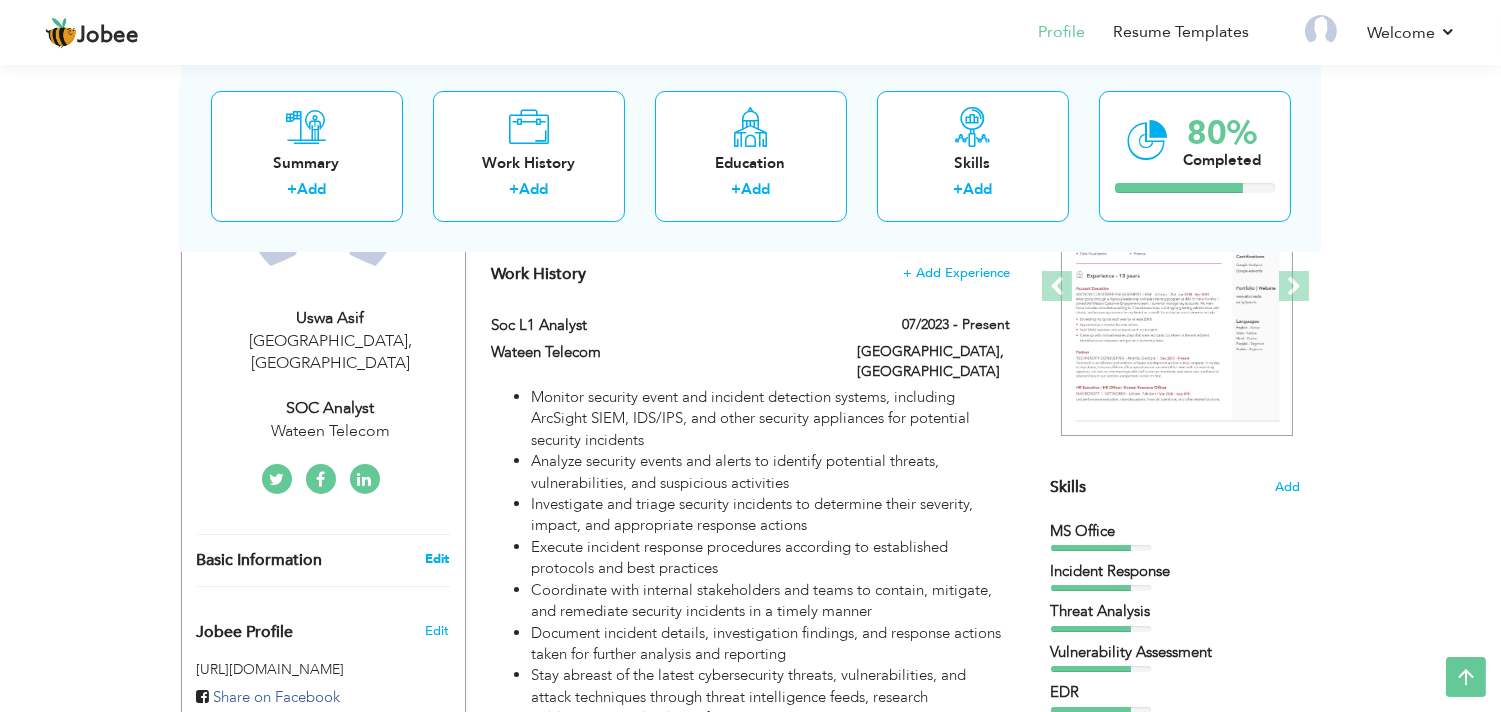 click on "Edit" at bounding box center (437, 559) 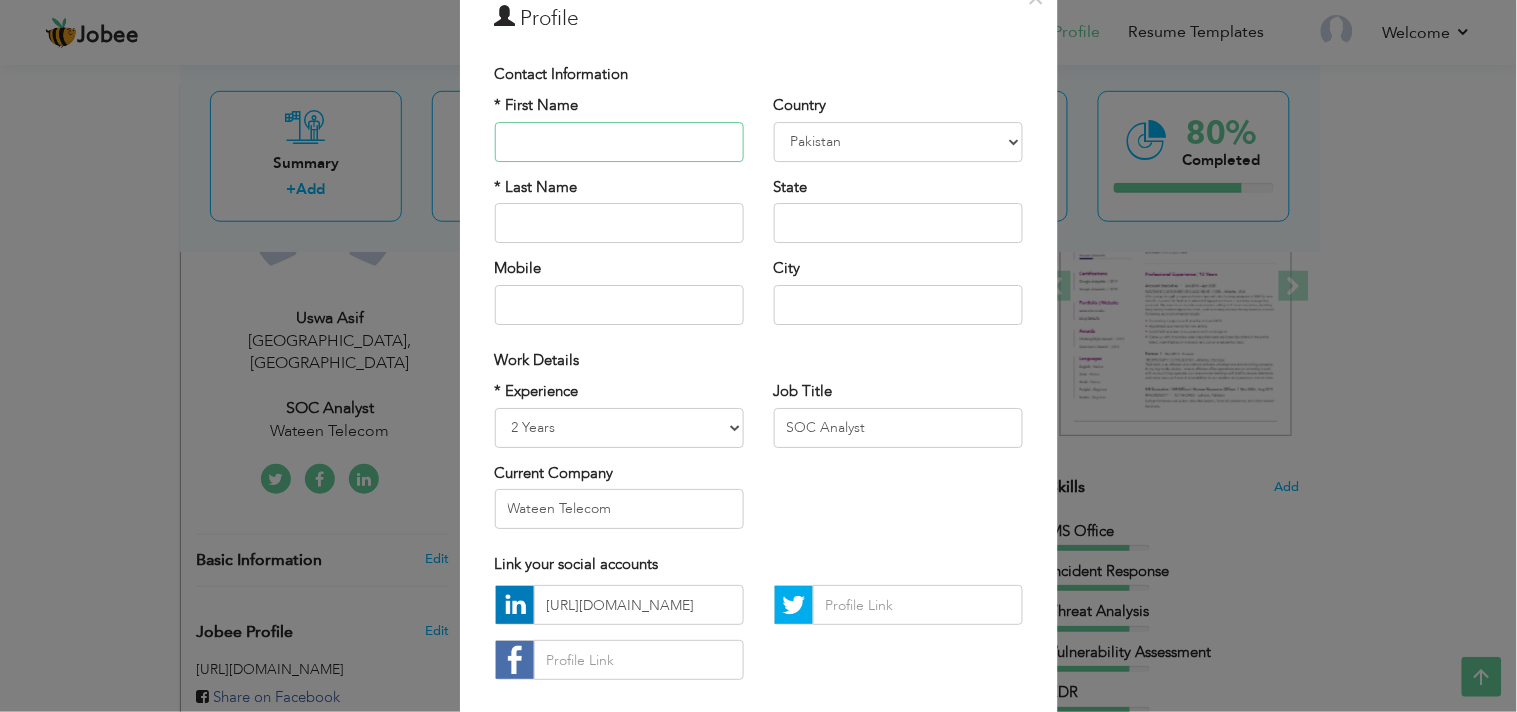 scroll, scrollTop: 103, scrollLeft: 0, axis: vertical 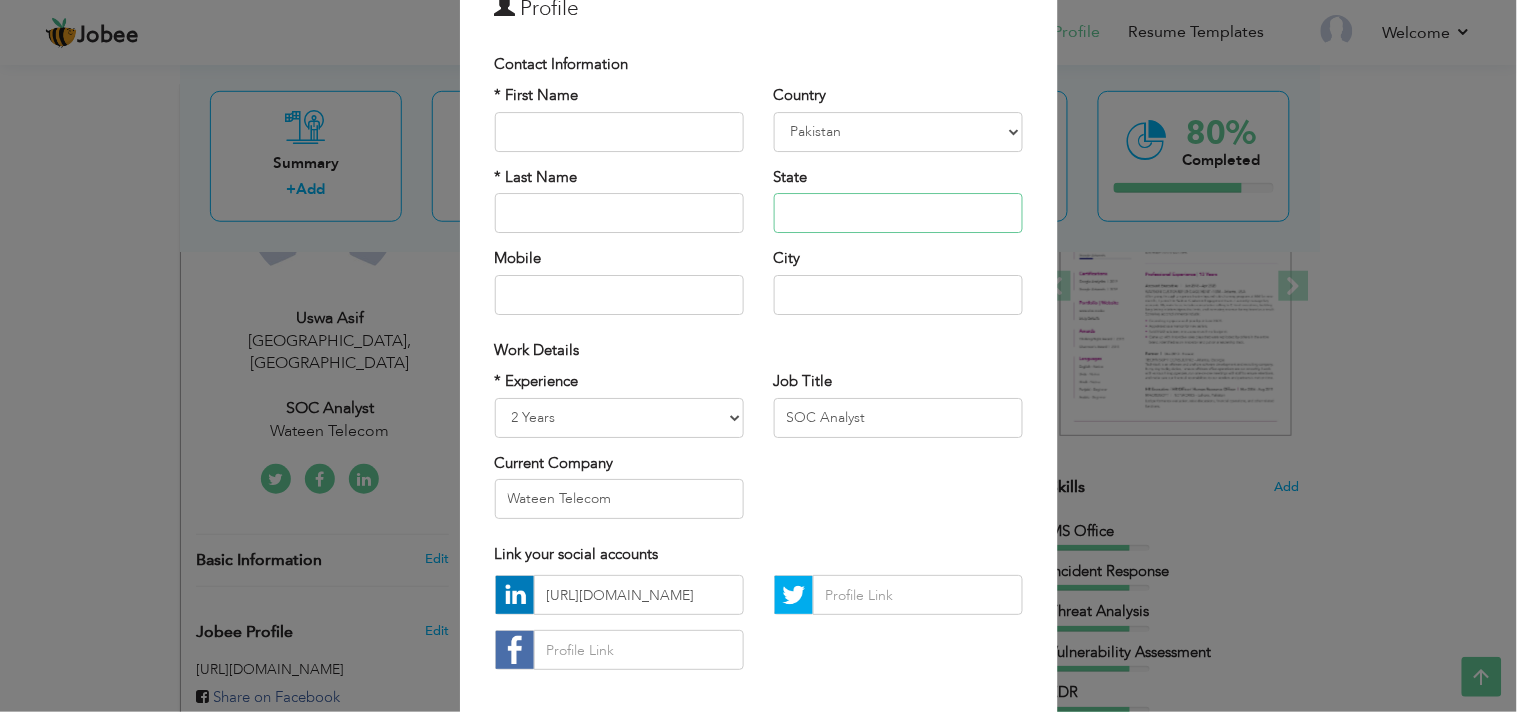 click at bounding box center [898, 213] 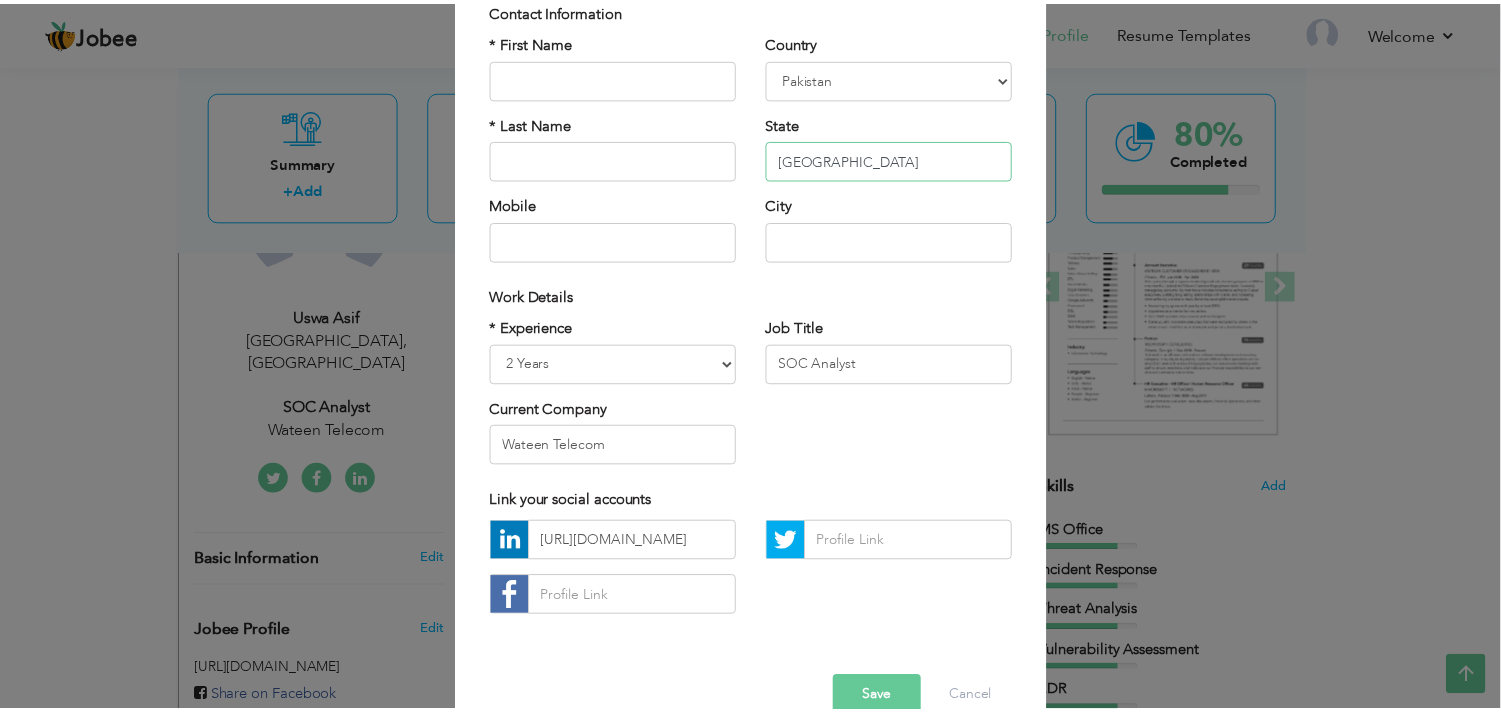 scroll, scrollTop: 164, scrollLeft: 0, axis: vertical 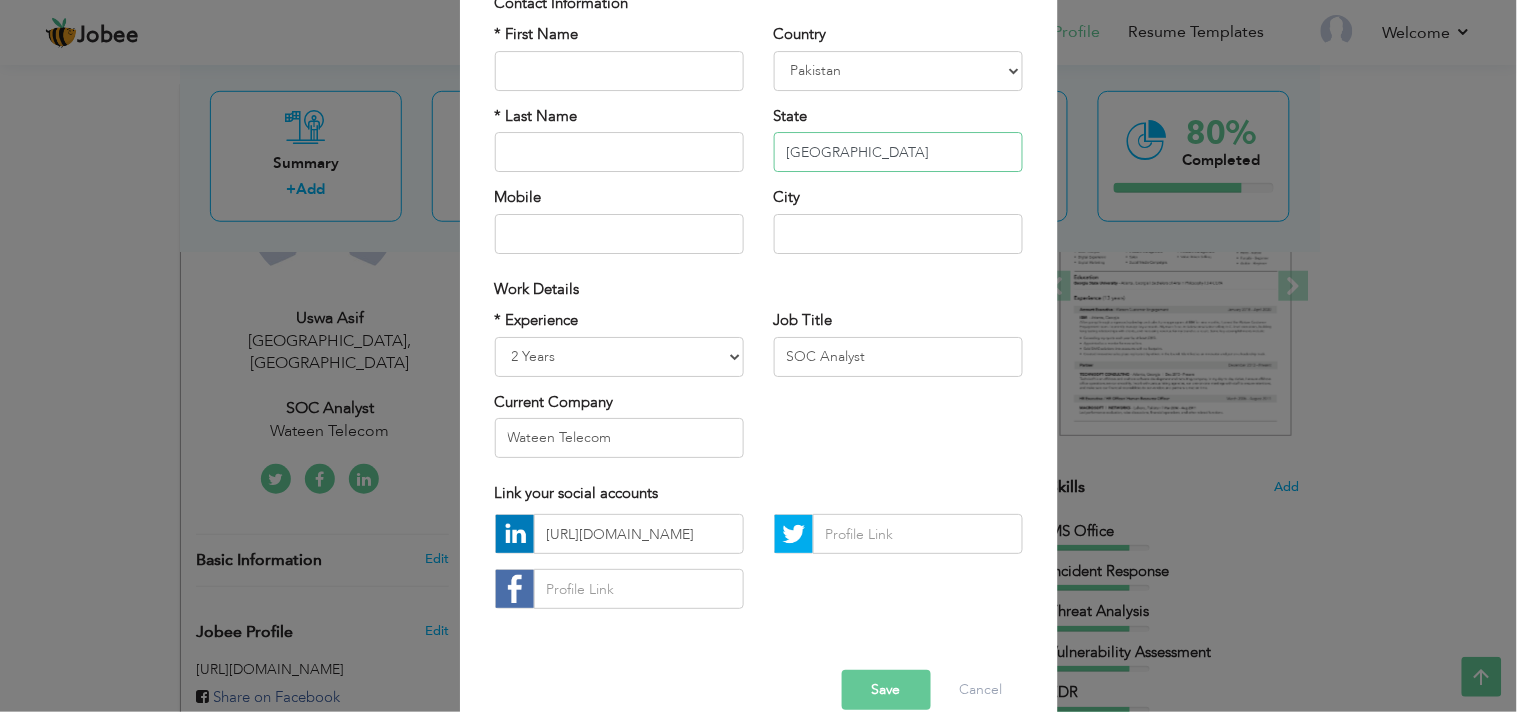 type on "[GEOGRAPHIC_DATA]" 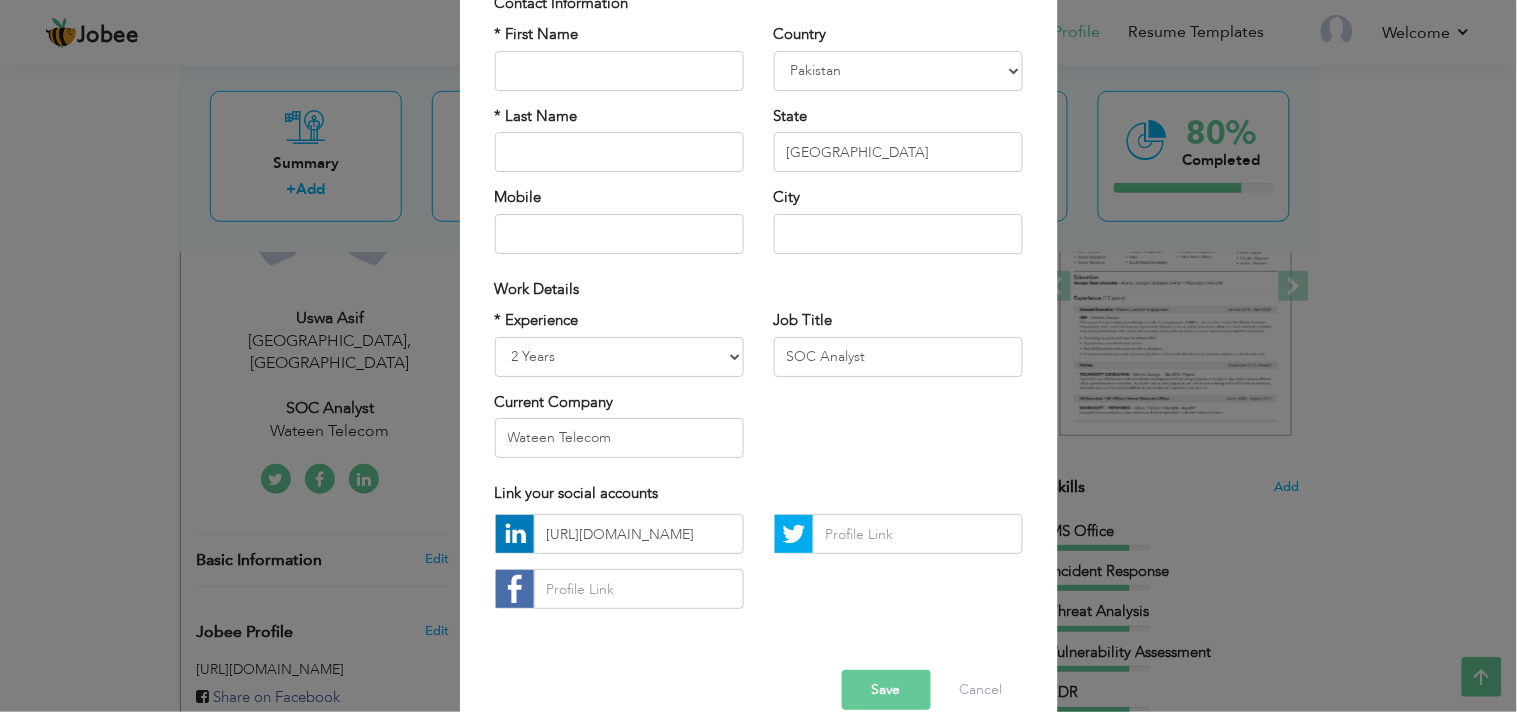 click on "Save" at bounding box center (886, 691) 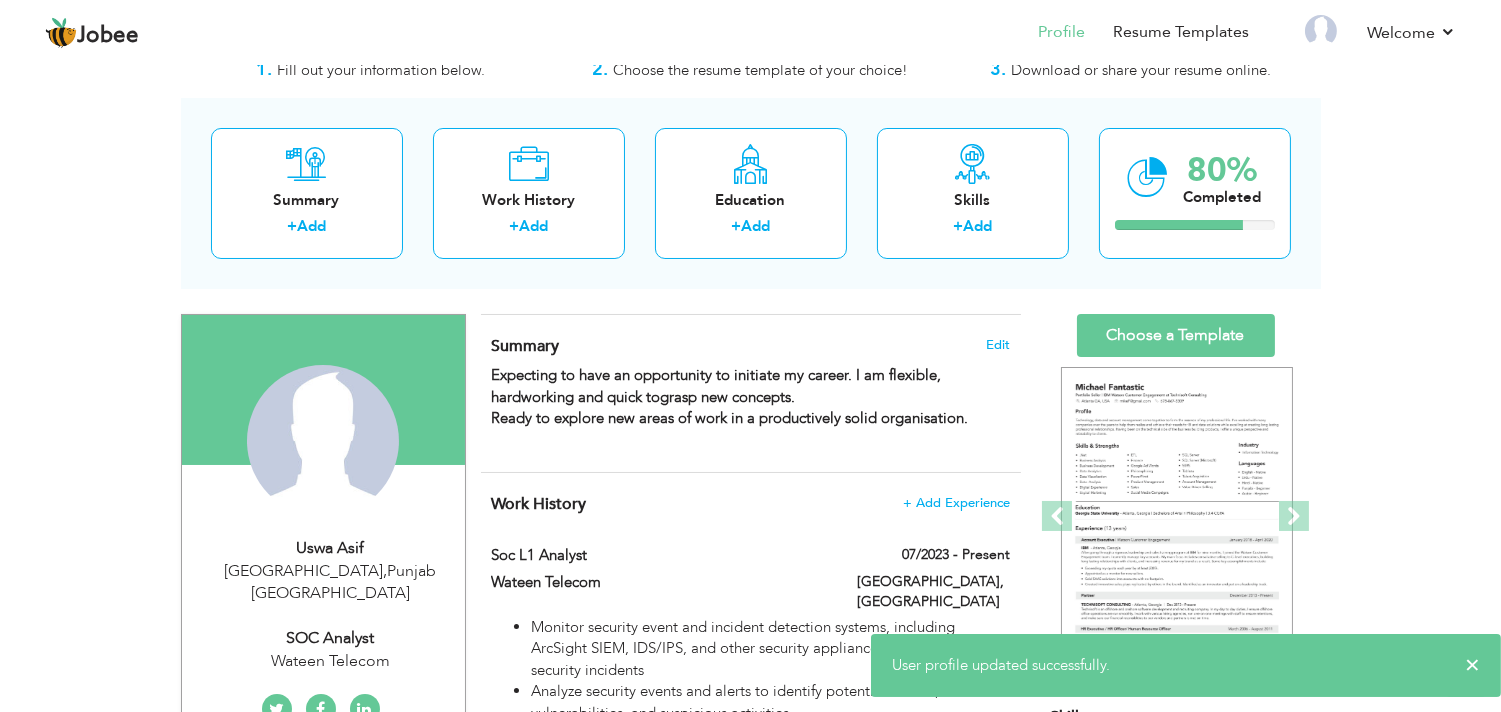 scroll, scrollTop: 0, scrollLeft: 0, axis: both 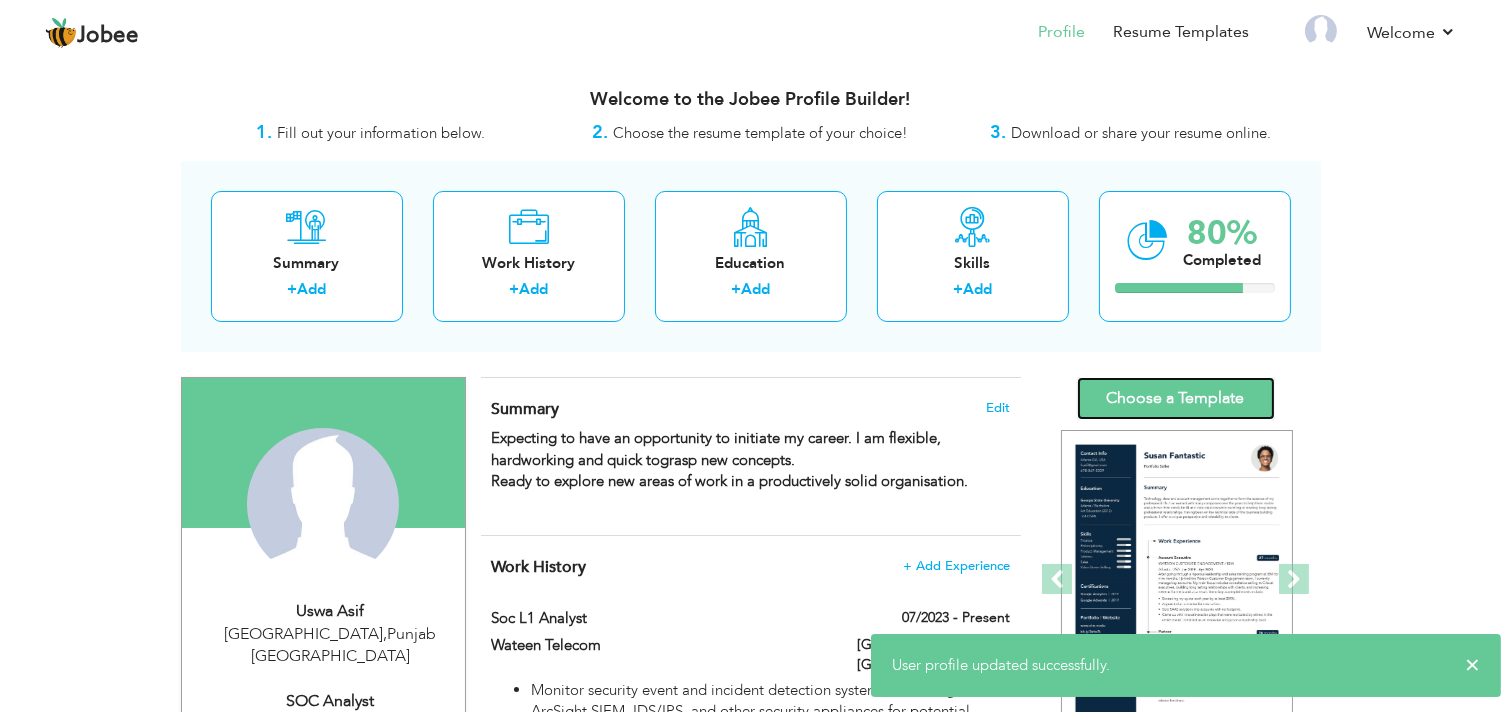 click on "Choose a Template" at bounding box center (1176, 398) 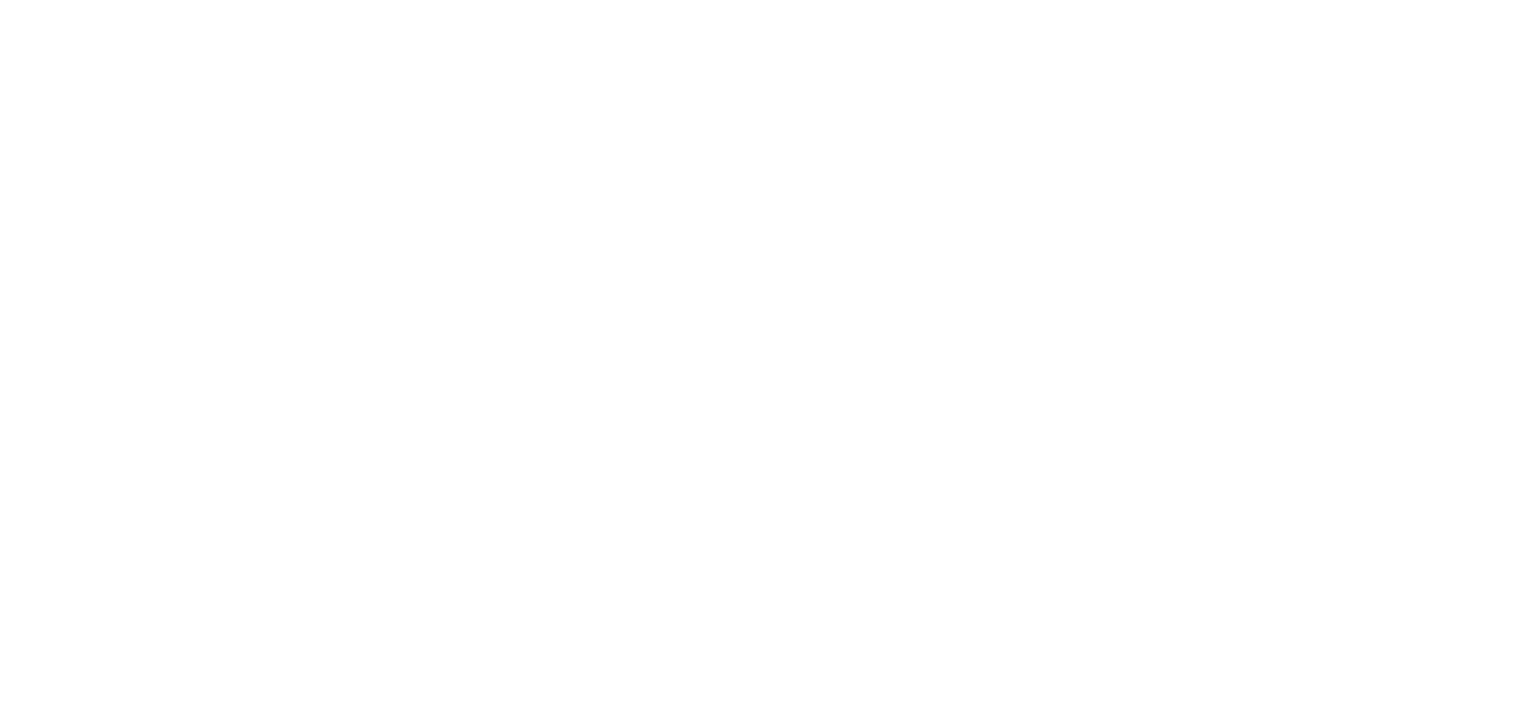 scroll, scrollTop: 0, scrollLeft: 0, axis: both 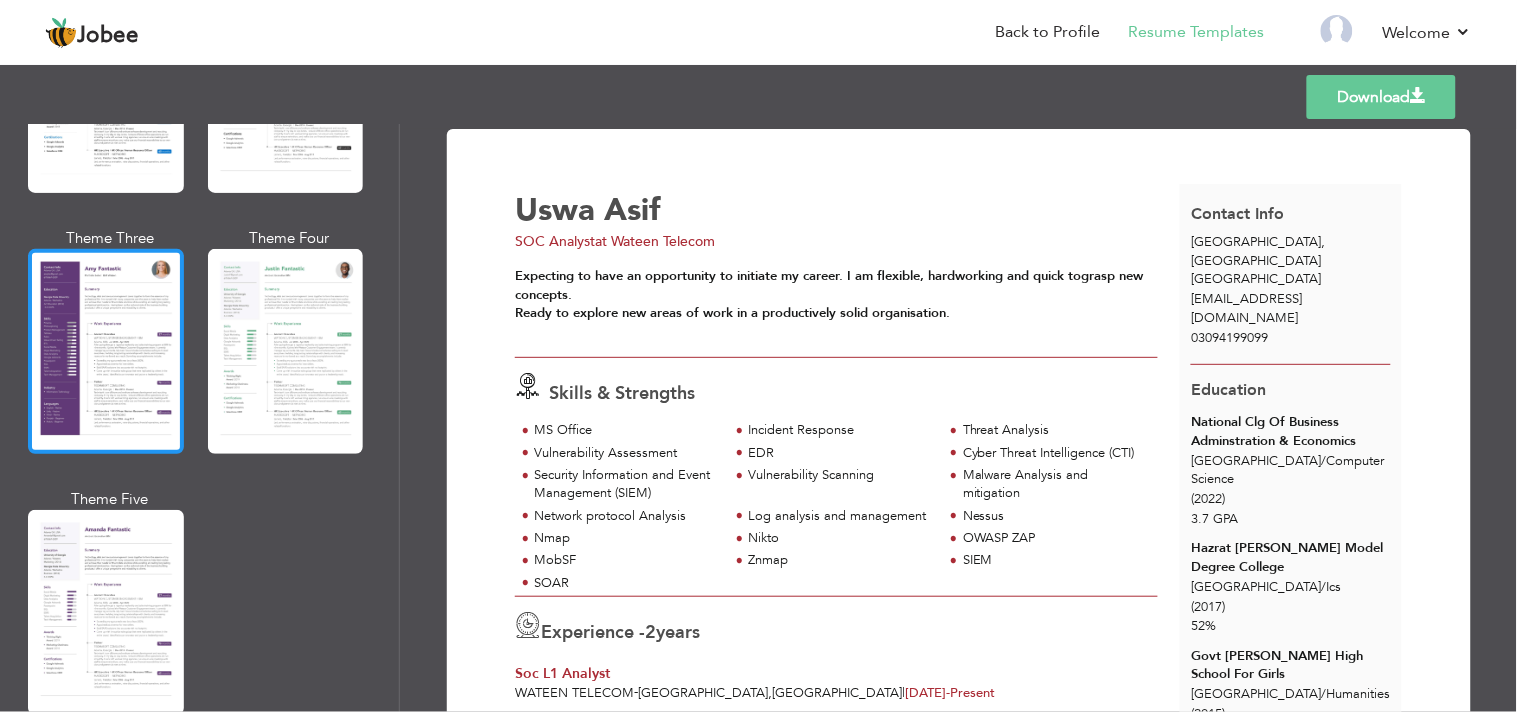 click at bounding box center (106, 351) 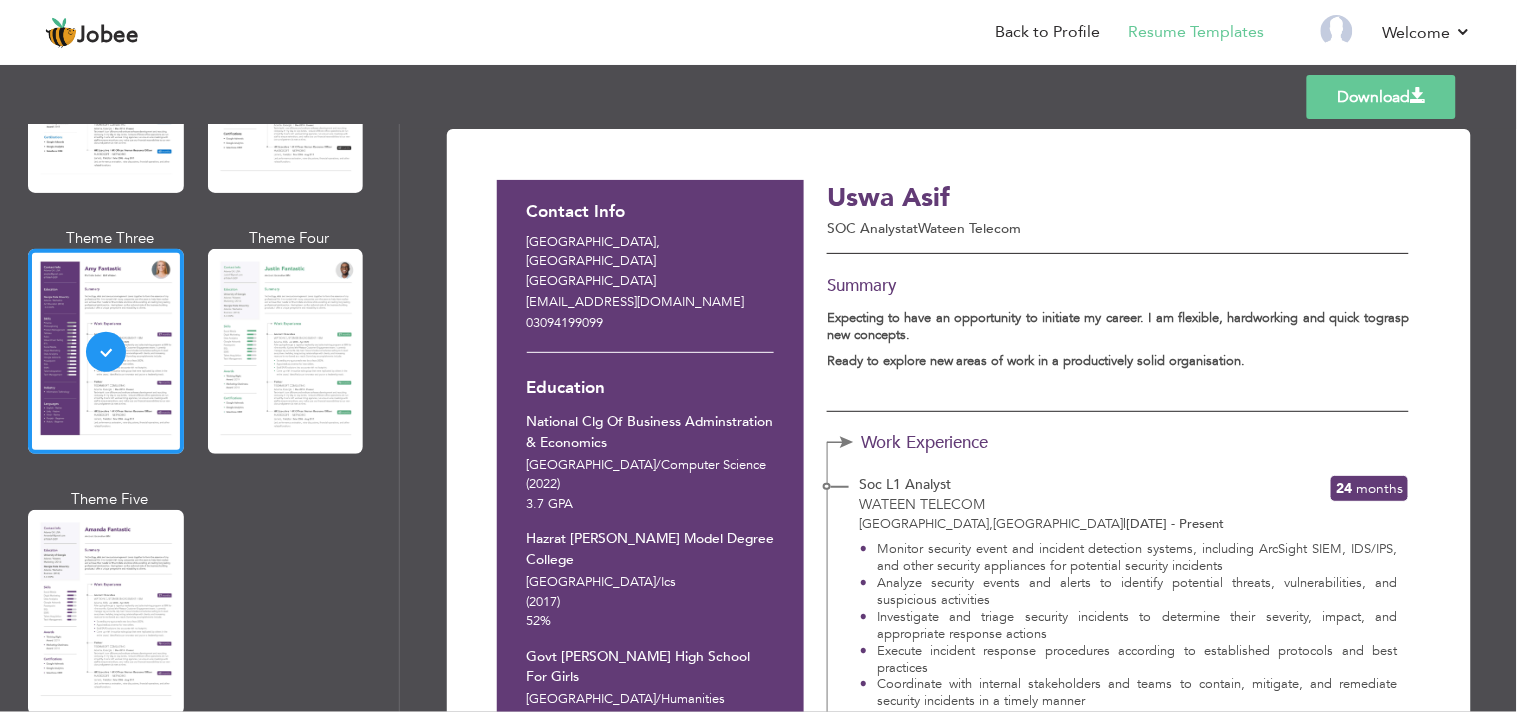 click on "Download" at bounding box center [1381, 97] 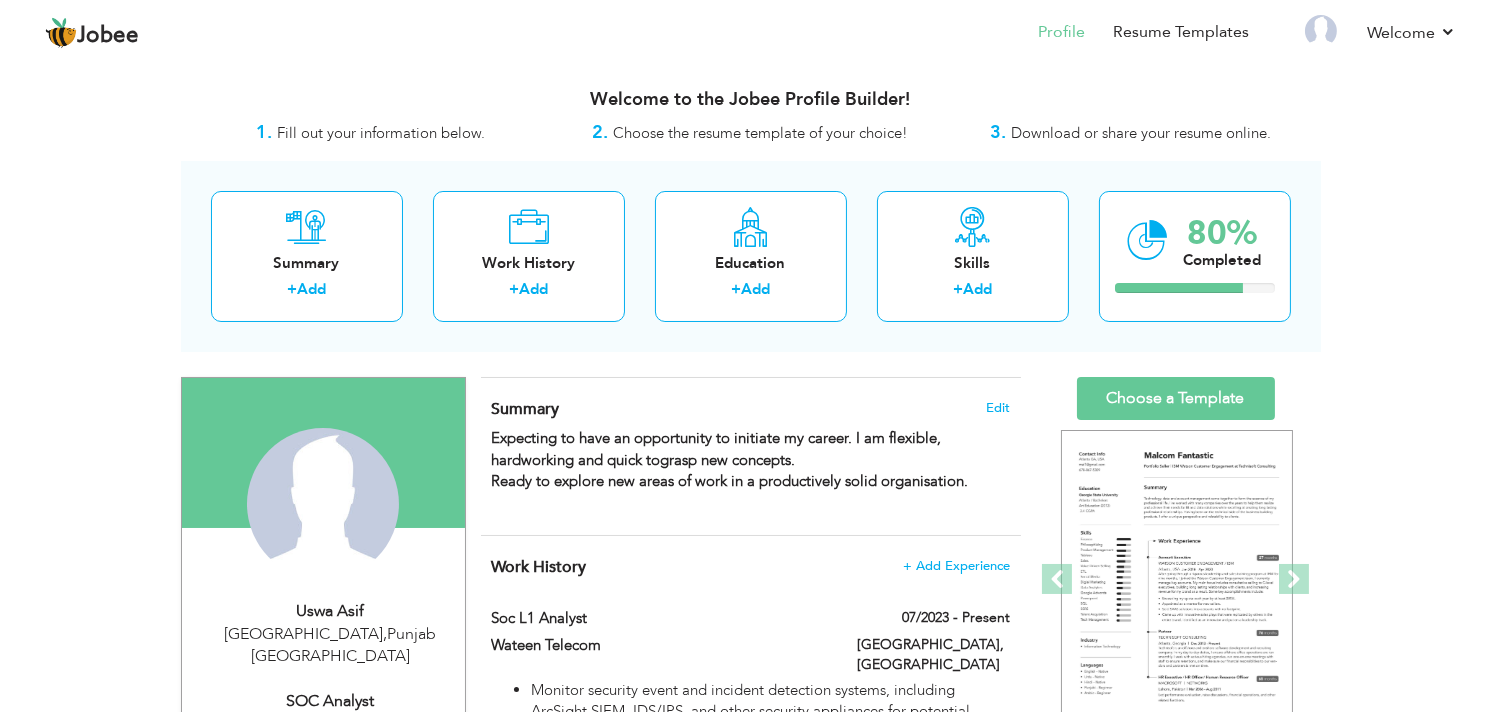 scroll, scrollTop: 0, scrollLeft: 0, axis: both 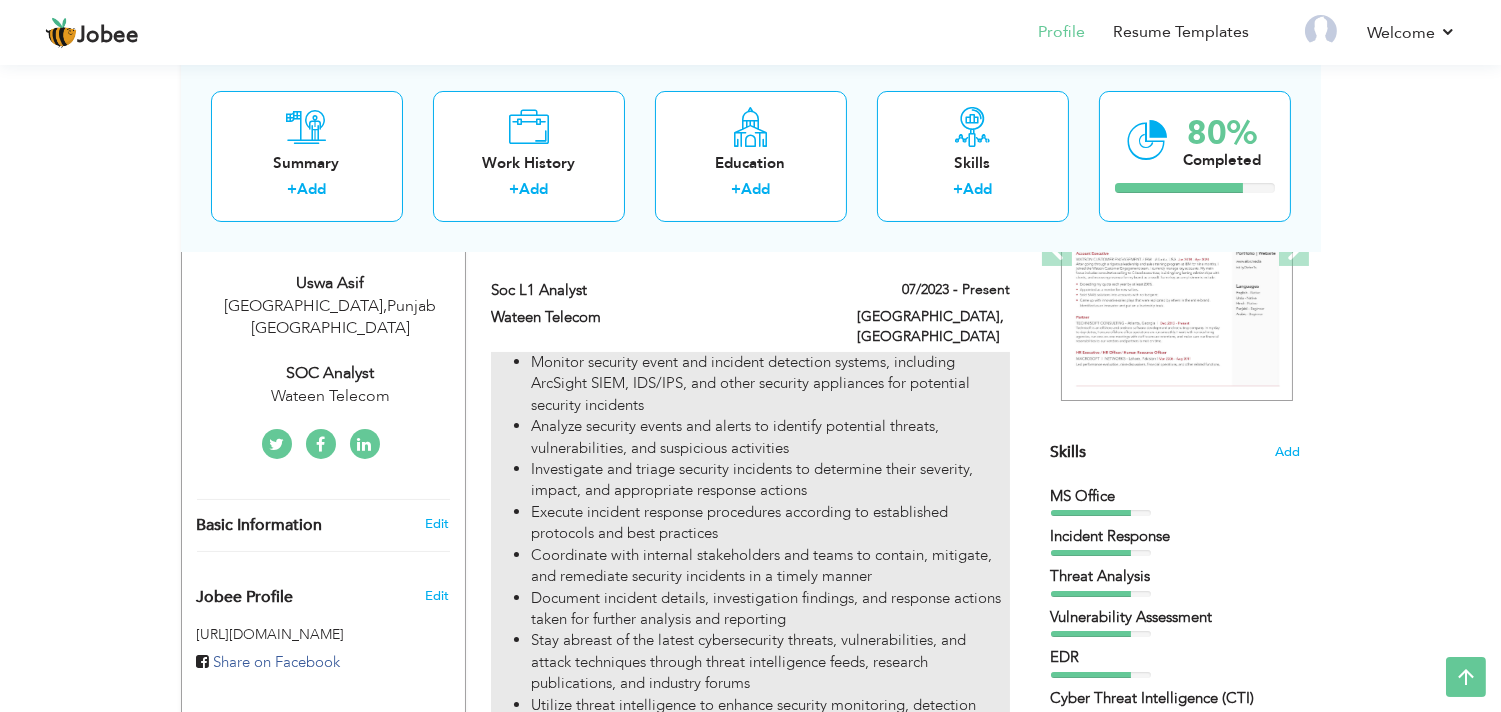 click on "Monitor security event and incident detection systems, including ArcSight SIEM, IDS/IPS, and other security appliances for potential security incidents" at bounding box center (770, 384) 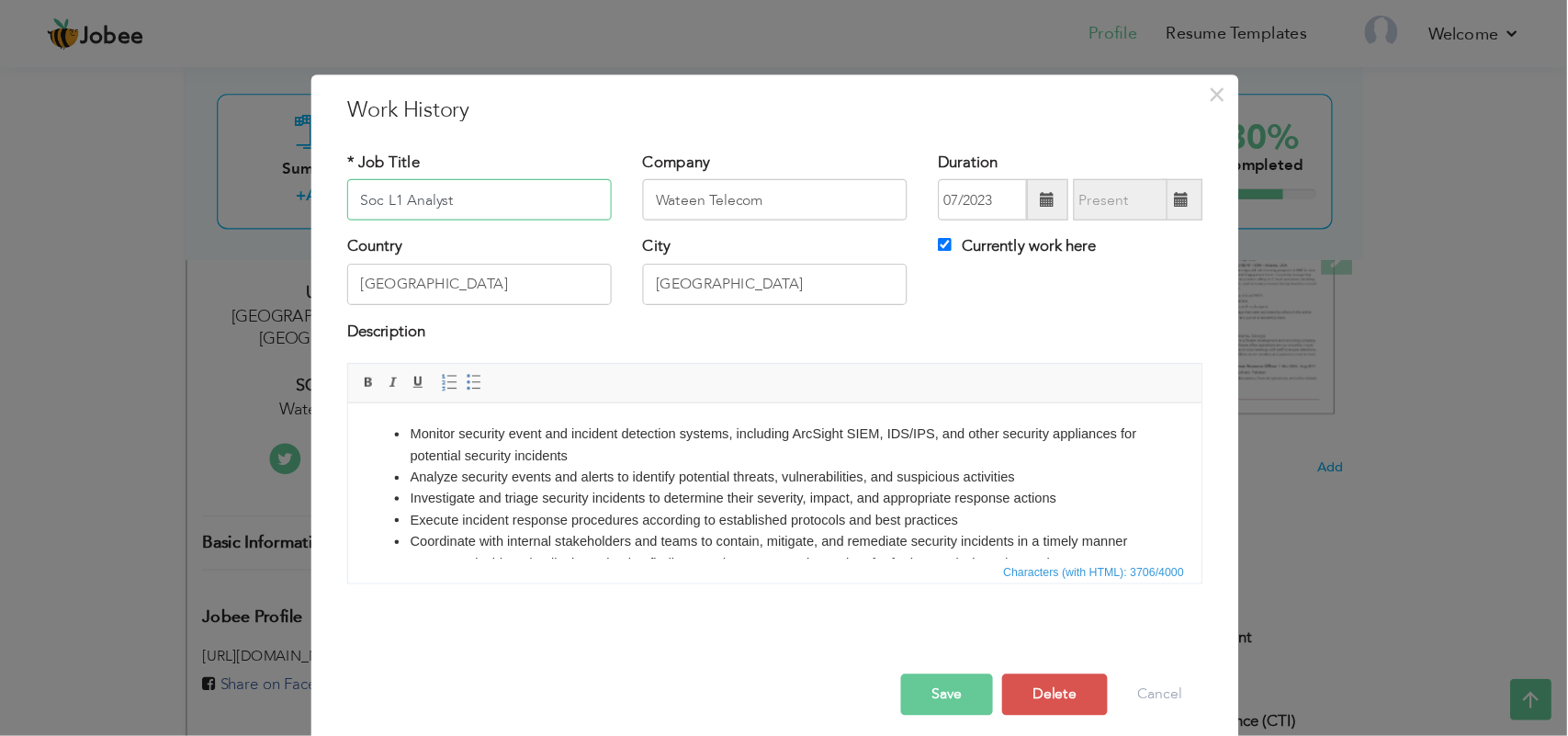scroll, scrollTop: 301, scrollLeft: 0, axis: vertical 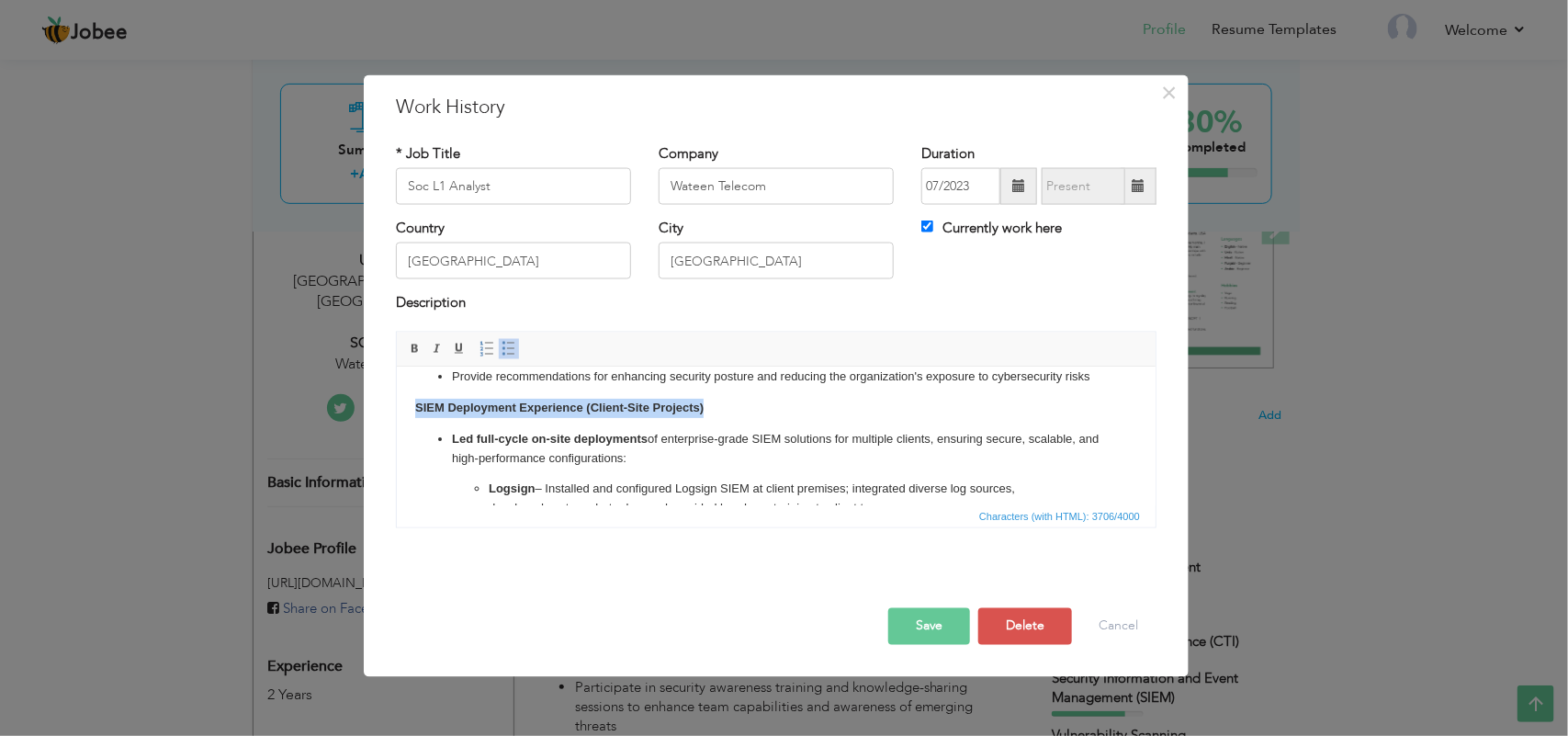 drag, startPoint x: 719, startPoint y: 445, endPoint x: 400, endPoint y: 445, distance: 319 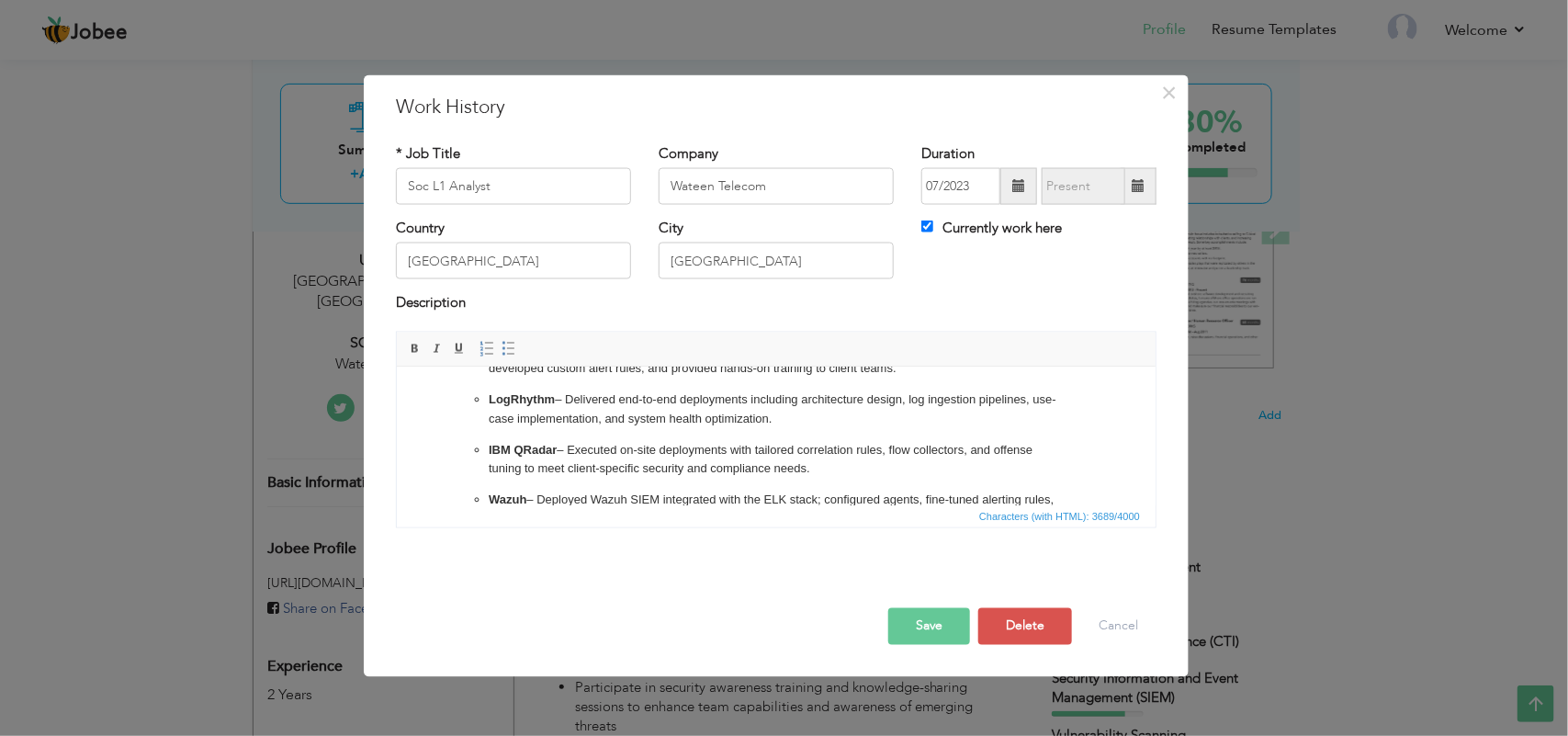 scroll, scrollTop: 420, scrollLeft: 0, axis: vertical 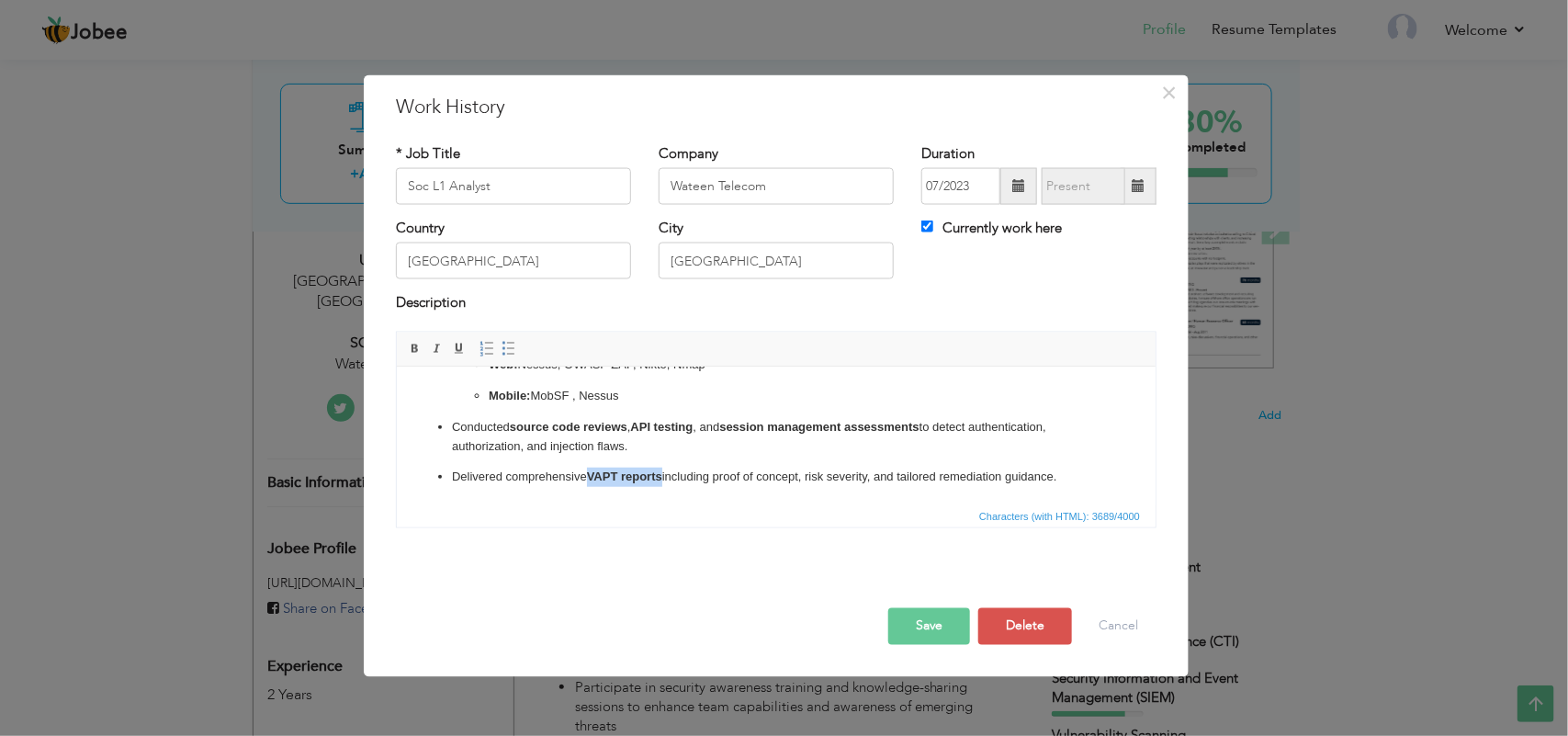 drag, startPoint x: 665, startPoint y: 476, endPoint x: 584, endPoint y: 478, distance: 81.02469 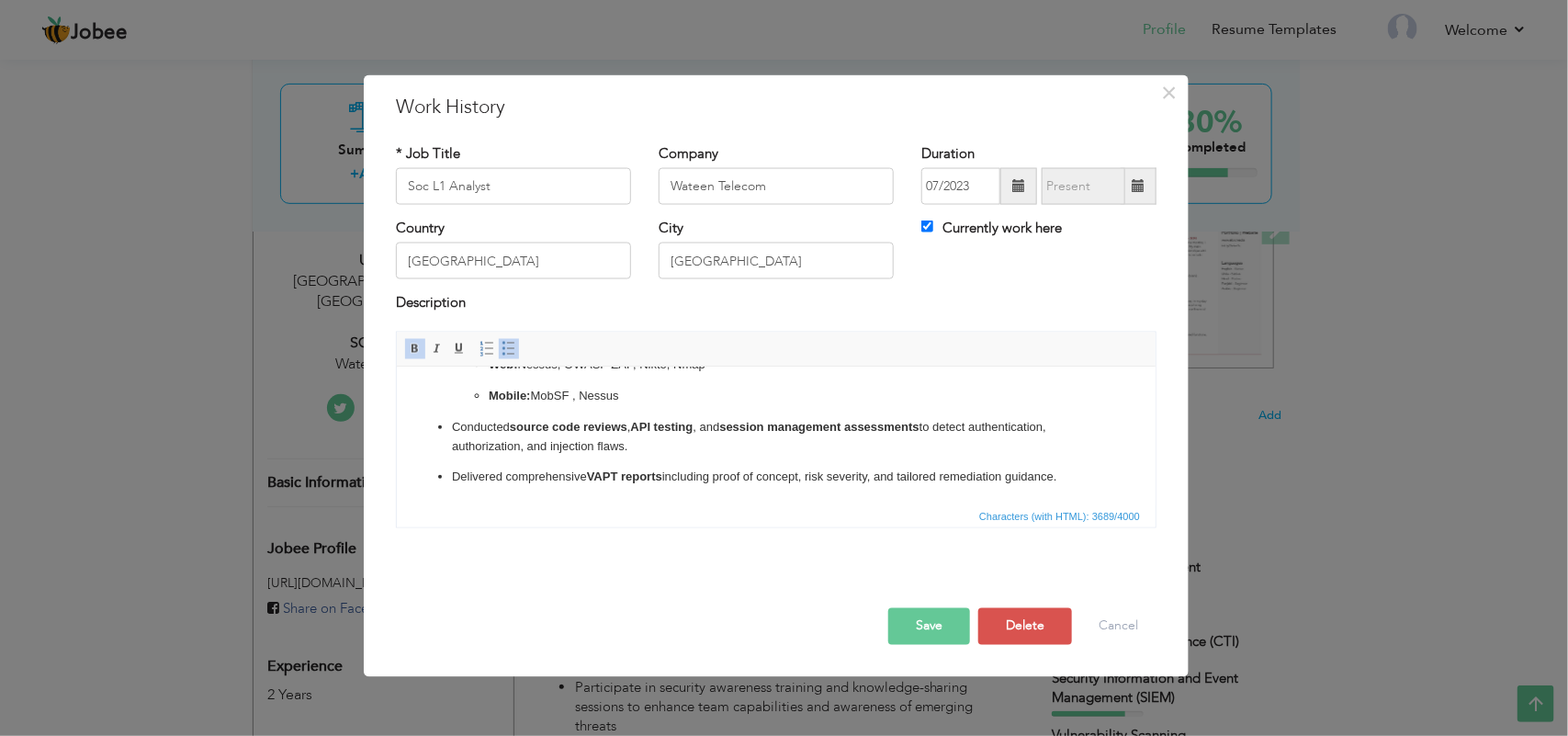 click on "Conducted  source code reviews ,  API testing , and  session management assessments  to detect authentication, authorization, and injection flaws. Delivered comprehensive  VAPT reports  including proof of concept, risk severity, and tailored remediation guidance." at bounding box center (775, 451) 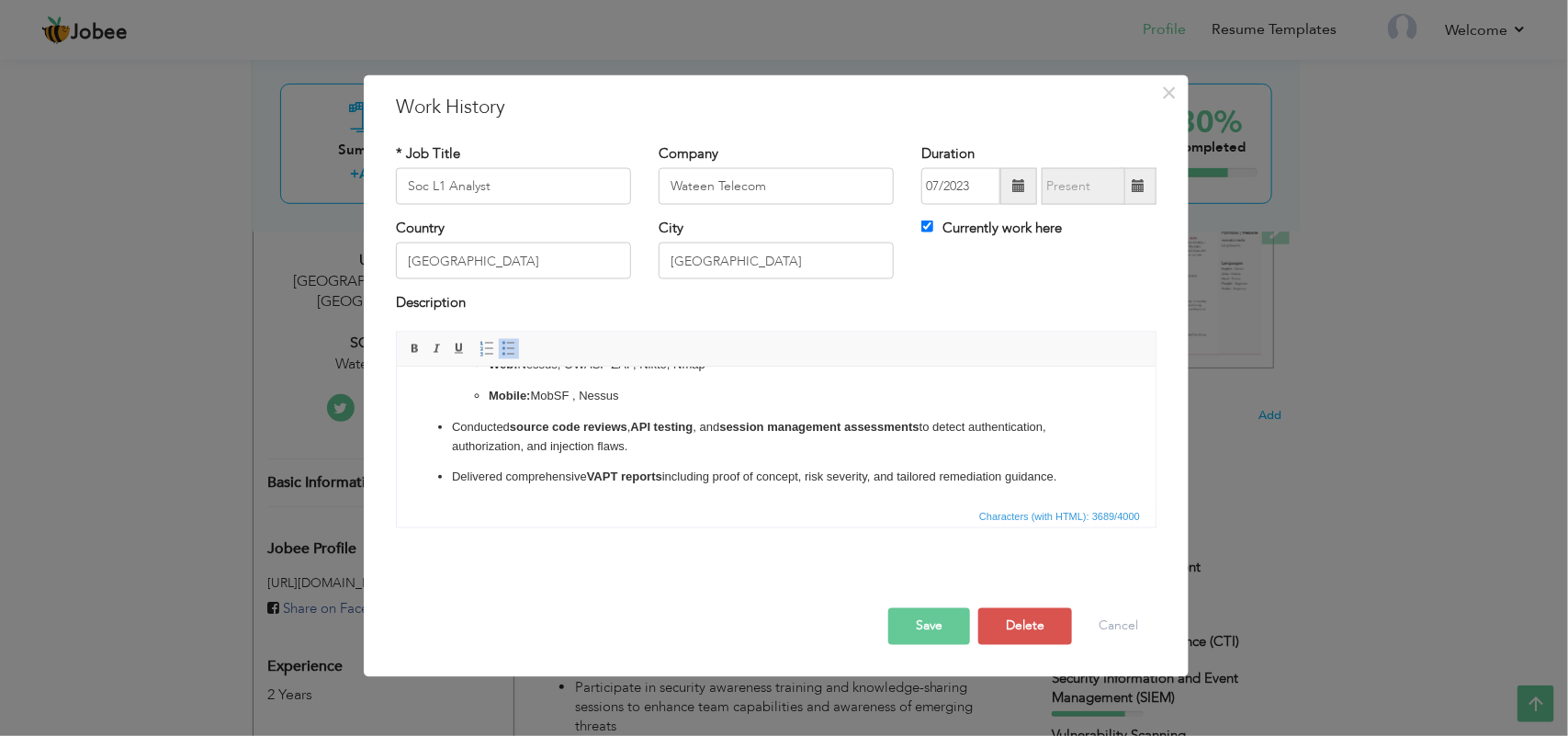 click on "Delivered comprehensive  VAPT reports  including proof of concept, risk severity, and tailored remediation guidance." at bounding box center [775, 476] 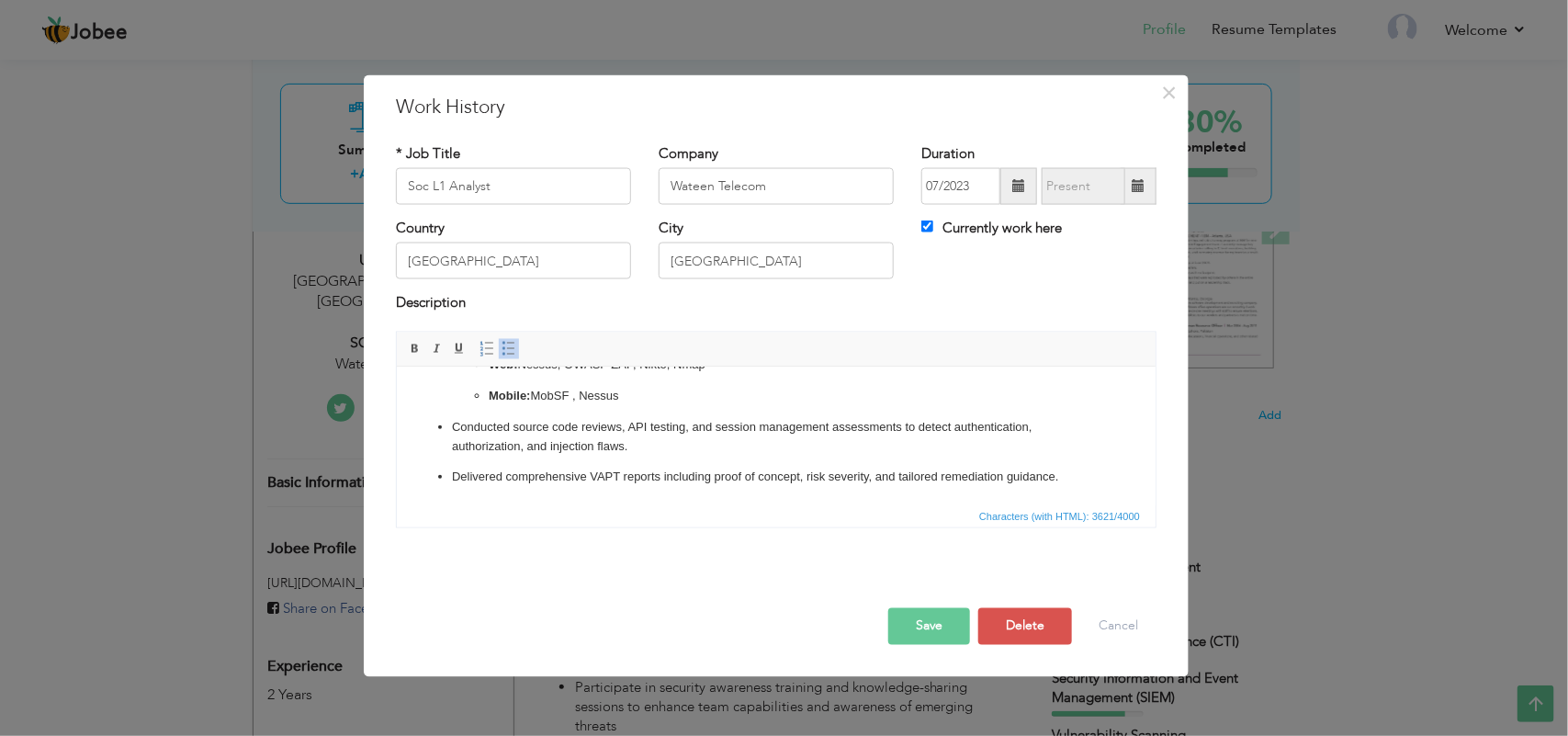 click on "Con ducted source code reviews, API testing, and session management assessments to detect authentication, authorization, and injection flaws." at bounding box center [775, 436] 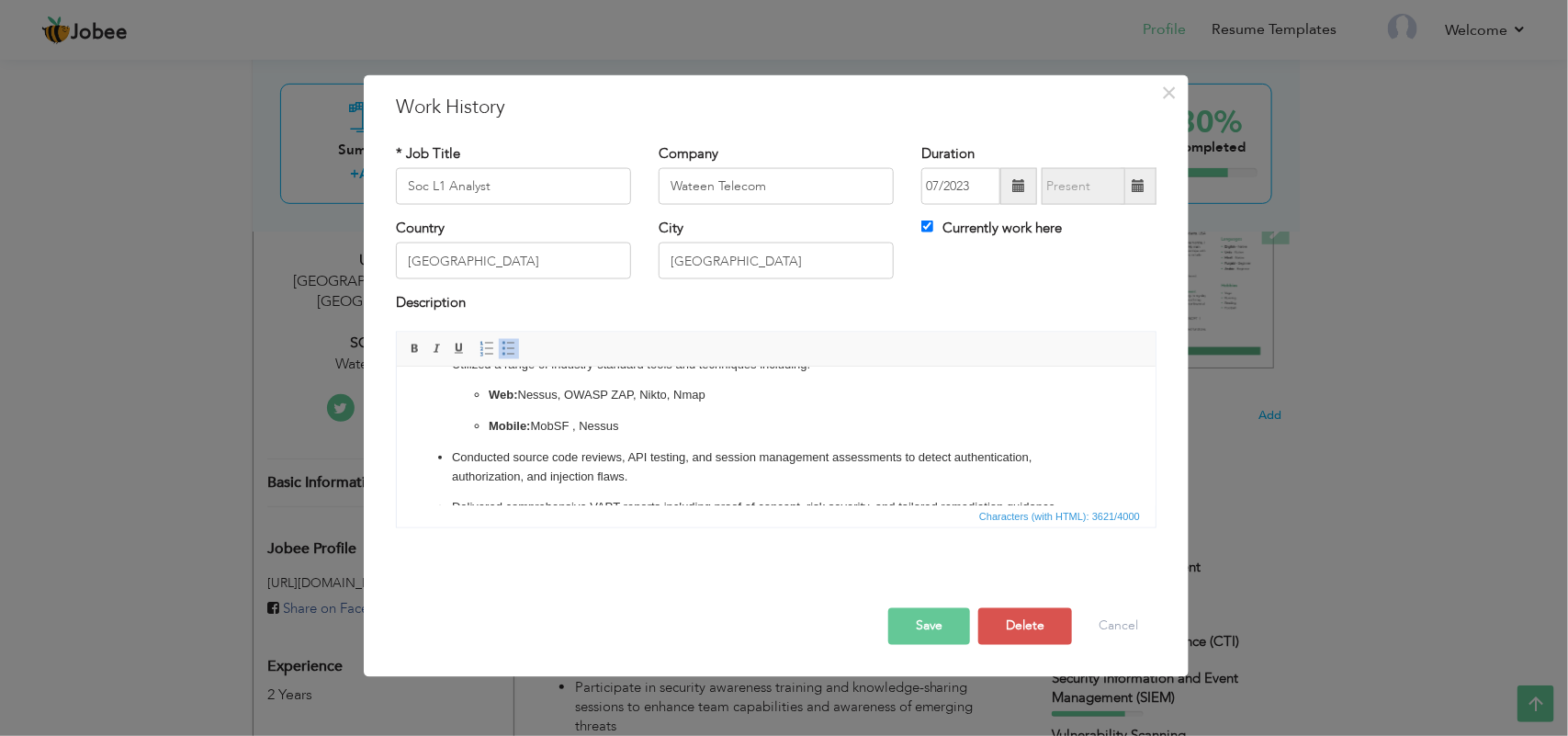 scroll, scrollTop: 779, scrollLeft: 0, axis: vertical 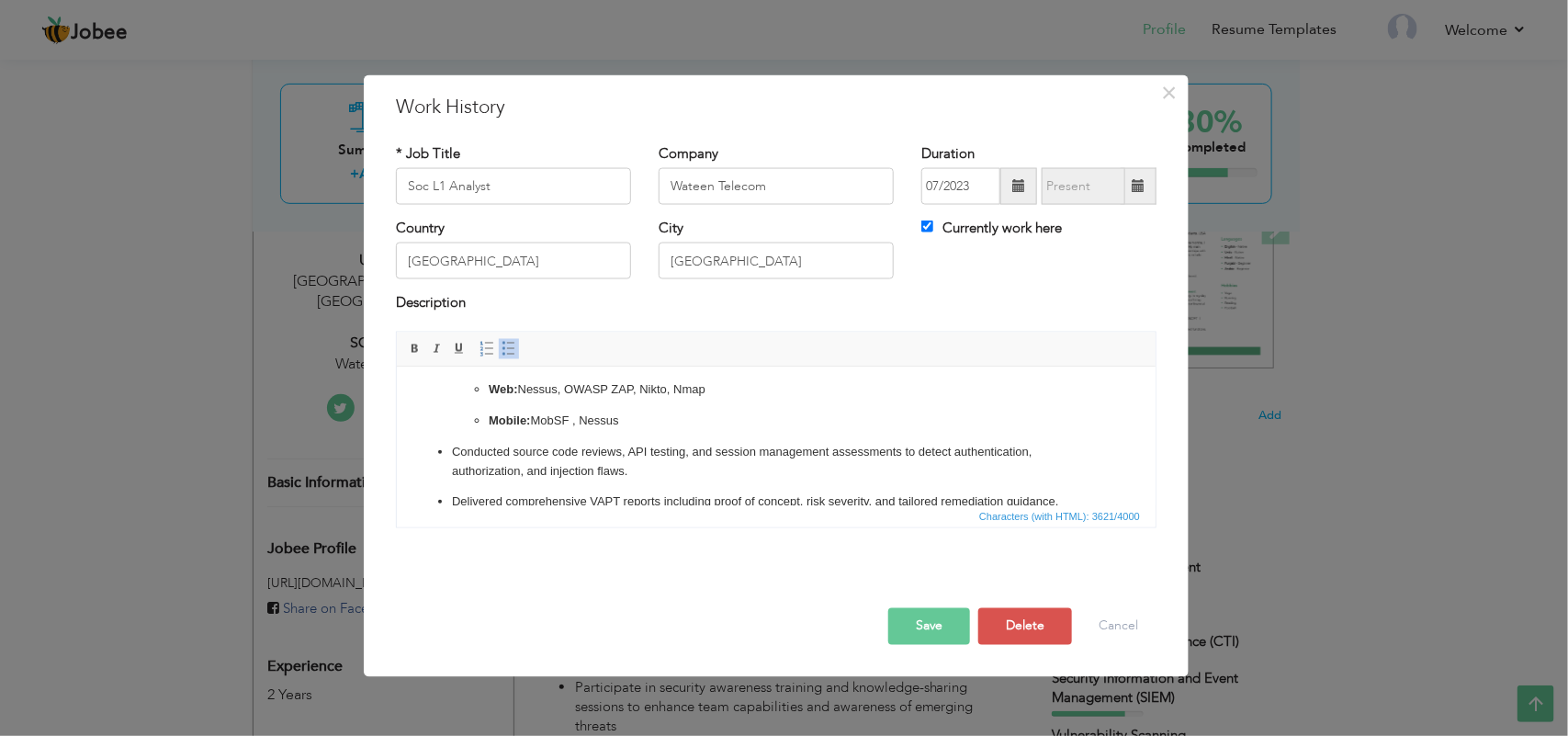 drag, startPoint x: 643, startPoint y: 459, endPoint x: 474, endPoint y: 416, distance: 174.38463 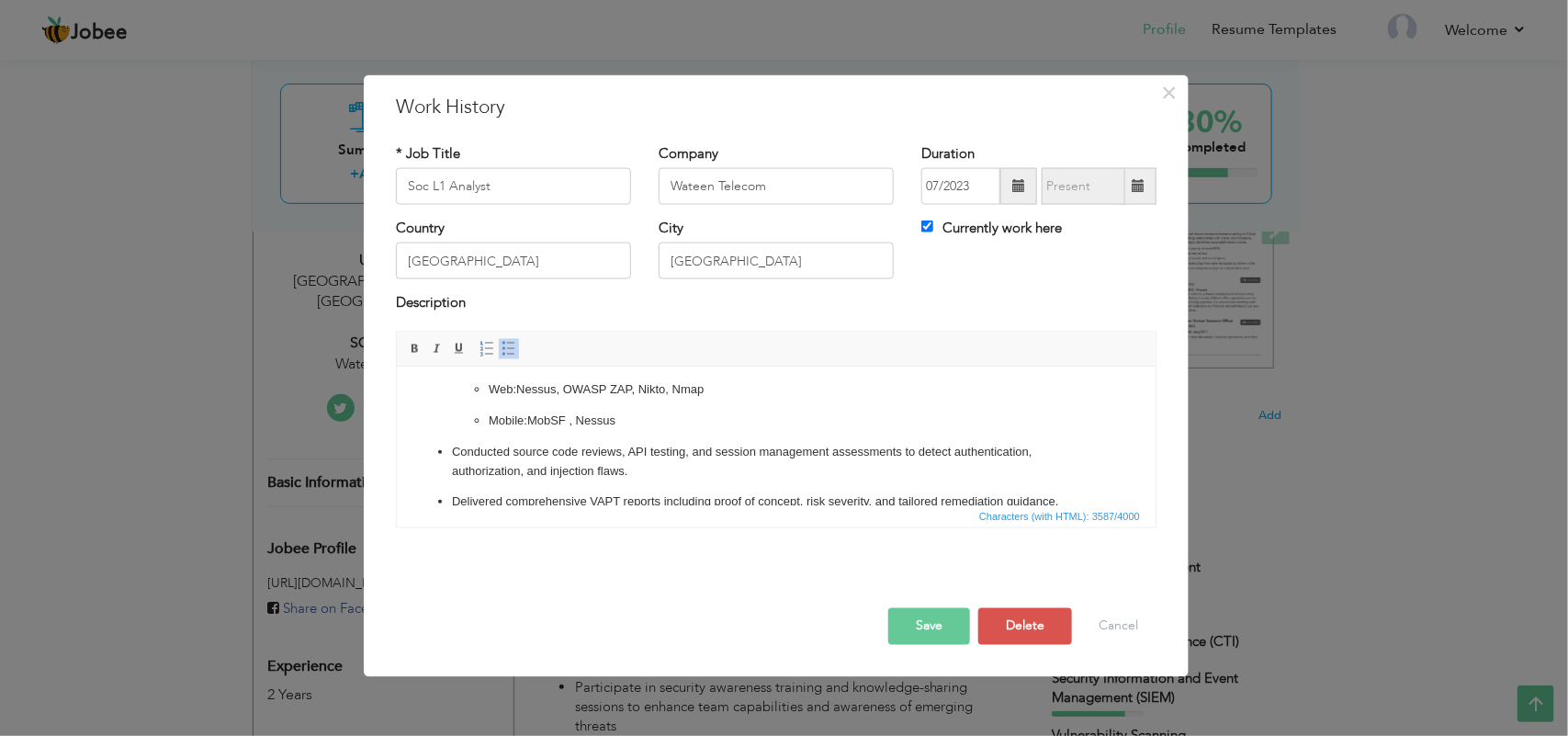 click on "Web:  Nessus, OWASP ZAP, Nikto, Nmap" at bounding box center (775, 389) 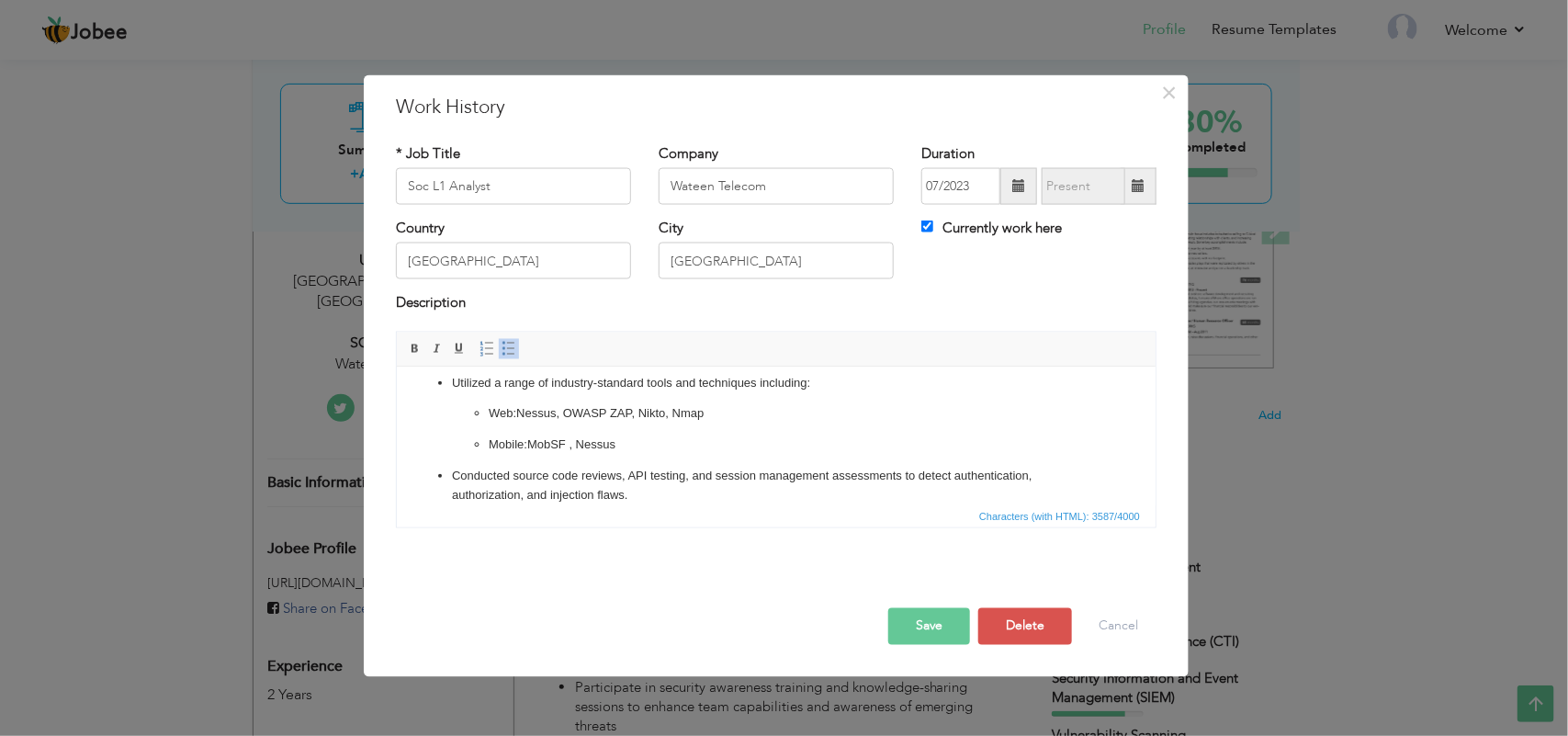 scroll, scrollTop: 761, scrollLeft: 0, axis: vertical 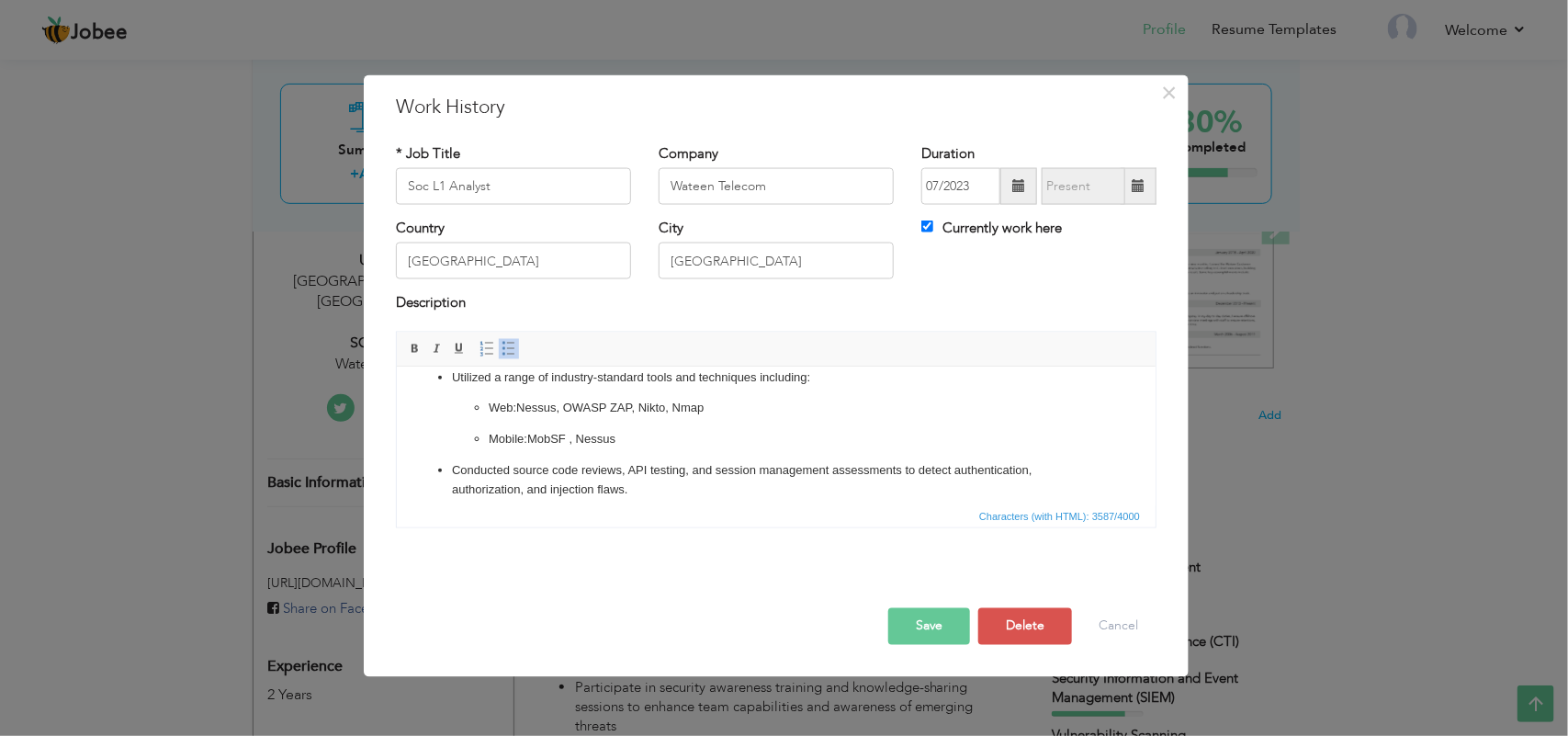 drag, startPoint x: 835, startPoint y: 423, endPoint x: 454, endPoint y: 389, distance: 382.51405 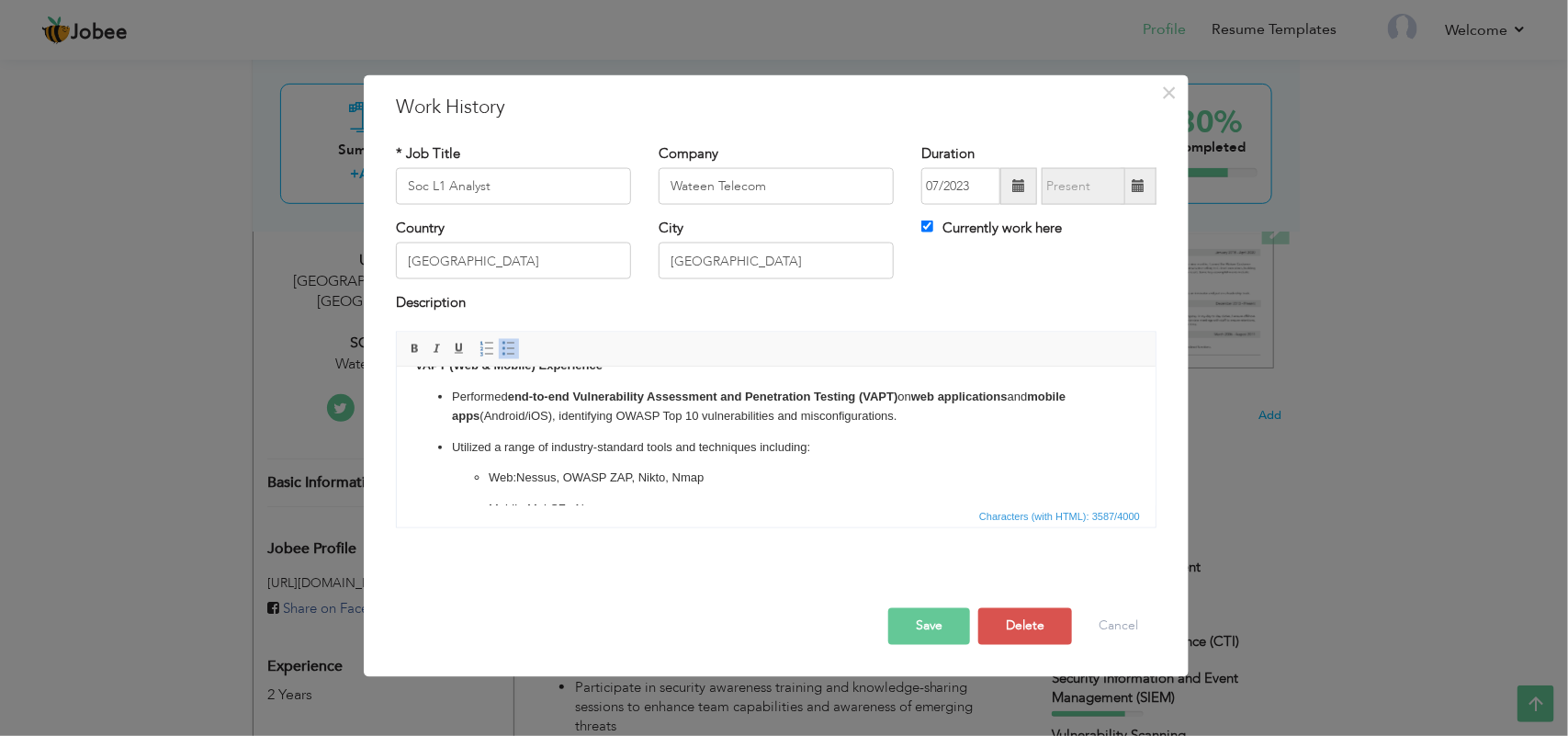 scroll, scrollTop: 699, scrollLeft: 0, axis: vertical 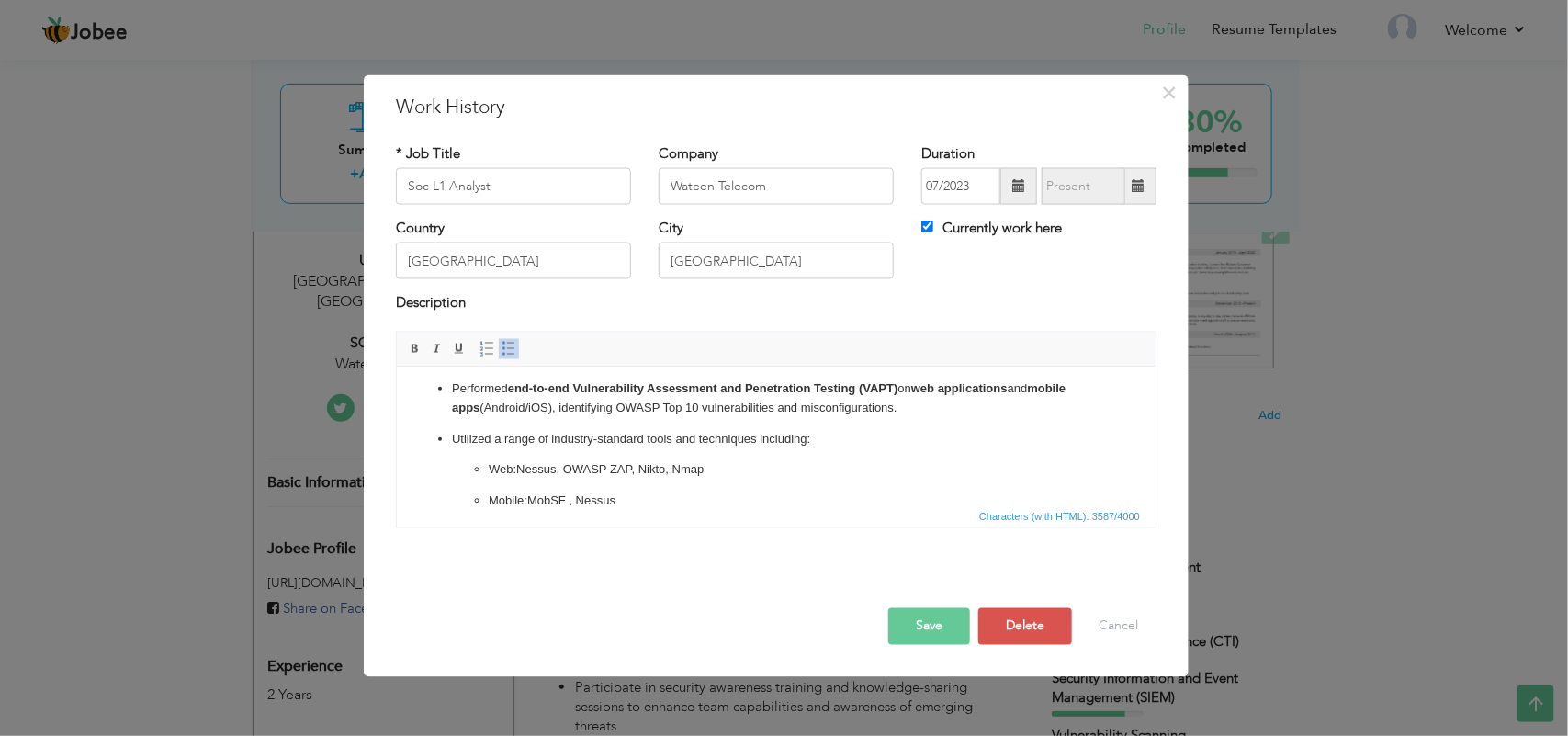 click on "Monitor security event and incident detection systems, including ArcSight SIEM, IDS/IPS, and other security appliances for potential security incidents Analyze security events and alerts to identify potential threats, vulnerabilities, and suspicious activities Investigate and triage security incidents to determine their severity, impact, and appropriate response actions Execute incident response procedures according to established protocols and best practices Coordinate with internal stakeholders and teams to contain, mitigate, and remediate security incidents in a timely manner Document incident details, investigation findings, and response actions taken for further analysis and reporting Stay abreast of the latest cybersecurity threats, vulnerabilities, and attack techniques through threat intelligence feeds, research publications, and industry forums Utilize threat intelligence to enhance security monitoring, detection capabilities, and incident response strategies Led full-cycle on-site deployments Wazuh" at bounding box center [775, 138] 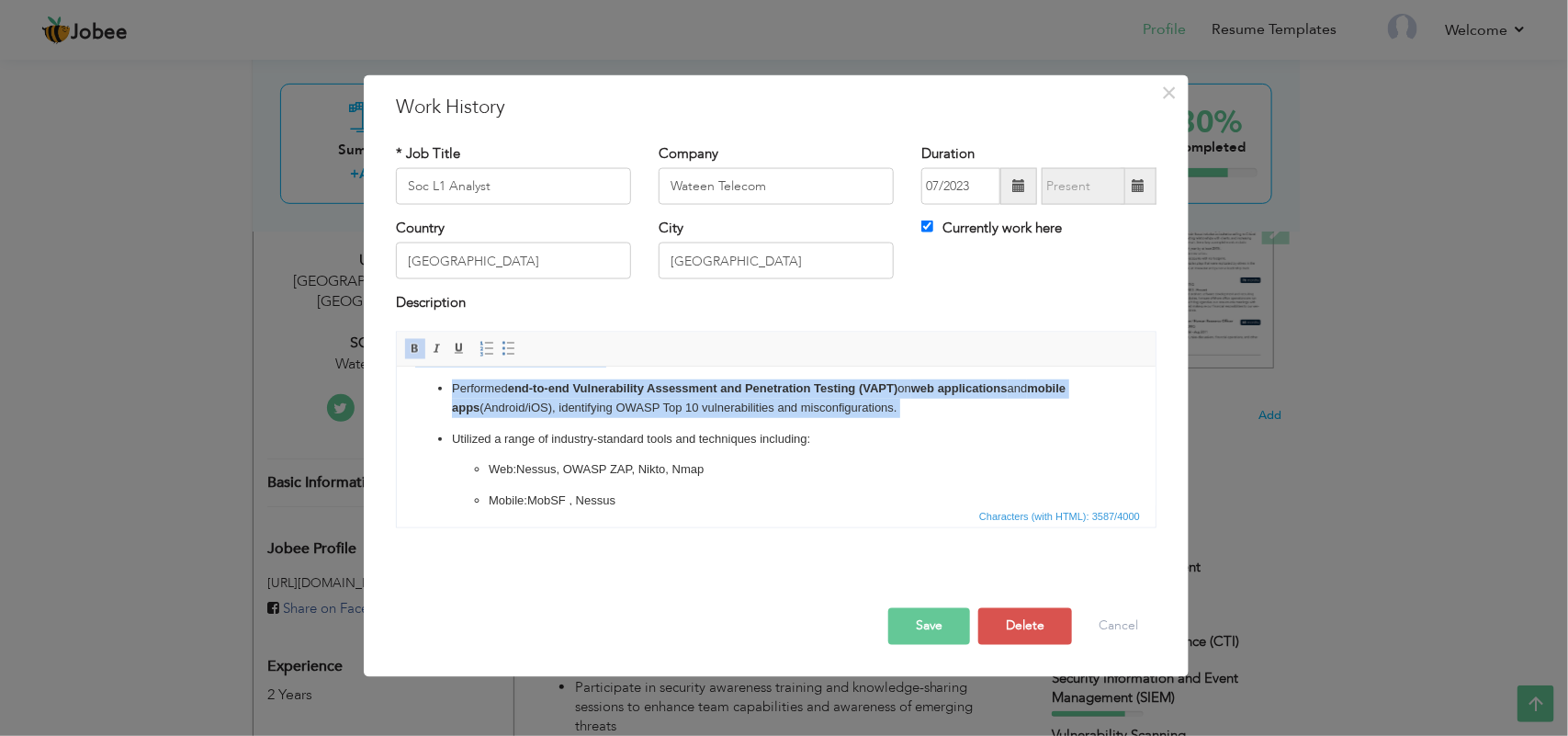 scroll, scrollTop: 708, scrollLeft: 0, axis: vertical 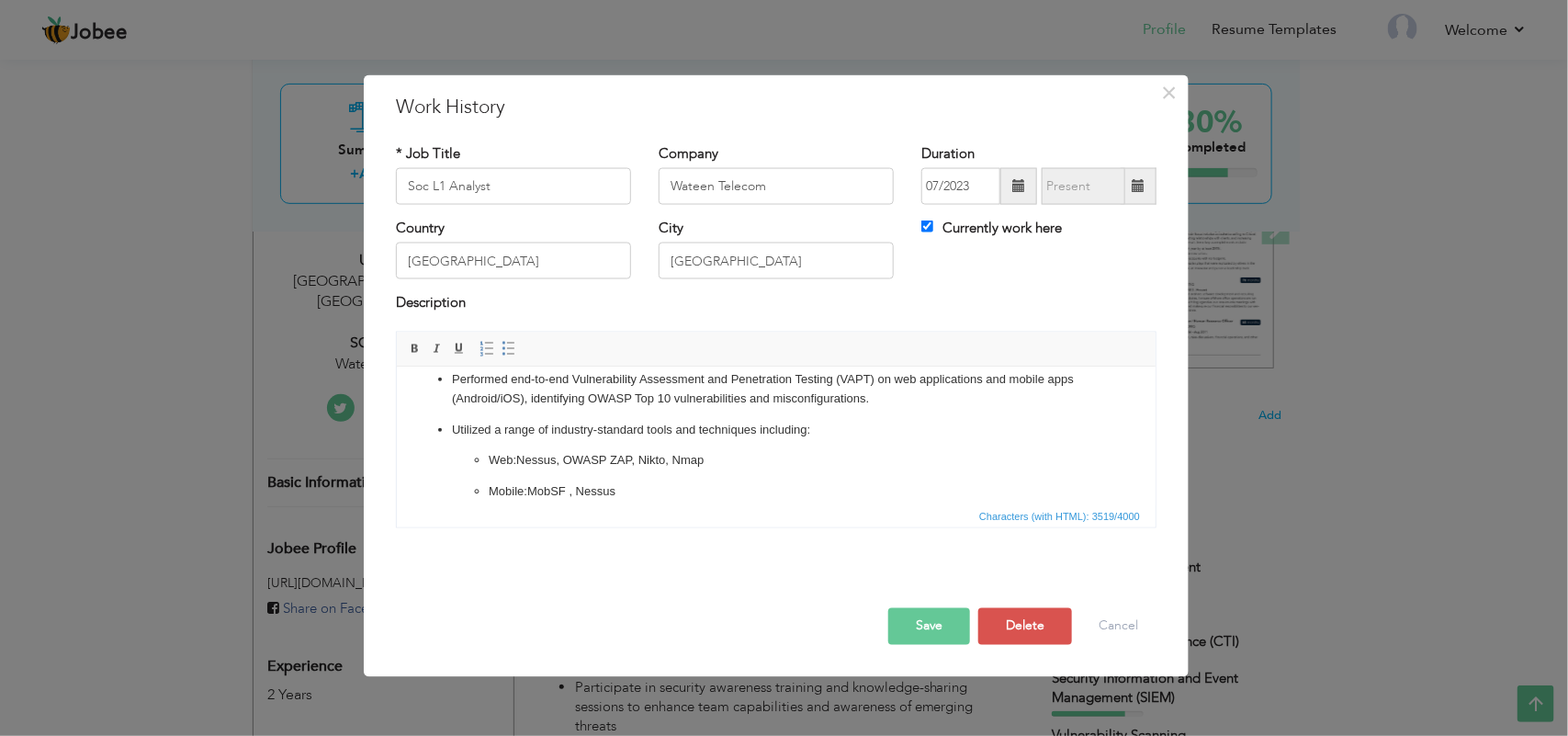 click on "Web:  Nessus, OWASP ZAP, Nikto, Nmap" at bounding box center (775, 459) 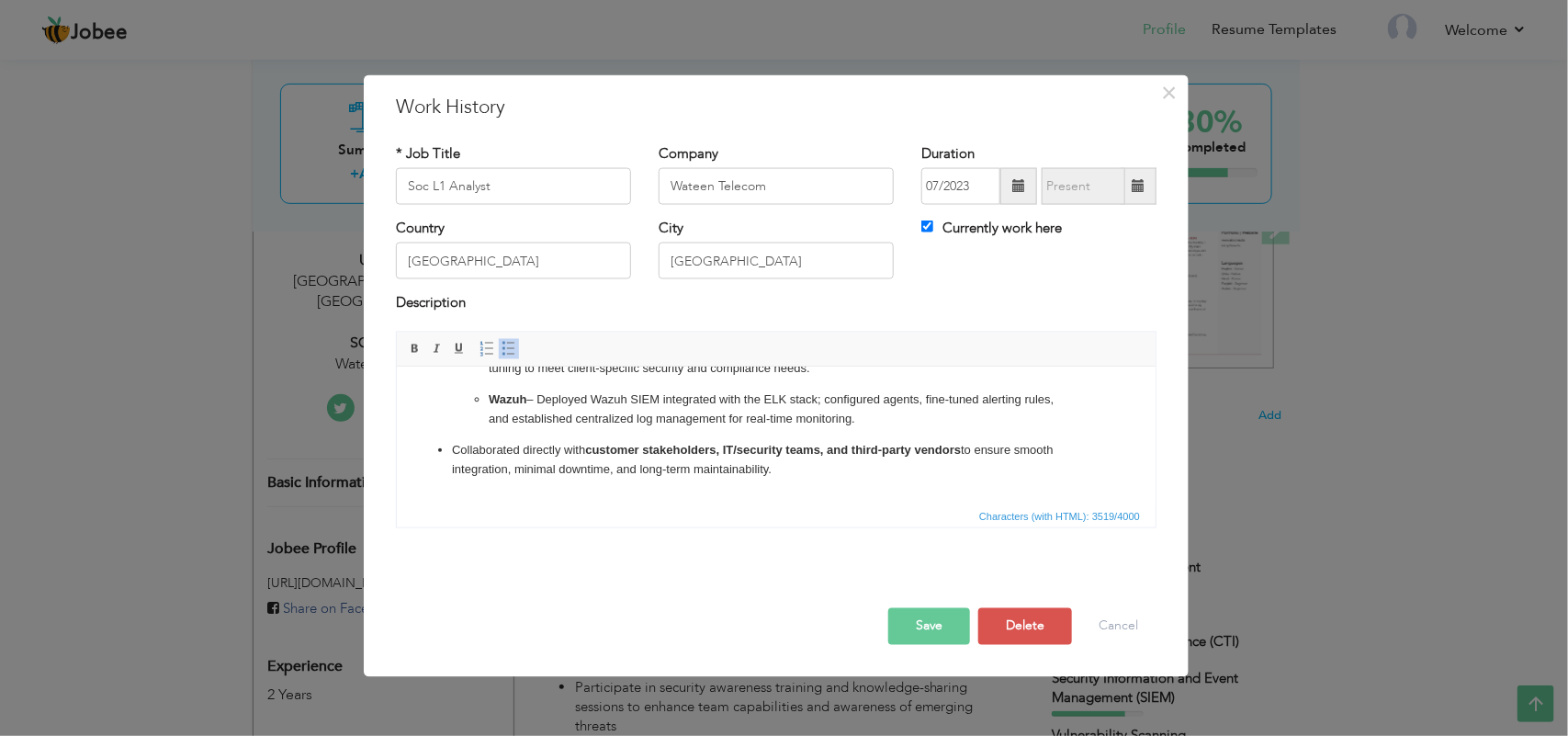 scroll, scrollTop: 520, scrollLeft: 0, axis: vertical 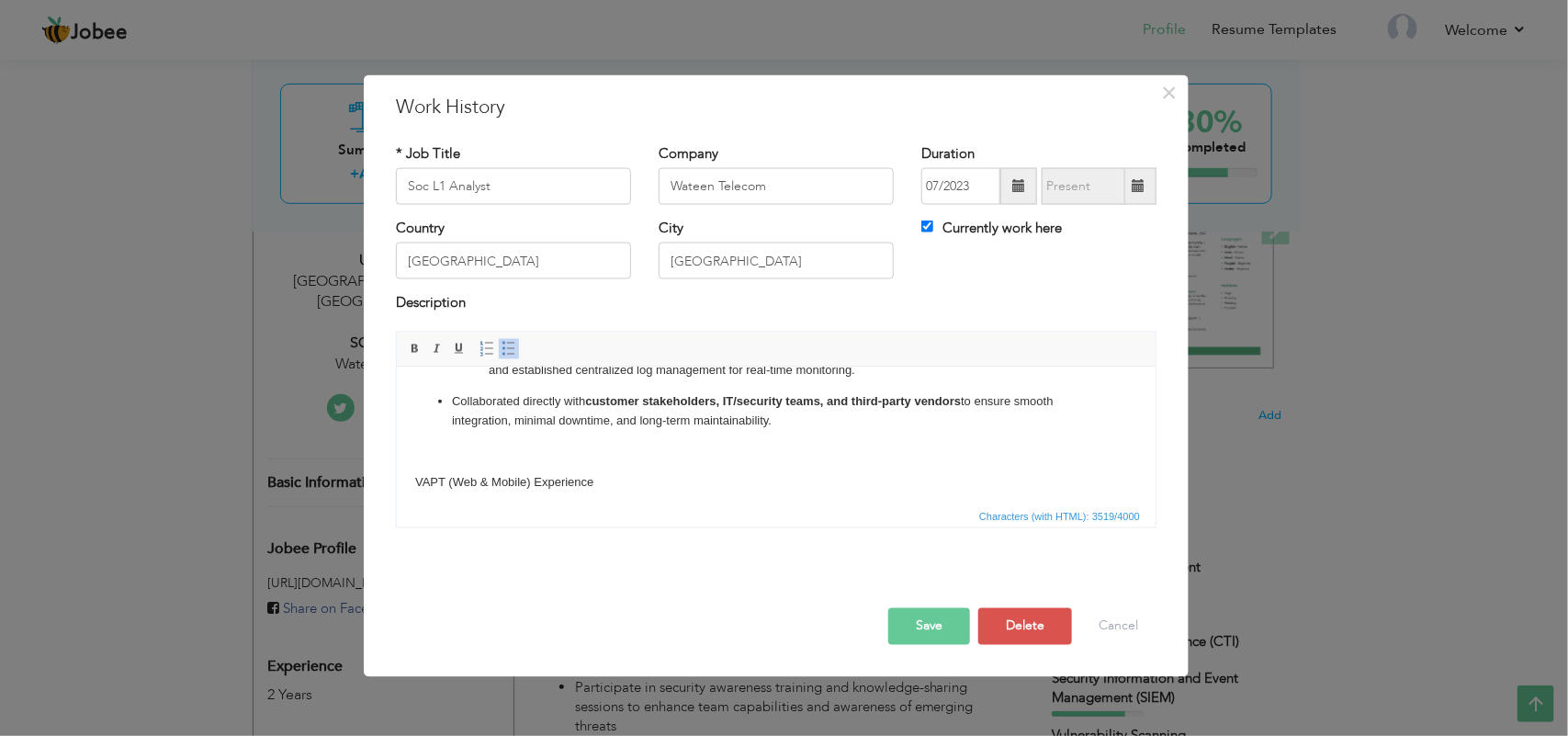 drag, startPoint x: 524, startPoint y: 445, endPoint x: 440, endPoint y: 379, distance: 106.82696 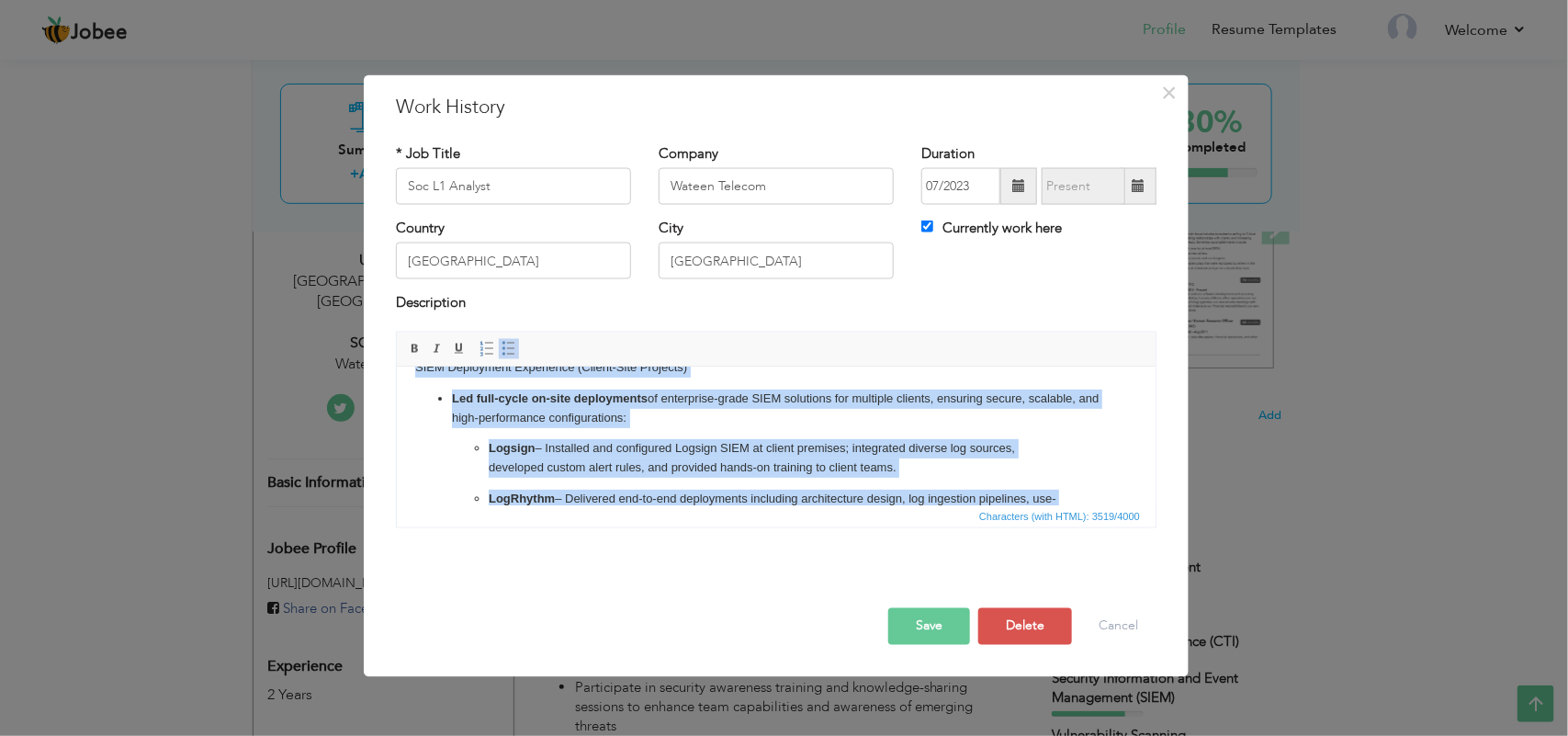 scroll, scrollTop: 306, scrollLeft: 0, axis: vertical 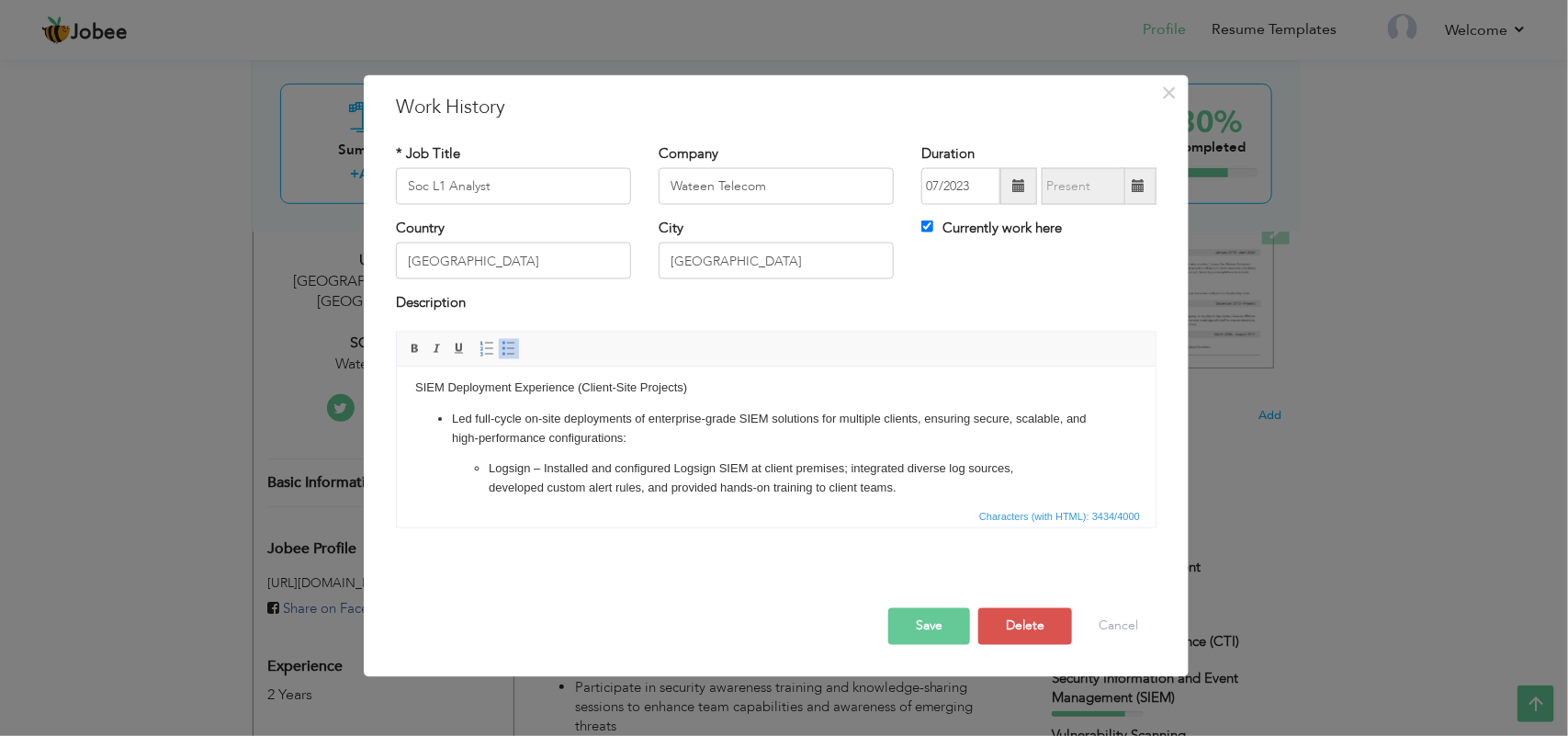 click on "Led full-cycle on-site deployments of enterprise-grade SIEM solutions for multiple clients, ensuring secure, scalable, and high-performance configurations:" at bounding box center [775, 428] 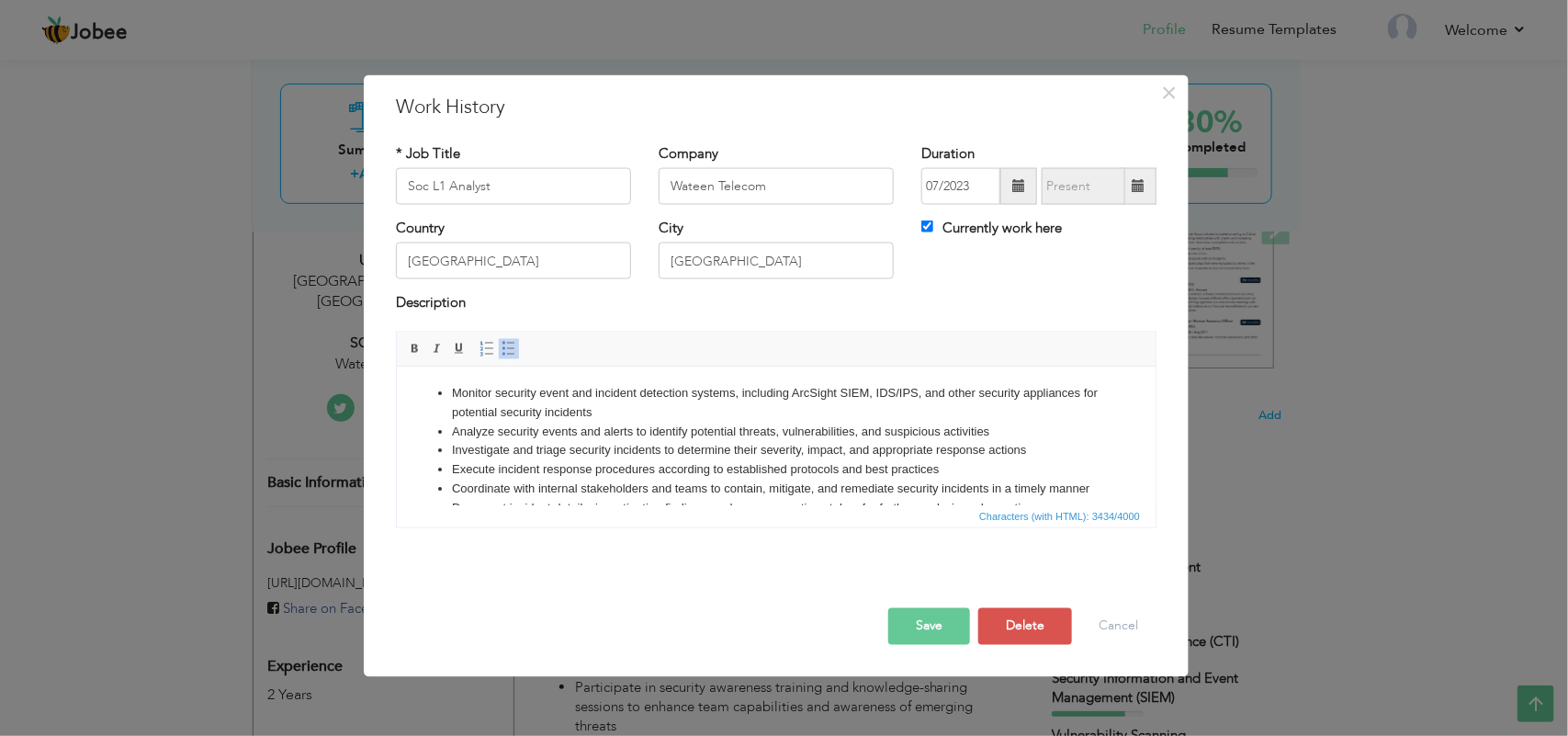 scroll, scrollTop: 0, scrollLeft: 0, axis: both 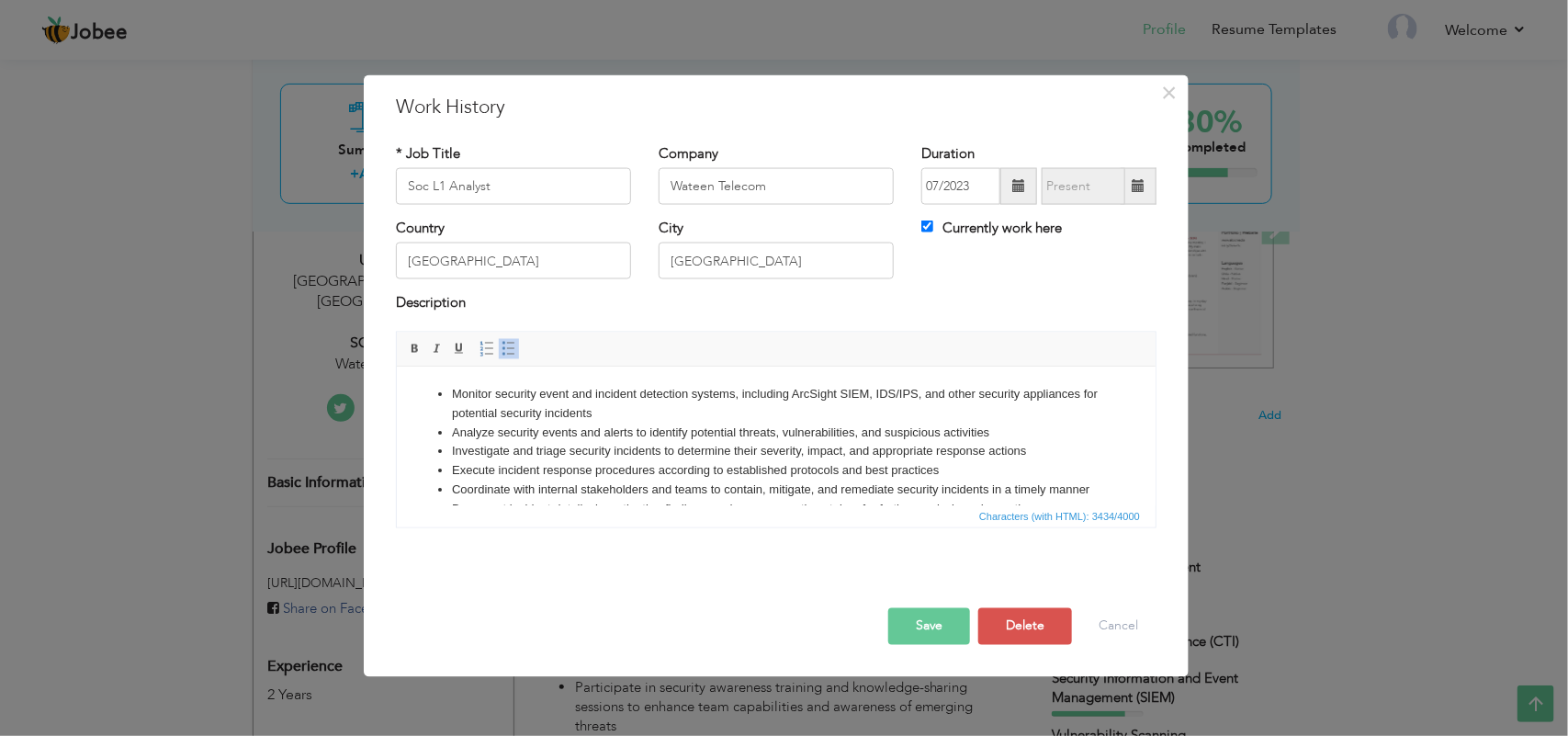 click on "Monitor security event and incident detection systems, including ArcSight SIEM, IDS/IPS, and other security appliances for potential security incidents Analyze security events and alerts to identify potential threats, vulnerabilities, and suspicious activities Investigate and triage security incidents to determine their severity, impact, and appropriate response actions Execute incident response procedures according to established protocols and best practices Coordinate with internal stakeholders and teams to contain, mitigate, and remediate security incidents in a timely manner Document incident details, investigation findings, and response actions taken for further analysis and reporting Stay abreast of the latest cybersecurity threats, vulnerabilities, and attack techniques through threat intelligence feeds, research publications, and industry forums Utilize threat intelligence to enhance security monitoring, detection capabilities, and incident response strategies" at bounding box center [775, 528] 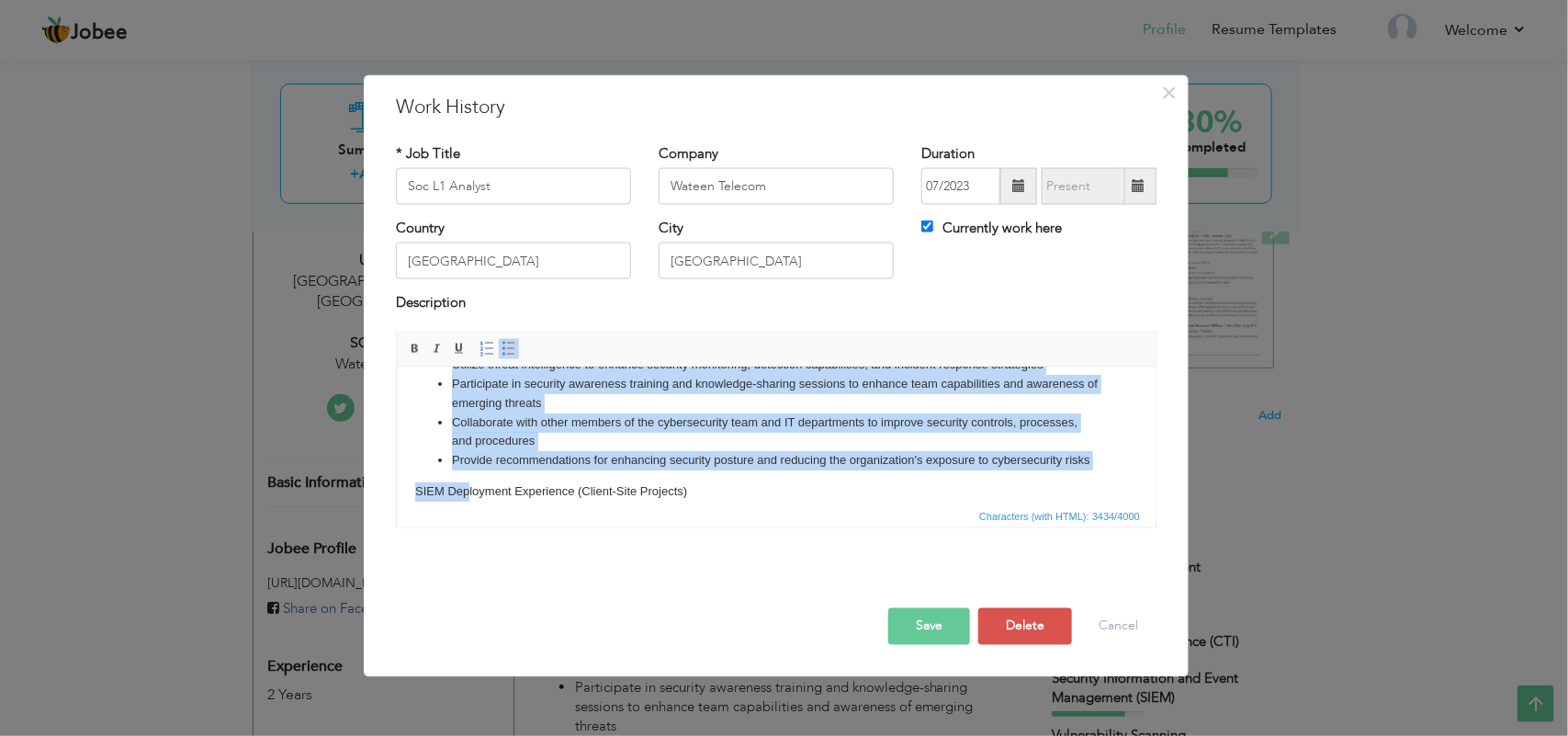 scroll, scrollTop: 232, scrollLeft: 0, axis: vertical 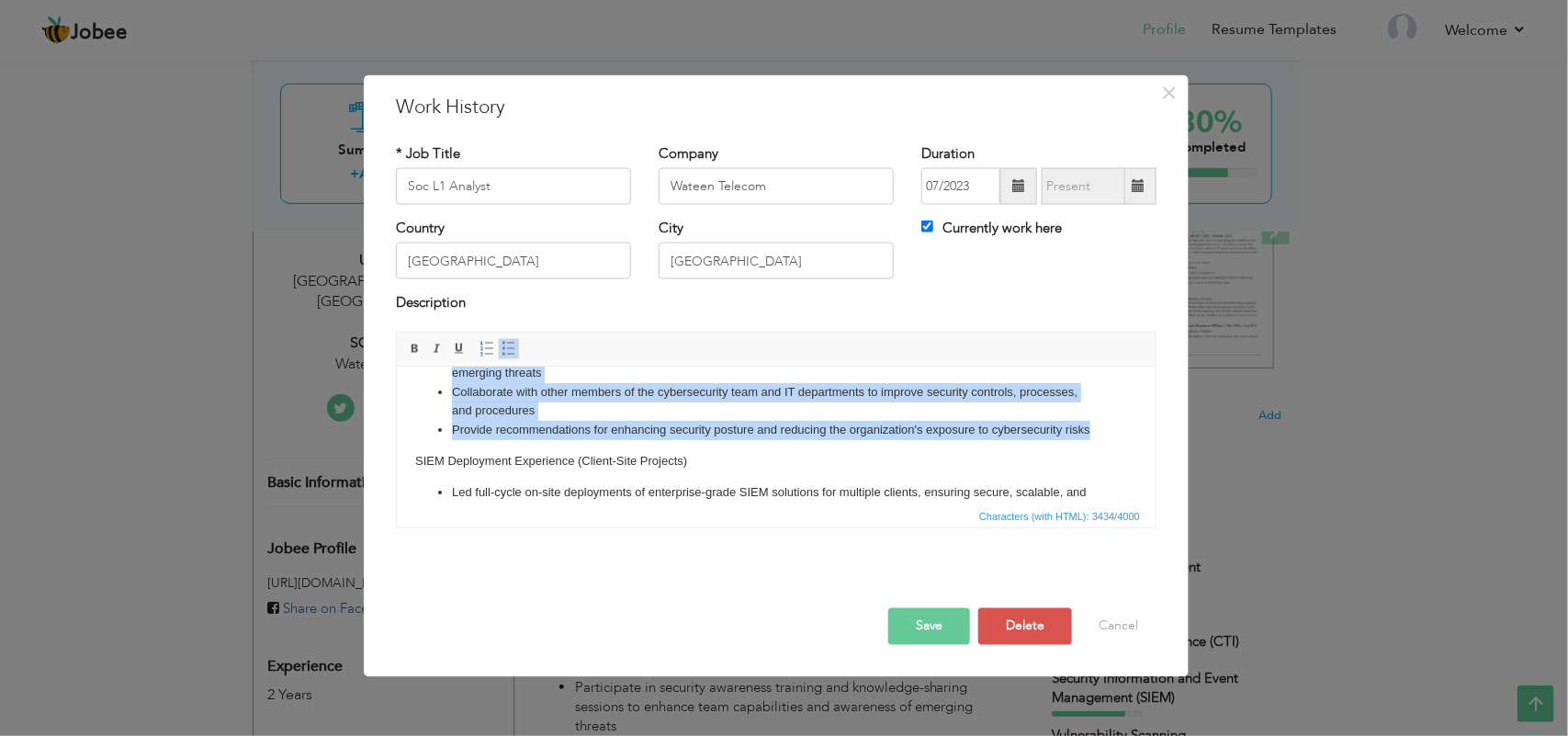 copy on "Monitor security event and incident detection systems, including ArcSight SIEM, IDS/IPS, and other security appliances for potential security incidents Analyze security events and alerts to identify potential threats, vulnerabilities, and suspicious activities Investigate and triage security incidents to determine their severity, impact, and appropriate response actions Execute incident response procedures according to established protocols and best practices Coordinate with internal stakeholders and teams to contain, mitigate, and remediate security incidents in a timely manner Document incident details, investigation findings, and response actions taken for further analysis and reporting Stay abreast of the latest cybersecurity threats, vulnerabilities, and attack techniques through threat intelligence feeds, research publications, and industry forums Utilize threat intelligence to enhance security monitoring, detection capabilities, and incident response strategies Participate in security awareness trai..." 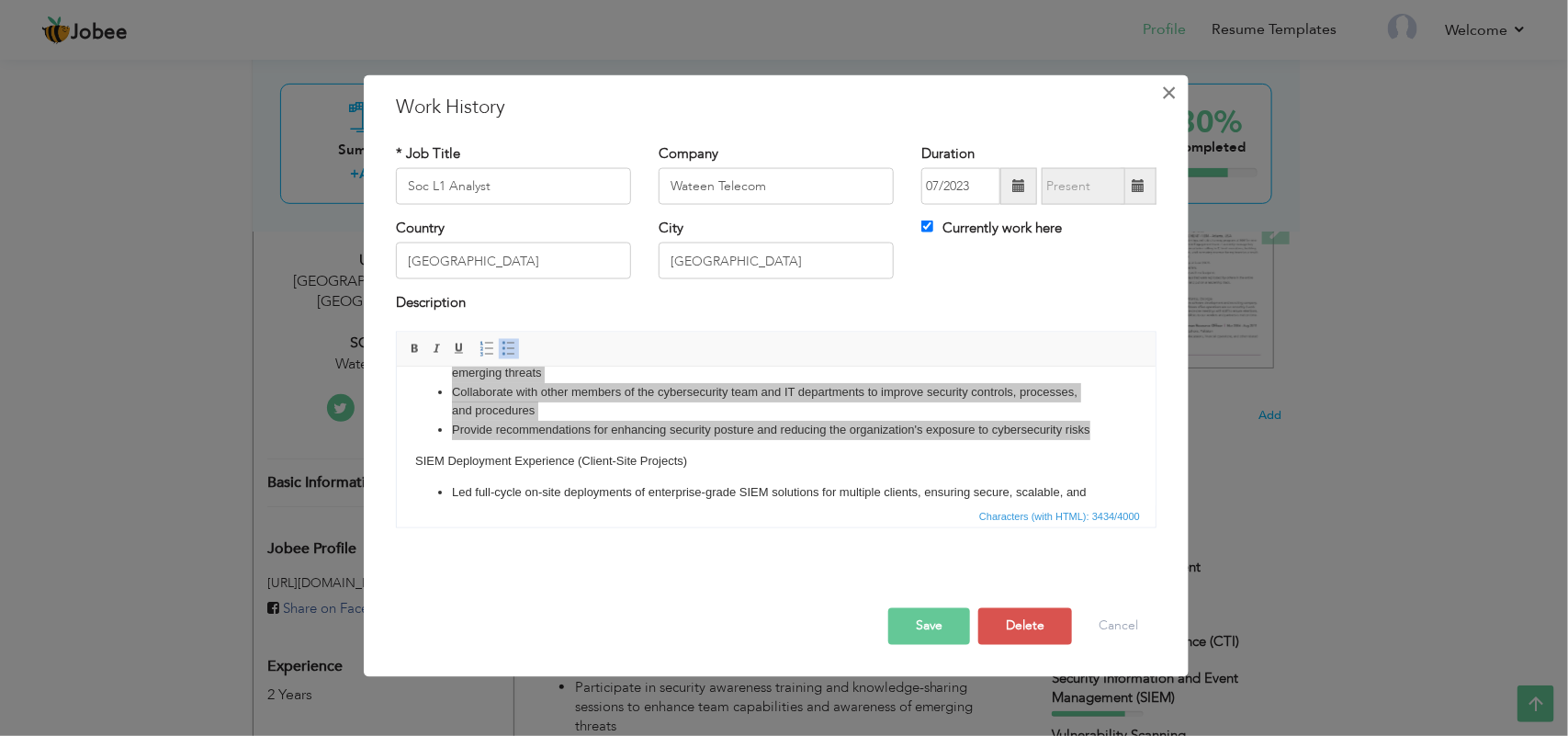click on "×" at bounding box center (1169, 92) 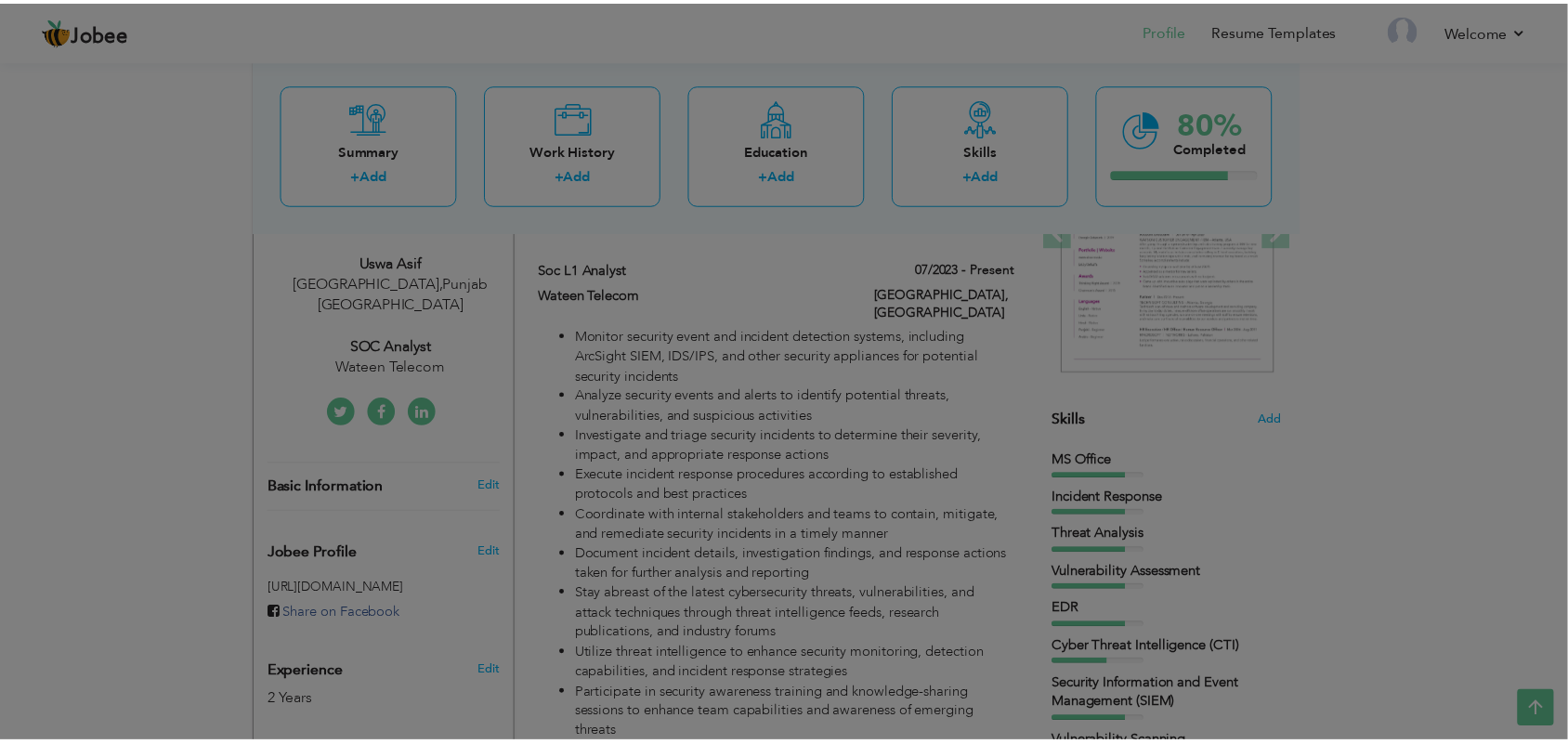 scroll, scrollTop: 0, scrollLeft: 0, axis: both 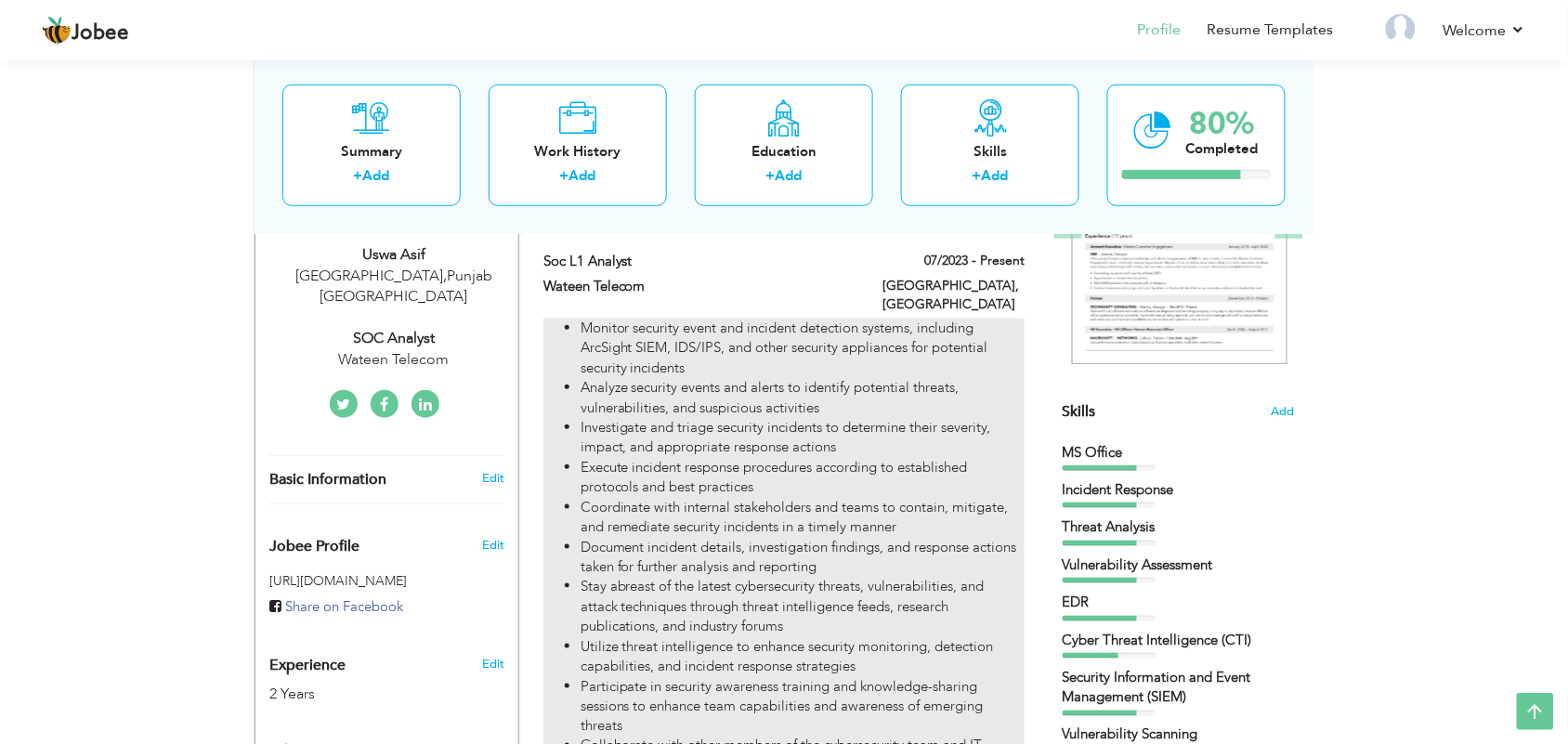 click on "Investigate and triage security incidents to determine their severity, impact, and appropriate response actions" at bounding box center [803, 437] 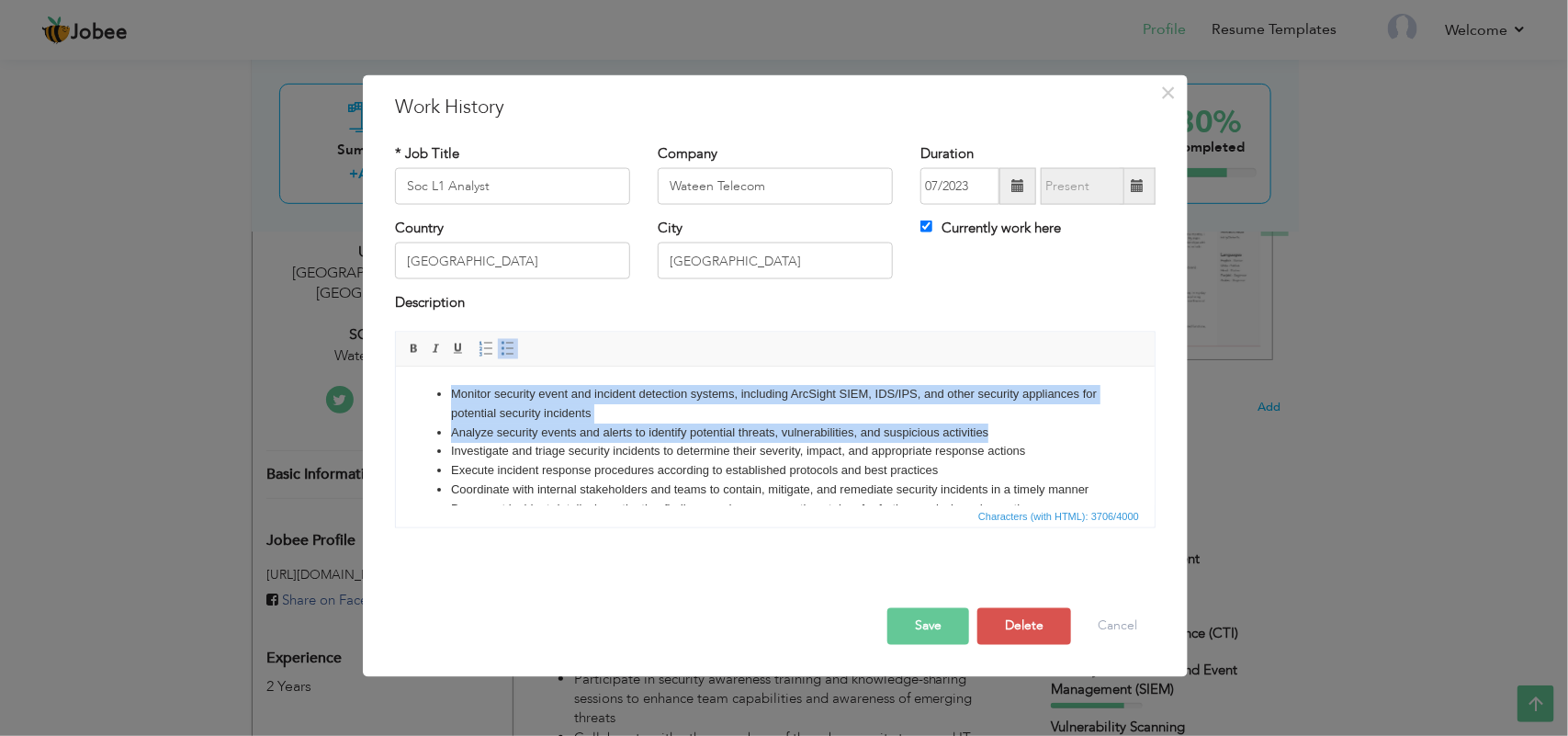 drag, startPoint x: 995, startPoint y: 431, endPoint x: 426, endPoint y: 394, distance: 570.2017 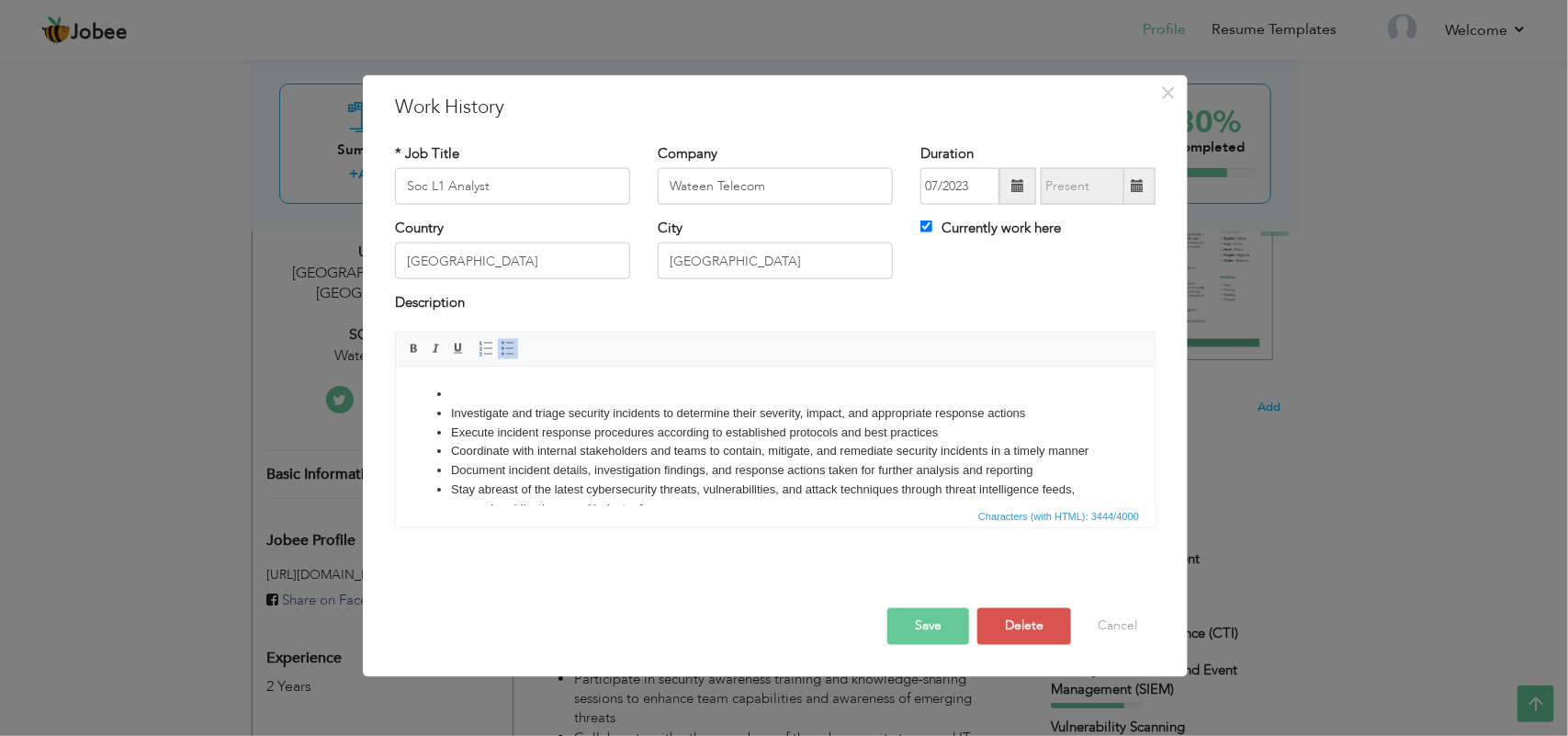 click at bounding box center [774, 394] 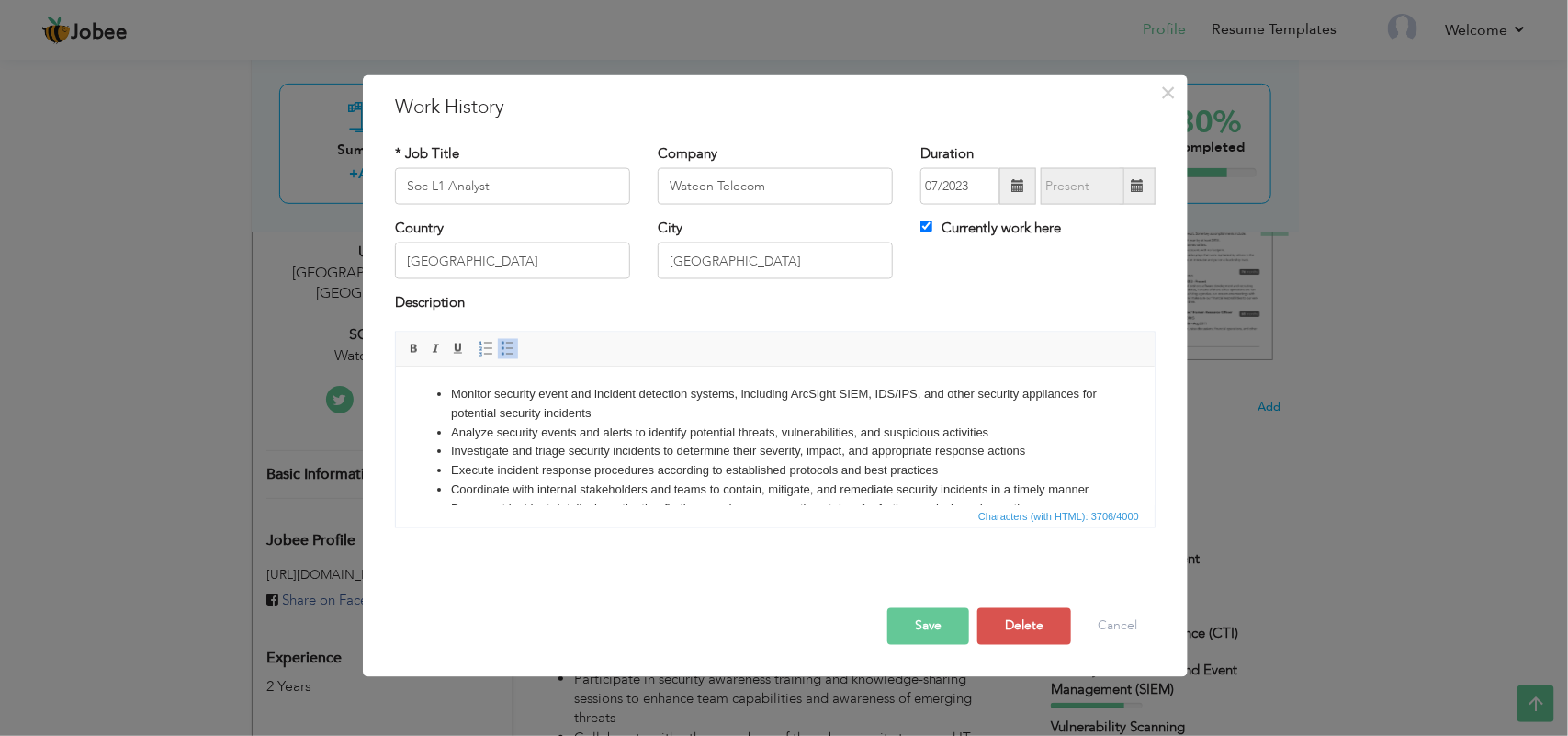 click on "Monitor security event and incident detection systems, including ArcSight SIEM, IDS/IPS, and other security appliances for potential security incidents" at bounding box center (774, 404) 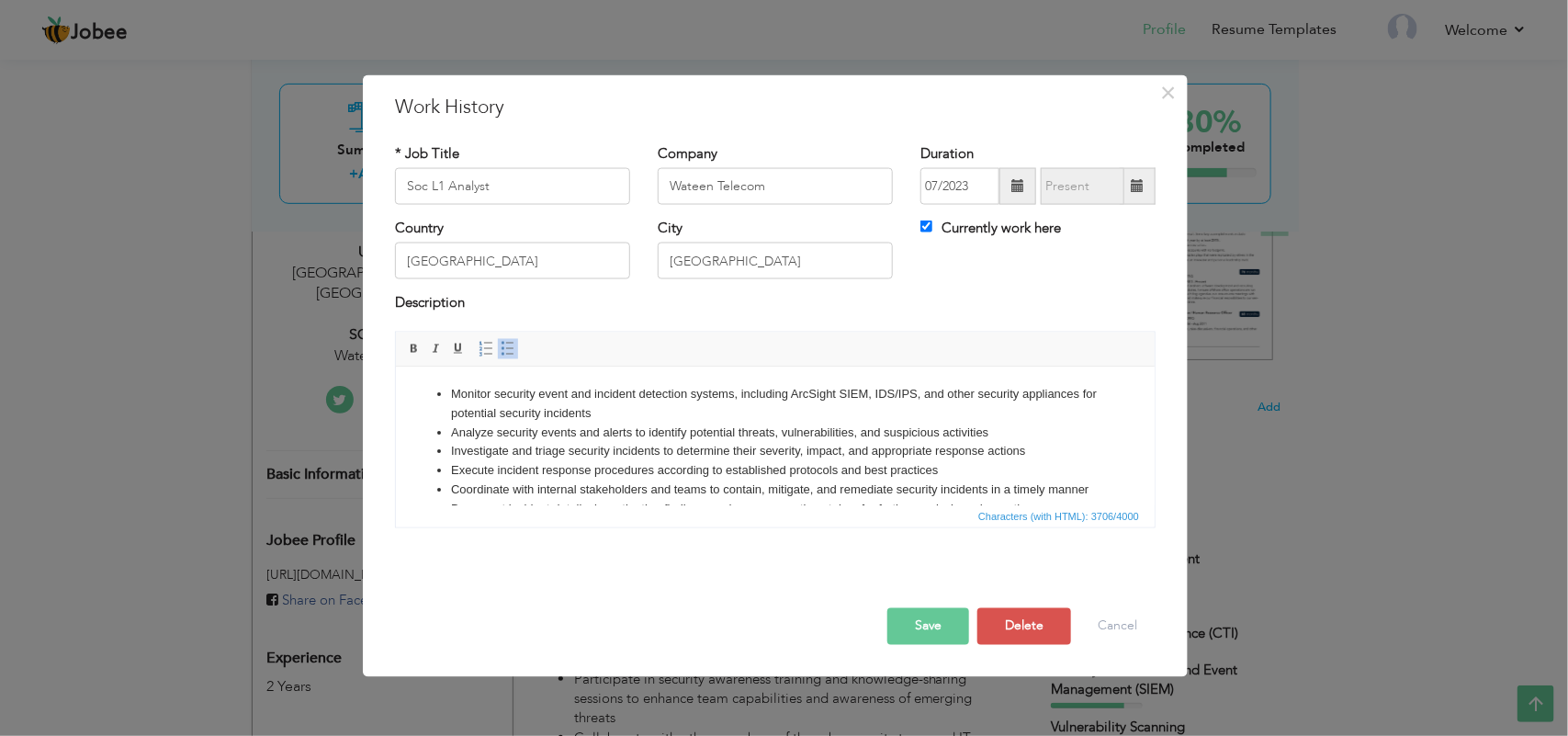click on "Monitor security event and incident detection systems, including ArcSight SIEM, IDS/IPS, and other security appliances for potential security incidents" at bounding box center (774, 404) 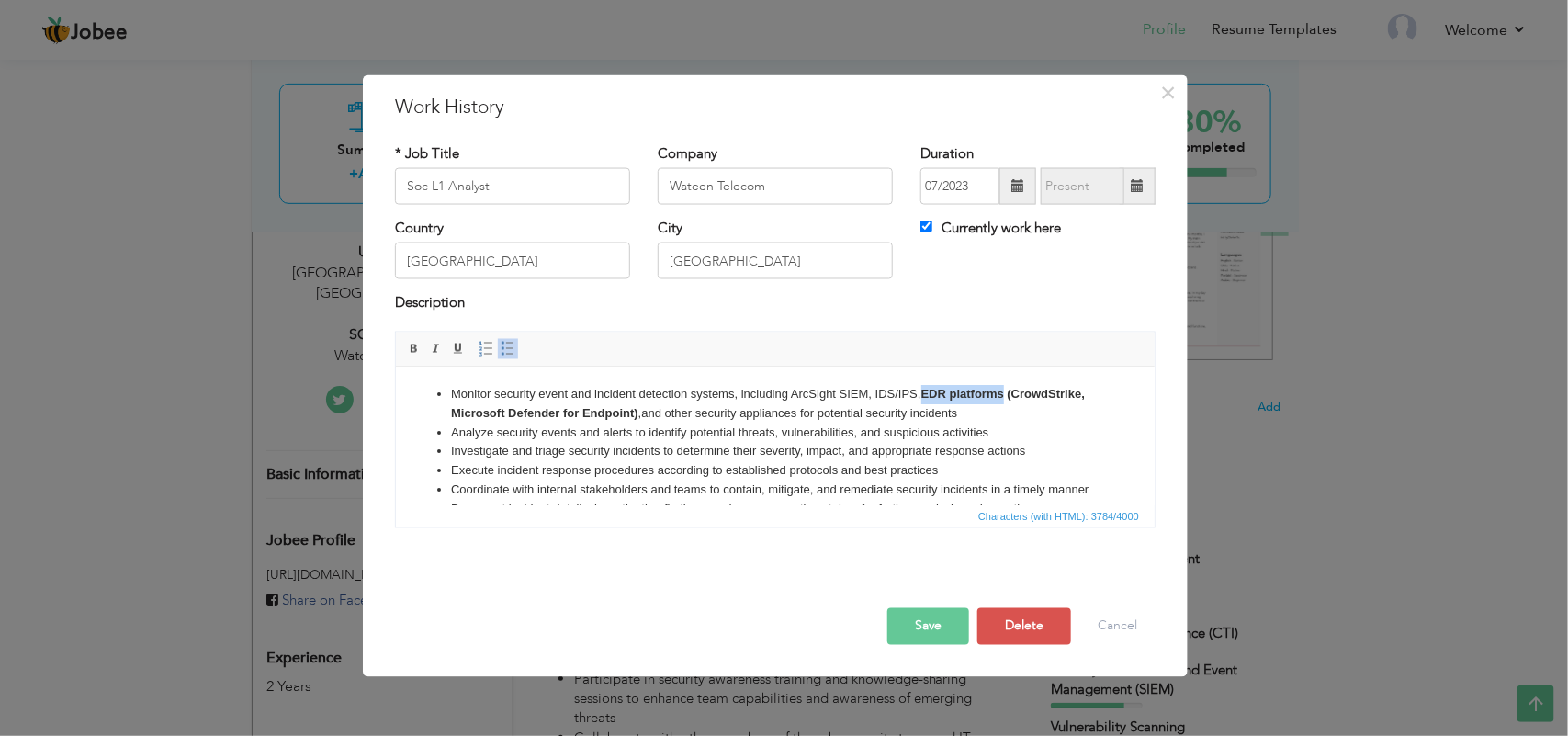 drag, startPoint x: 1019, startPoint y: 397, endPoint x: 924, endPoint y: 395, distance: 95.02105 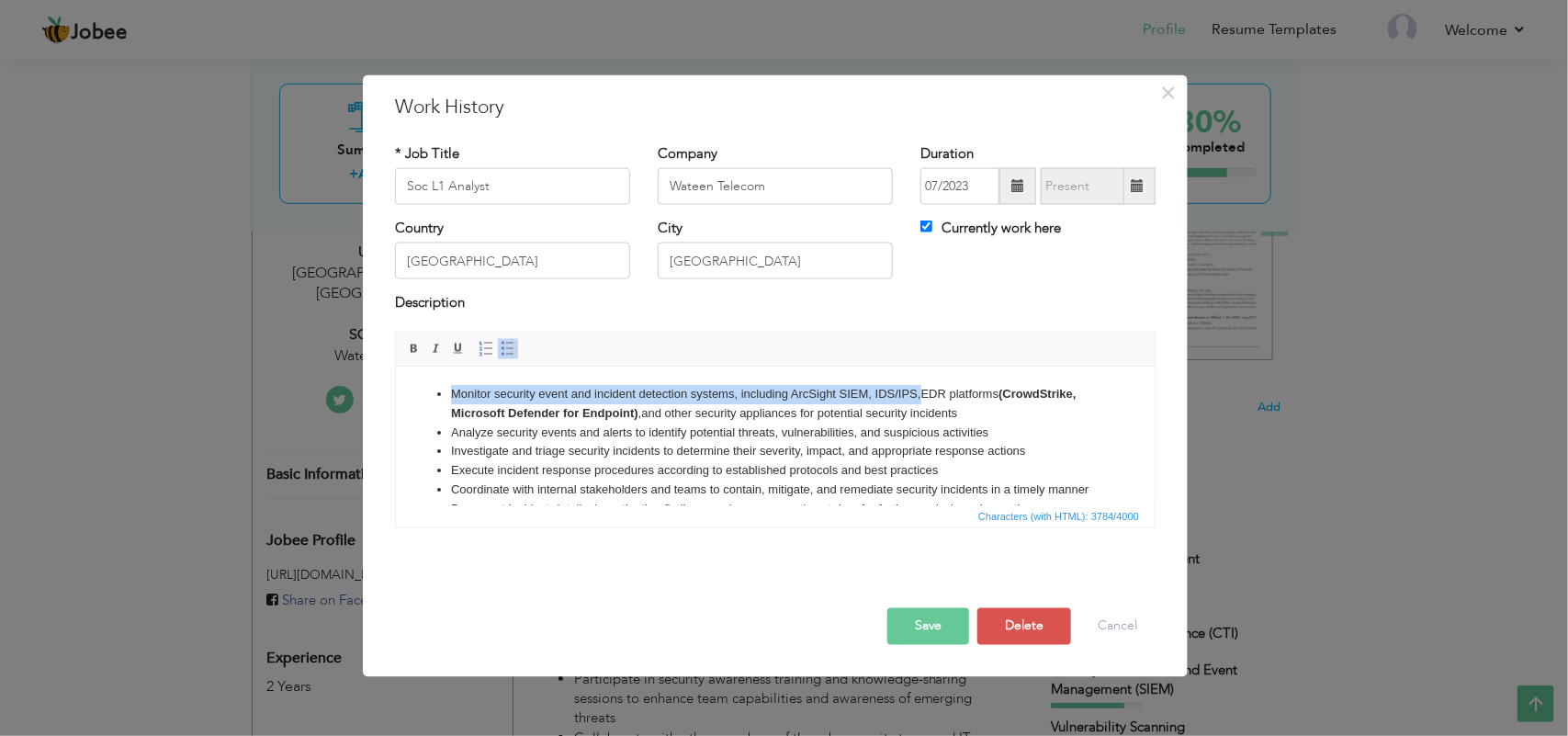 drag, startPoint x: 446, startPoint y: 409, endPoint x: 719, endPoint y: 412, distance: 273.0165 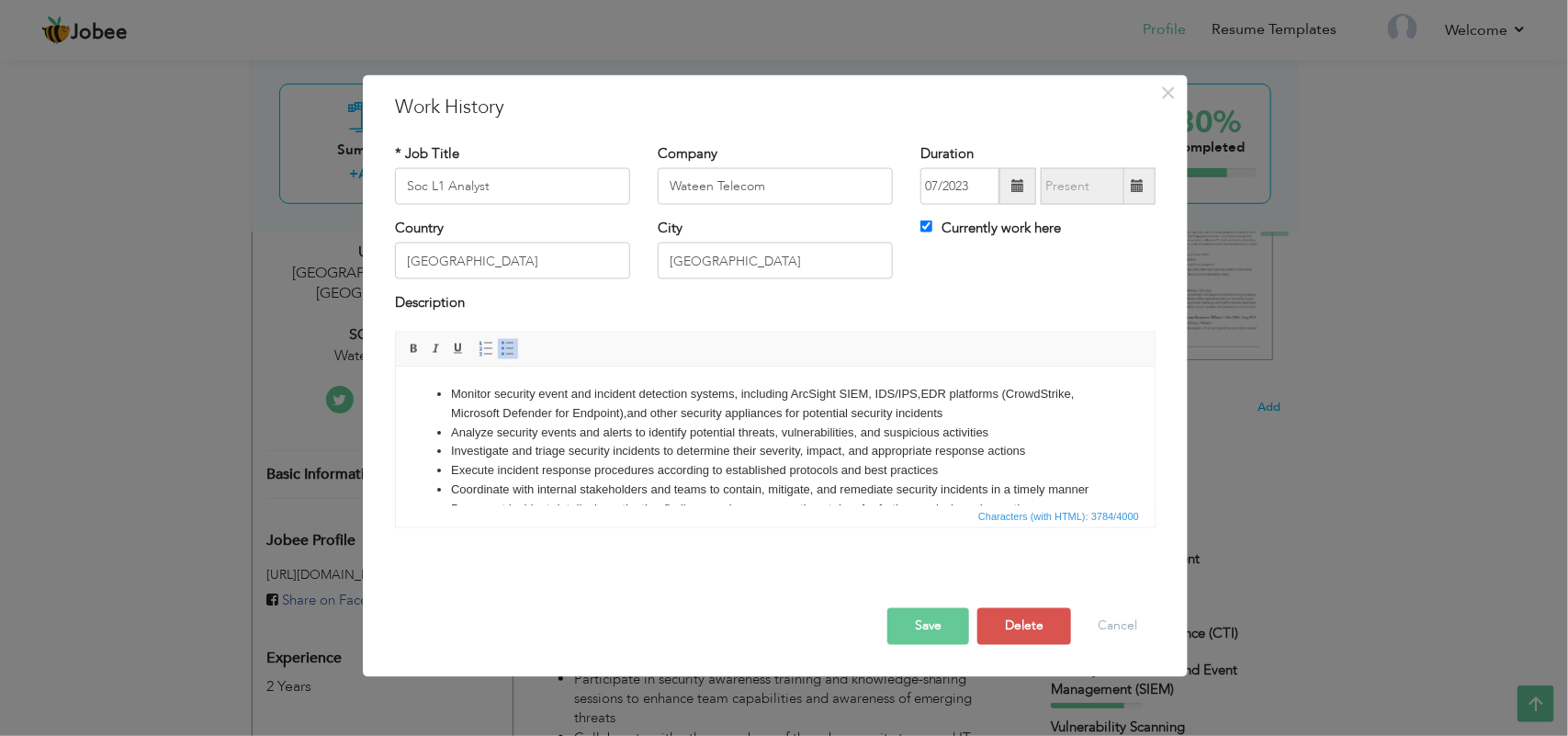 click on "Monitor security event and incident detection systems, including ArcSight SIEM, IDS/IPS,  EDR platforms   (CrowdStrike, Microsoft Defender for Endpoint) , and other security appliances for potential security incidents" at bounding box center (774, 404) 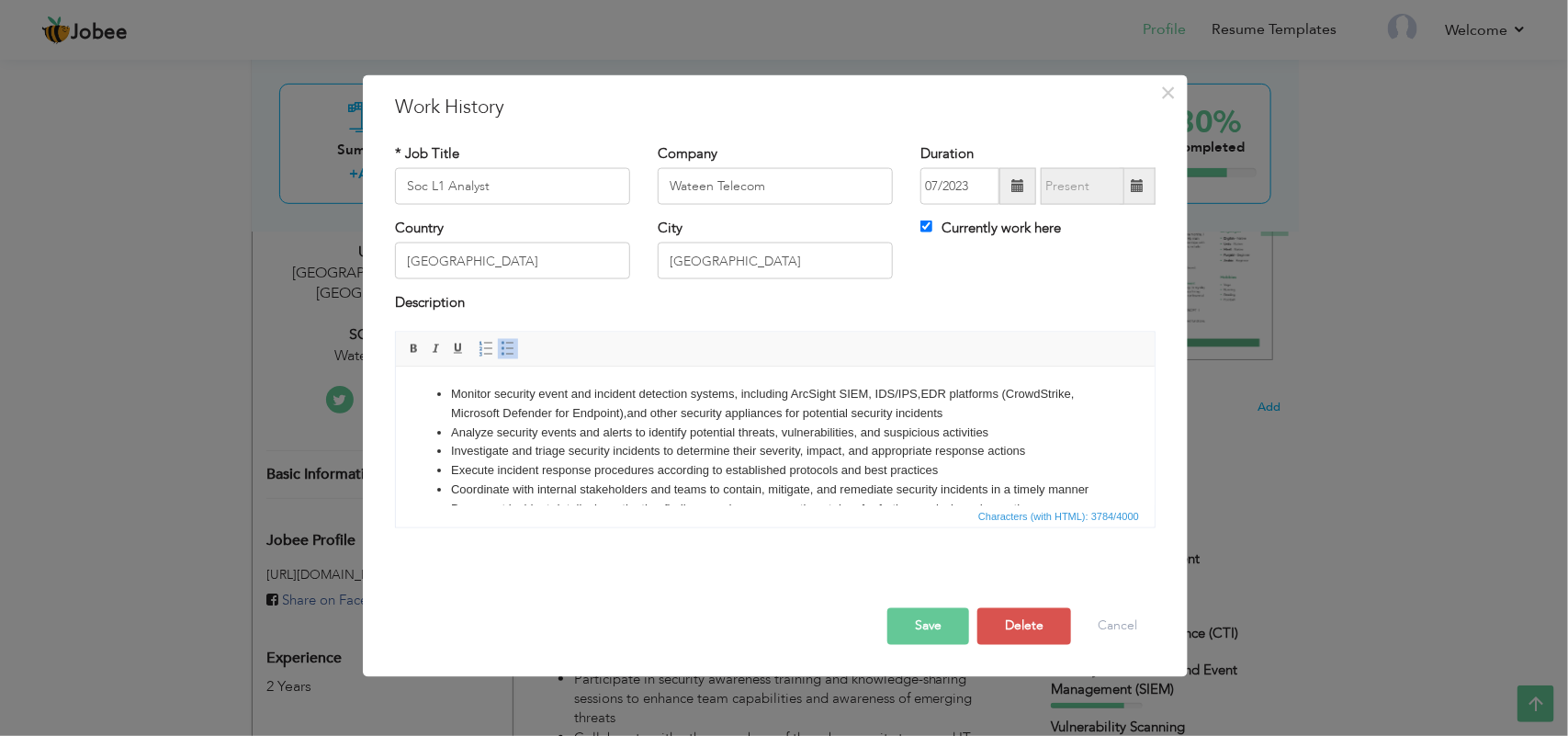 click on "Monitor security event and incident detection systems, including ArcSight SIEM, IDS/IPS,  EDR platforms   (CrowdStrike, Microsoft Defender for Endpoint) , and other security appliances for potential security incidents" at bounding box center [774, 404] 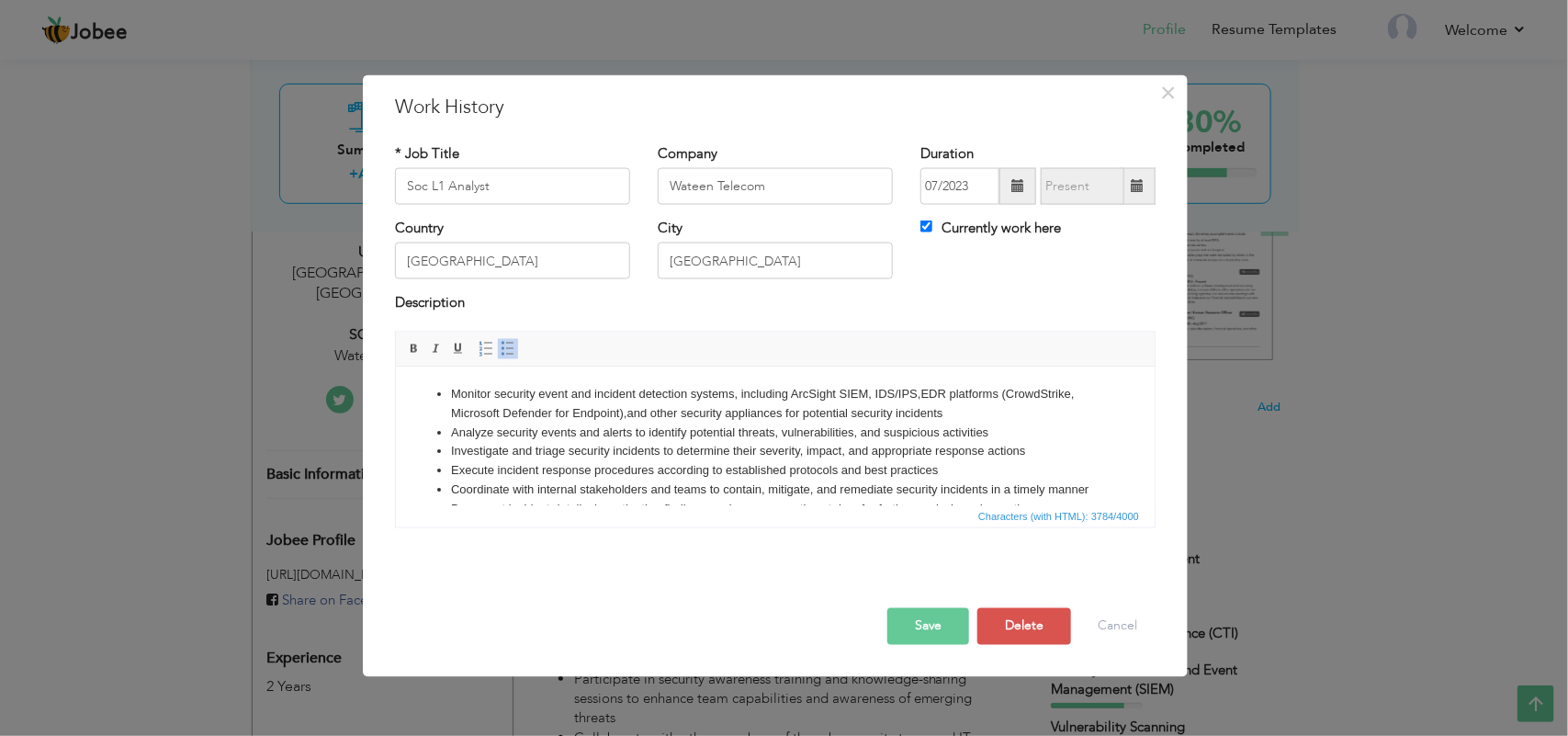type 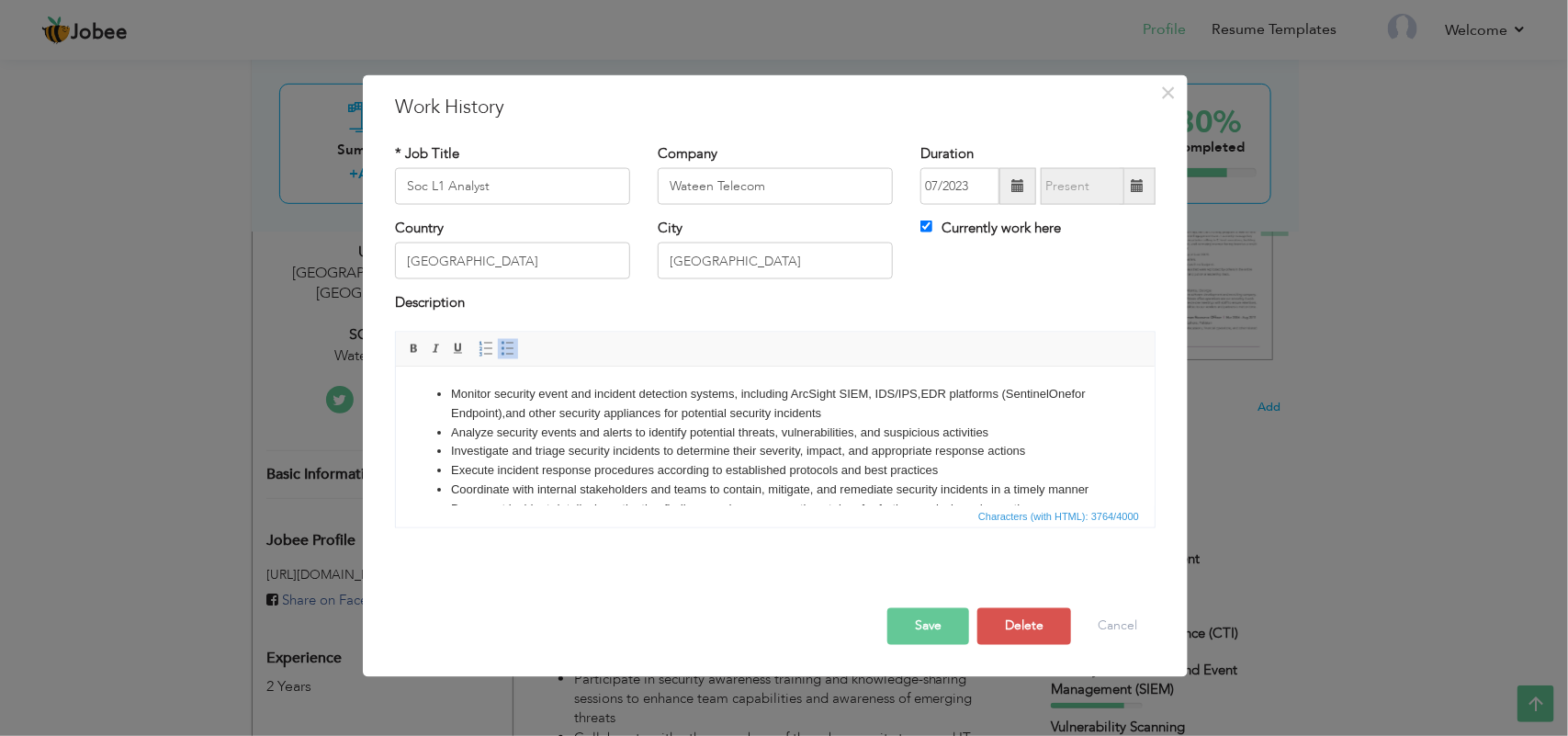click on "Monitor security event and incident detection systems, including ArcSight SIEM, IDS/IPS,  EDR platforms   (SentinelOne  f or Endpoint) , and other security appliances for potential security incidents" at bounding box center (774, 404) 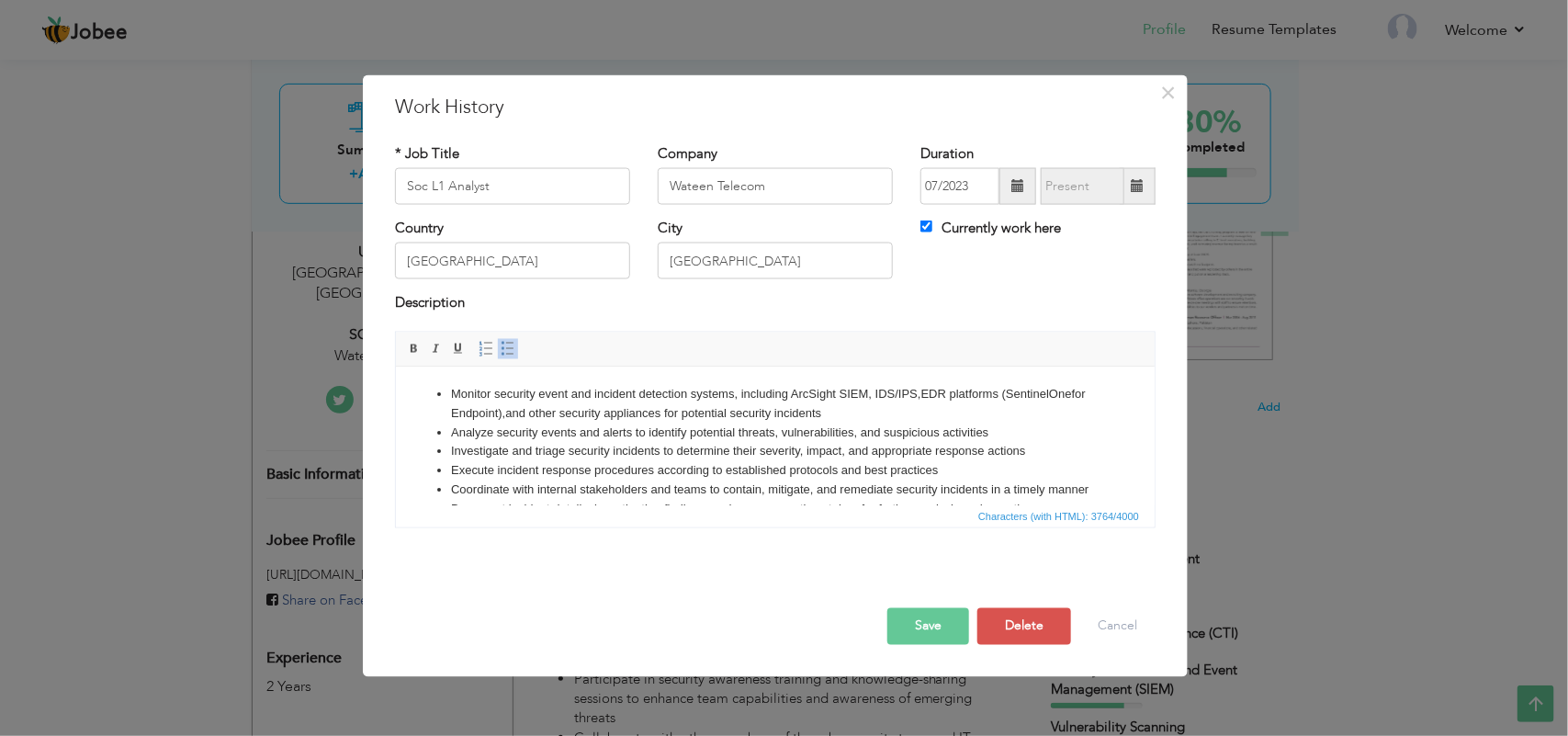 click on "Analyze security events and alerts to identify potential threats, vulnerabilities, and suspicious activities" at bounding box center (774, 433) 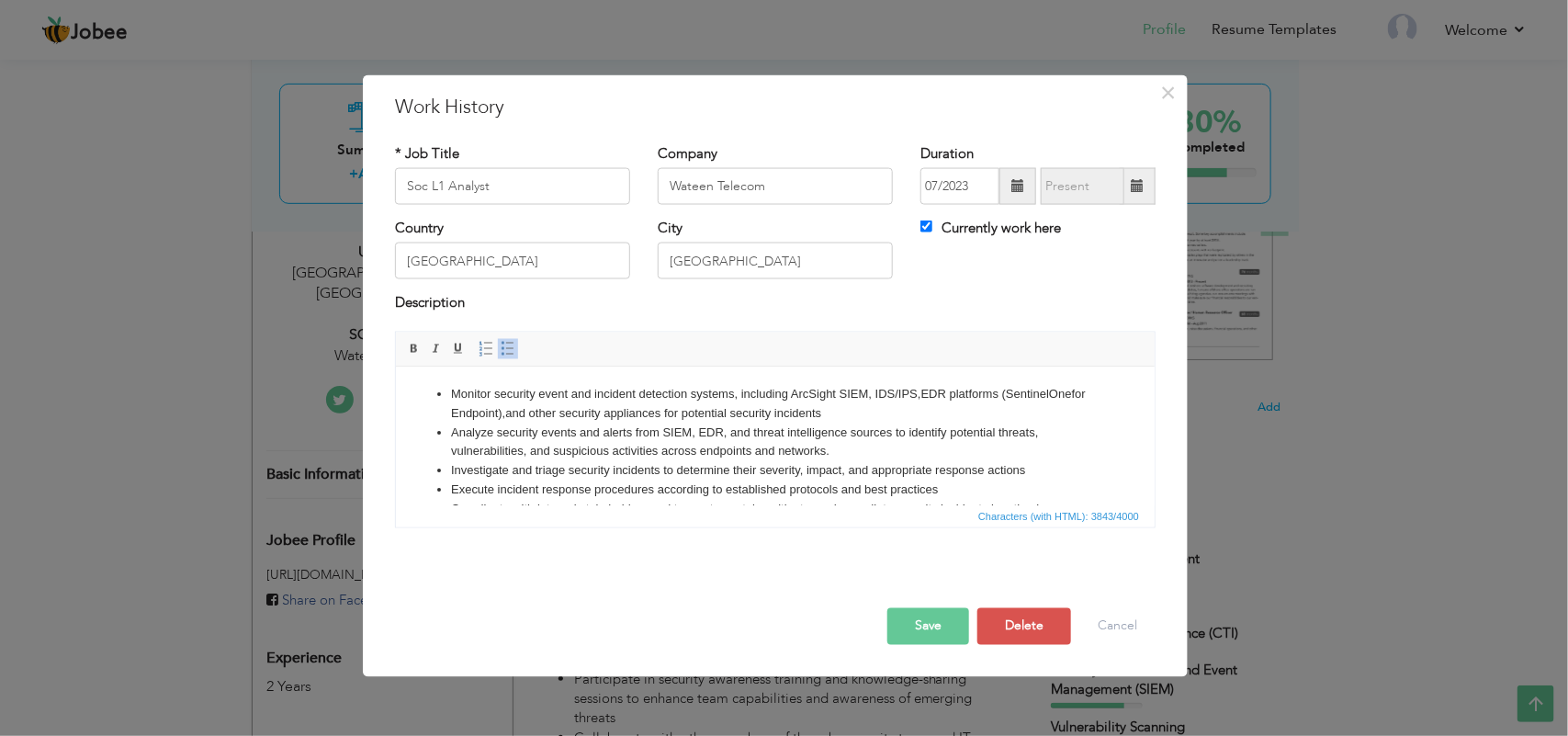 click on "Save" at bounding box center [928, 626] 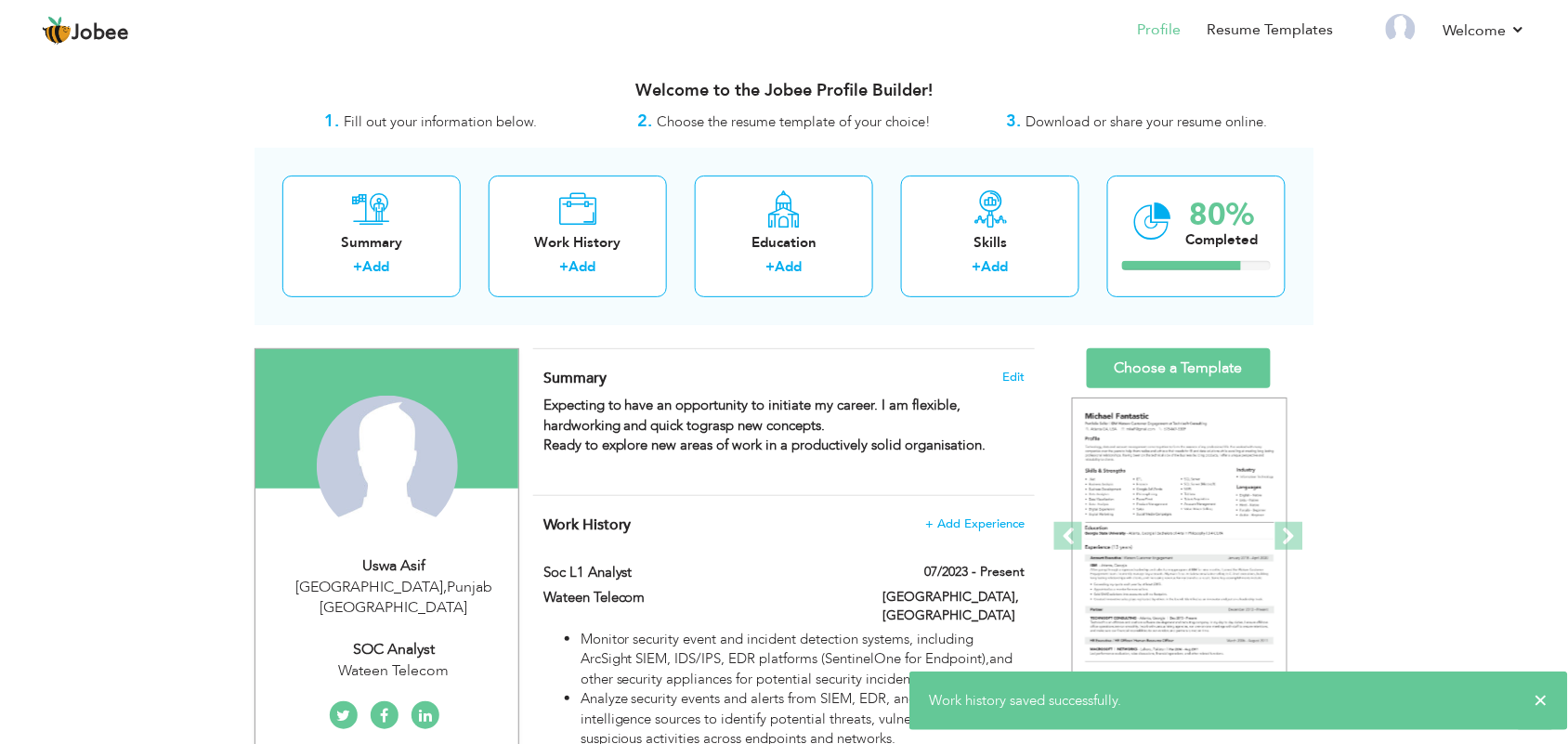 scroll, scrollTop: 0, scrollLeft: 0, axis: both 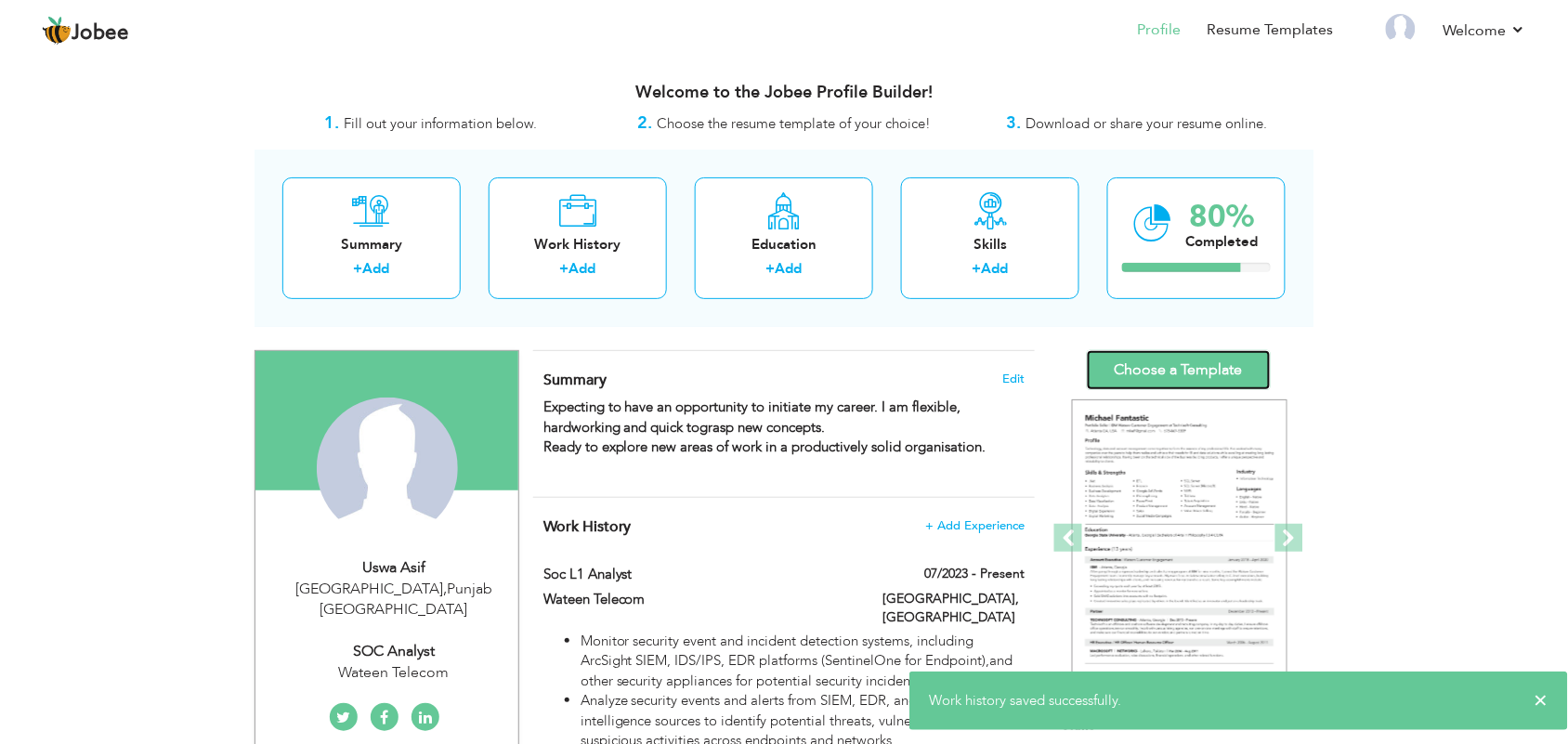 click on "Choose a Template" at bounding box center [1179, 370] 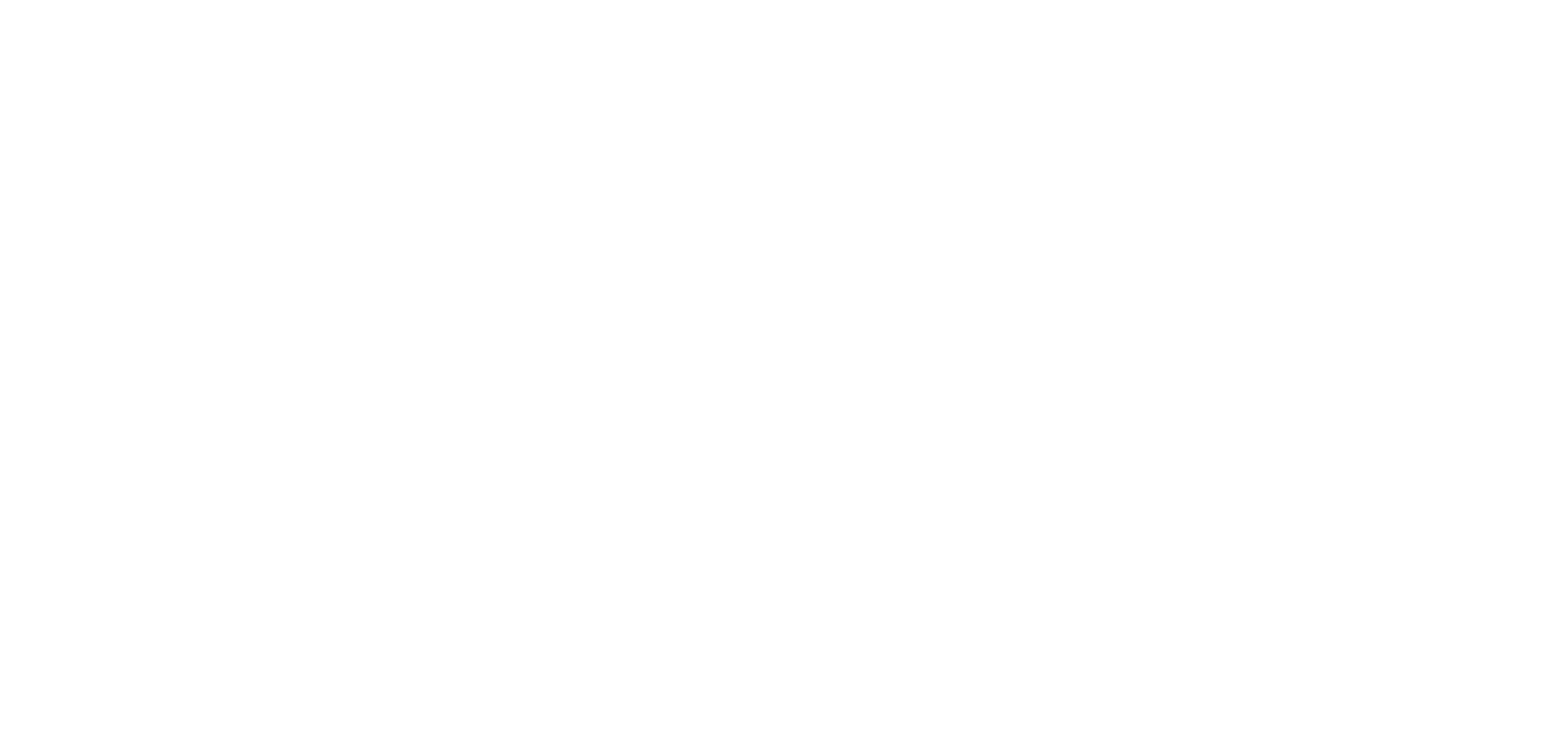 scroll, scrollTop: 0, scrollLeft: 0, axis: both 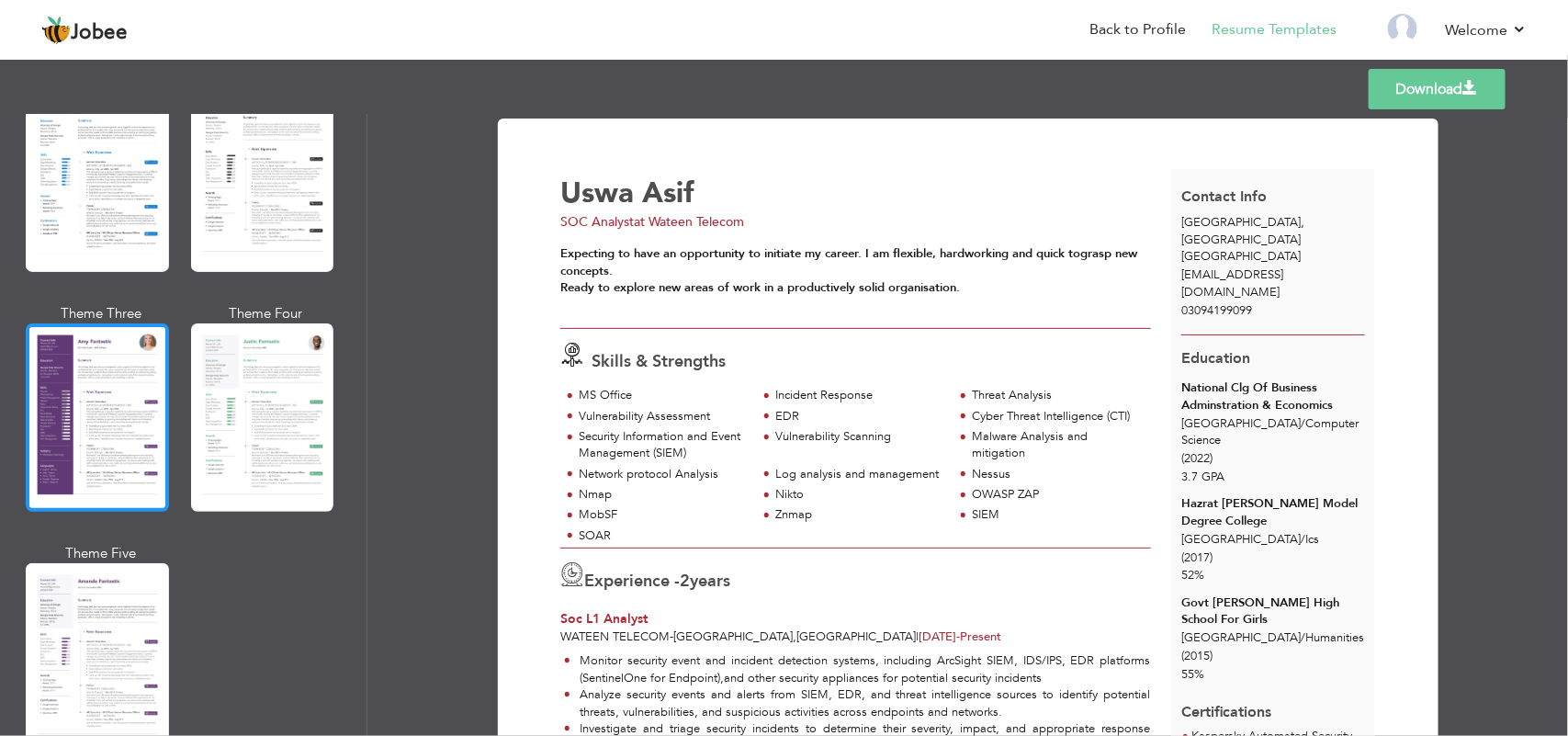 click at bounding box center (97, 417) 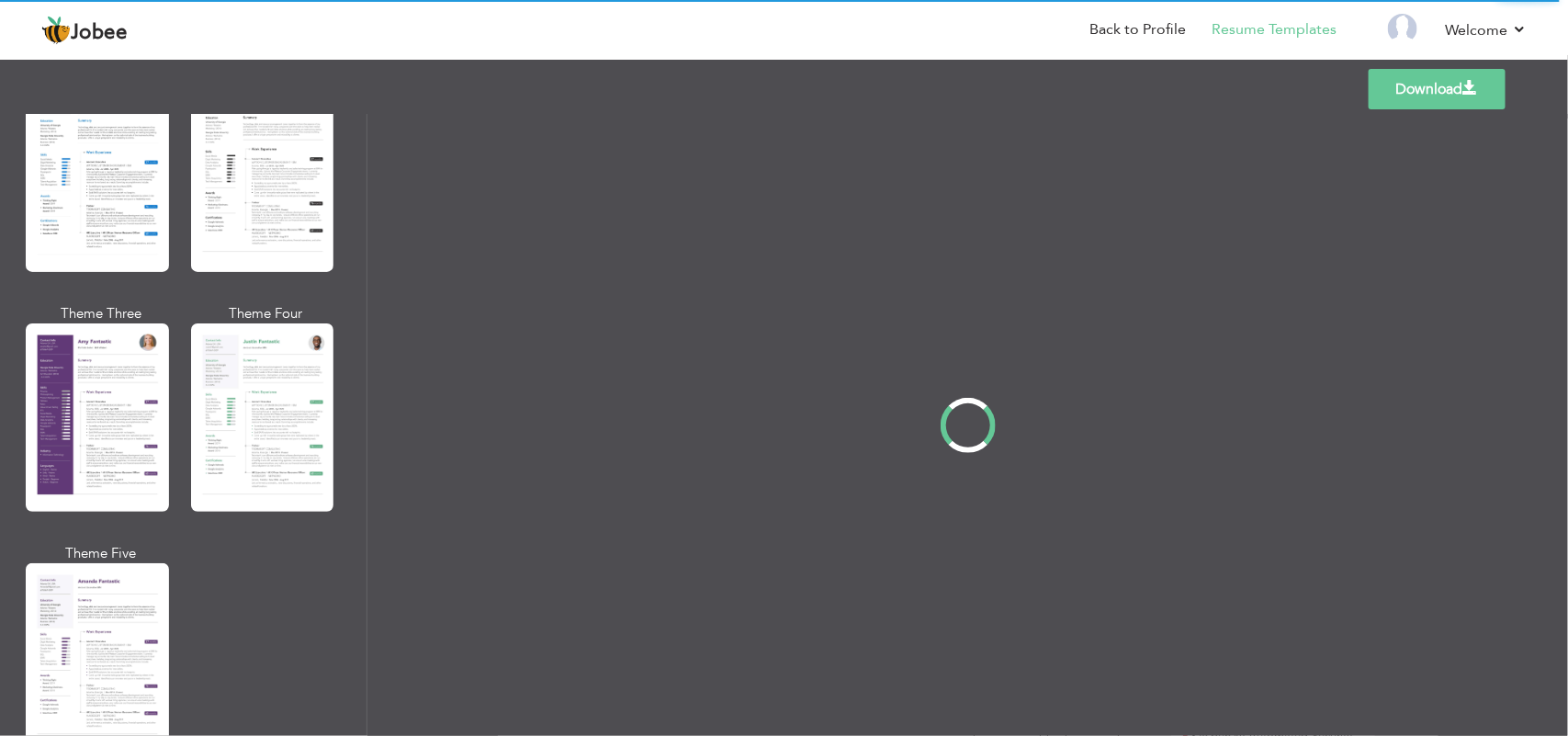 click on "Download" at bounding box center [1437, 89] 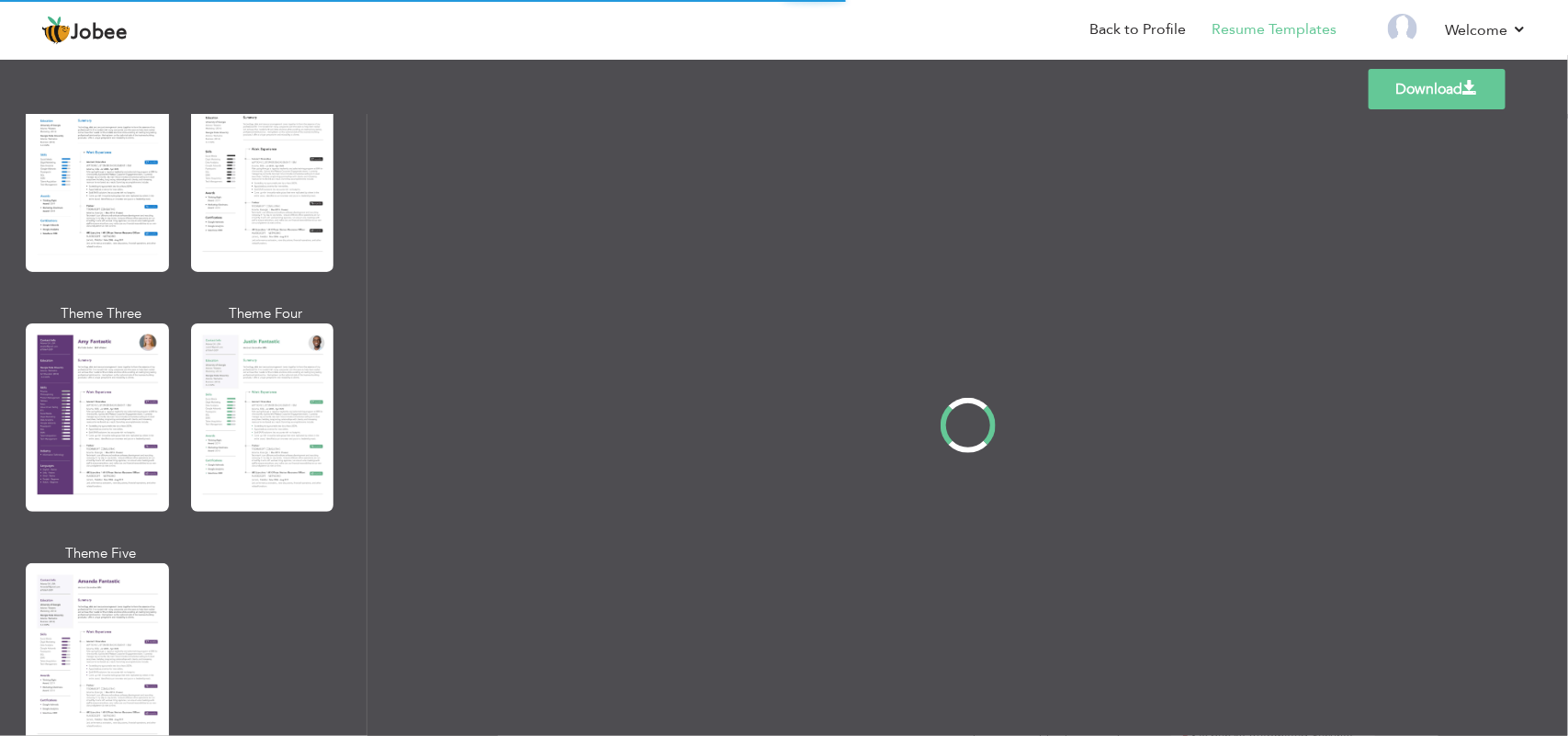 click on "Professional Themes
Theme One
Theme Two
Theme Three
Theme Four" at bounding box center [784, 425] 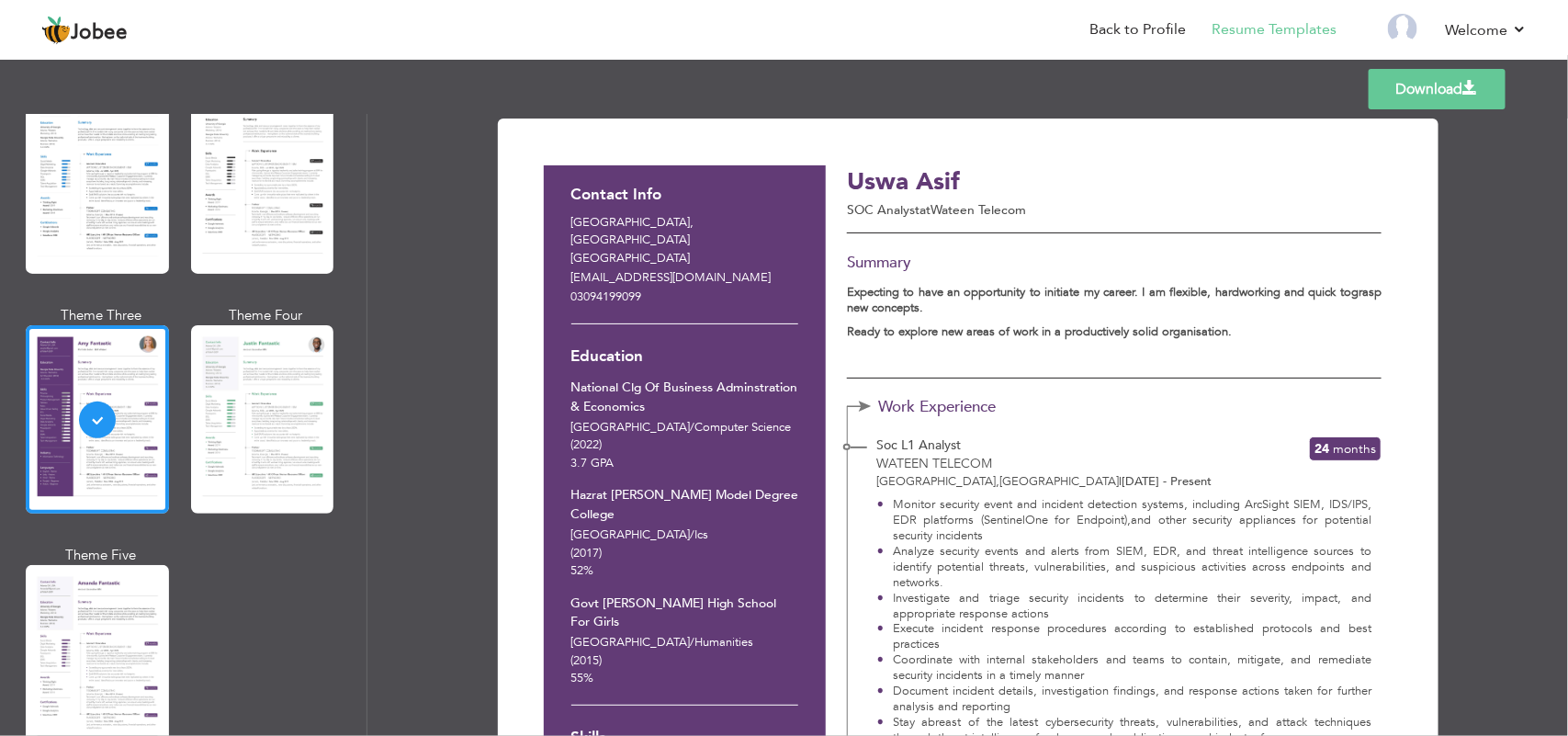 scroll, scrollTop: 1509, scrollLeft: 0, axis: vertical 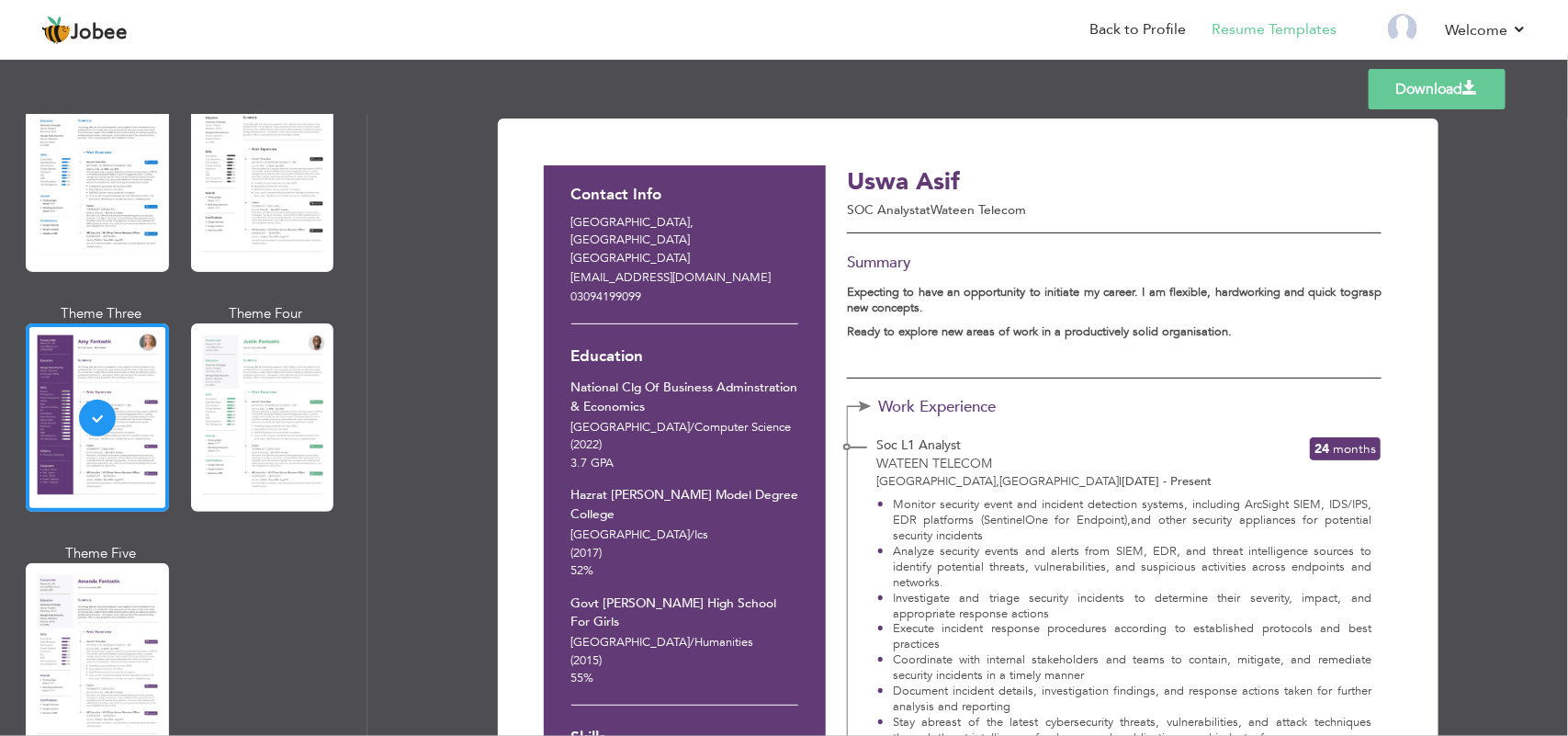click on "Uswa Asif
SOC Analyst  at  Wateen Telecom
Summary
Expecting to have an opportunity to initiate my career. I am flexible, hardworking and quick to  grasp new concepts. Ready to explore new areas of work in a productively solid organisation.
Work Experience" at bounding box center (1109, 916) 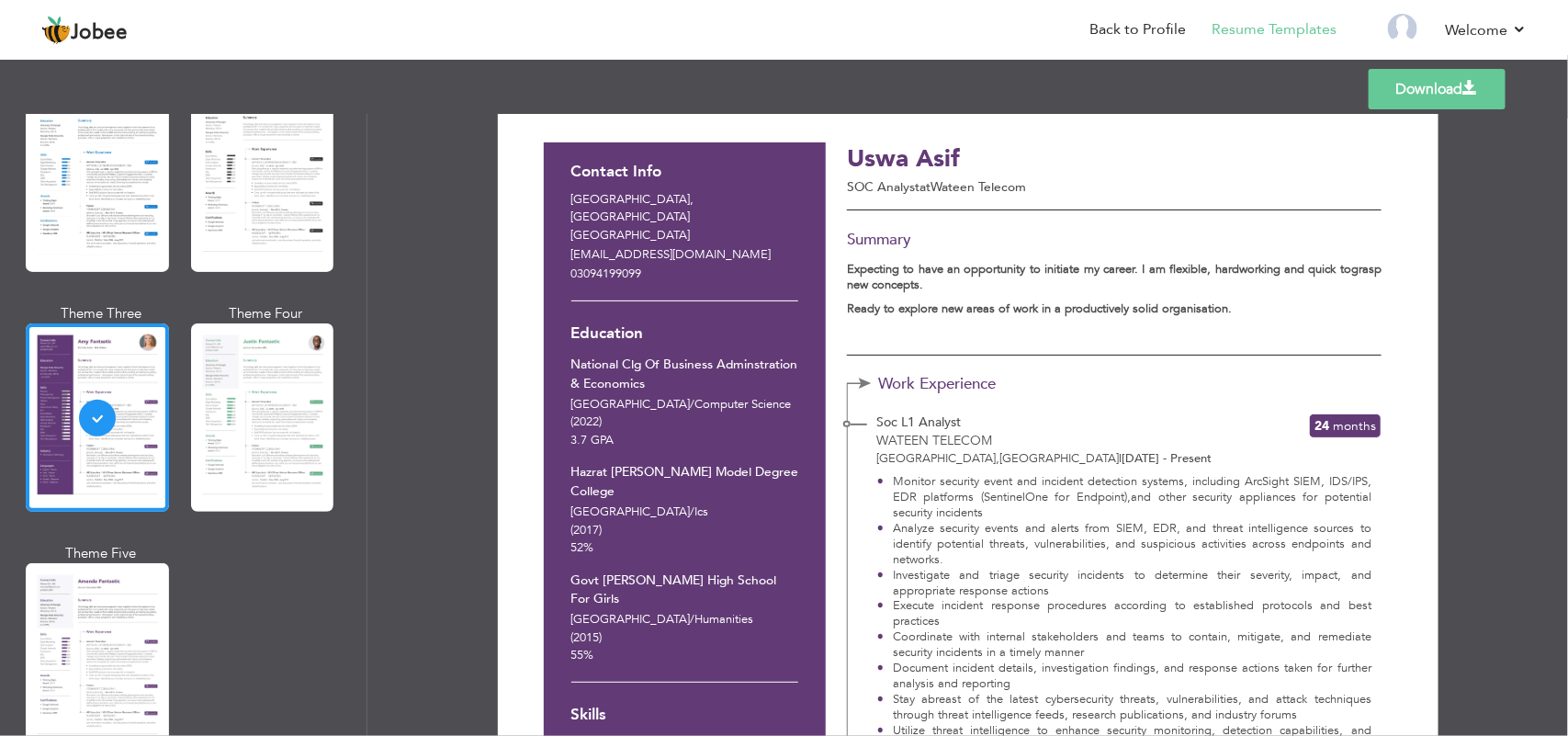 scroll, scrollTop: 0, scrollLeft: 0, axis: both 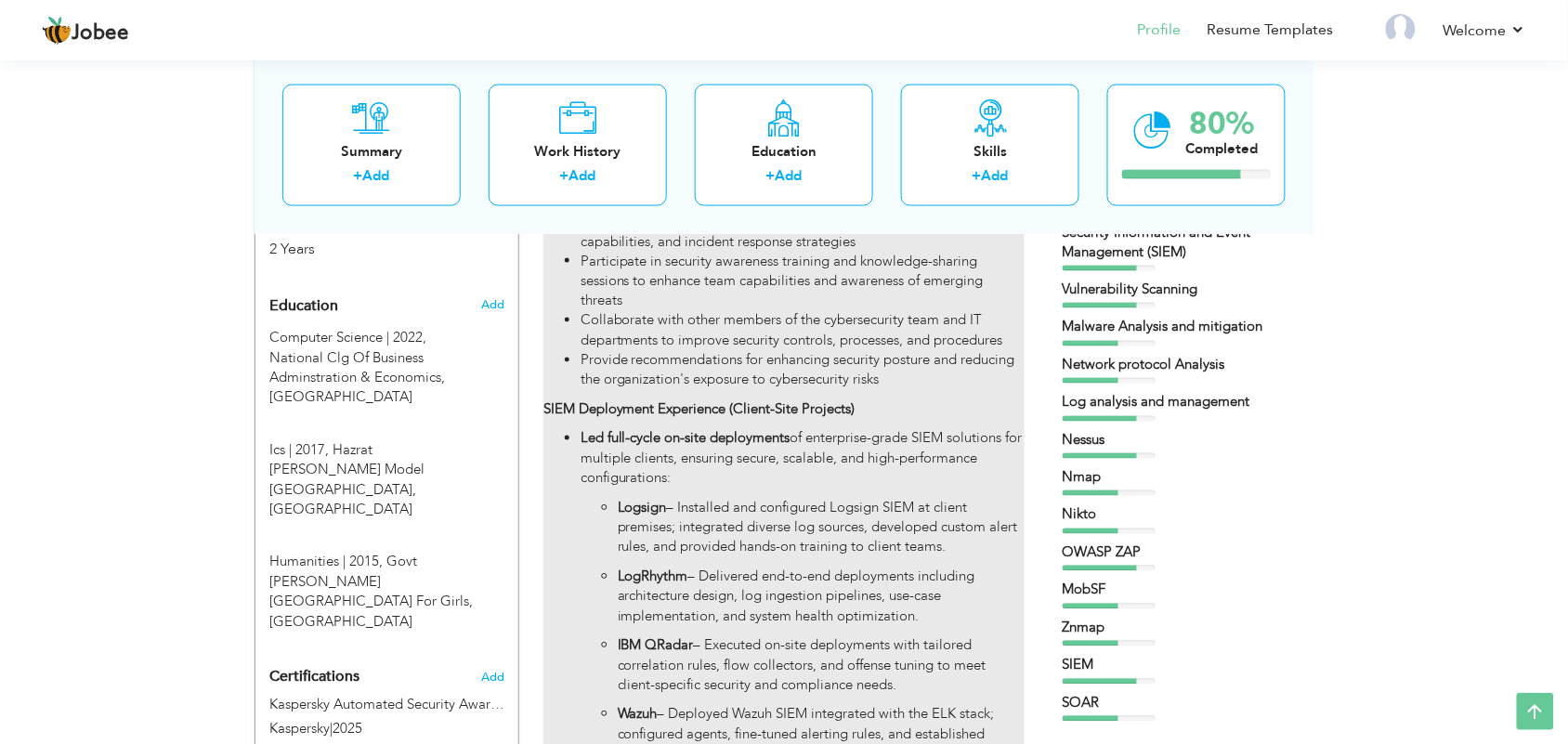 click on "Led full-cycle on-site deployments  of enterprise-grade SIEM solutions for multiple clients, ensuring secure, scalable, and high-performance configurations:
Logsign  – Installed and configured Logsign SIEM at client premises; integrated diverse log sources, developed custom alert rules, and provided hands-on training to client teams.
LogRhythm  – Delivered end-to-end deployments including architecture design, log ingestion pipelines, use-case implementation, and system health optimization.
IBM QRadar  – Executed on-site deployments with tailored correlation rules, flow collectors, and offense tuning to meet client-specific security and compliance needs.
Wazuh  – Deployed Wazuh SIEM integrated with the ELK stack; configured agents, fine-tuned alerting rules, and established centralized log management for real-time monitoring." at bounding box center (803, 596) 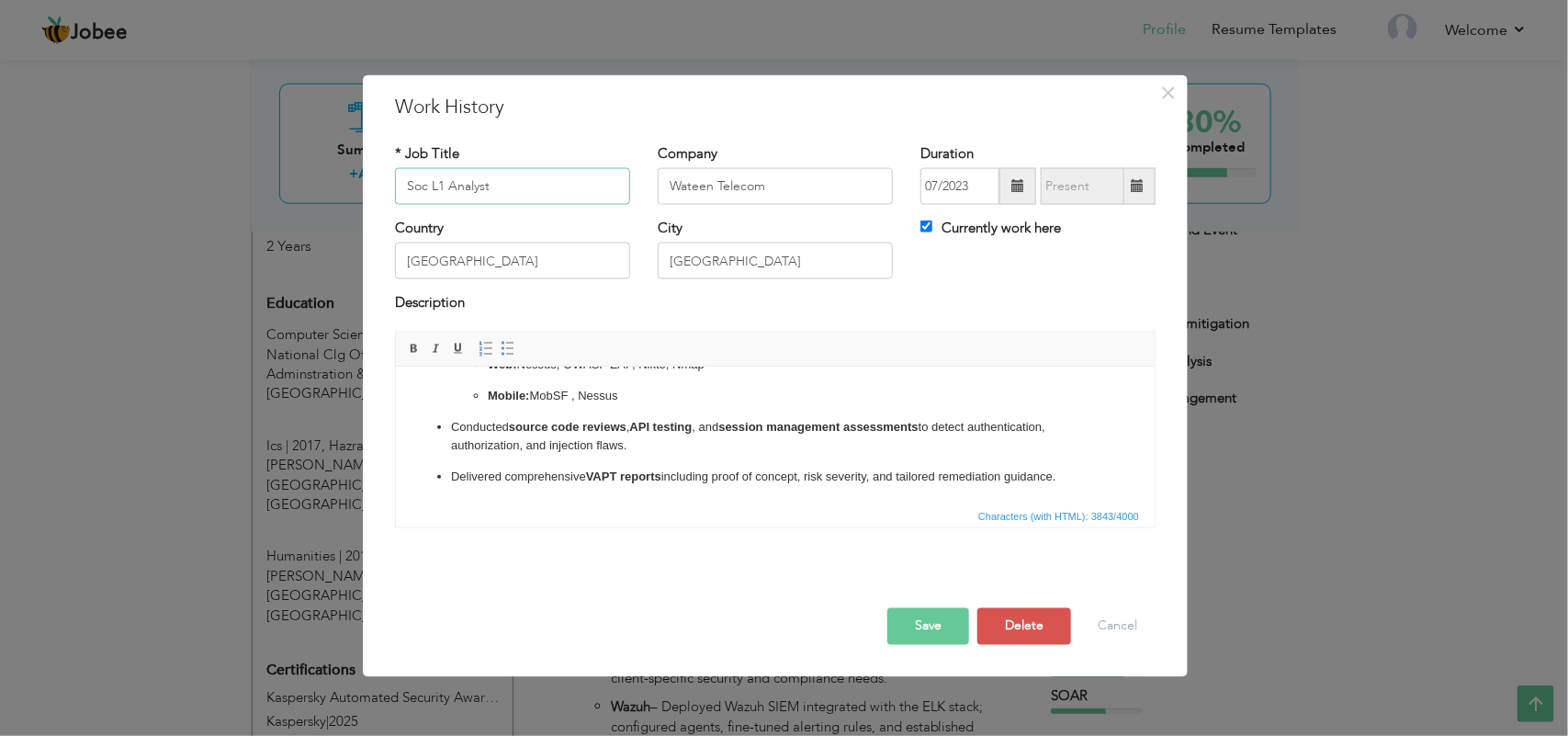 scroll, scrollTop: 861, scrollLeft: 0, axis: vertical 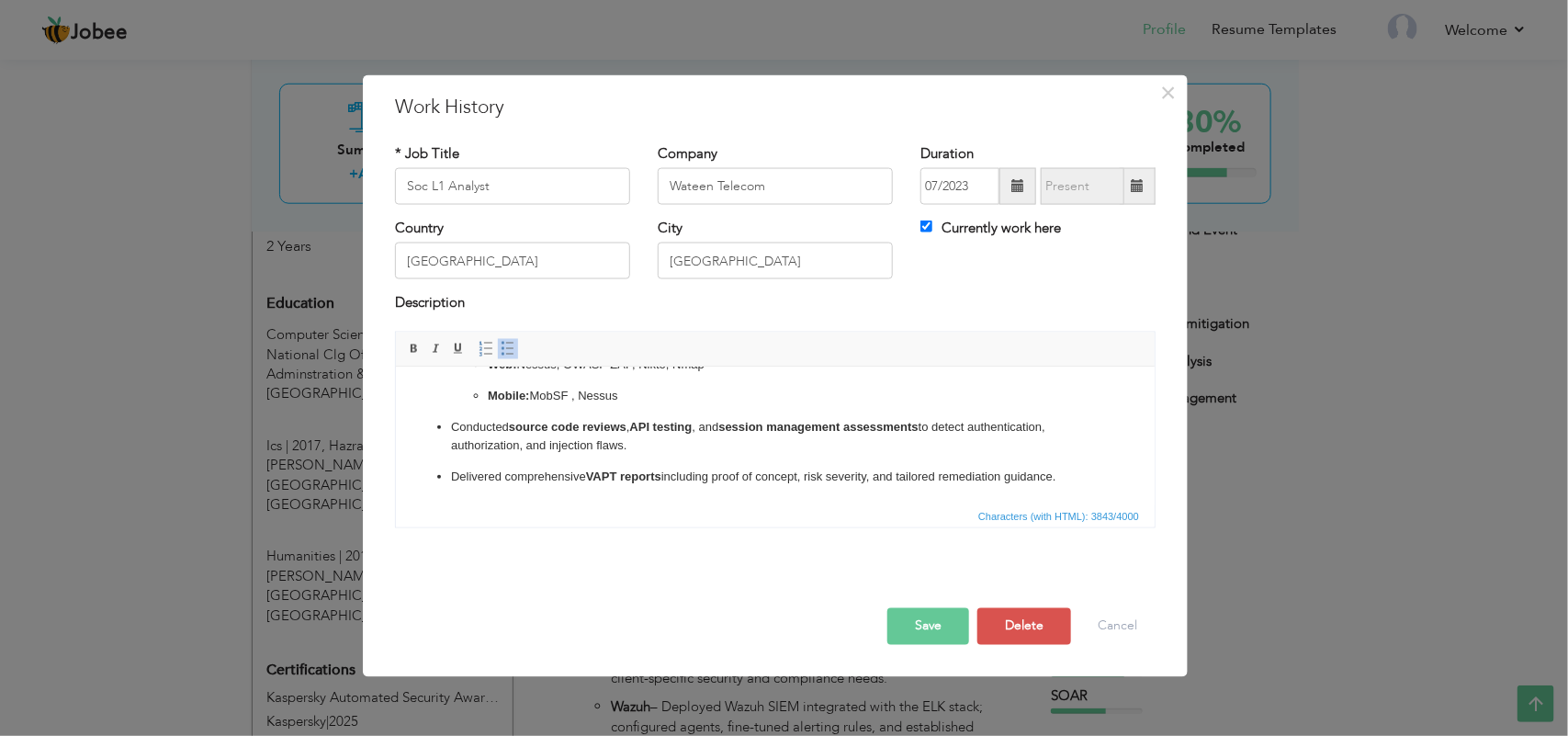 drag, startPoint x: 1076, startPoint y: 471, endPoint x: 729, endPoint y: 436, distance: 348.76066 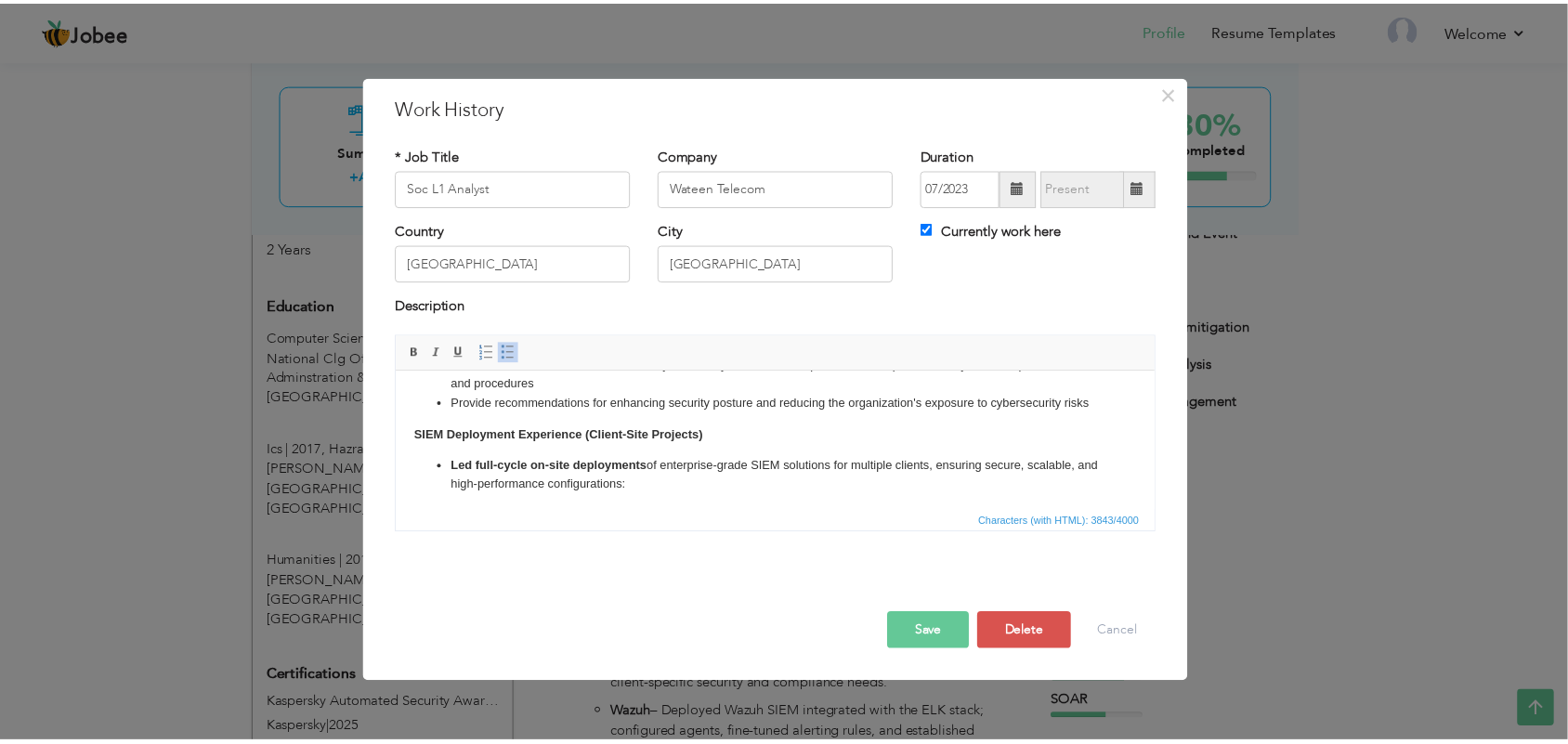 scroll, scrollTop: 336, scrollLeft: 0, axis: vertical 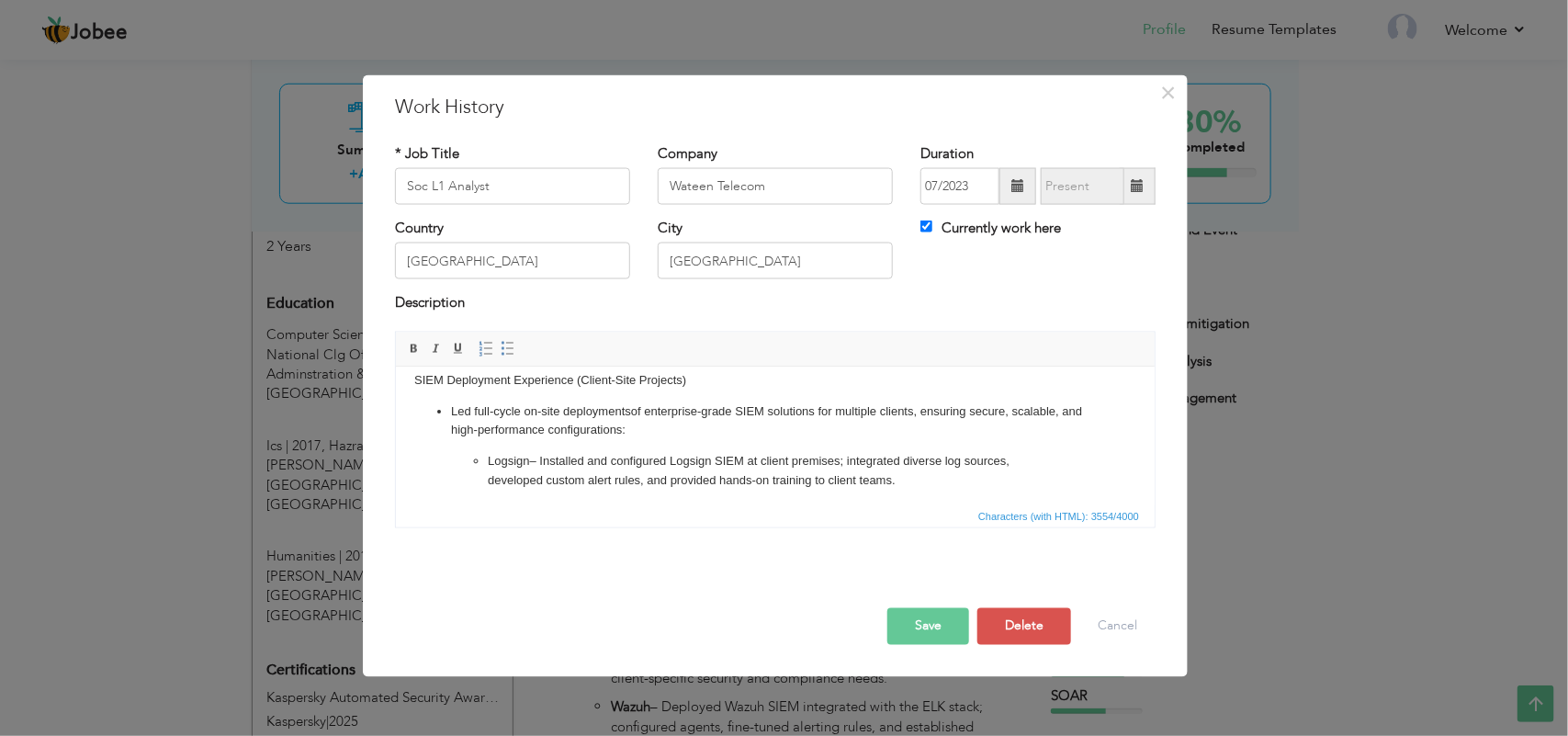 click on "Save" at bounding box center (928, 626) 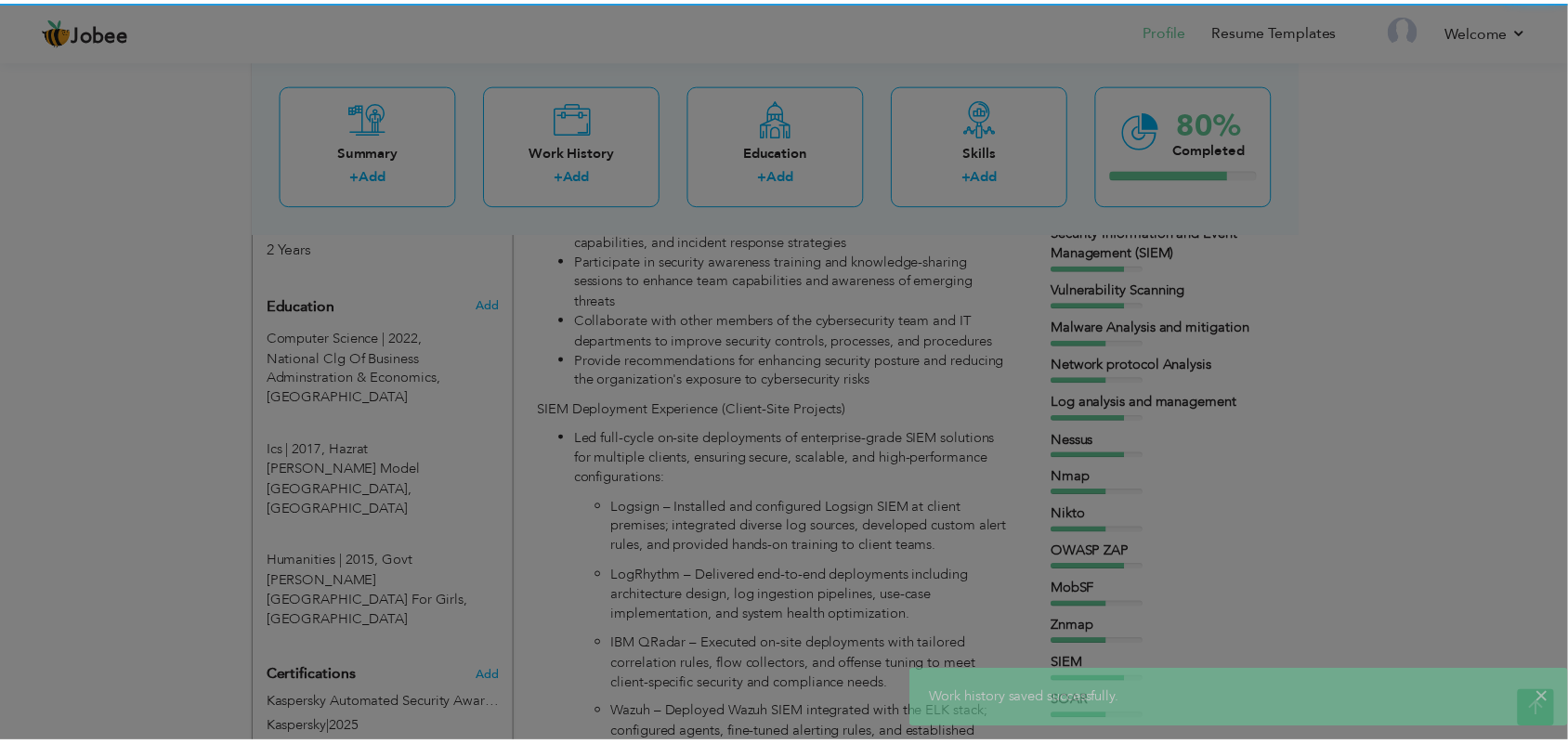 scroll, scrollTop: 0, scrollLeft: 0, axis: both 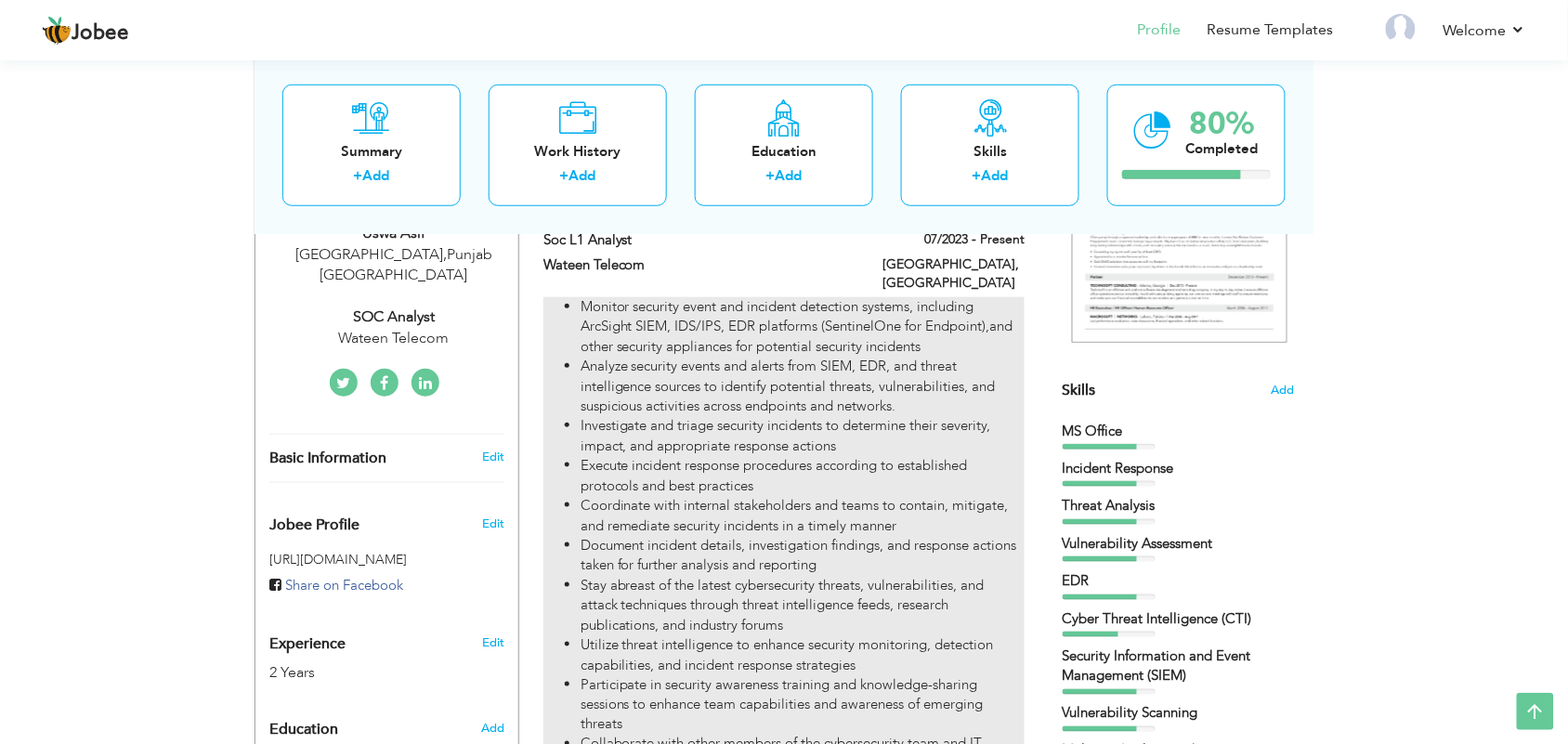 click on "Analyze security events and alerts from SIEM, EDR, and threat intelligence sources to identify potential threats, vulnerabilities, and suspicious activities across endpoints and networks." at bounding box center [803, 386] 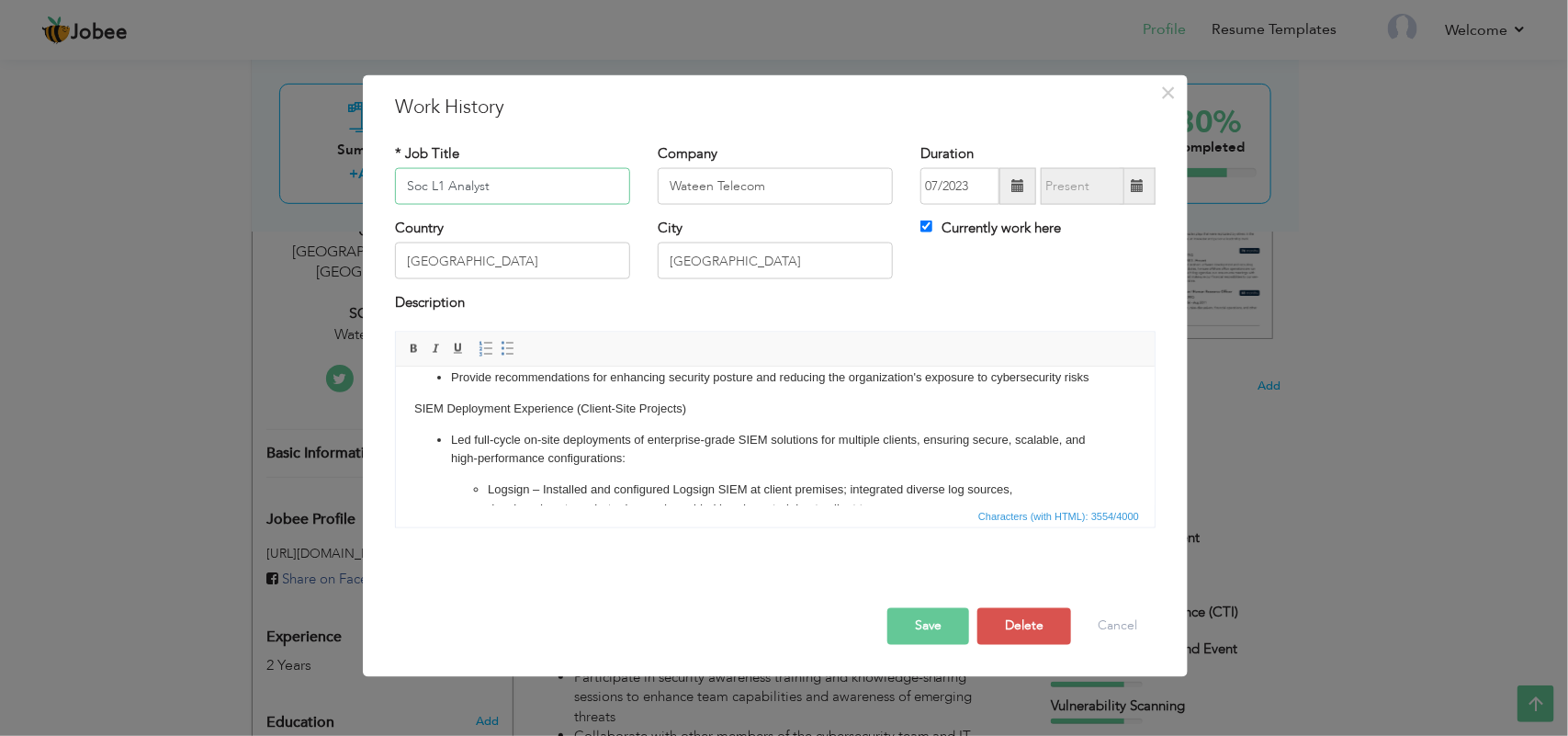 scroll, scrollTop: 303, scrollLeft: 0, axis: vertical 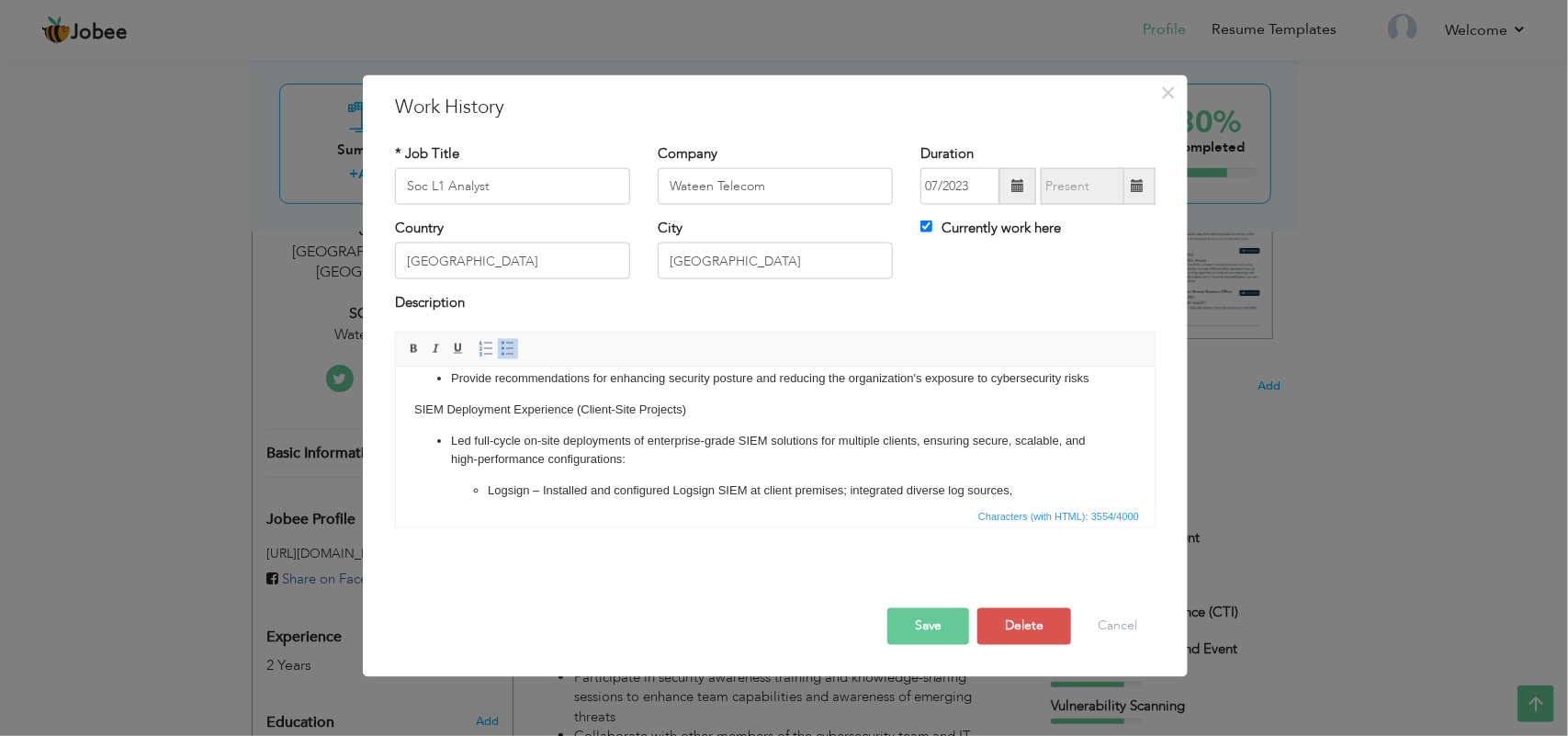 click on "Provide recommendations for enhancing security posture and reducing the organization's exposure to cybersecurity risks" at bounding box center [774, 378] 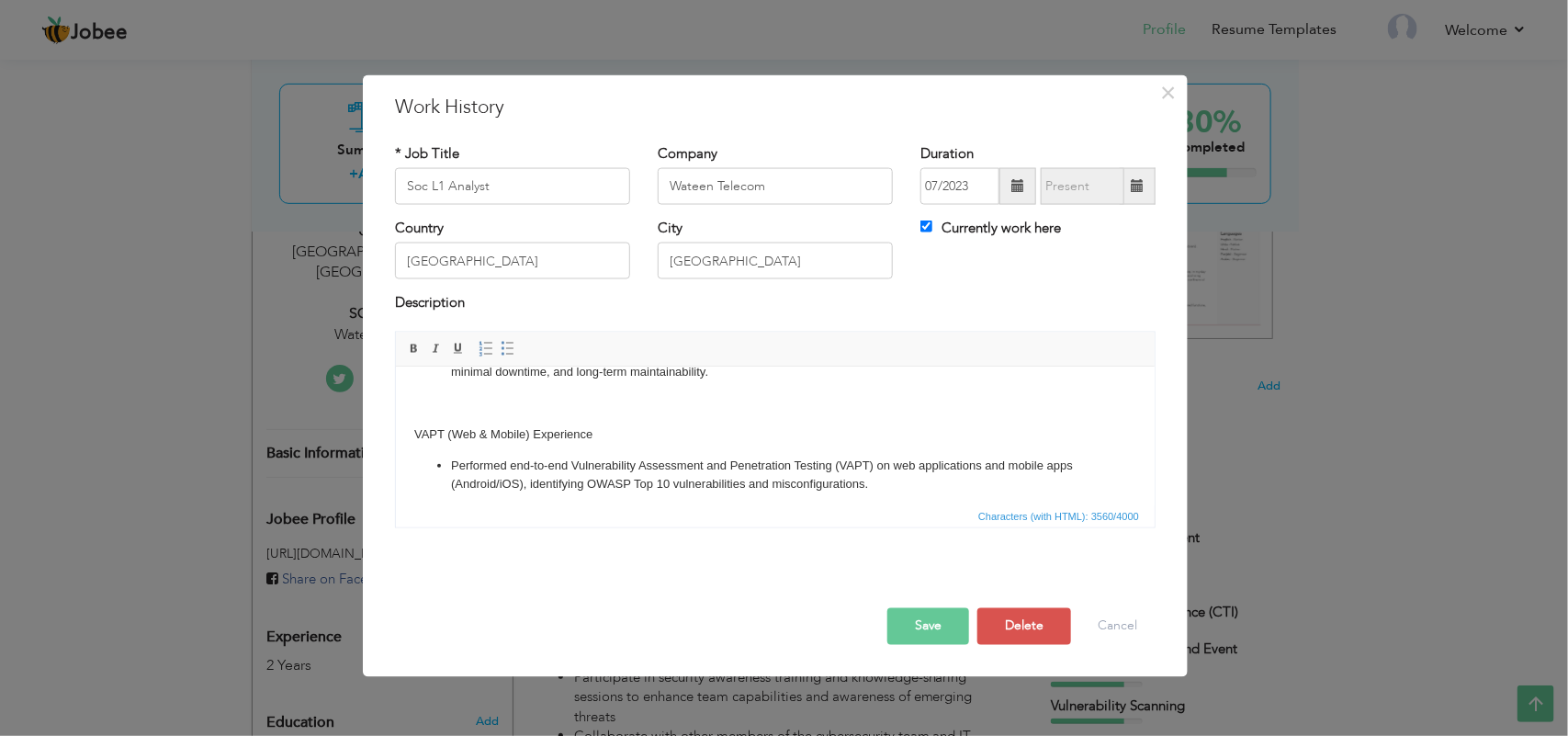scroll, scrollTop: 669, scrollLeft: 0, axis: vertical 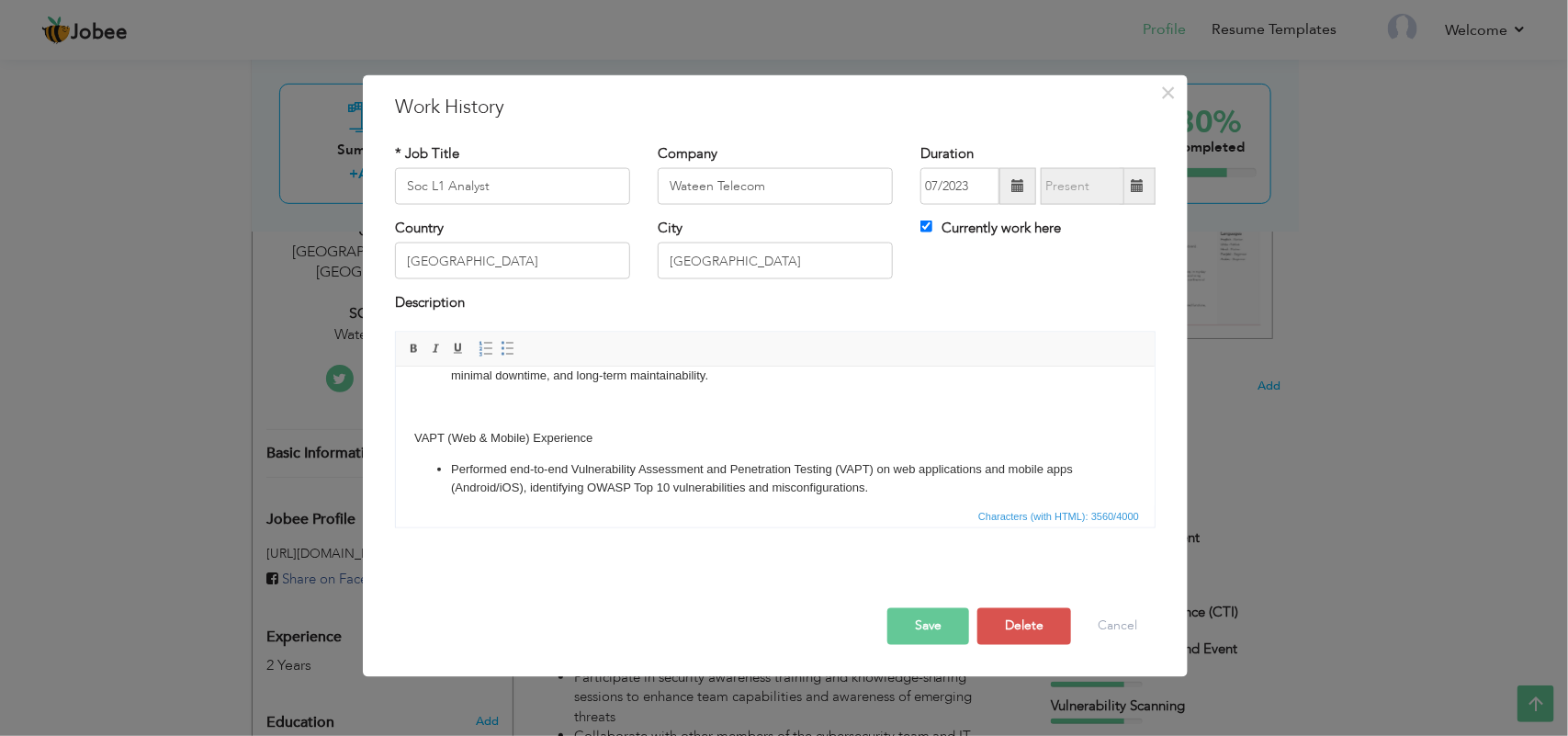 click at bounding box center (774, 406) 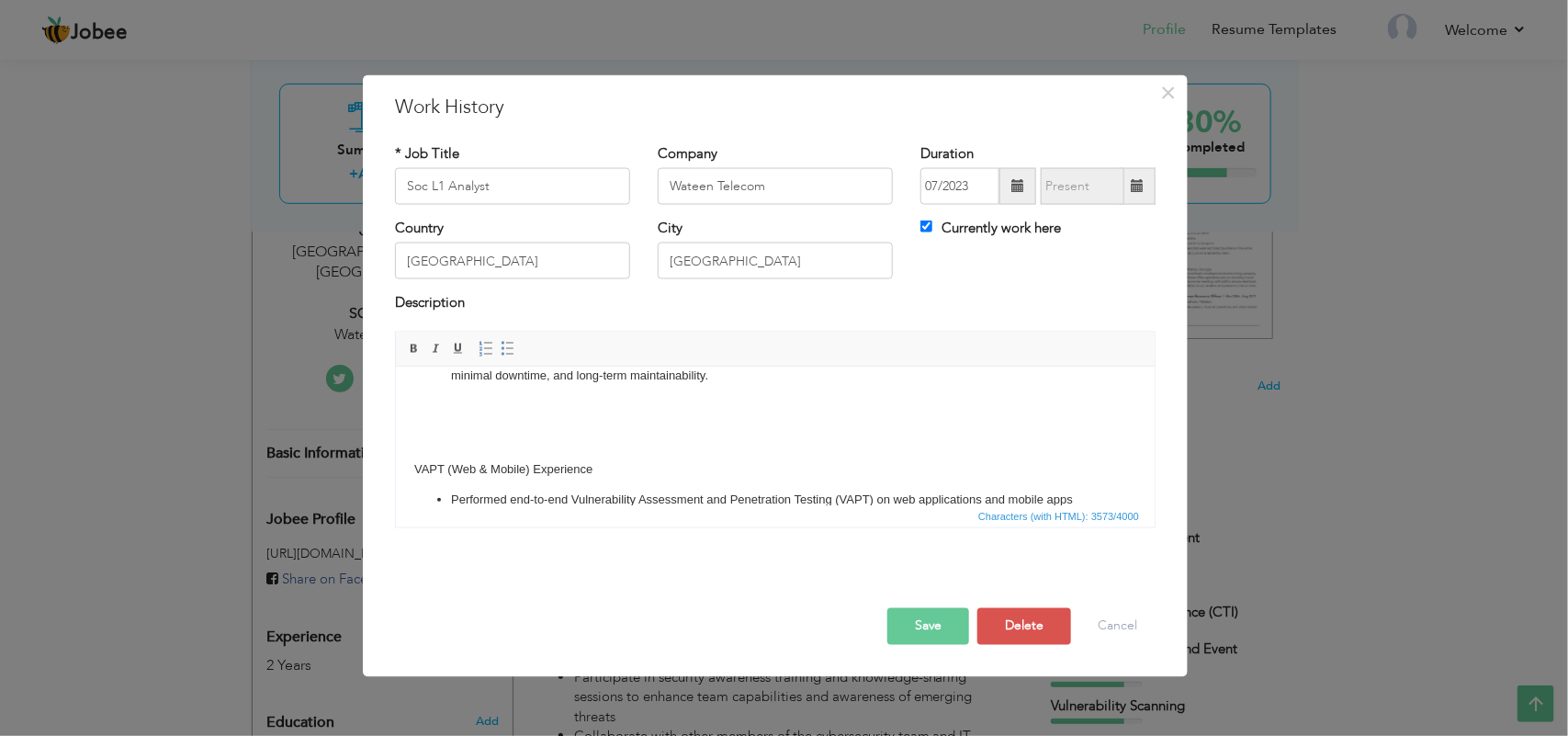 click on "Save" at bounding box center [928, 626] 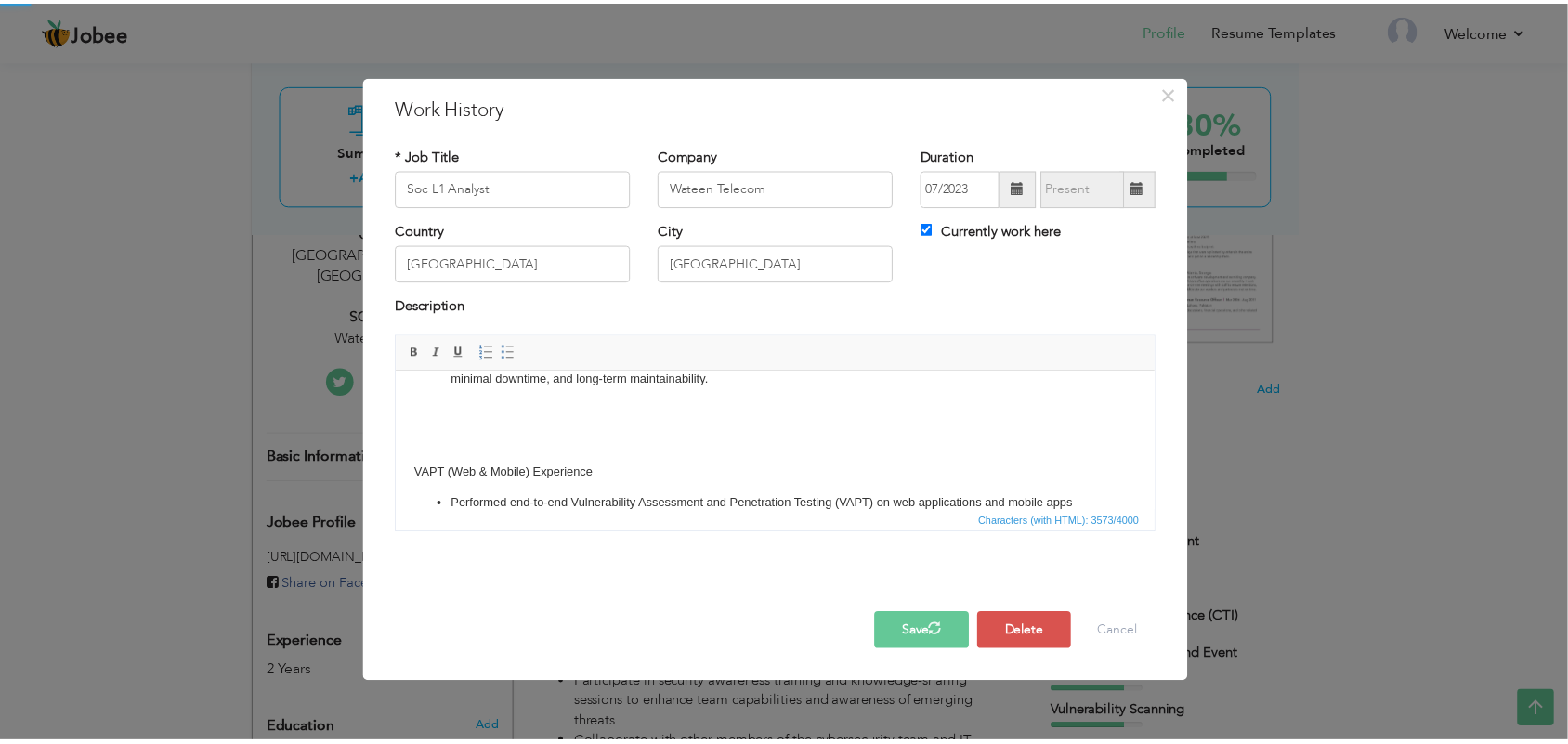 scroll, scrollTop: 0, scrollLeft: 0, axis: both 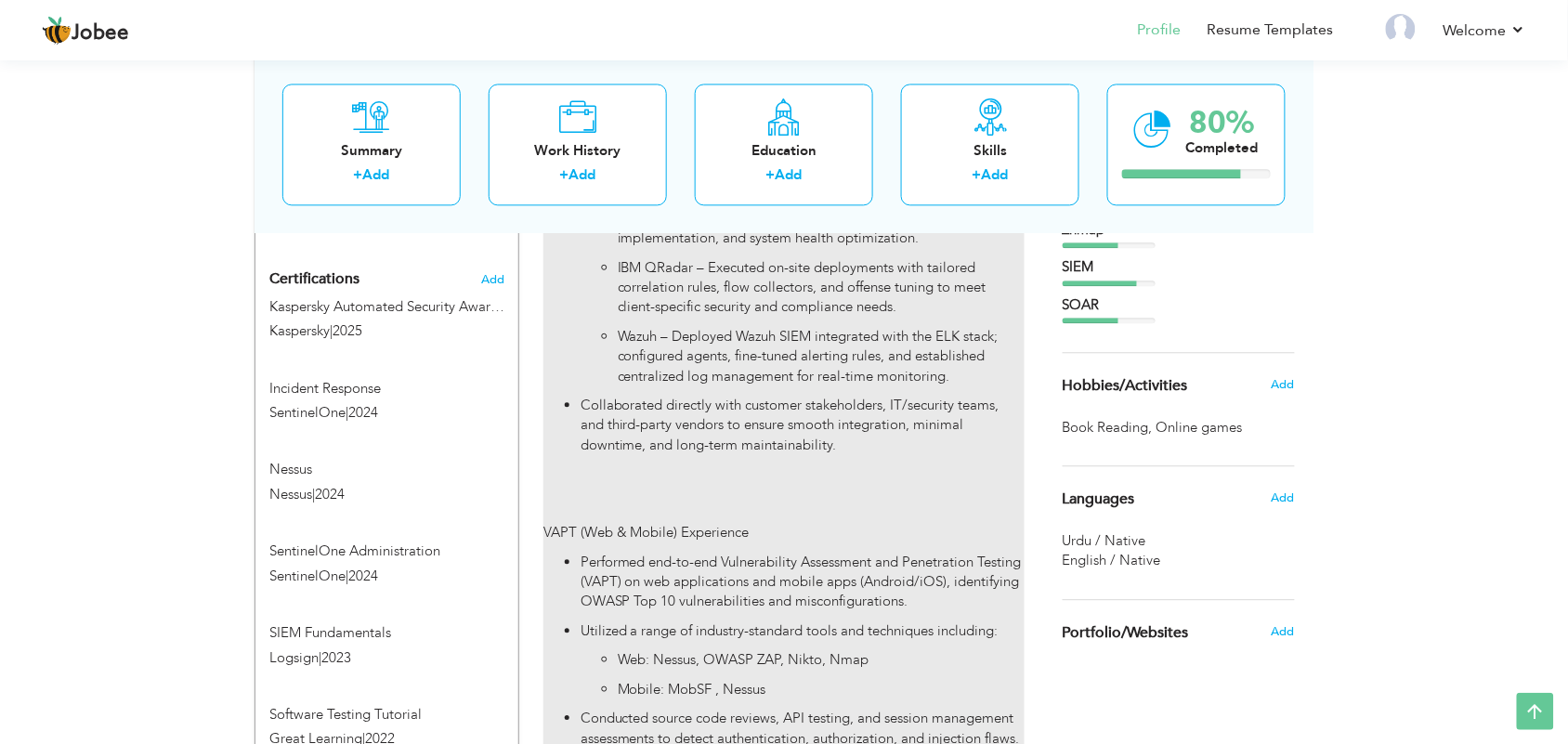 click on "Performed end-to-end Vulnerability Assessment and Penetration Testing (VAPT) on web applications and mobile apps (Android/iOS), identifying OWASP Top 10 vulnerabilities and misconfigurations." at bounding box center (803, 582) 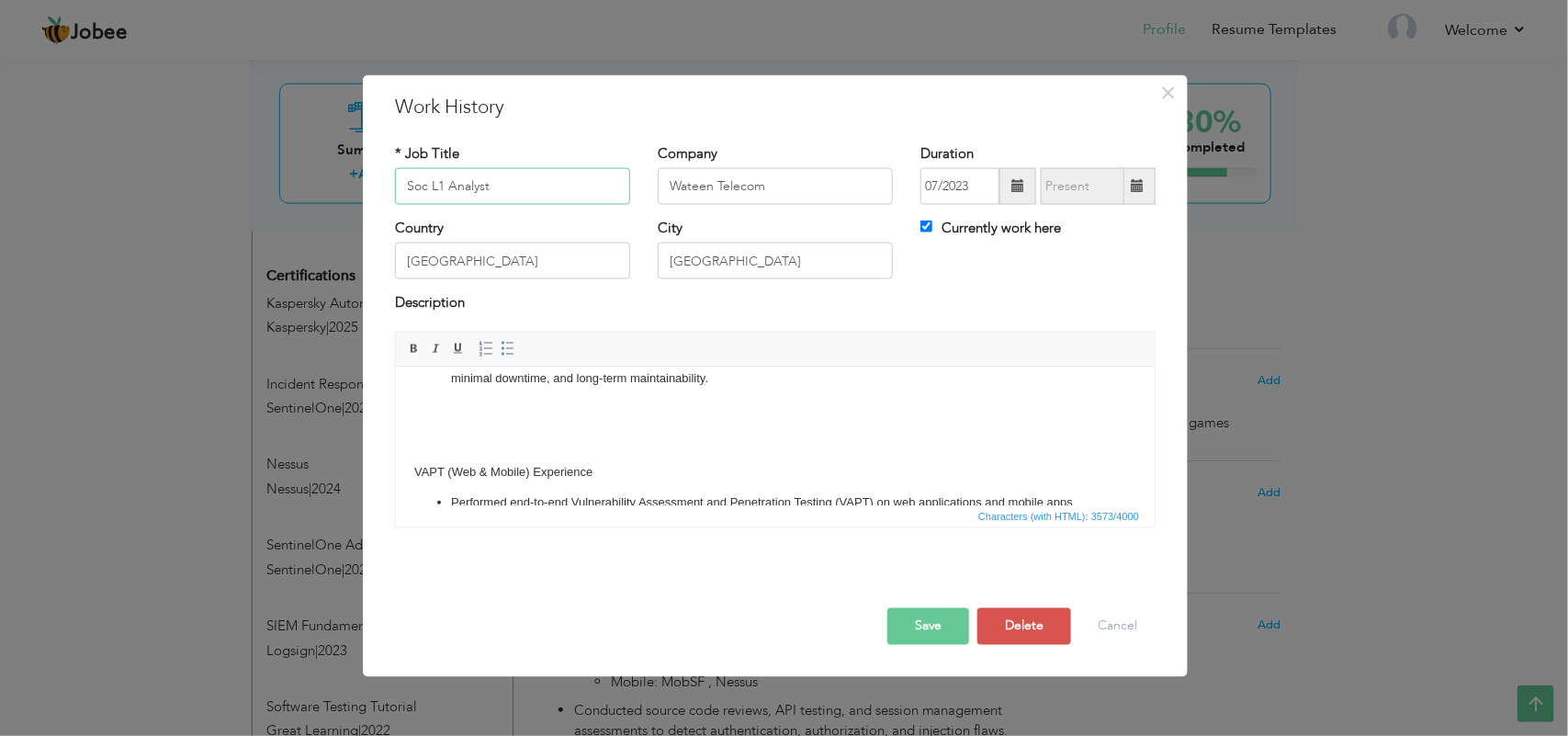 scroll, scrollTop: 663, scrollLeft: 0, axis: vertical 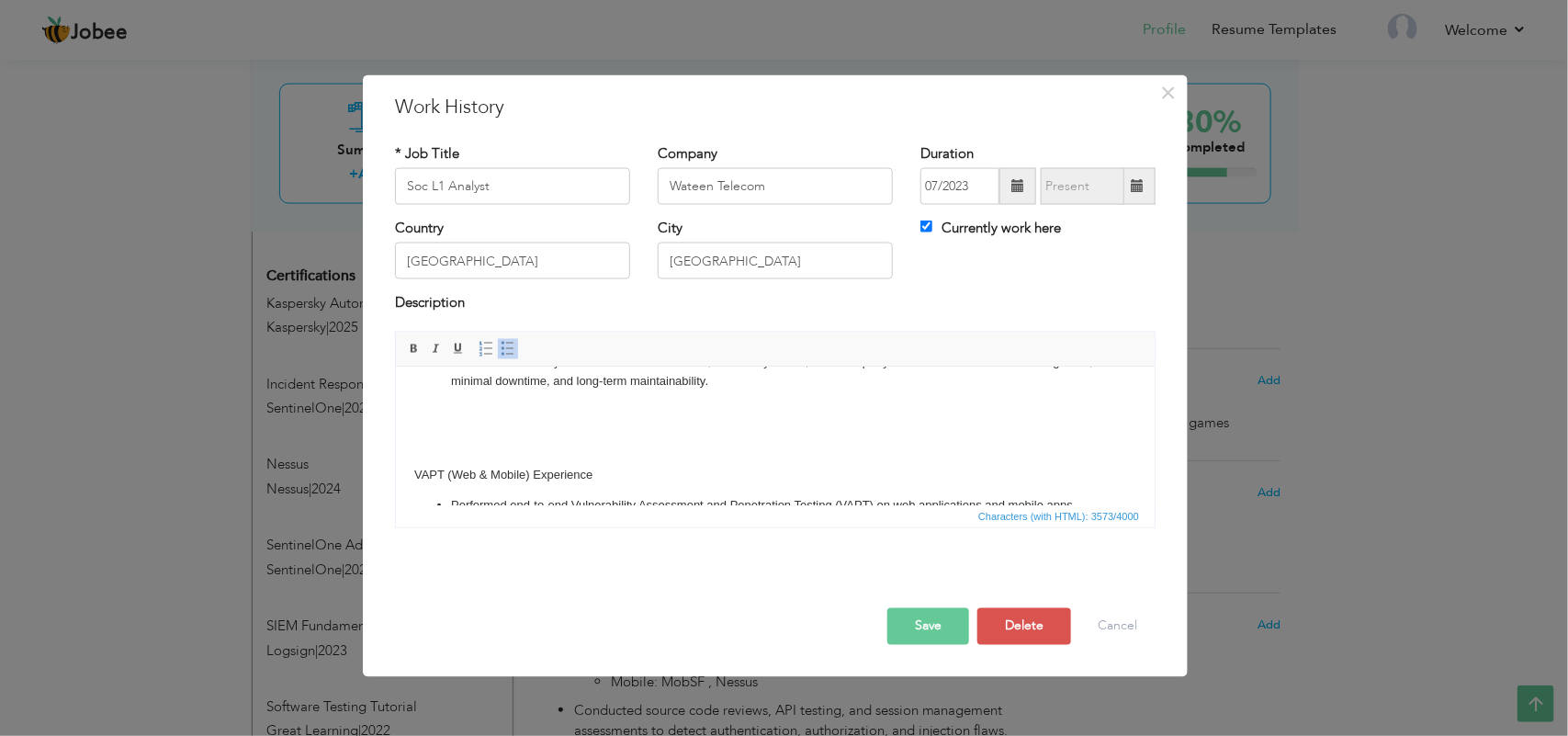 click at bounding box center [774, 443] 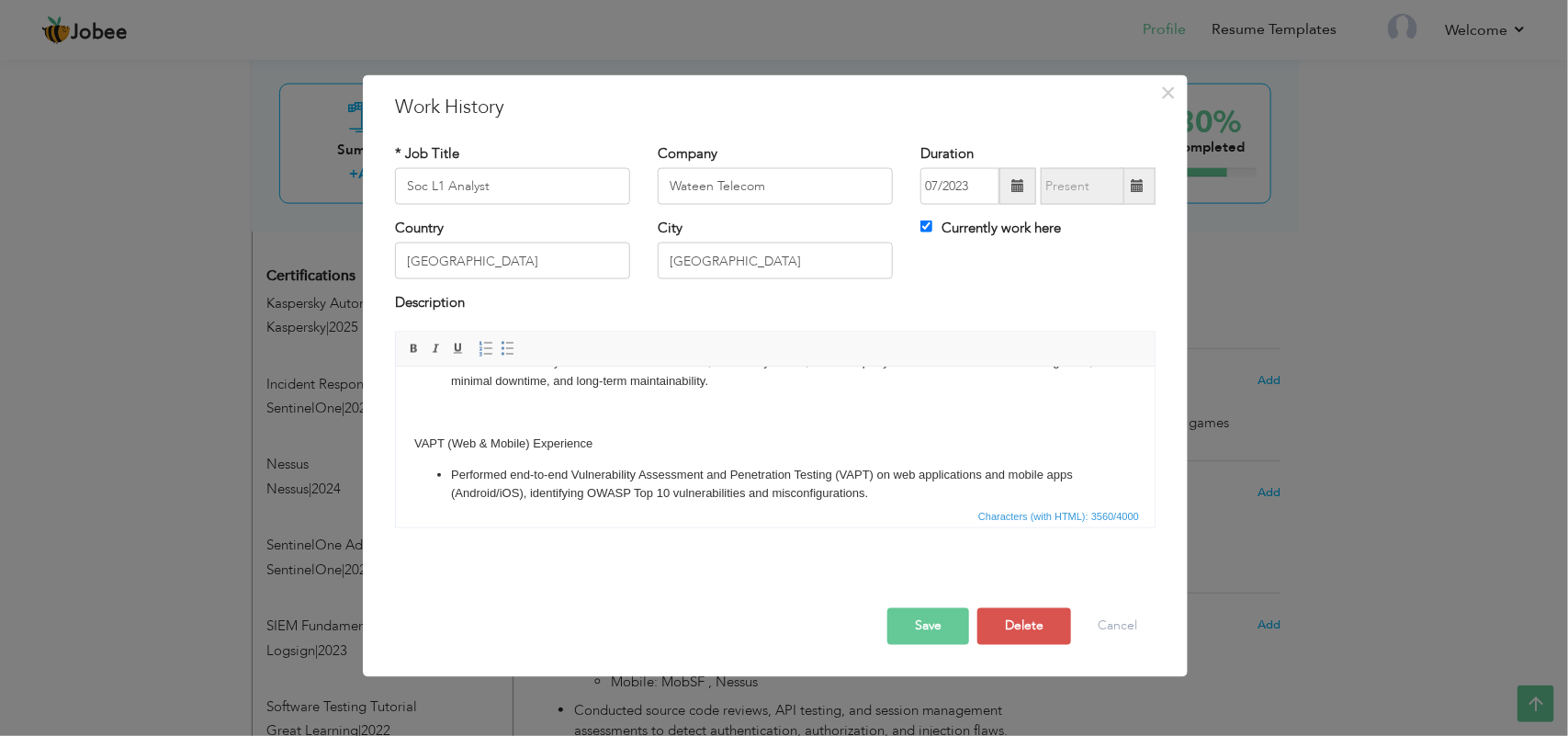 click on "Save" at bounding box center (928, 626) 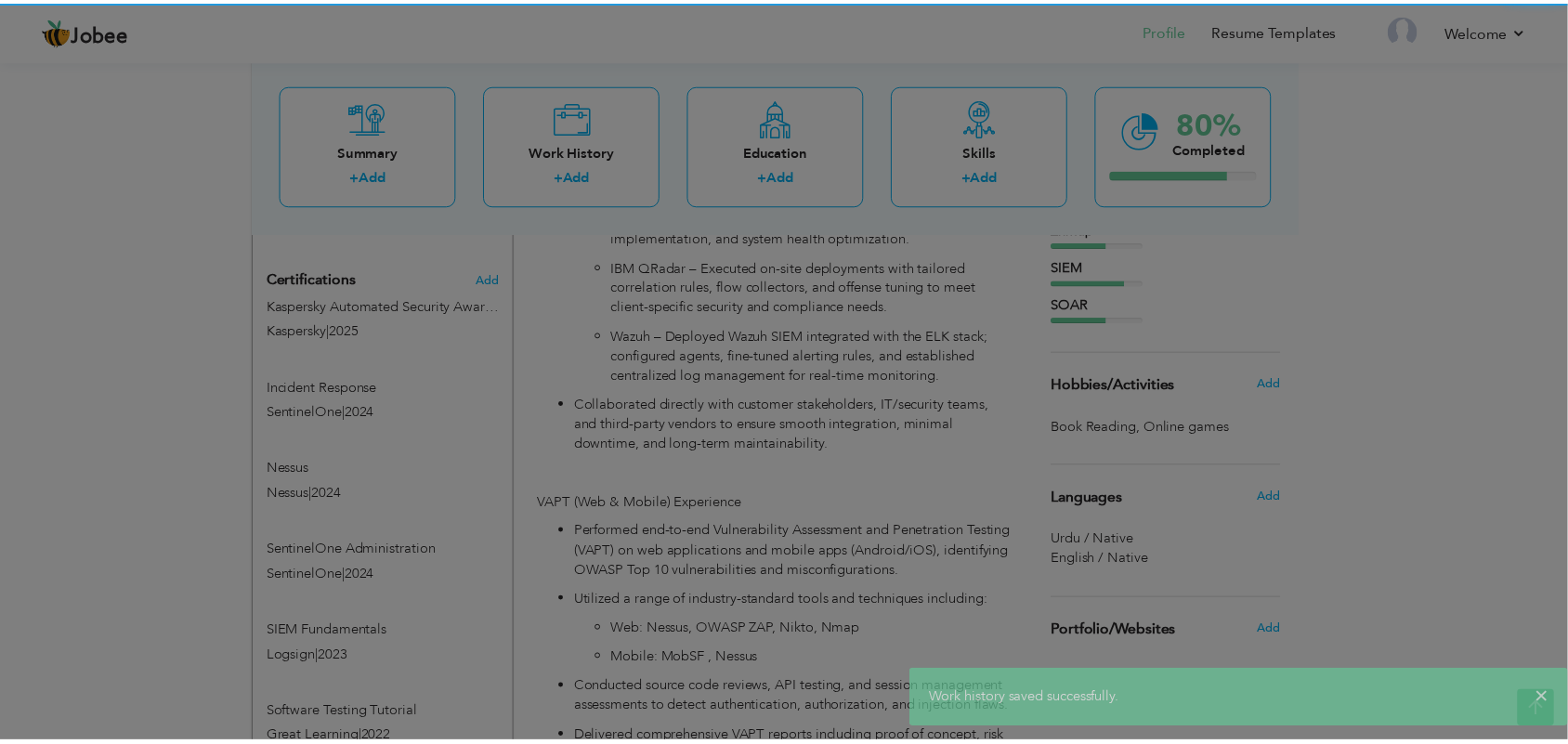 scroll, scrollTop: 0, scrollLeft: 0, axis: both 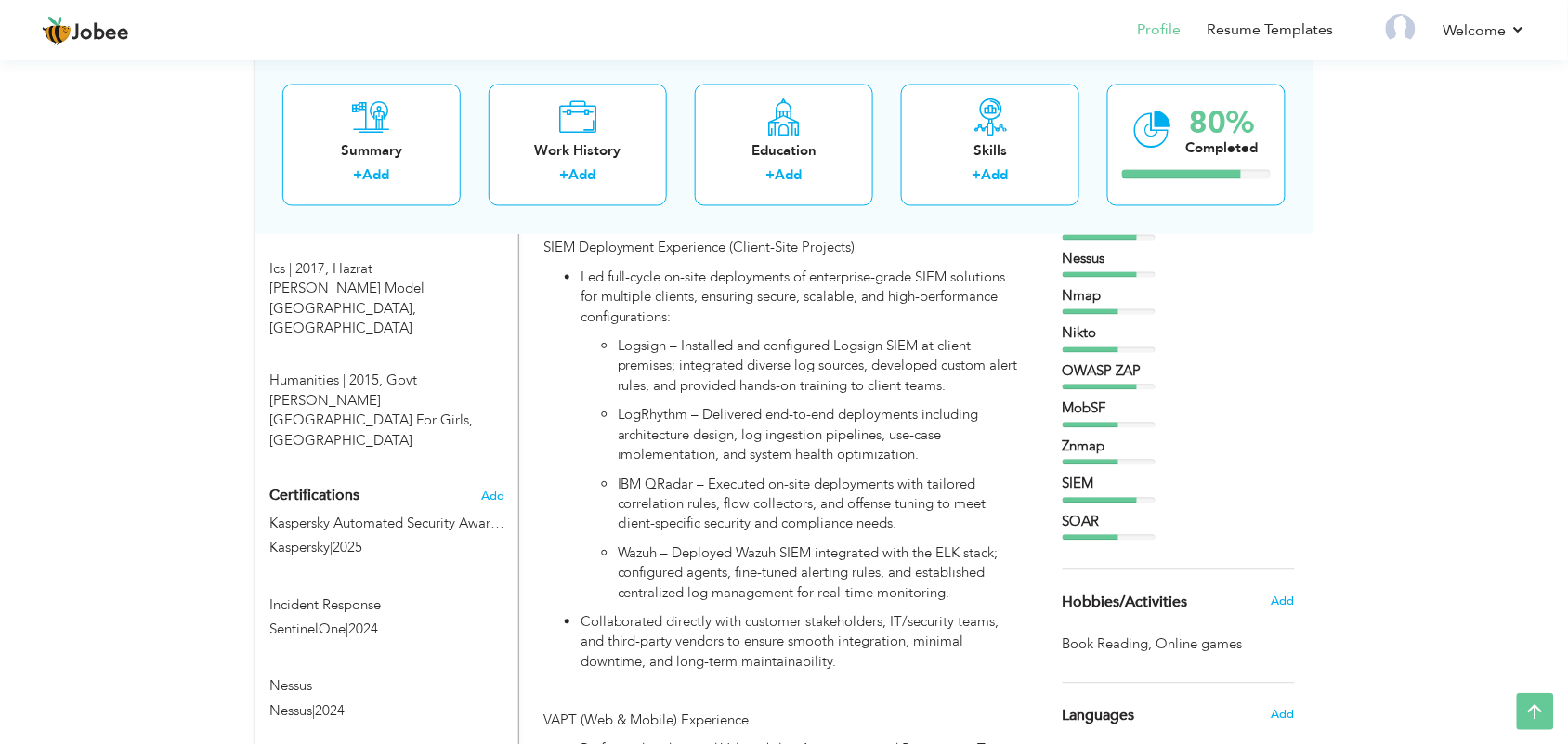 click on "Wazuh – Deployed Wazuh SIEM integrated with the ELK stack; configured agents, fine-tuned alerting rules, and established centralized log management for real-time monitoring." at bounding box center [821, 574] 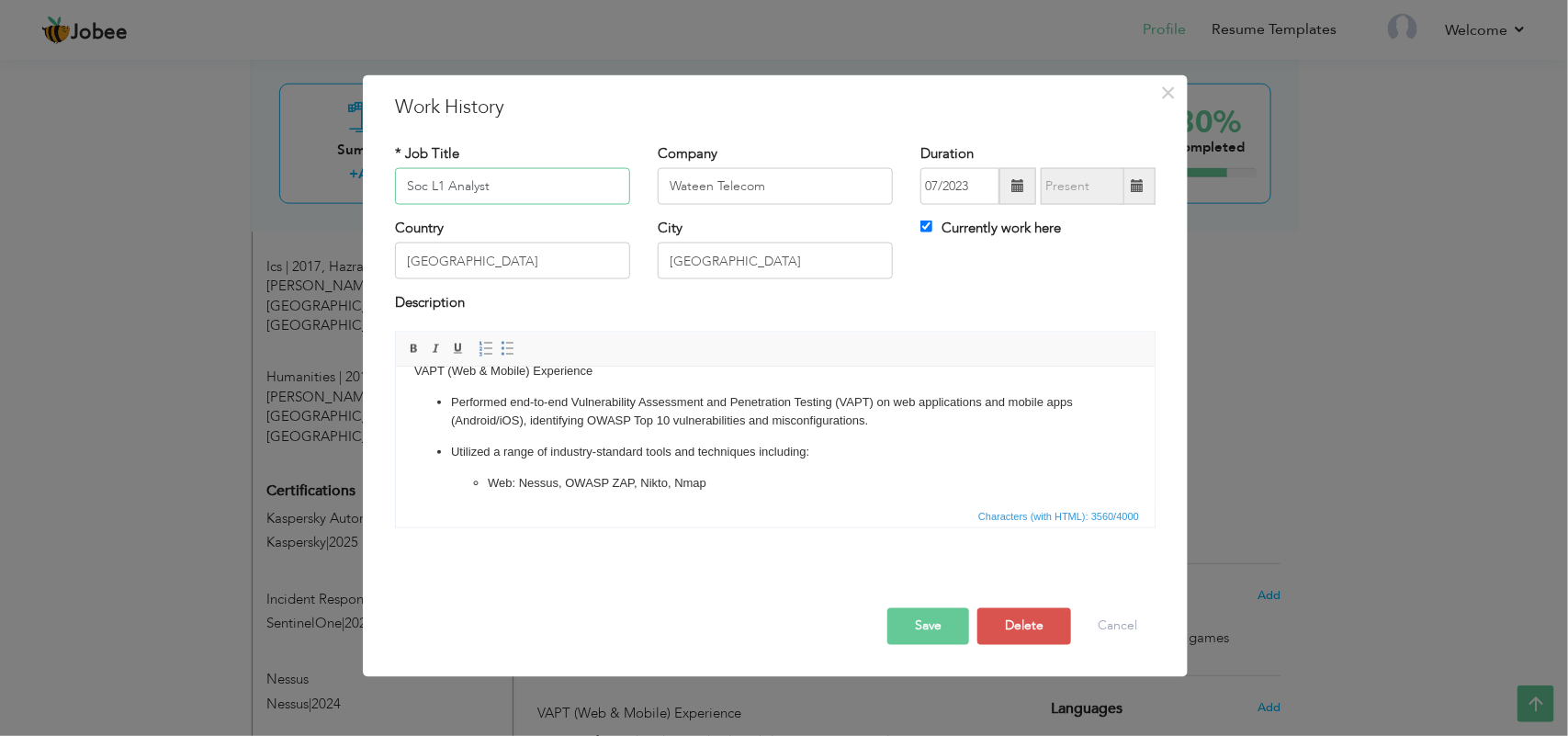scroll, scrollTop: 677, scrollLeft: 0, axis: vertical 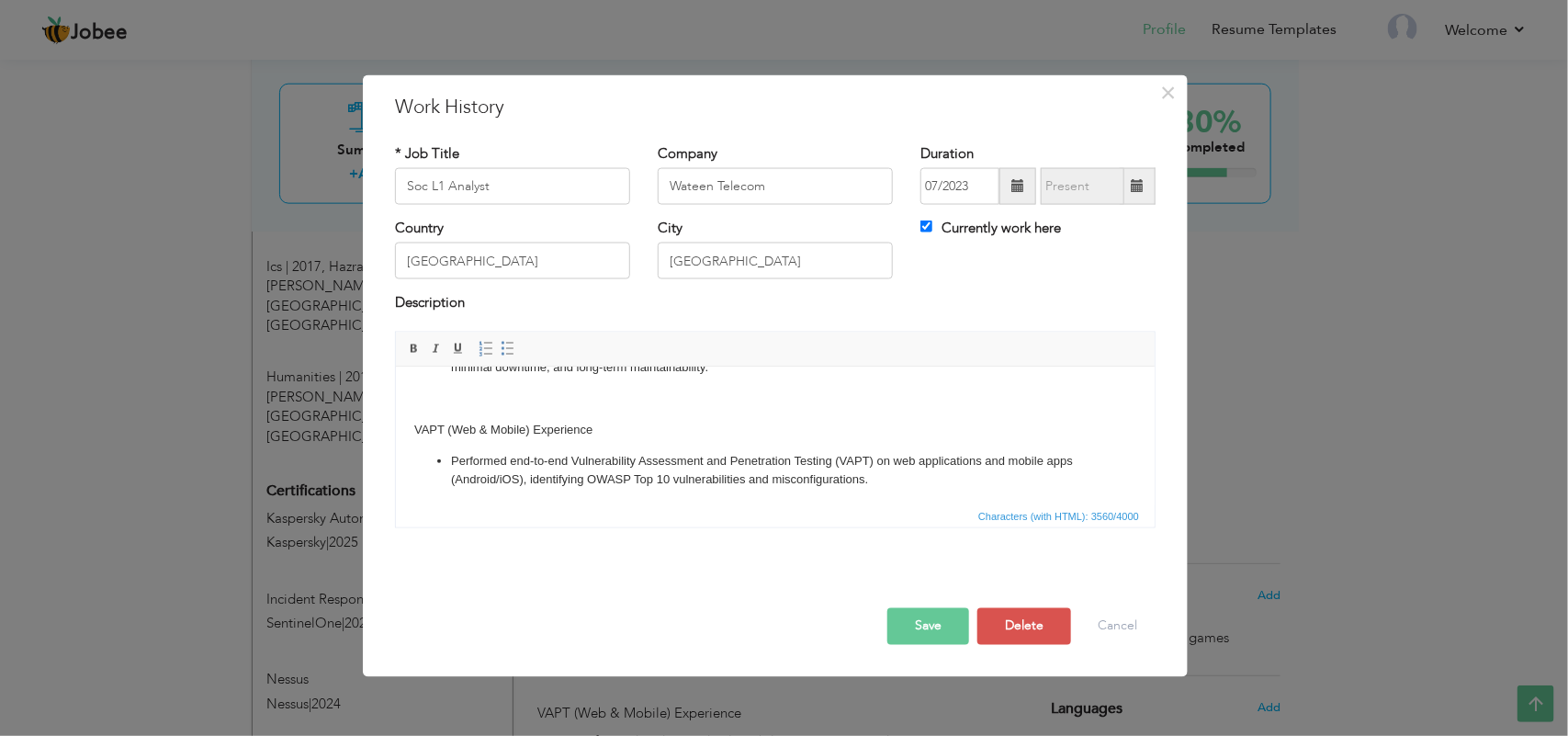 click on "Monitor security event and incident detection systems, including ArcSight SIEM, IDS/IPS, EDR platforms   (SentinelOne for Endpoint),and other security appliances for potential security incidents Analyze security events and alerts from SIEM, EDR, and threat intelligence sources to identify potential threats, vulnerabilities, and suspicious activities across endpoints and networks. Investigate and triage security incidents to determine their severity, impact, and appropriate response actions Execute incident response procedures according to established protocols and best practices Coordinate with internal stakeholders and teams to contain, mitigate, and remediate security incidents in a timely manner Document incident details, investigation findings, and response actions taken for further analysis and reporting Stay abreast of the latest cybersecurity threats, vulnerabilities, and attack techniques through threat intelligence feeds, research publications, and industry forums VAPT (Web & Mobile) Experience" at bounding box center (774, 186) 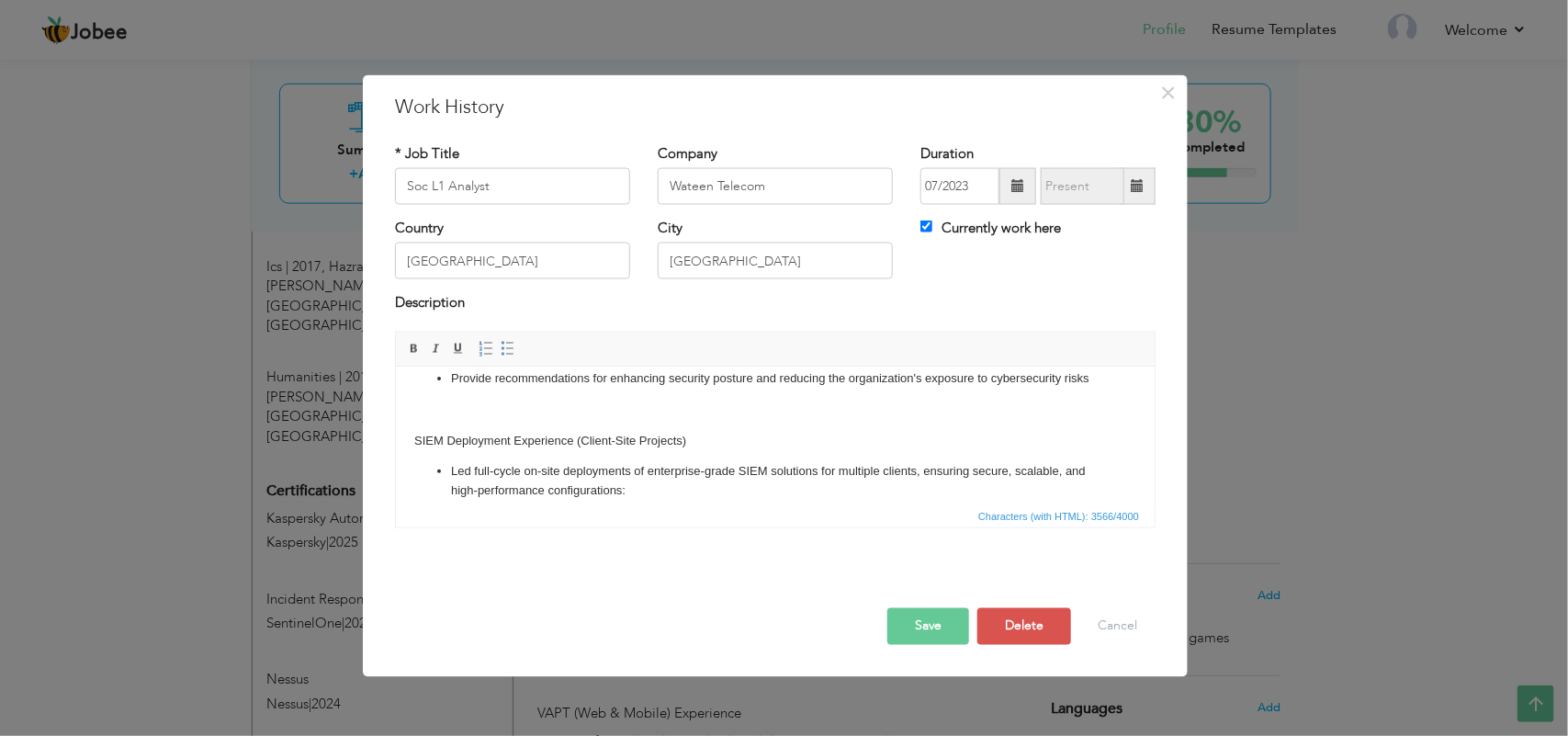 scroll, scrollTop: 294, scrollLeft: 0, axis: vertical 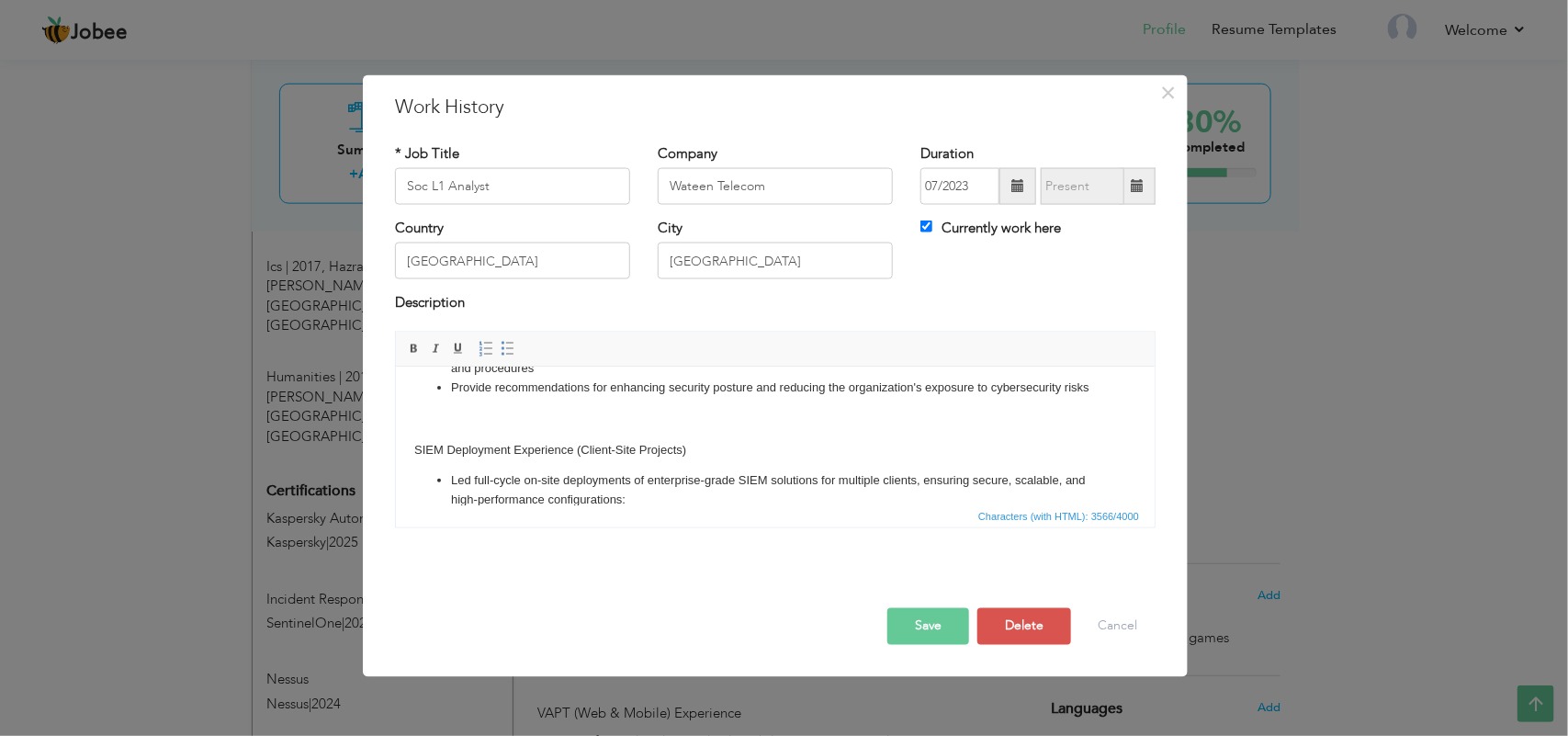click on "Monitor security event and incident detection systems, including ArcSight SIEM, IDS/IPS, EDR platforms   (SentinelOne for Endpoint),and other security appliances for potential security incidents Analyze security events and alerts from SIEM, EDR, and threat intelligence sources to identify potential threats, vulnerabilities, and suspicious activities across endpoints and networks. Investigate and triage security incidents to determine their severity, impact, and appropriate response actions Execute incident response procedures according to established protocols and best practices Coordinate with internal stakeholders and teams to contain, mitigate, and remediate security incidents in a timely manner Document incident details, investigation findings, and response actions taken for further analysis and reporting Stay abreast of the latest cybersecurity threats, vulnerabilities, and attack techniques through threat intelligence feeds, research publications, and industry forums  VAPT (Web & Mobile) Experience" at bounding box center (774, 569) 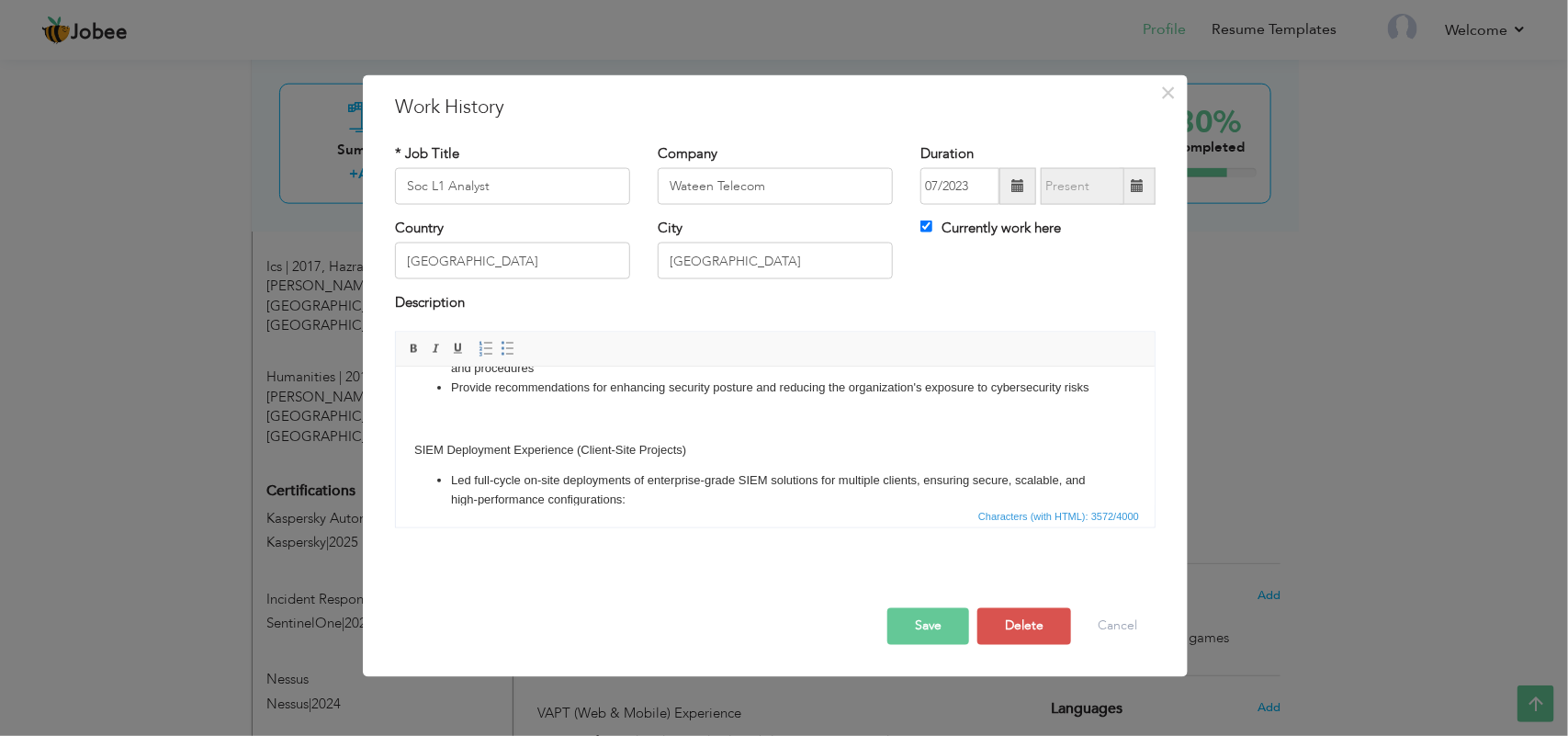 click on "Save" at bounding box center (928, 626) 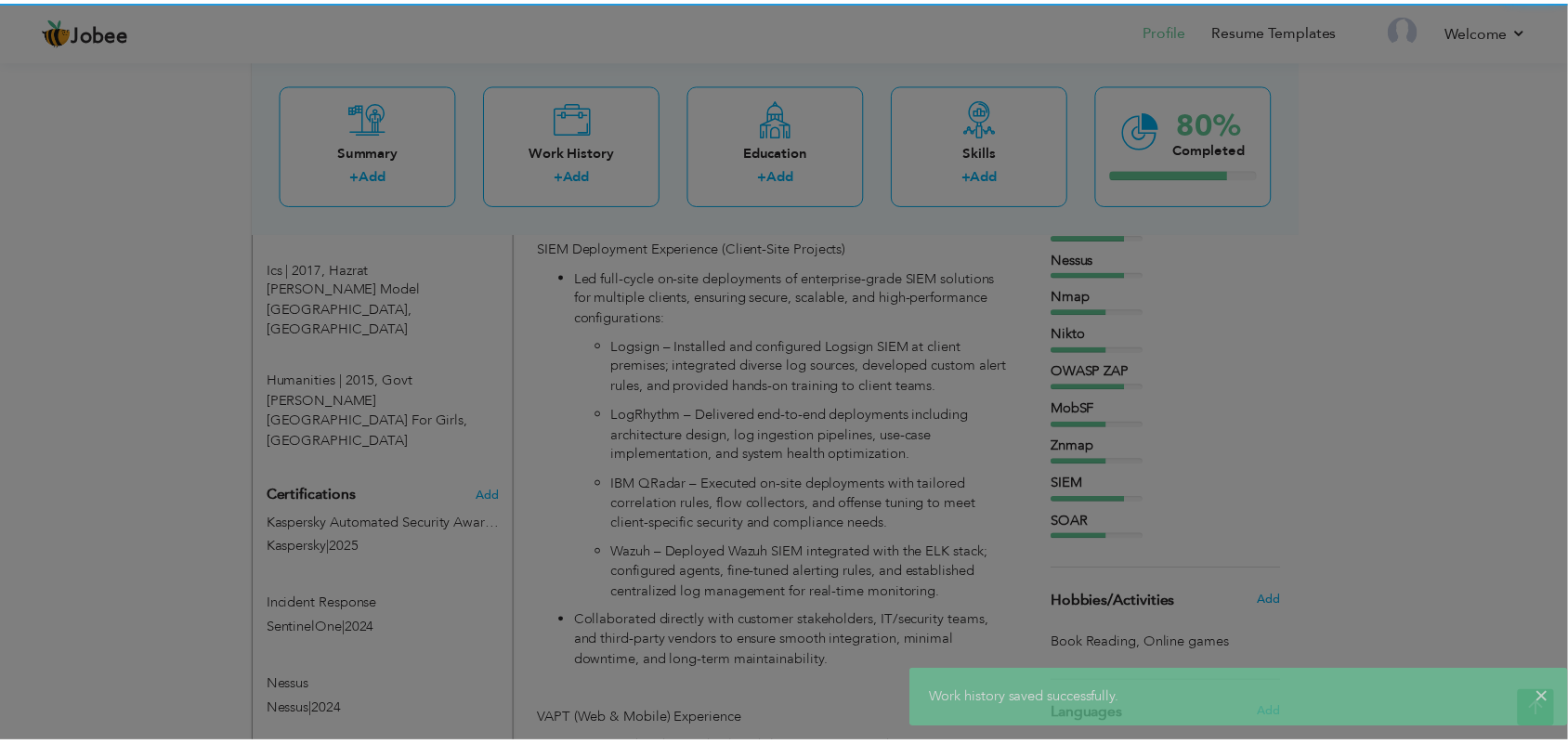 scroll, scrollTop: 0, scrollLeft: 0, axis: both 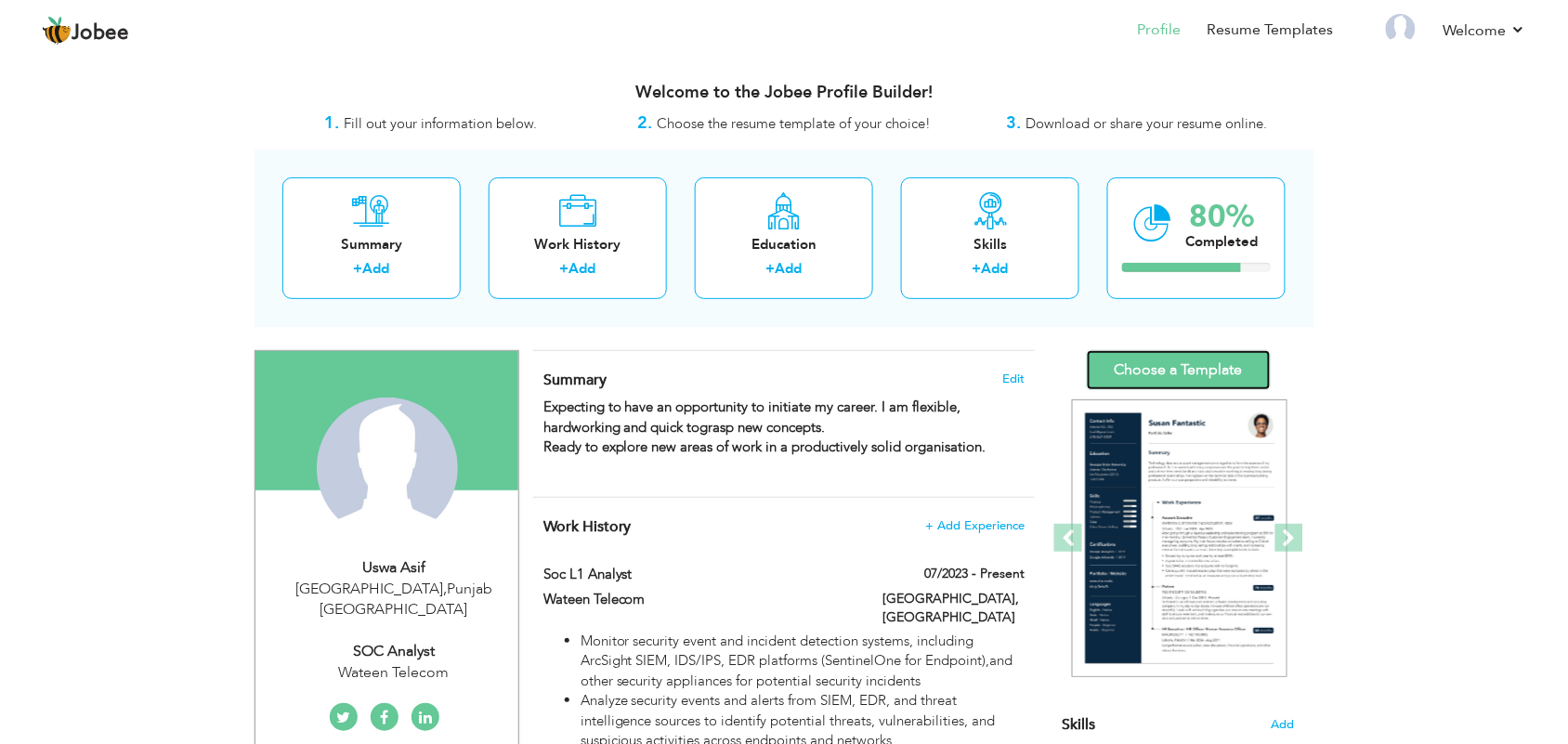 click on "Choose a Template" at bounding box center (1179, 370) 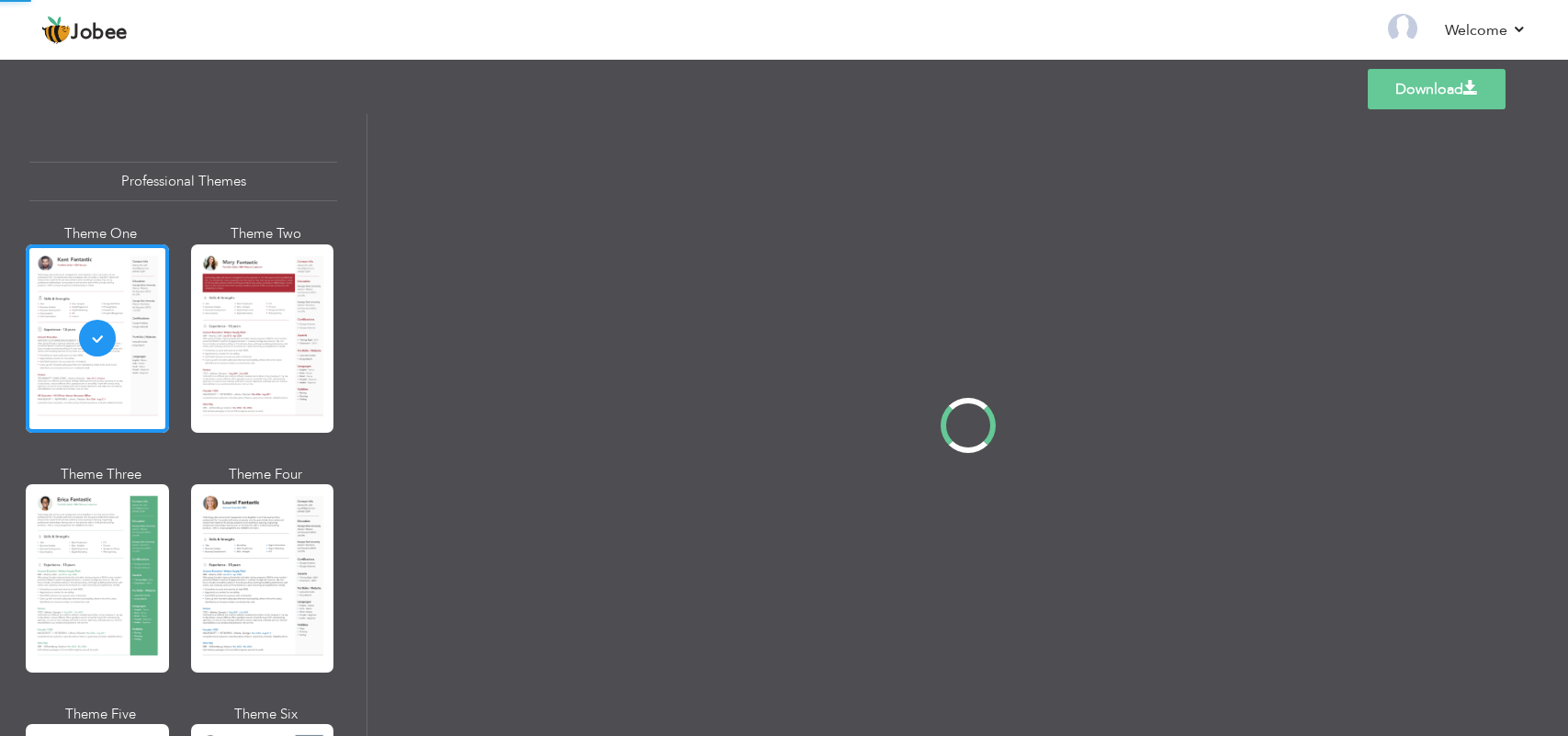 scroll, scrollTop: 0, scrollLeft: 0, axis: both 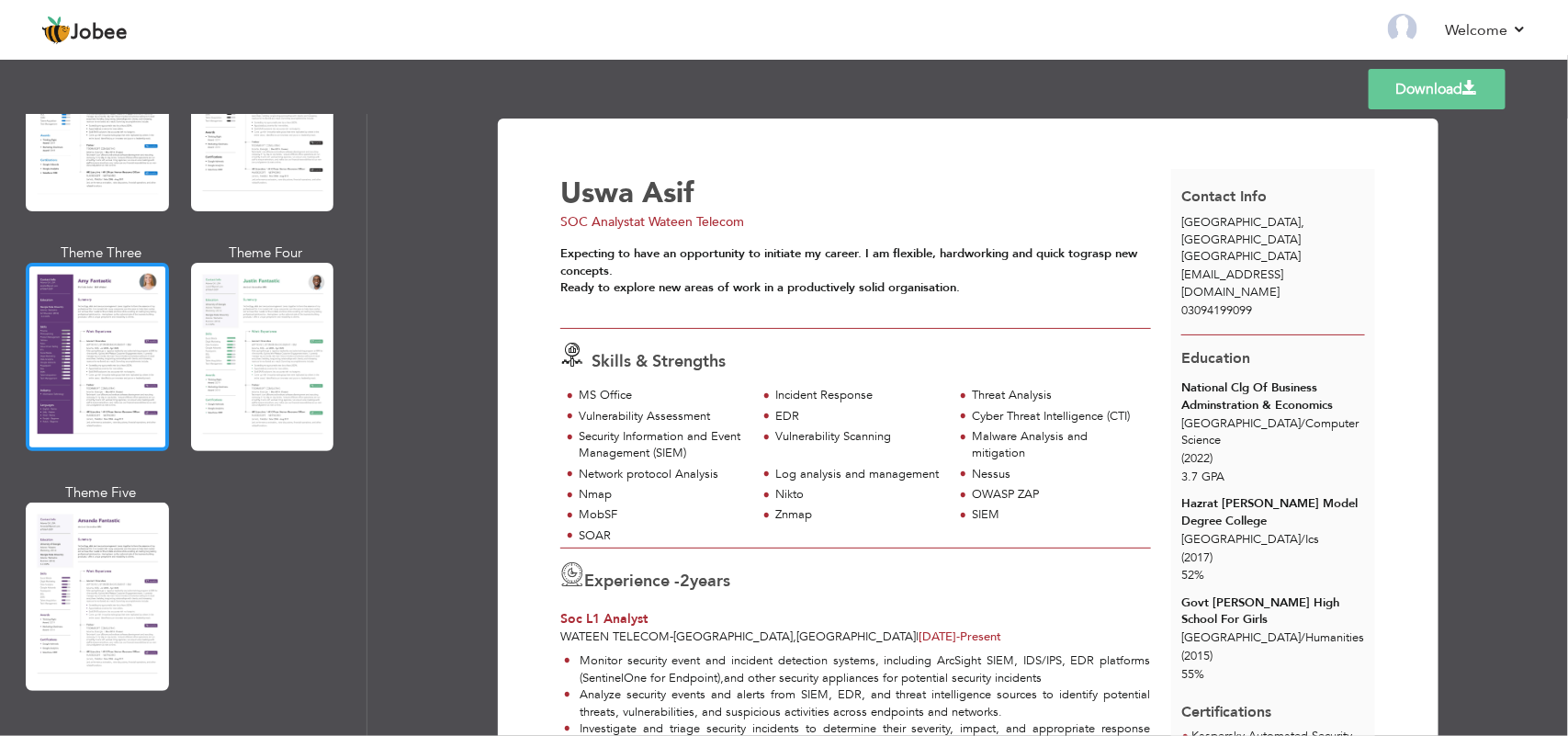 click at bounding box center [97, 357] 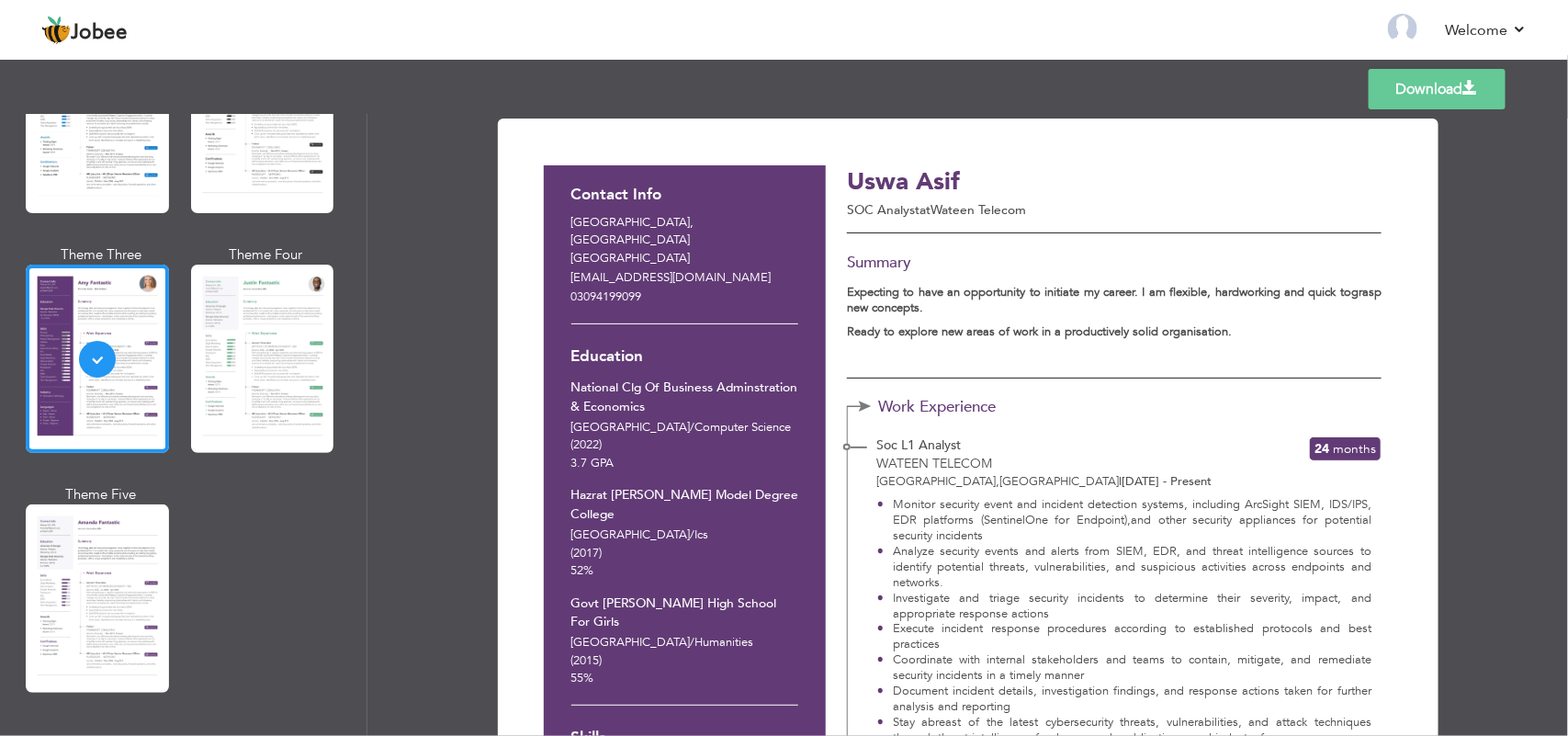 scroll, scrollTop: 1569, scrollLeft: 0, axis: vertical 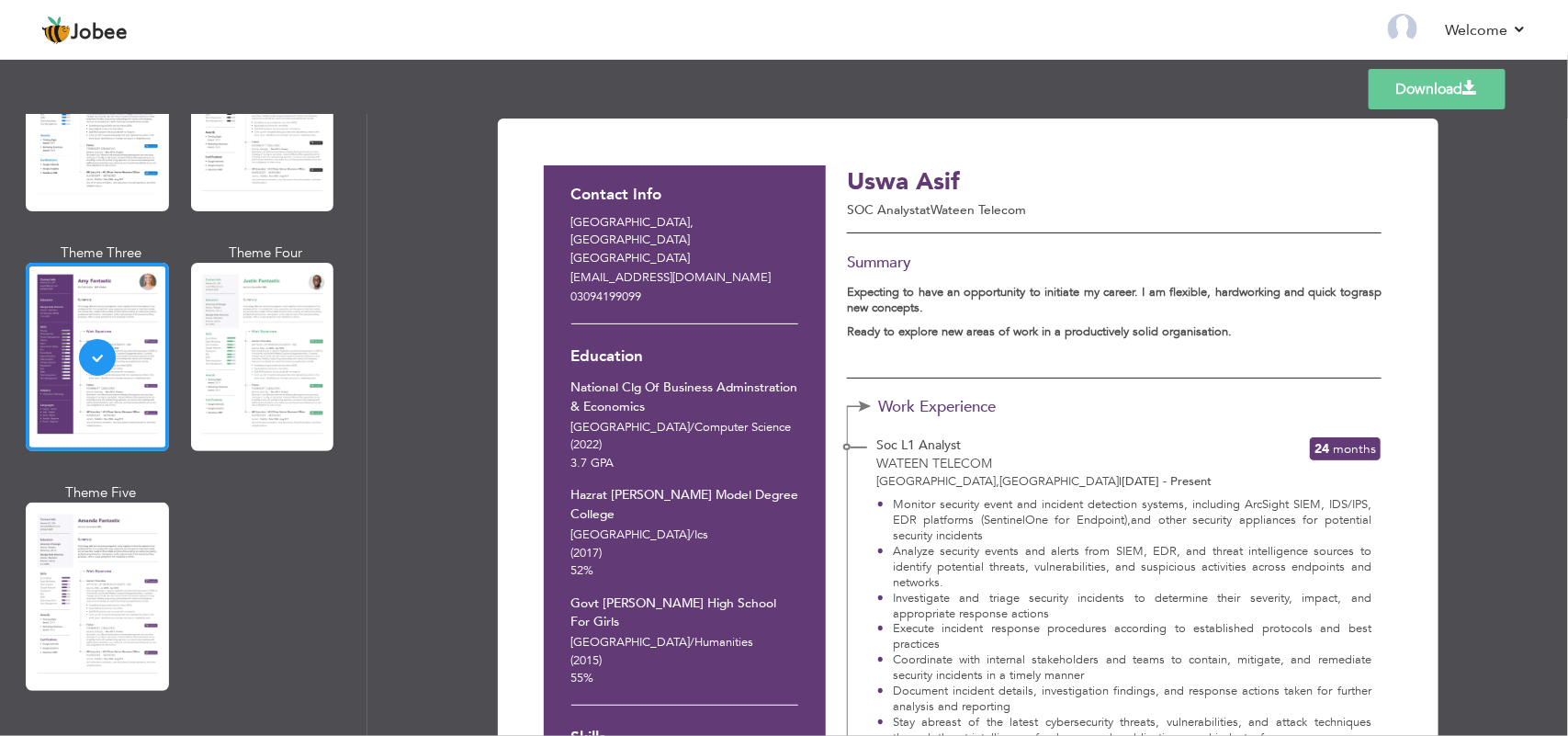 click on "Download" at bounding box center [1437, 89] 